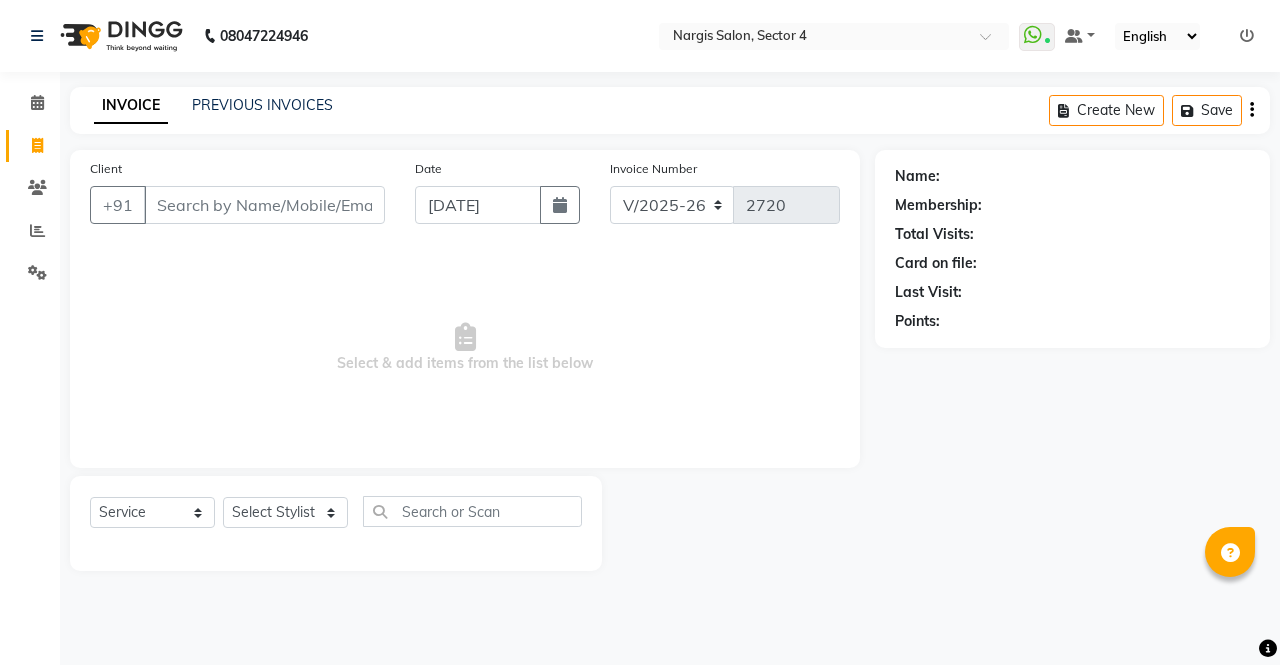 select on "4130" 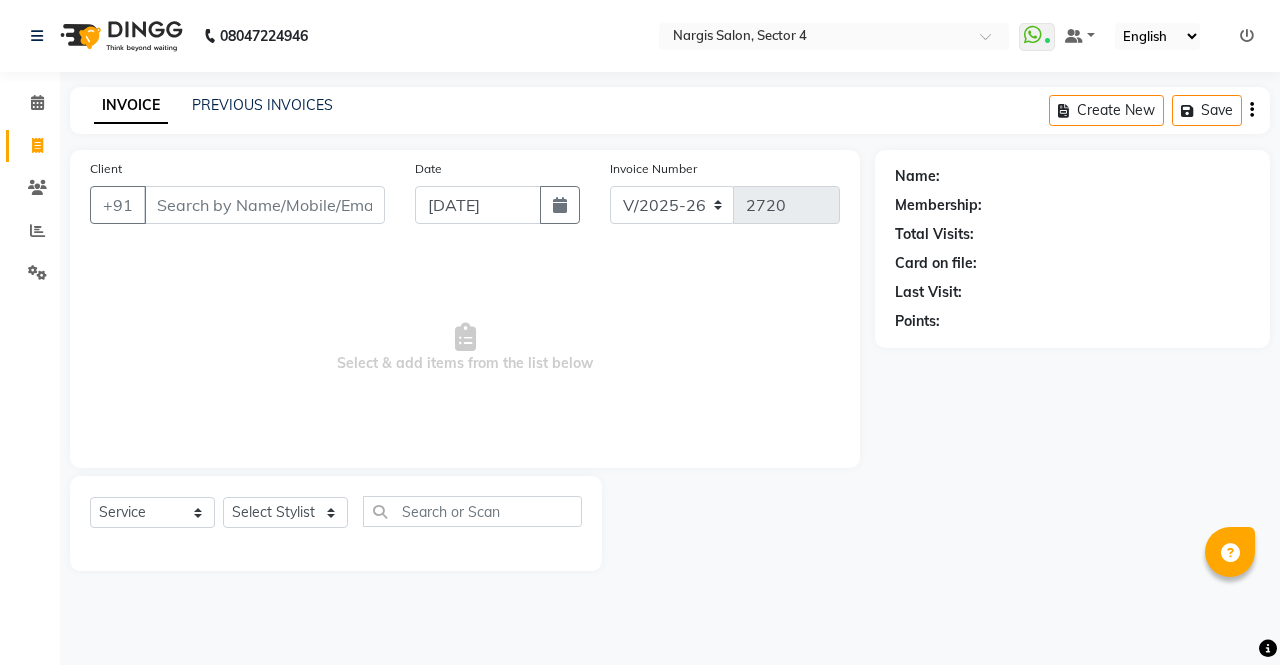 scroll, scrollTop: 0, scrollLeft: 0, axis: both 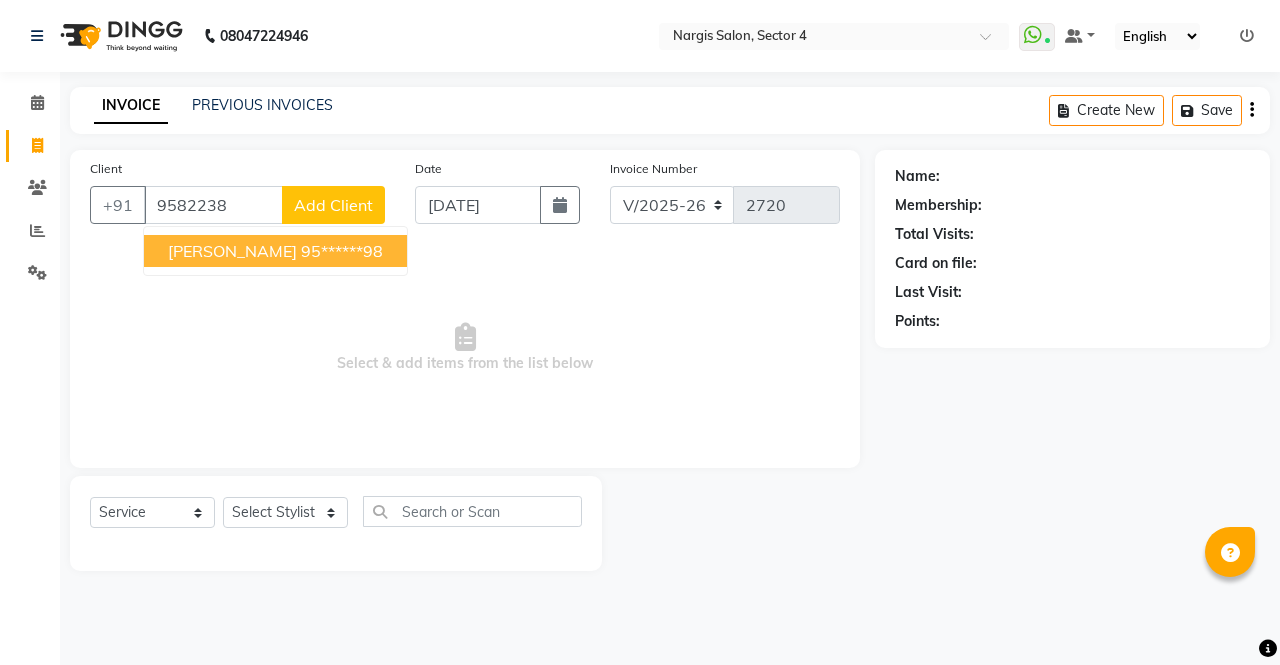 click on "GARIMA" at bounding box center (232, 251) 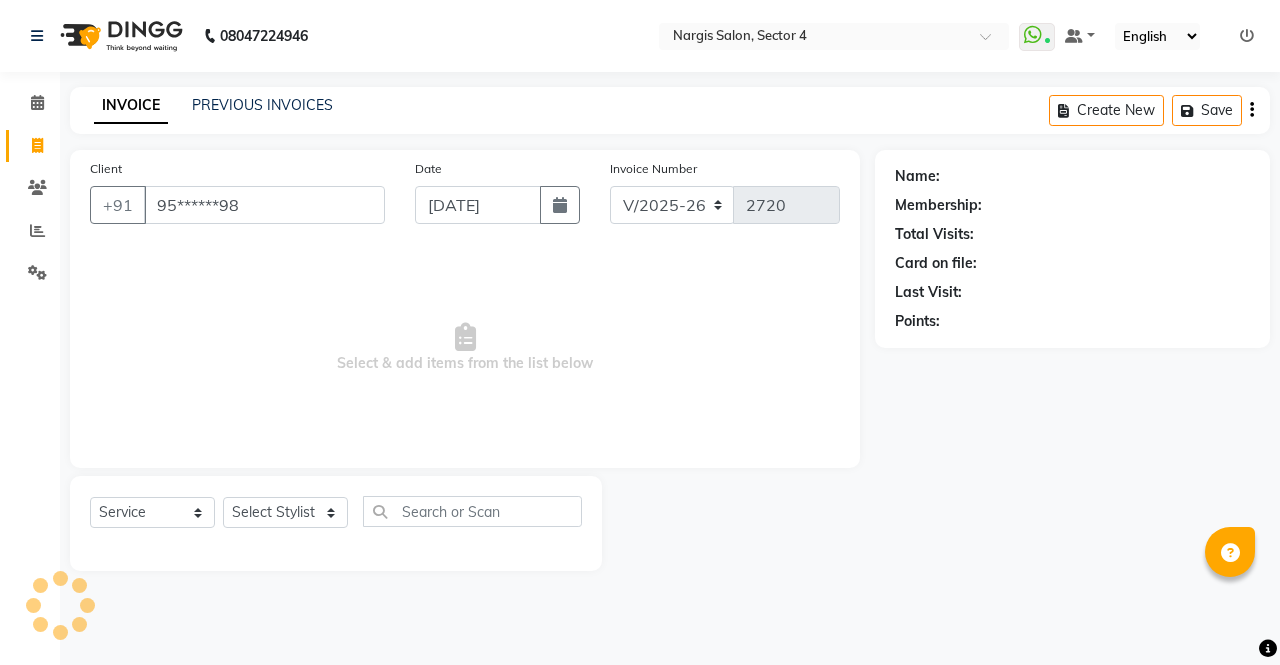 type on "95******98" 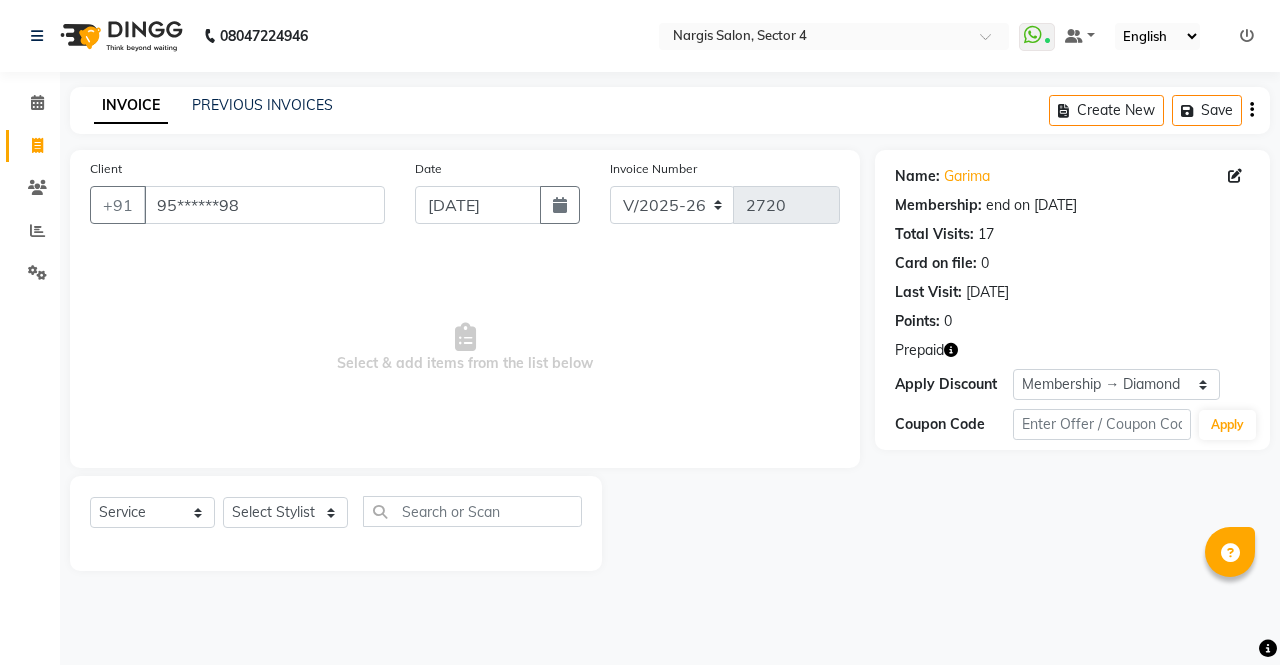 click 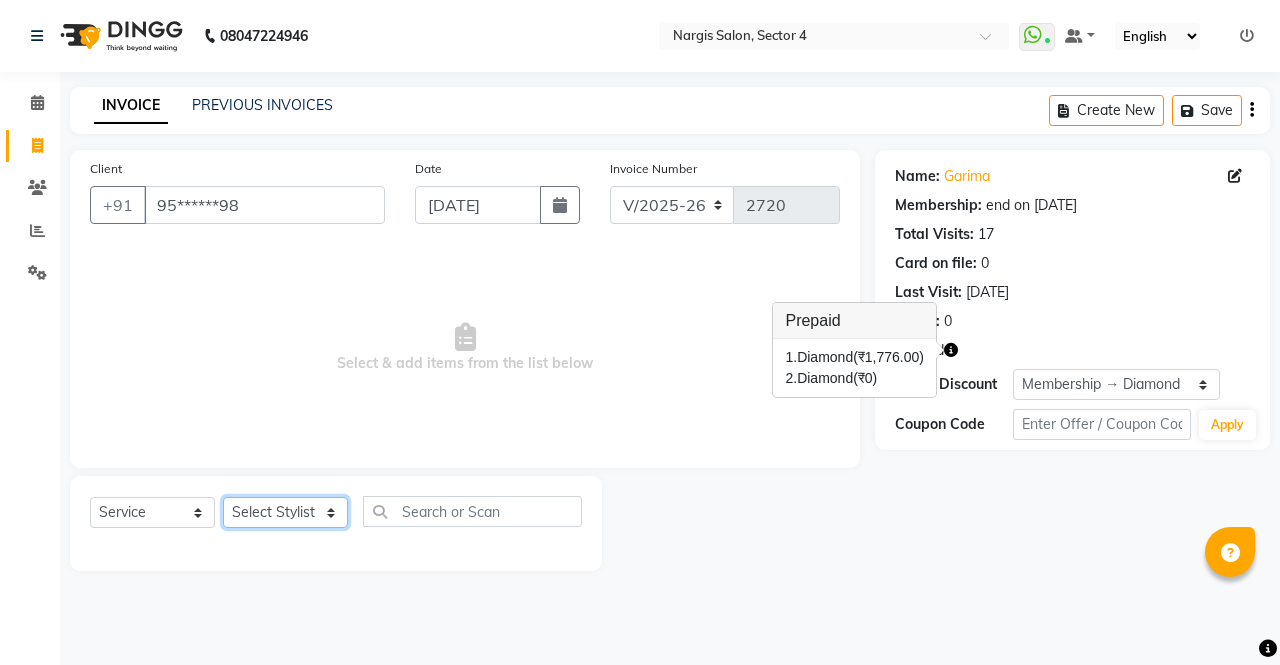 click on "Select Stylist ajeet anu ashu Front Desk muskaan pratibha rakhi rohit soni sunil" 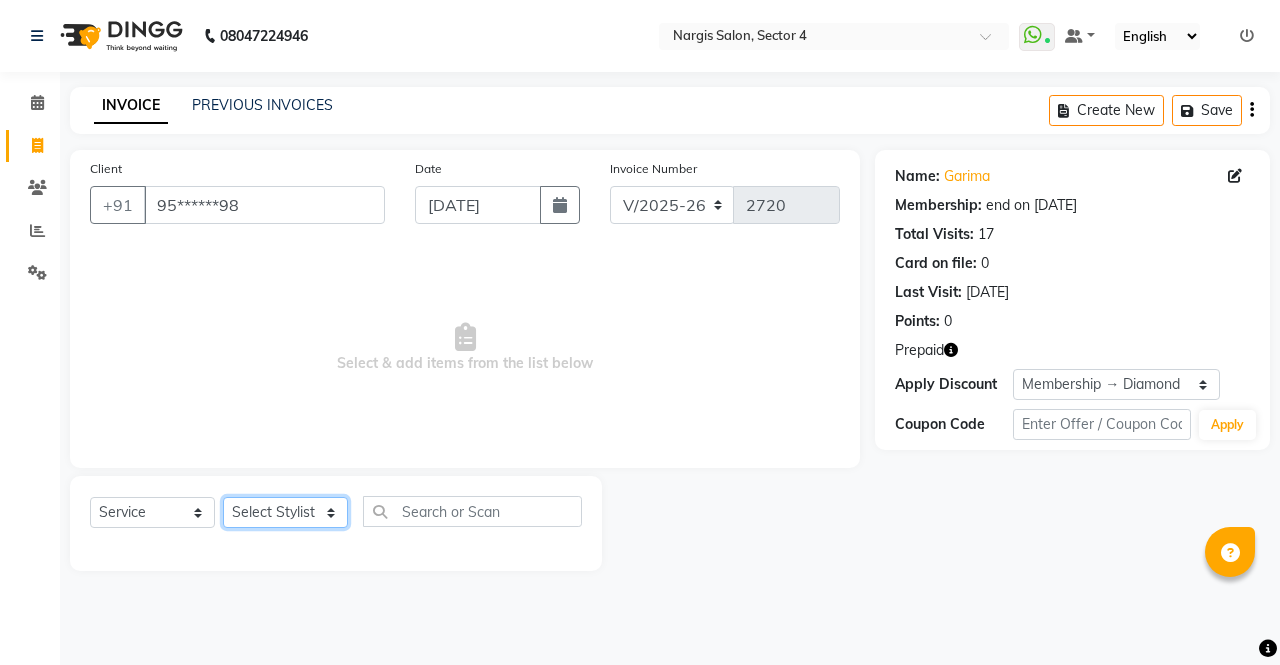 select on "60384" 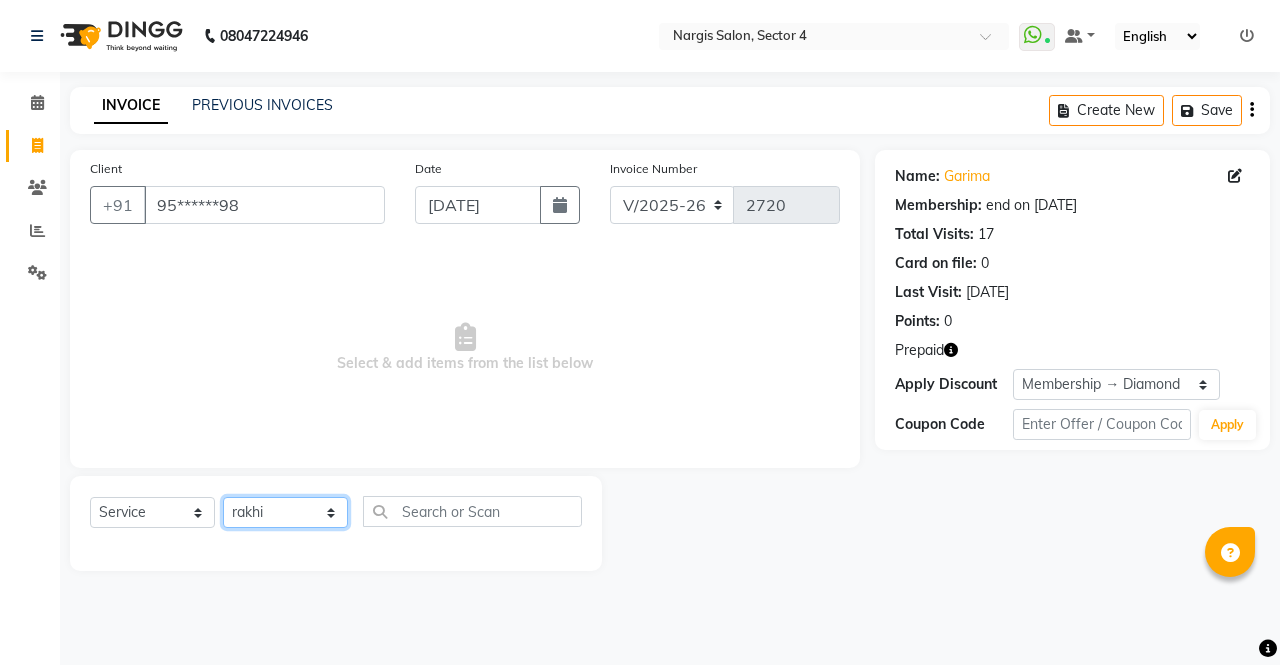 click on "Select Stylist ajeet anu ashu Front Desk muskaan pratibha rakhi rohit soni sunil" 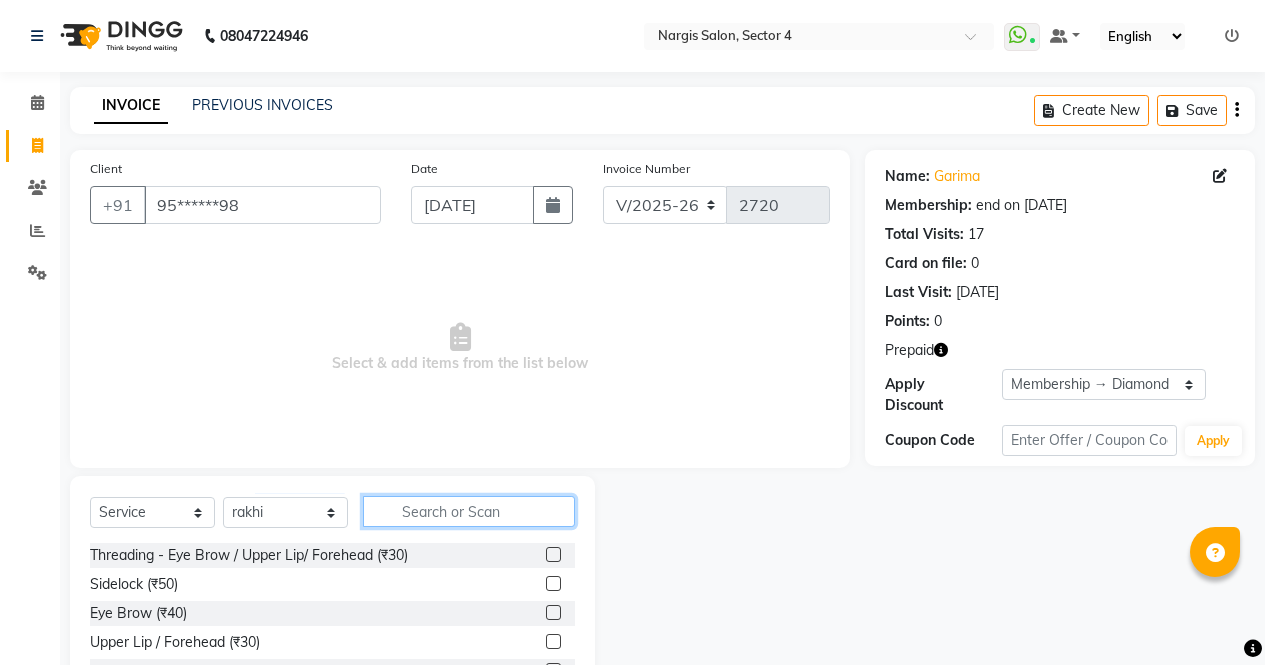 click 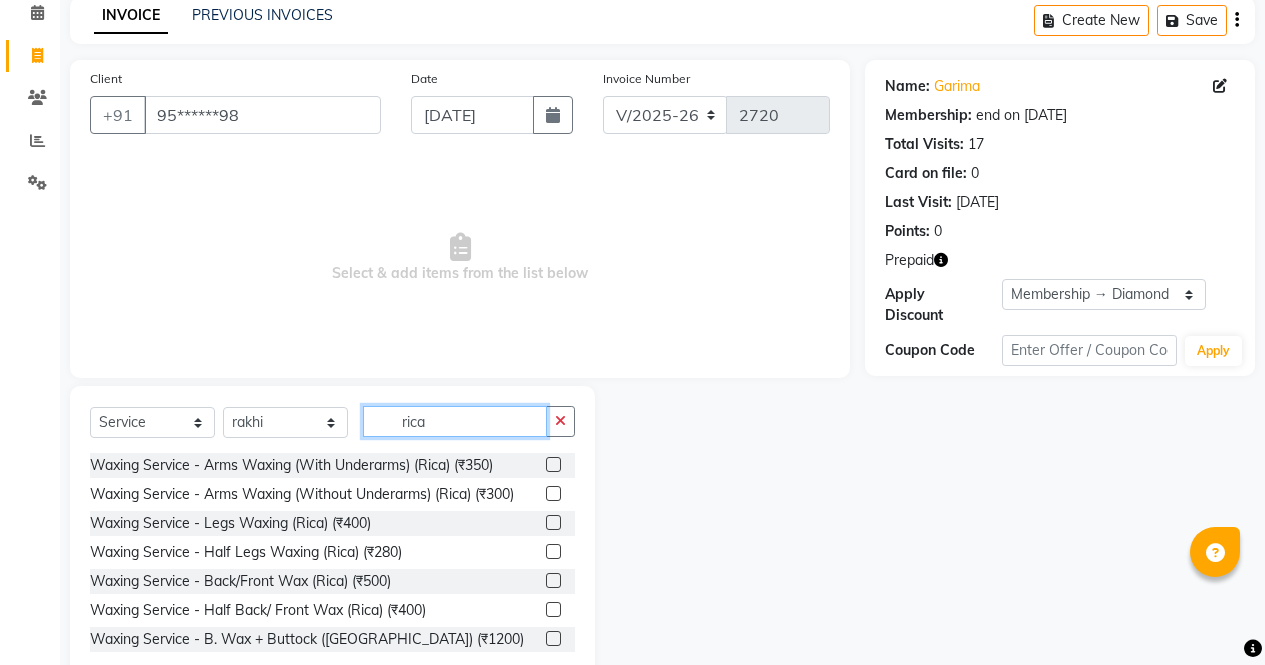 scroll, scrollTop: 93, scrollLeft: 0, axis: vertical 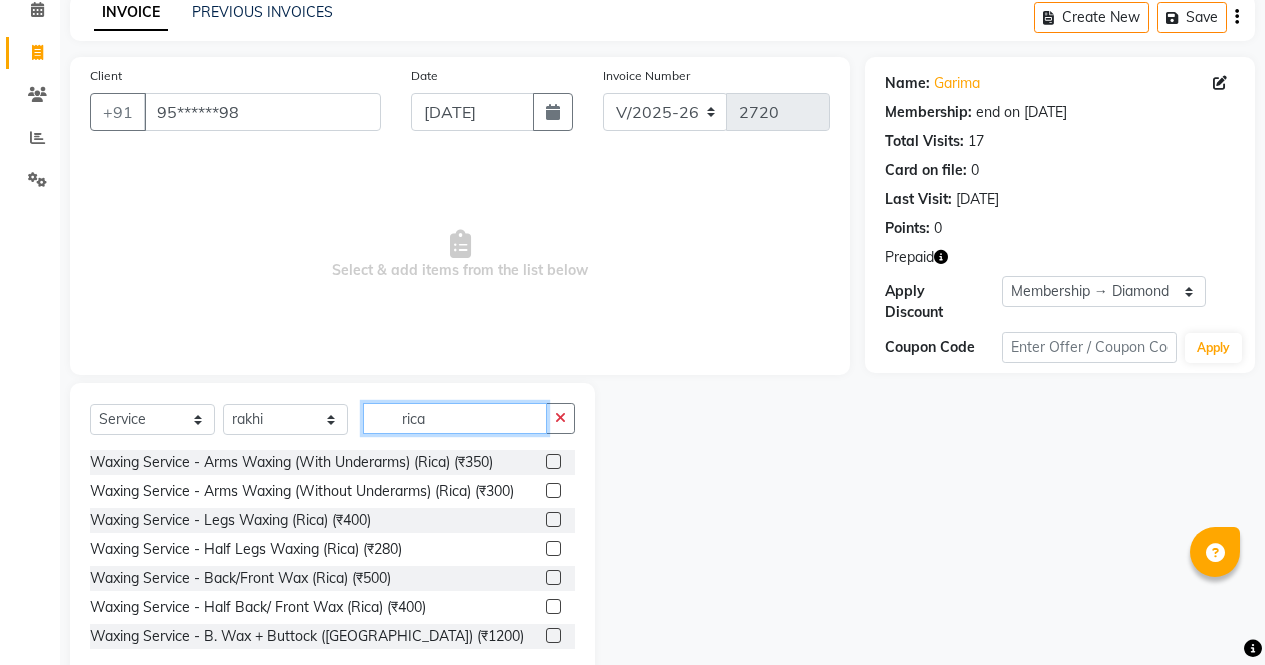 type on "rica" 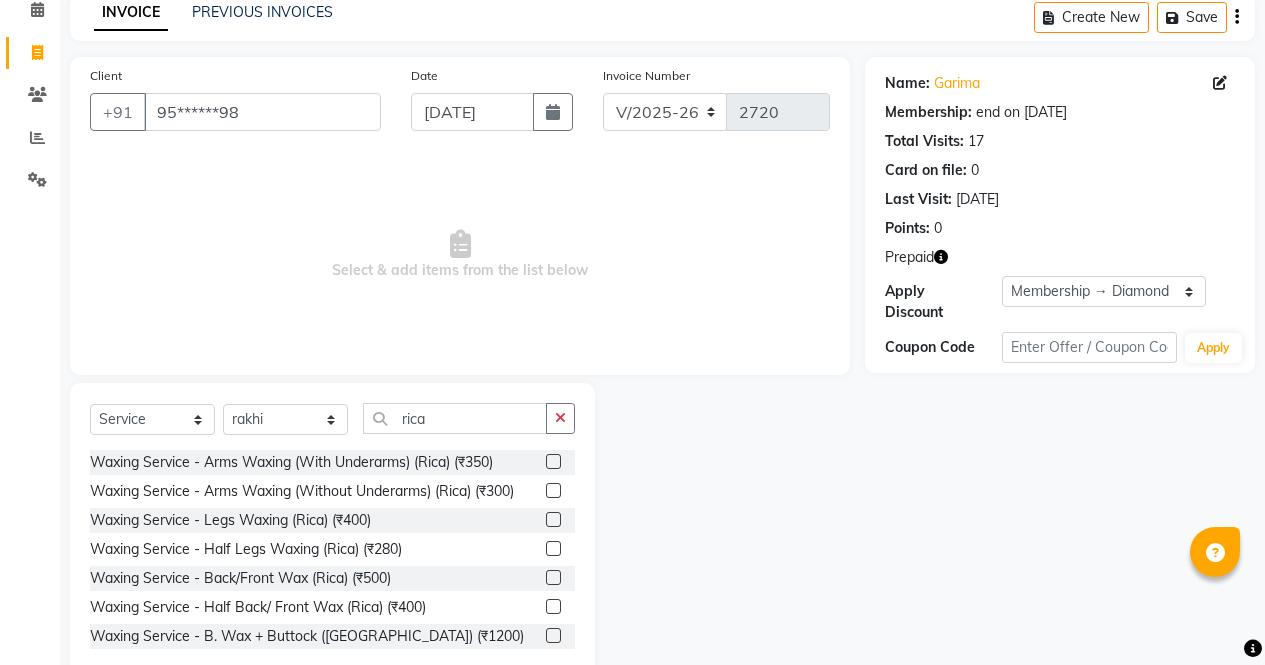 click 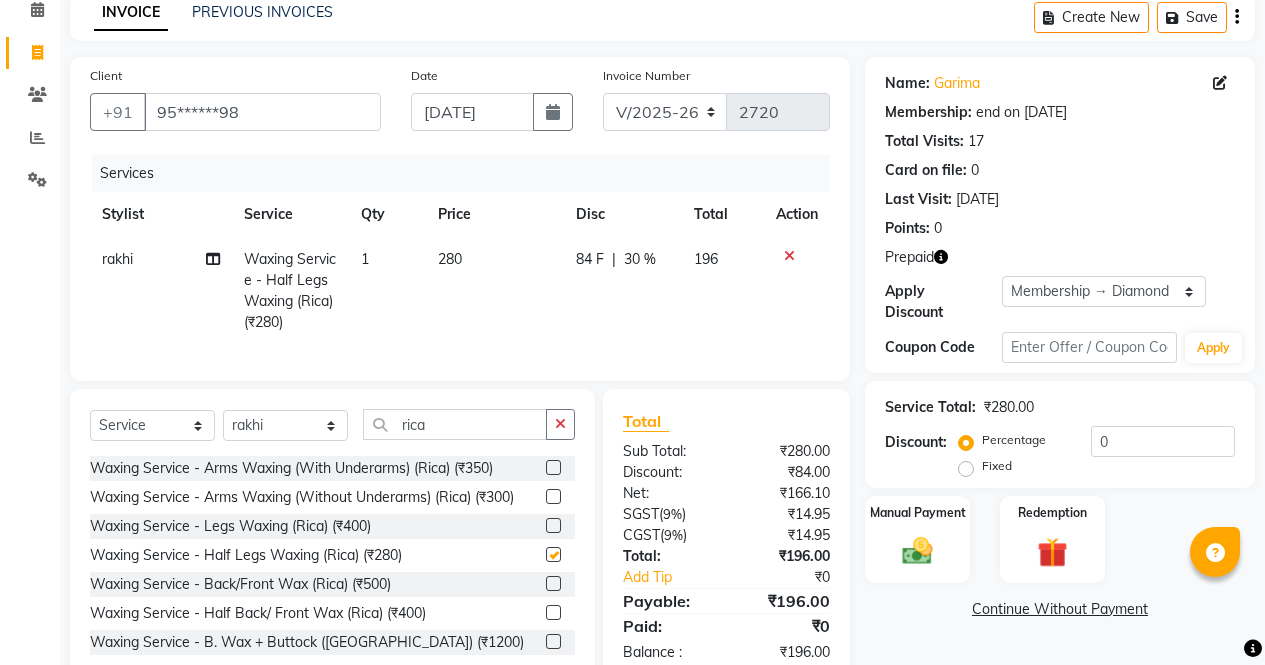 click 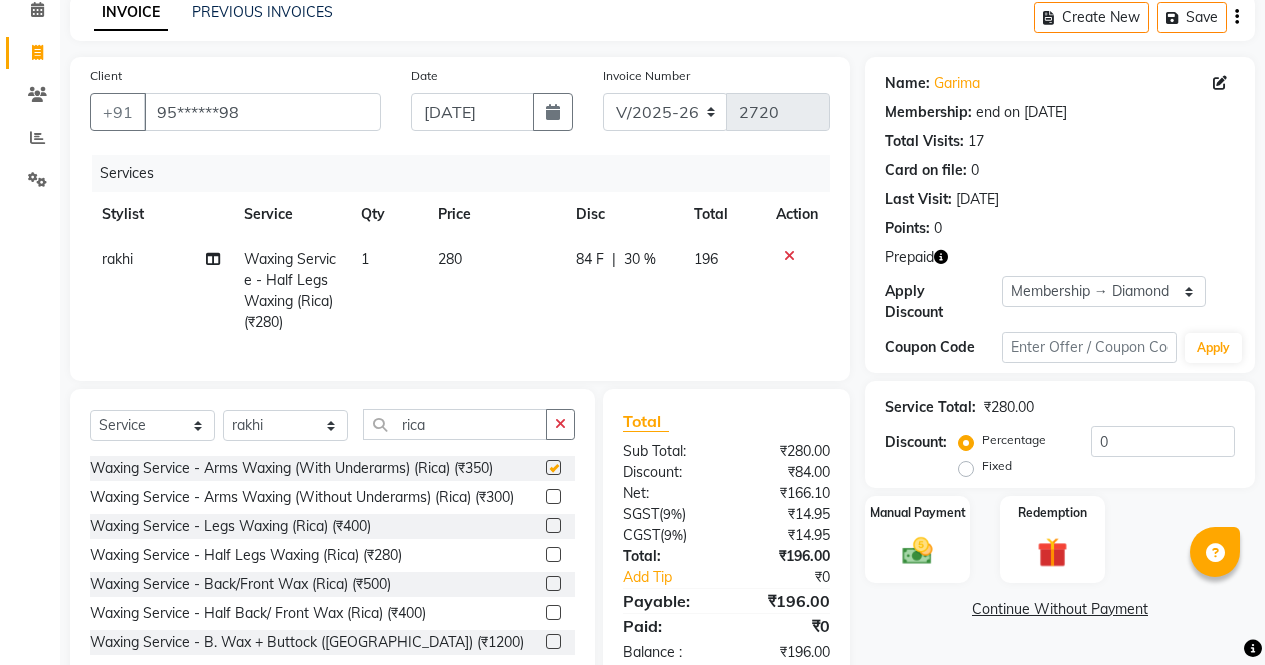 checkbox on "false" 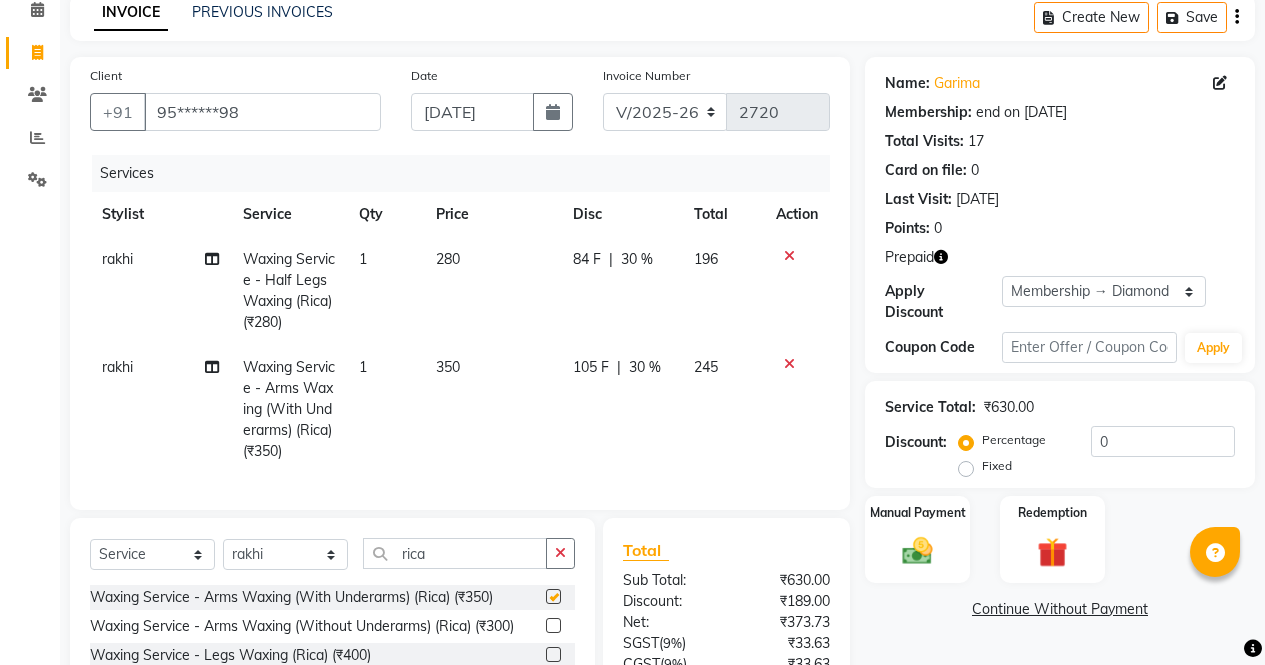 scroll, scrollTop: 286, scrollLeft: 0, axis: vertical 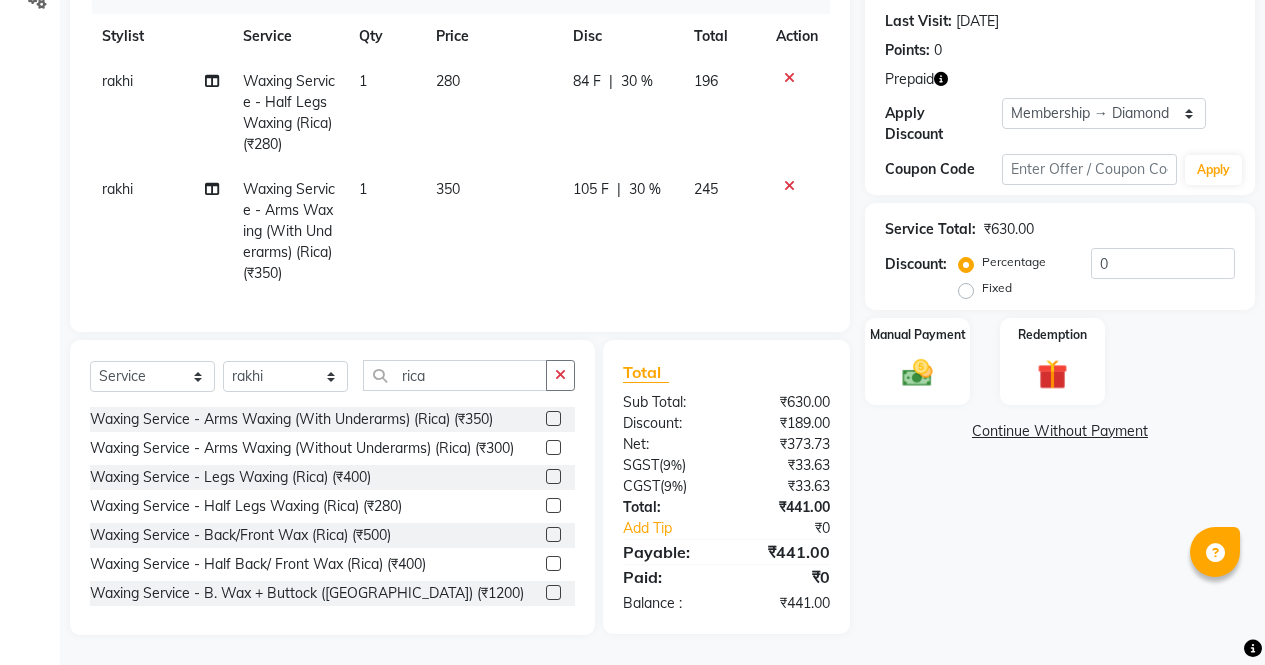 checkbox on "false" 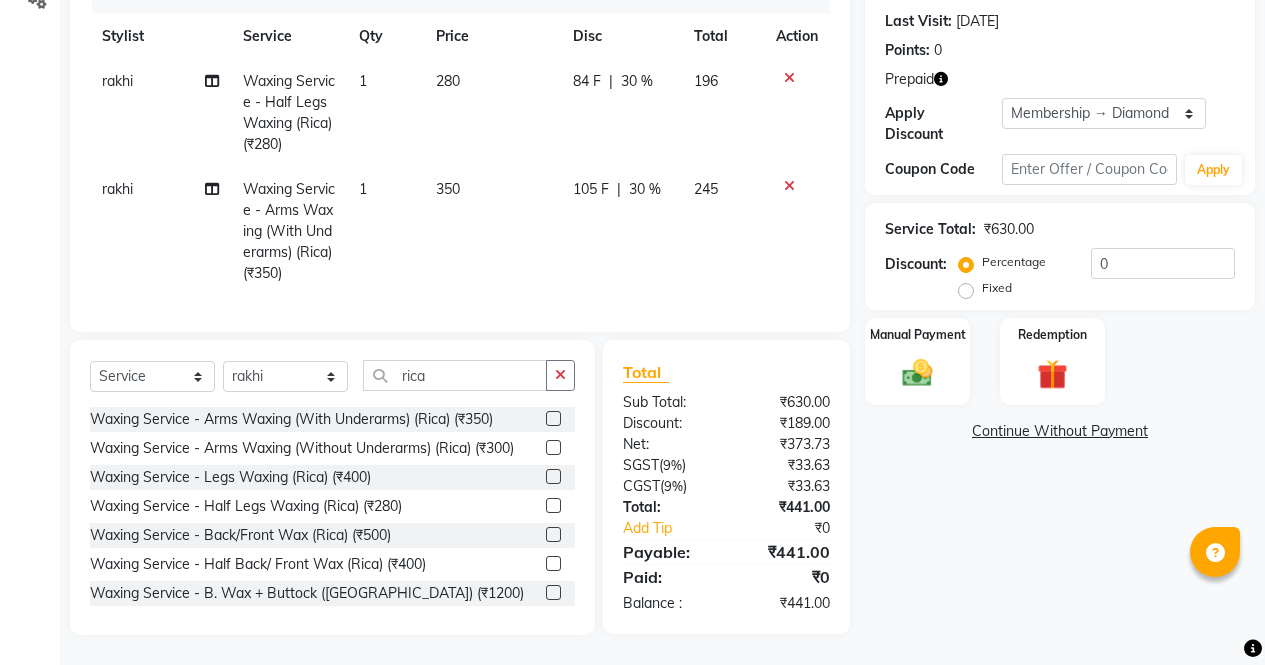 click 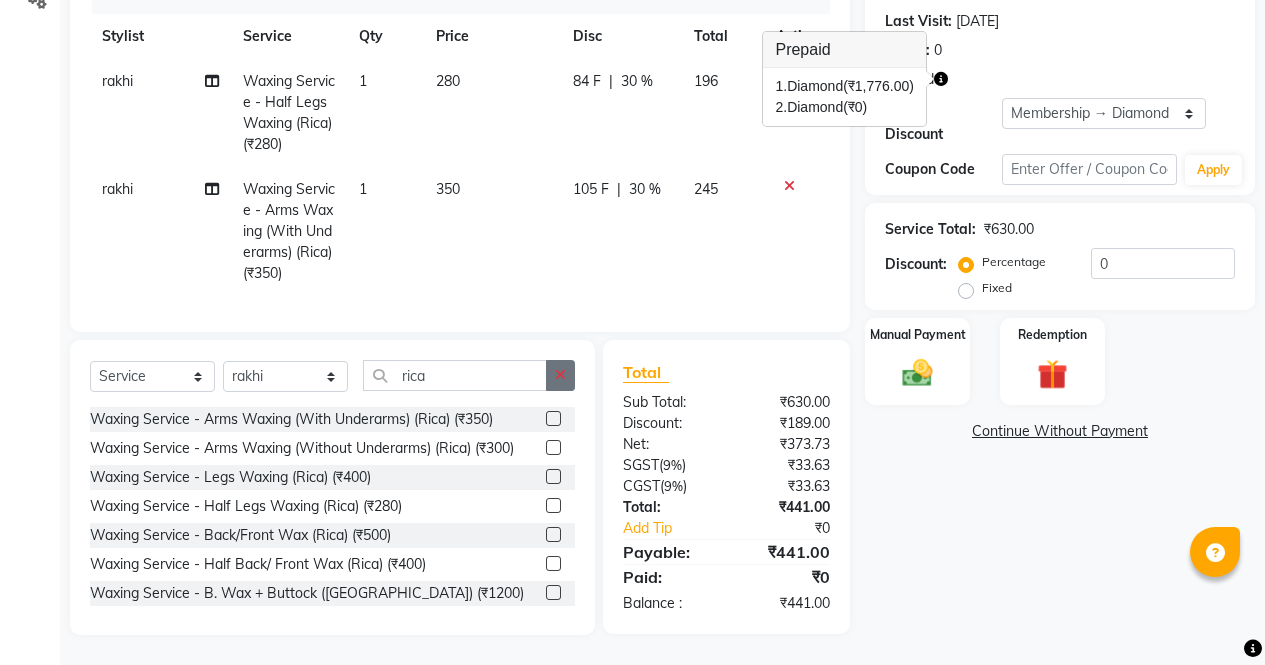 click 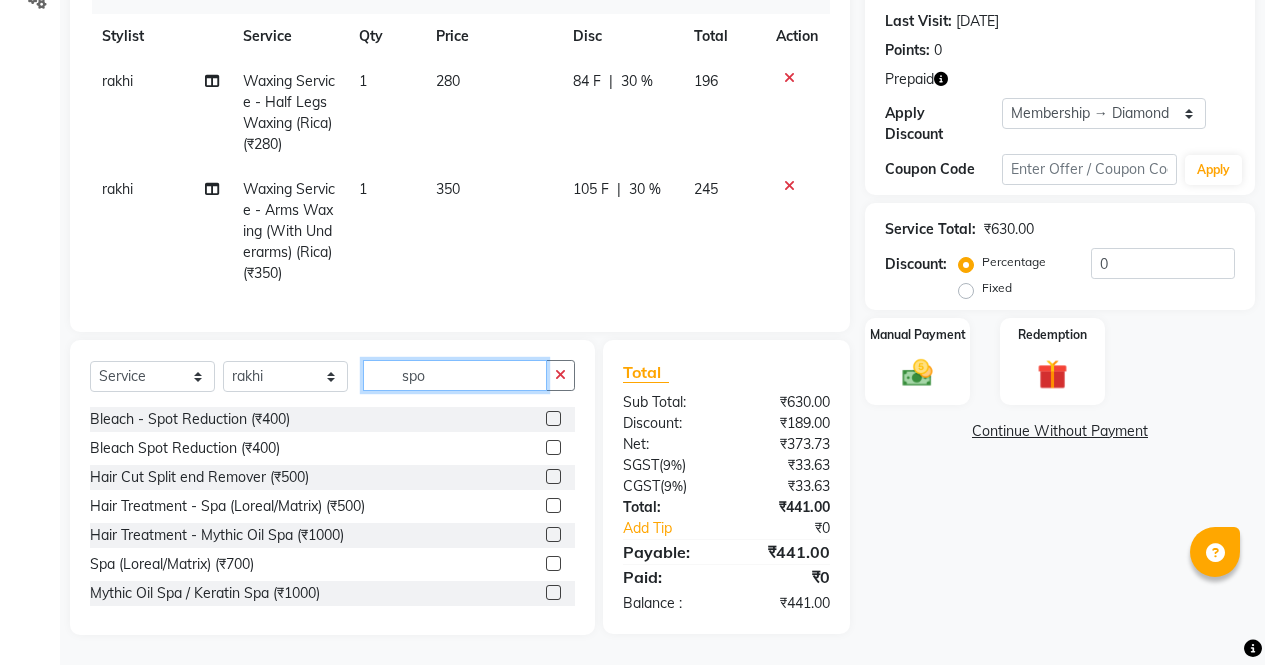 scroll, scrollTop: 285, scrollLeft: 0, axis: vertical 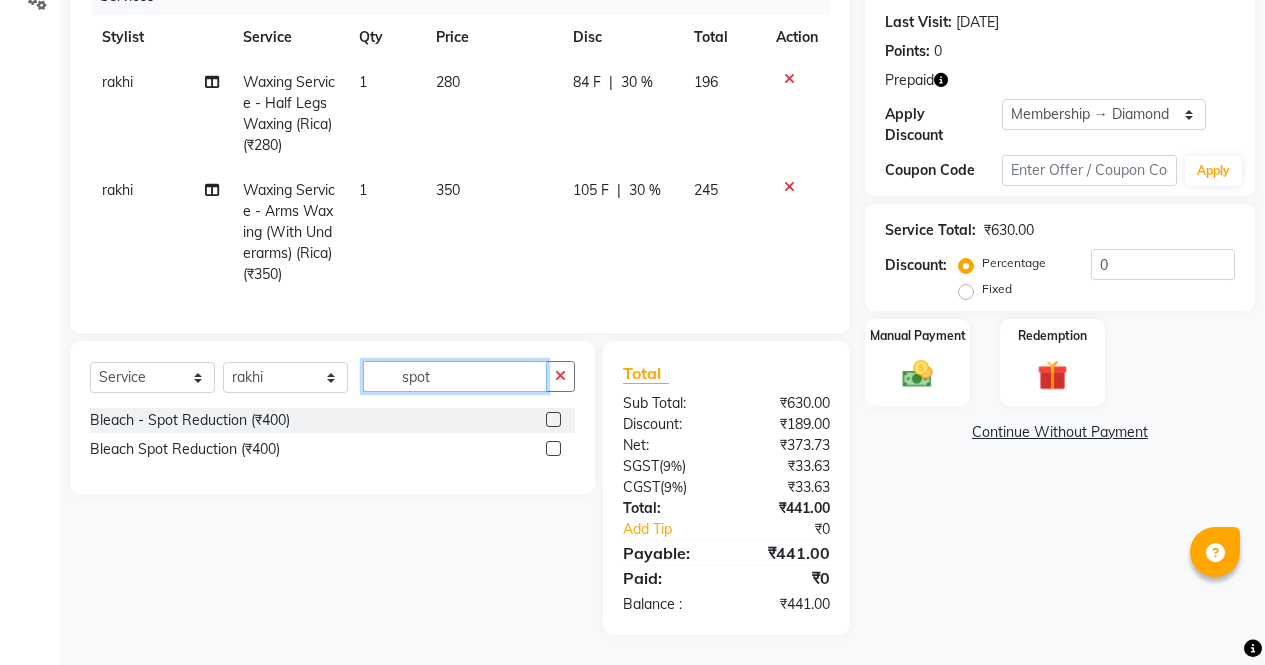 type on "spot" 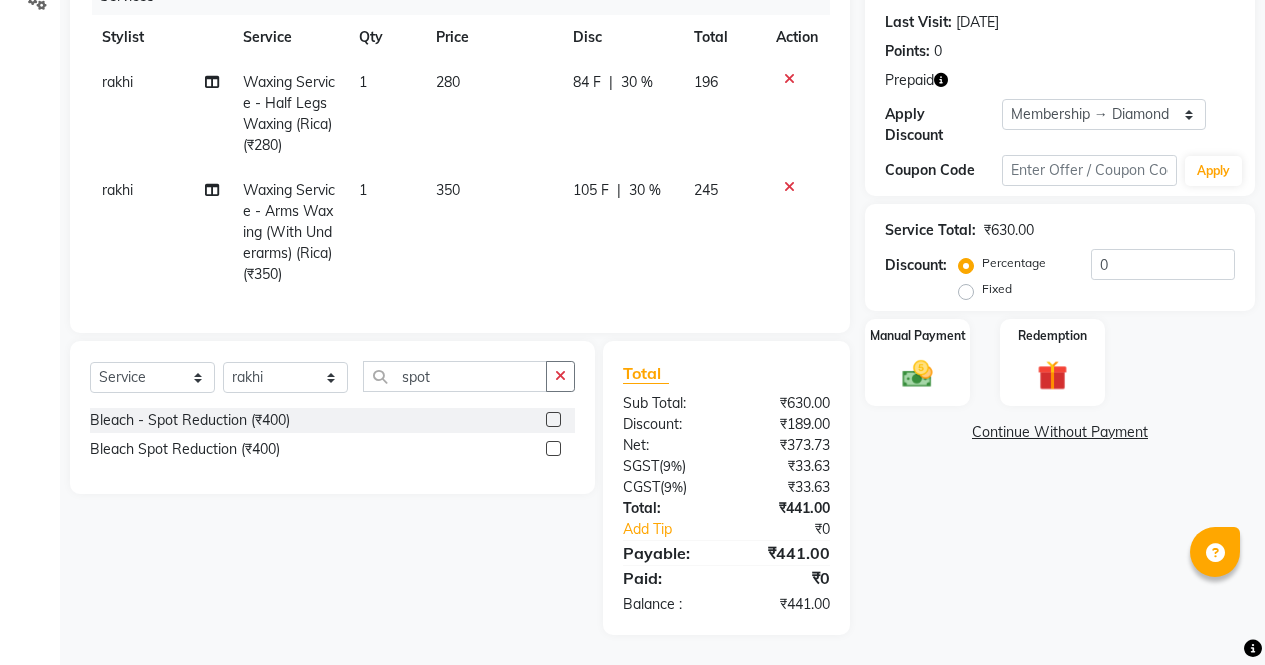 click on "Select  Service  Product  Membership  Package Voucher Prepaid Gift Card  Select Stylist ajeet anu ashu Front Desk muskaan pratibha rakhi rohit soni sunil spot Bleach - Spot Reduction (₹400)  Bleach Spot Reduction (₹400)" 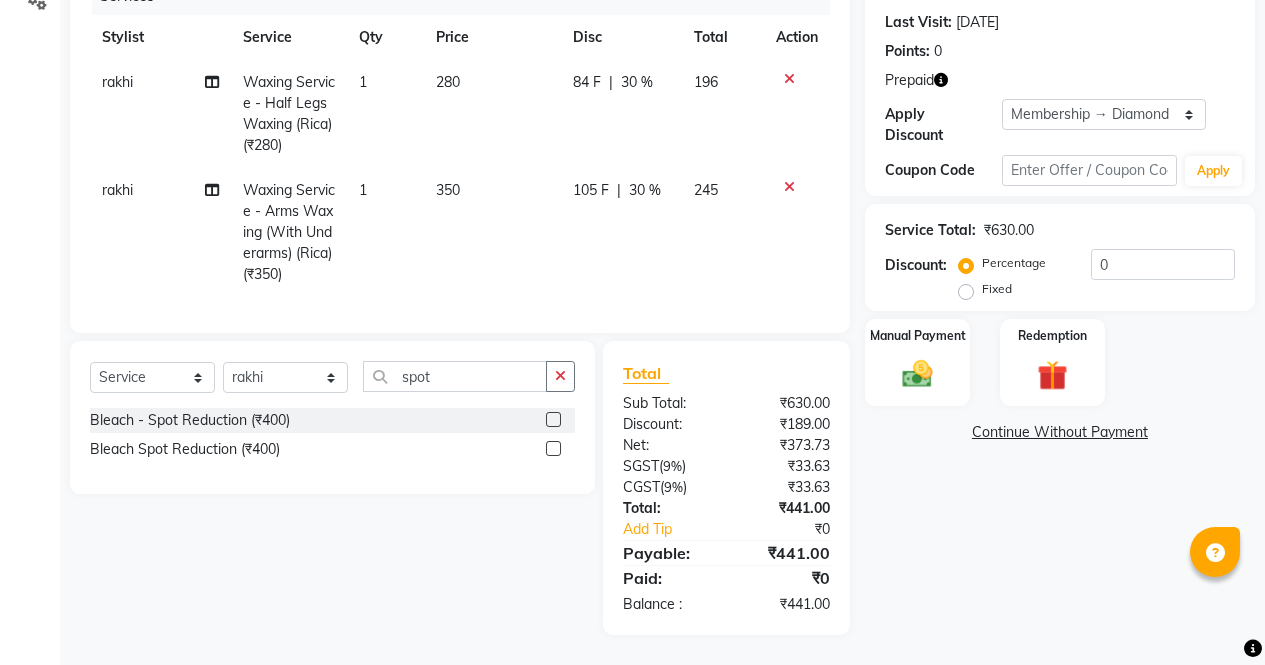 click 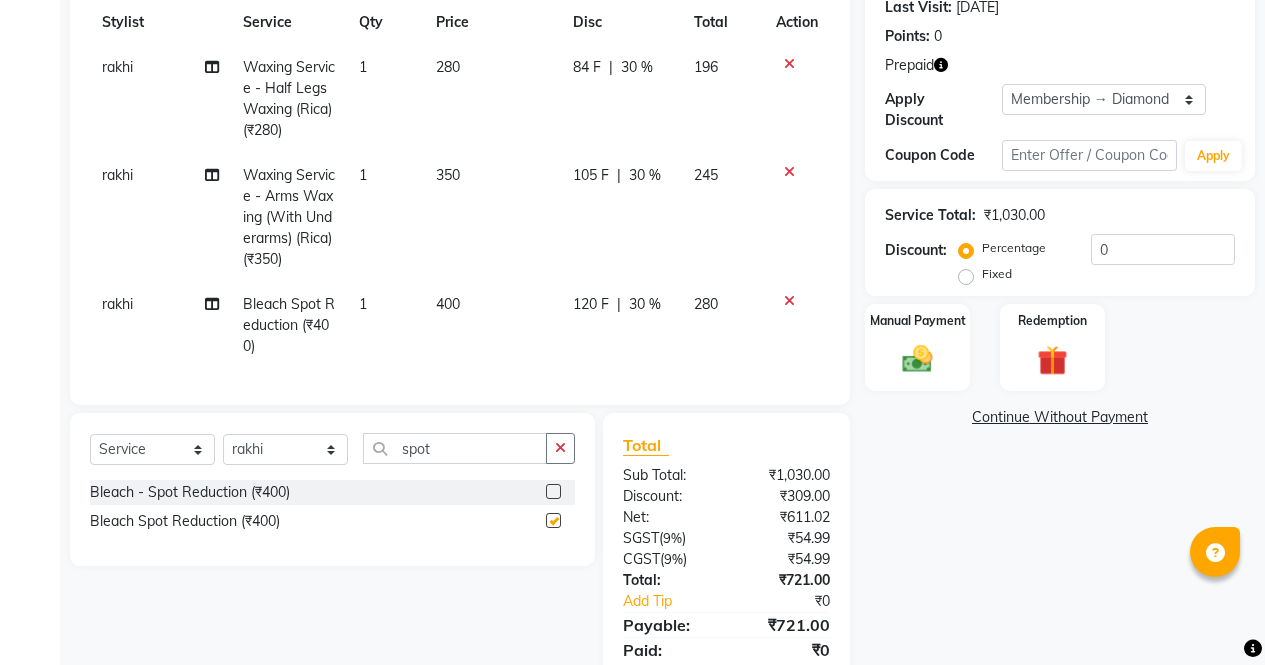 scroll, scrollTop: 372, scrollLeft: 0, axis: vertical 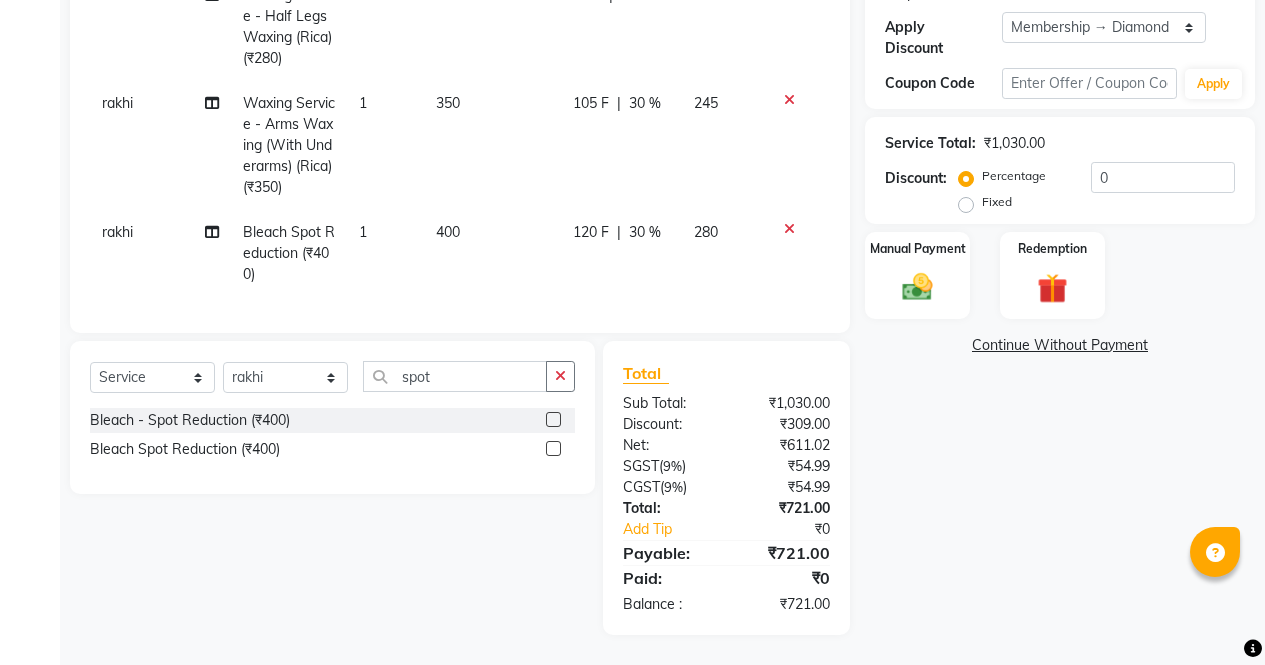 checkbox on "false" 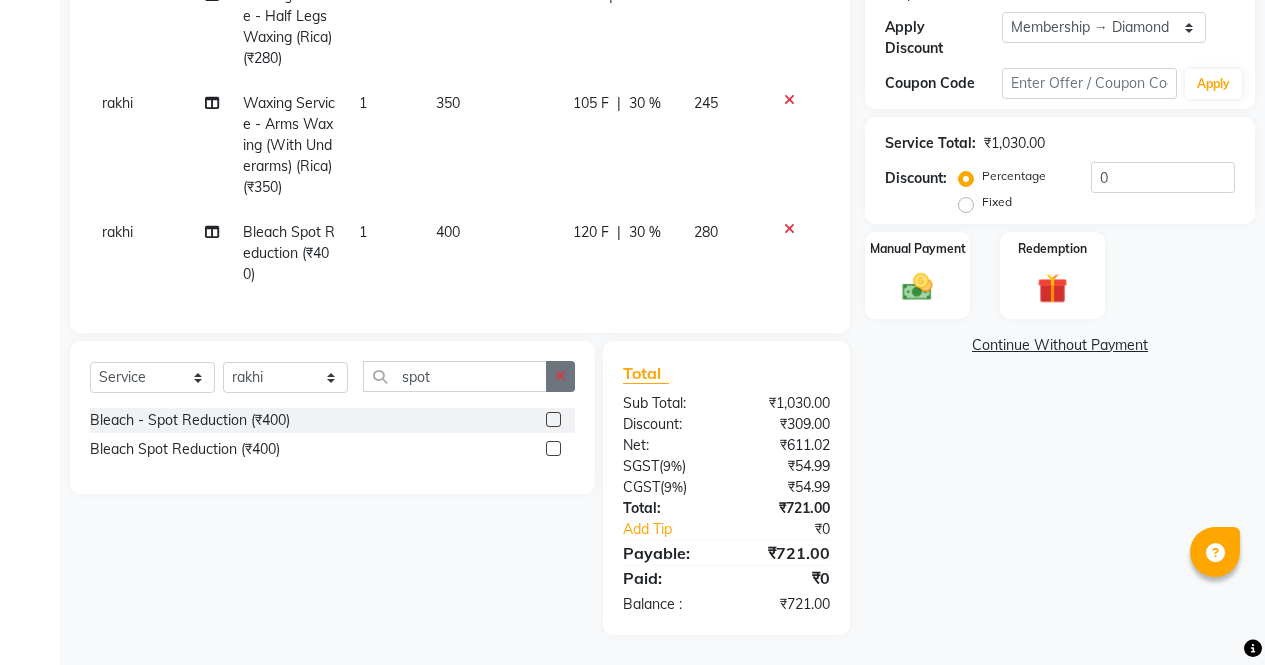 click 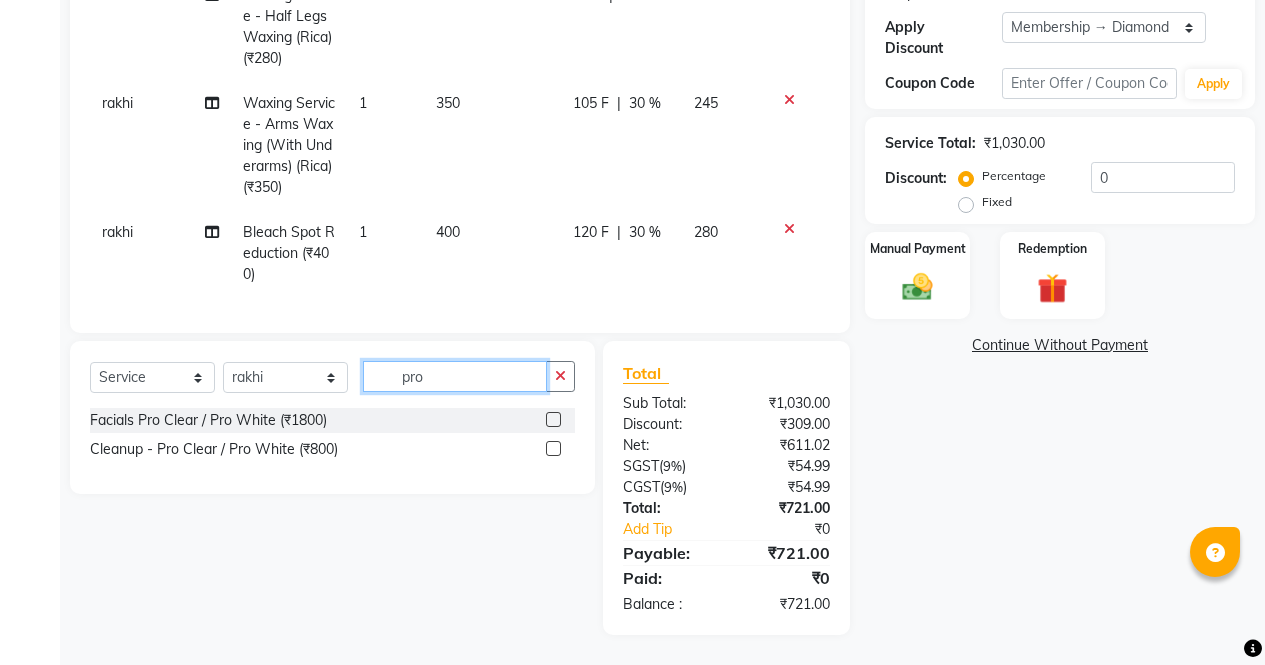 type on "pro" 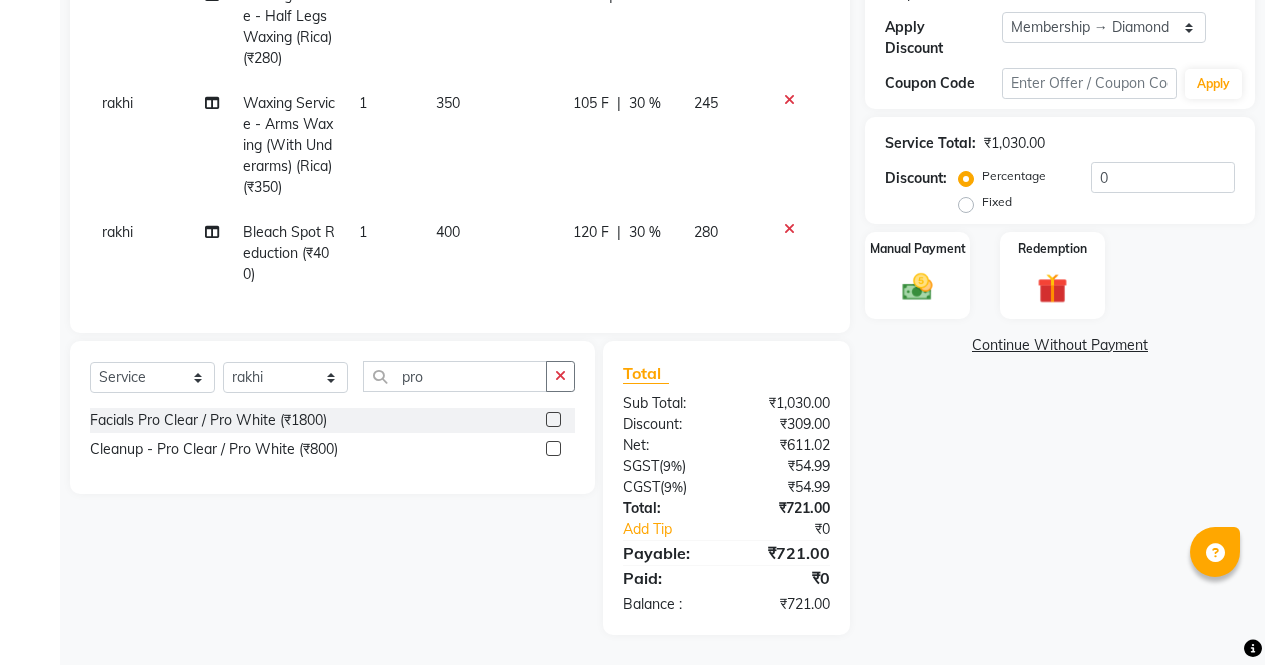 click 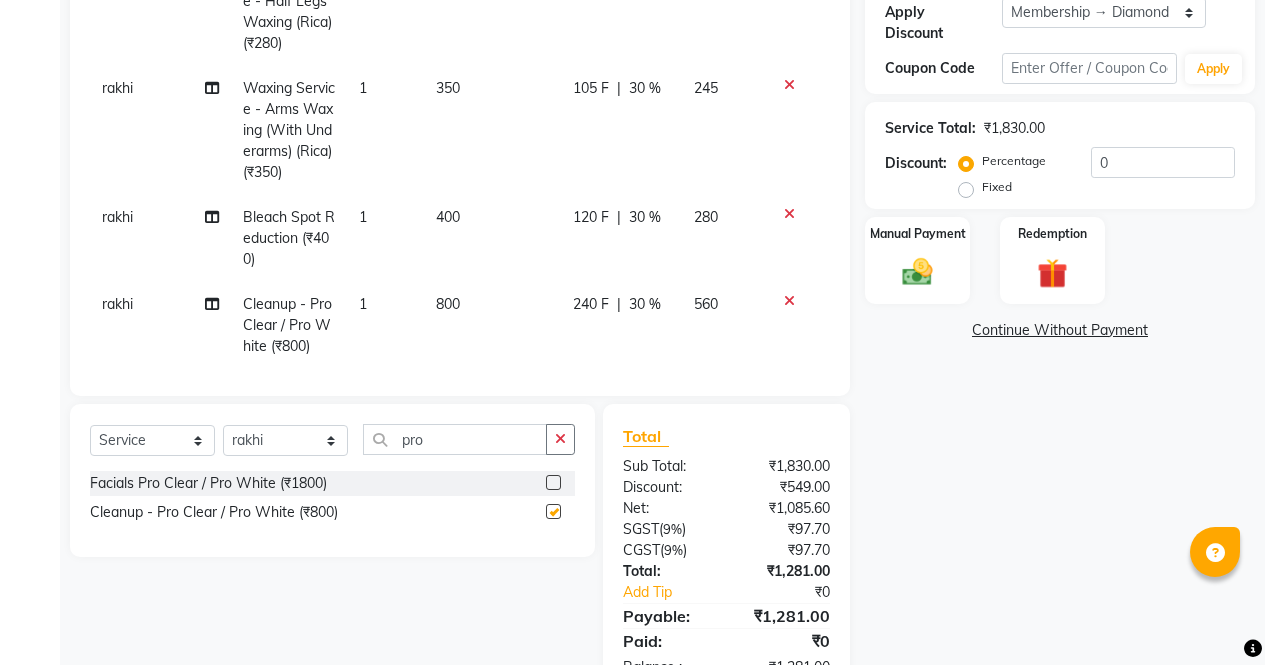 scroll, scrollTop: 24, scrollLeft: 0, axis: vertical 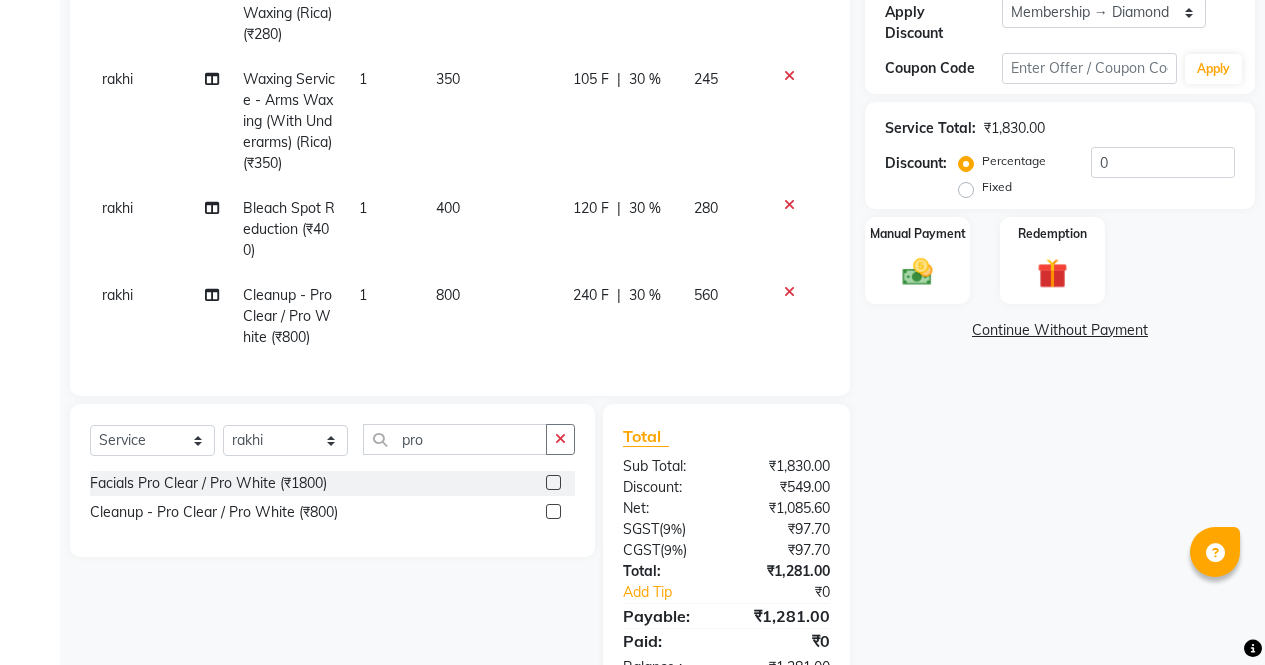 checkbox on "false" 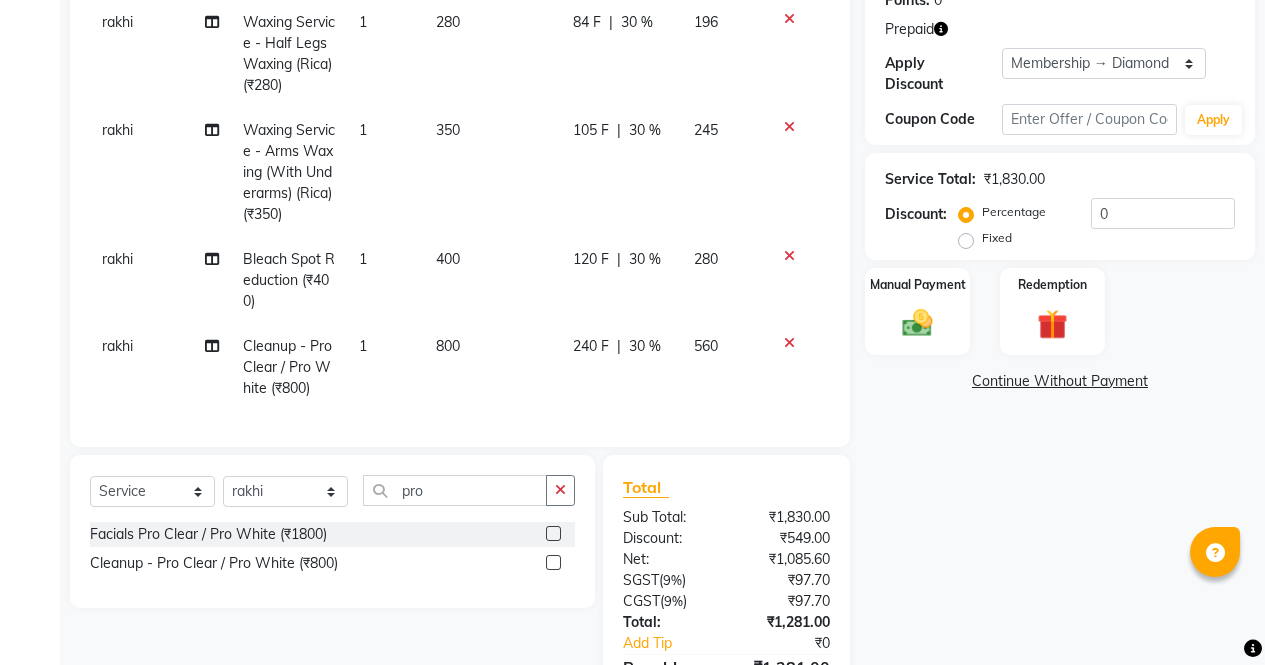 scroll, scrollTop: 197, scrollLeft: 0, axis: vertical 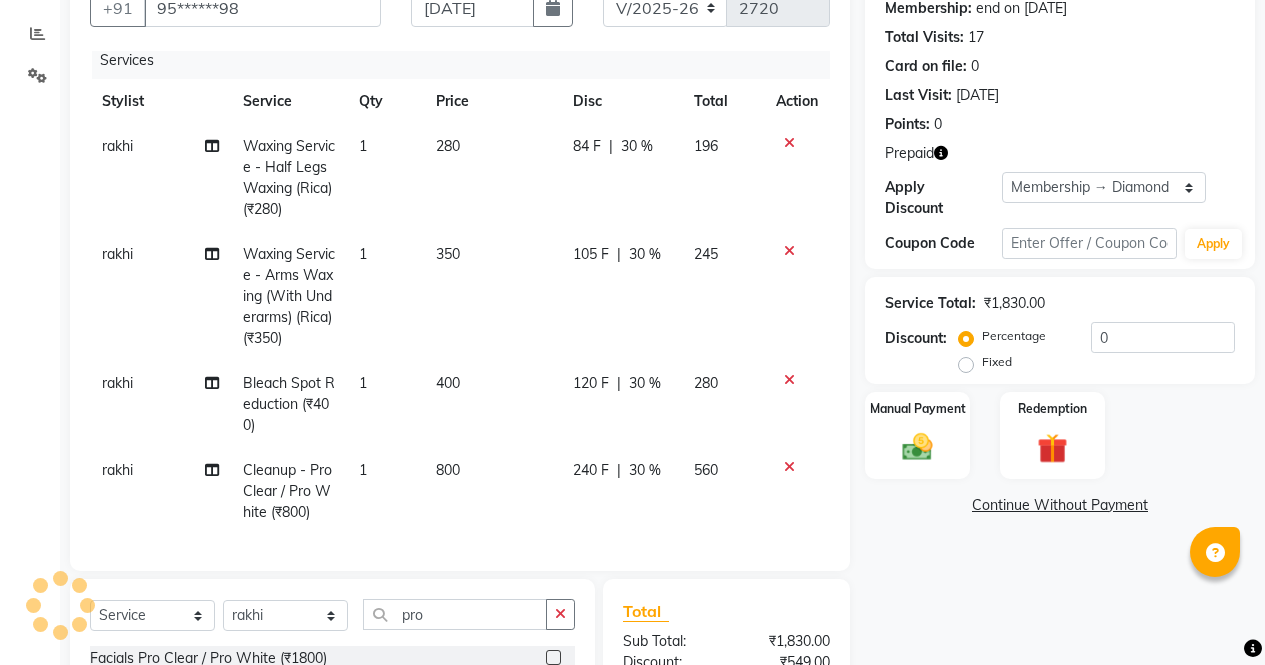 click 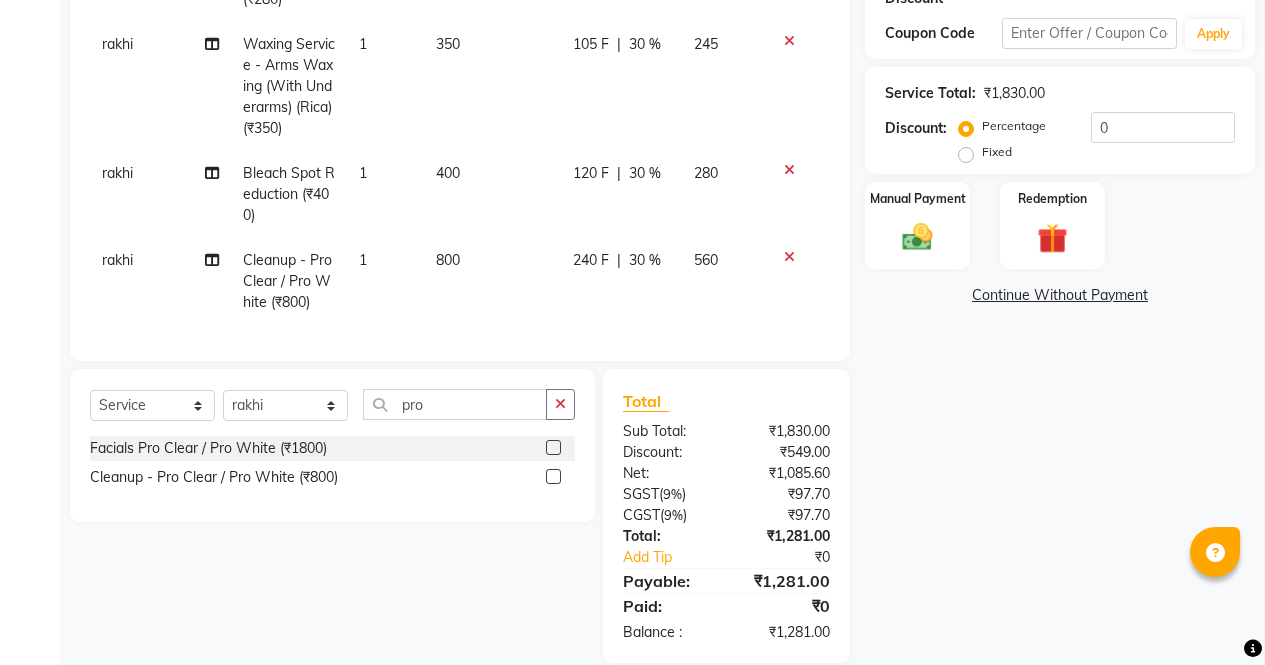 scroll, scrollTop: 435, scrollLeft: 0, axis: vertical 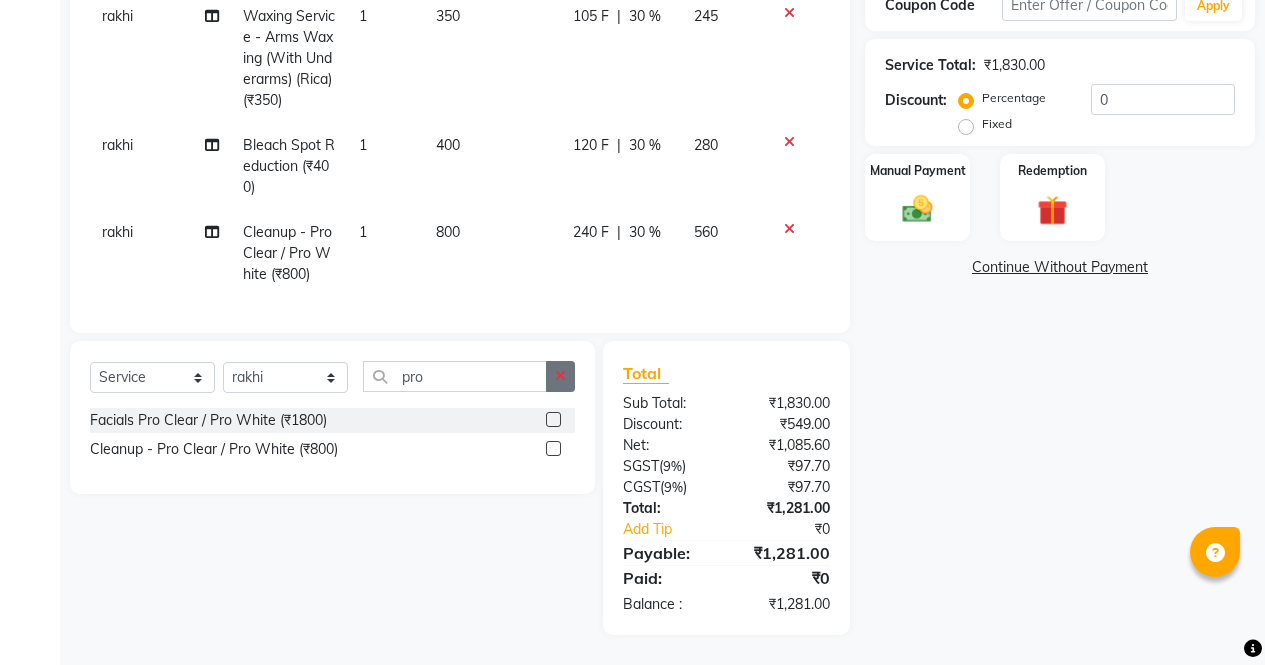 click 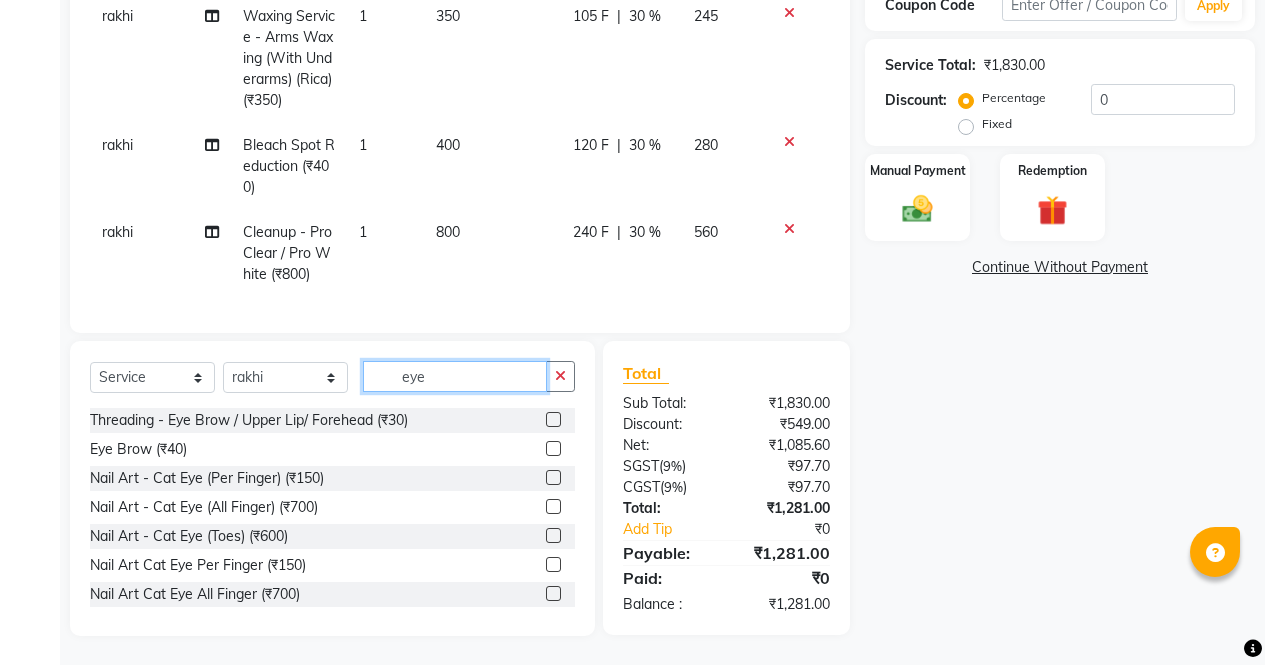 type on "eye" 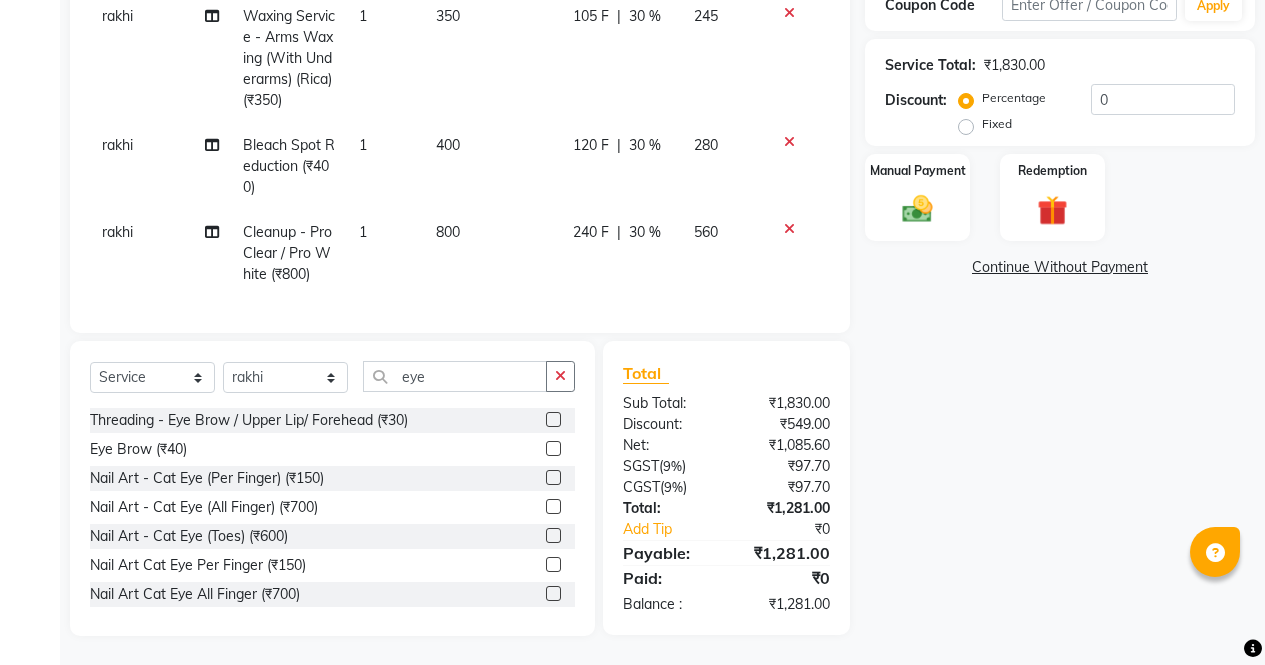 click 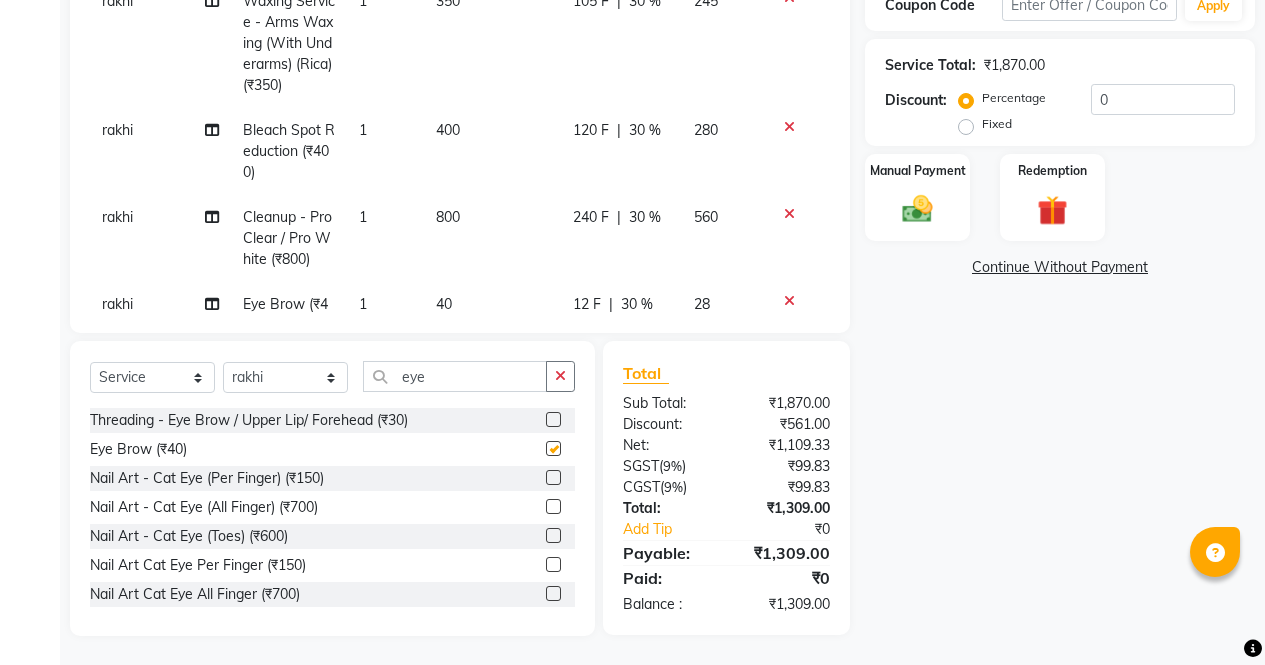 scroll, scrollTop: 90, scrollLeft: 0, axis: vertical 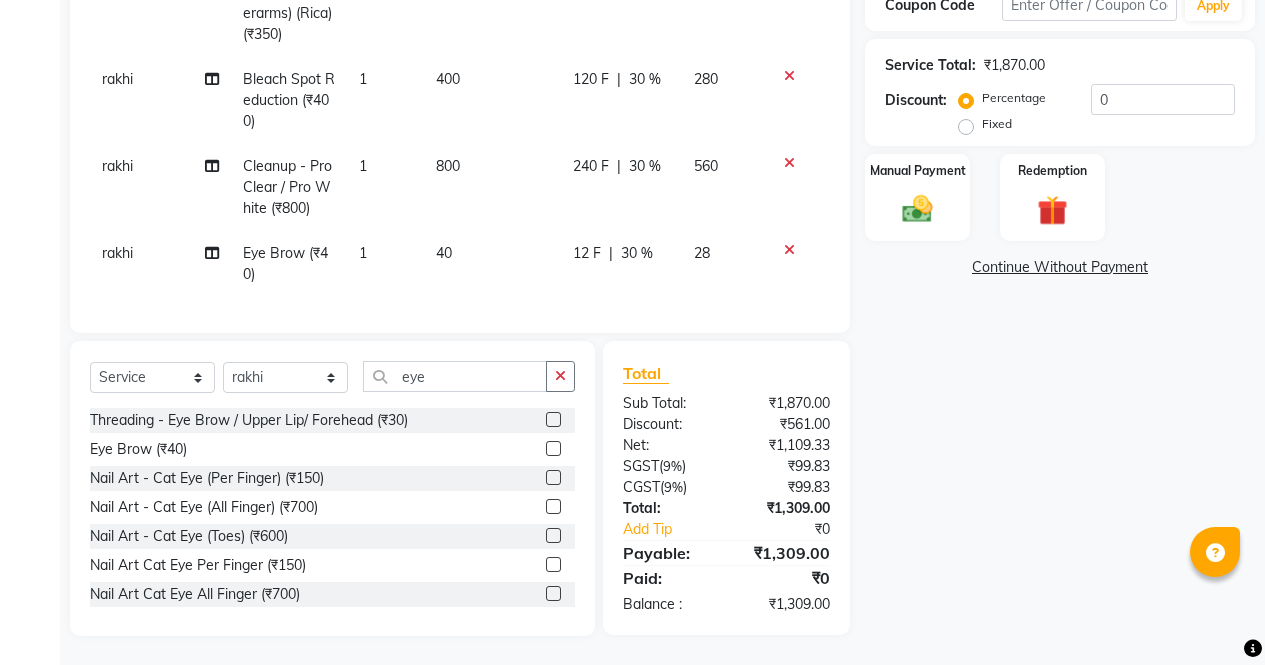 checkbox on "false" 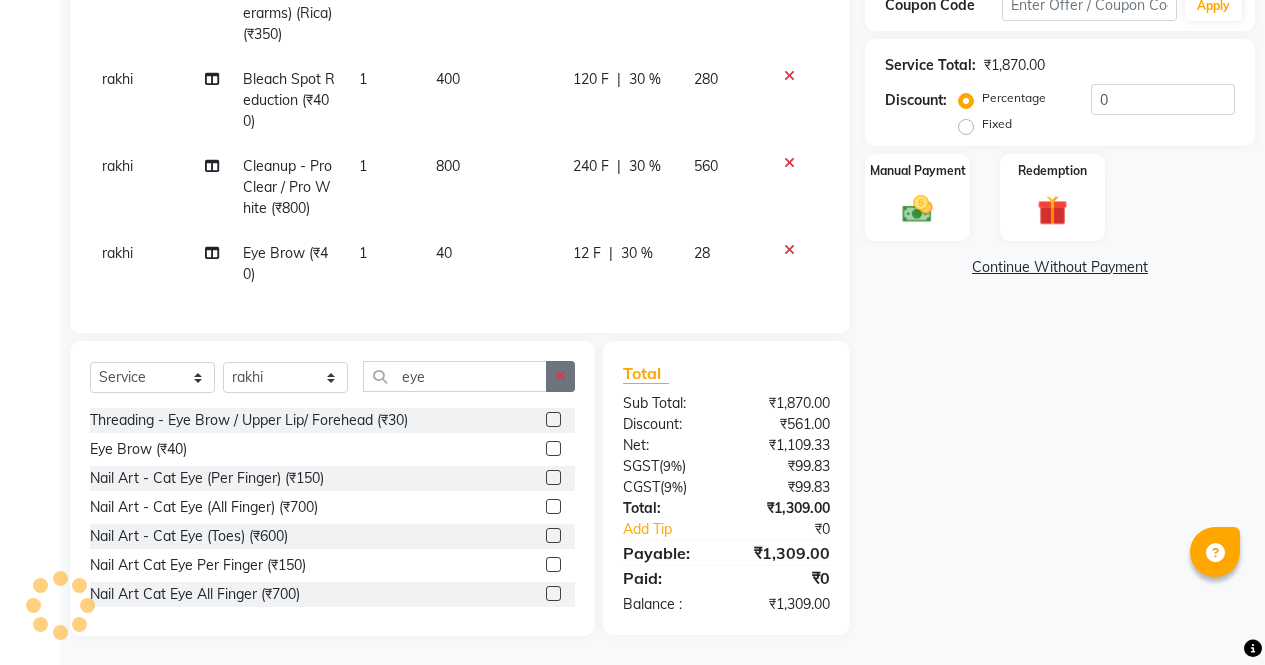 click 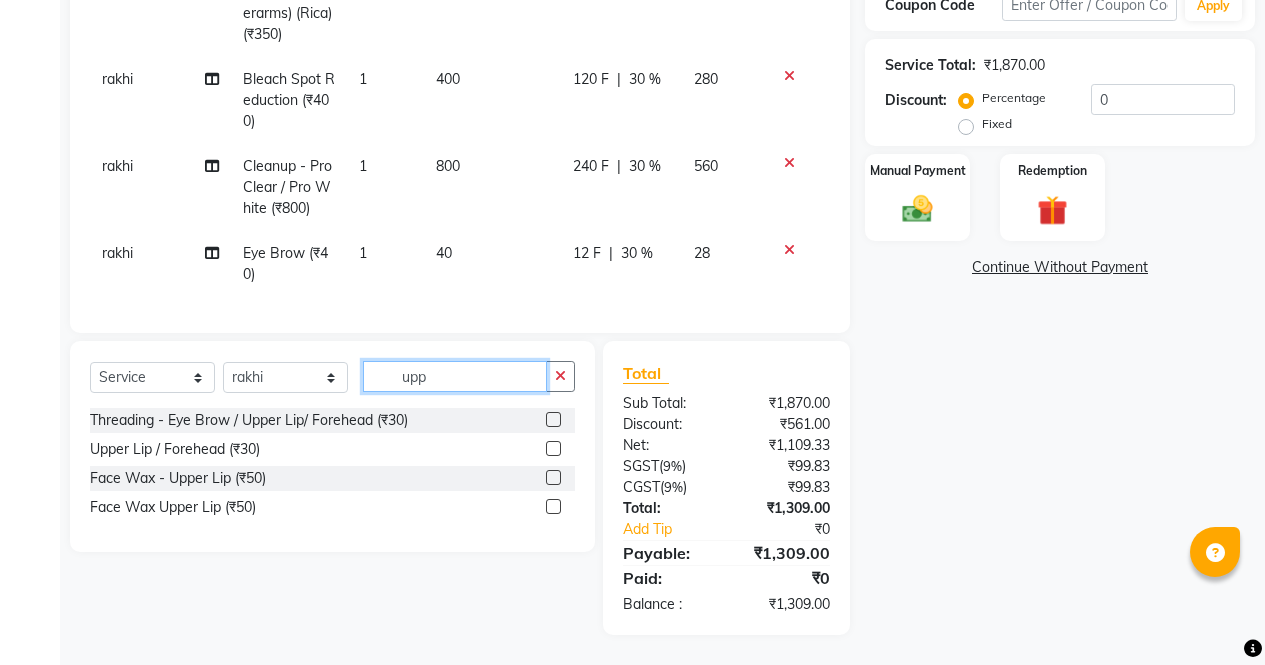 type on "upp" 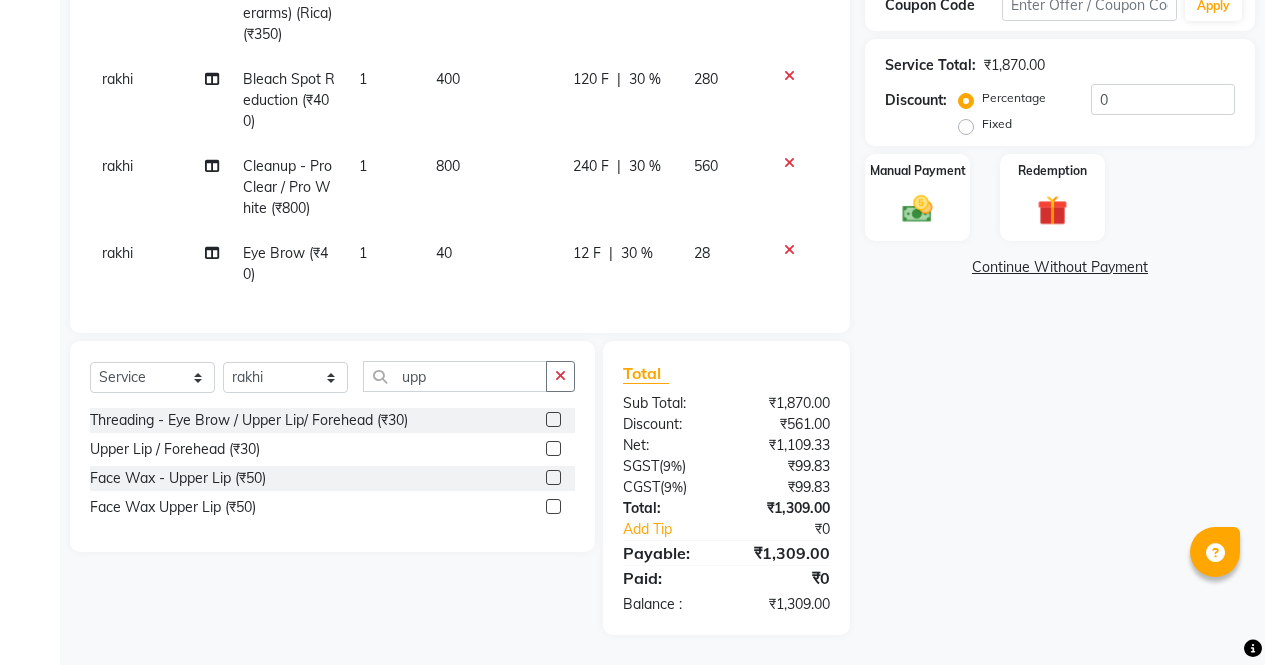click 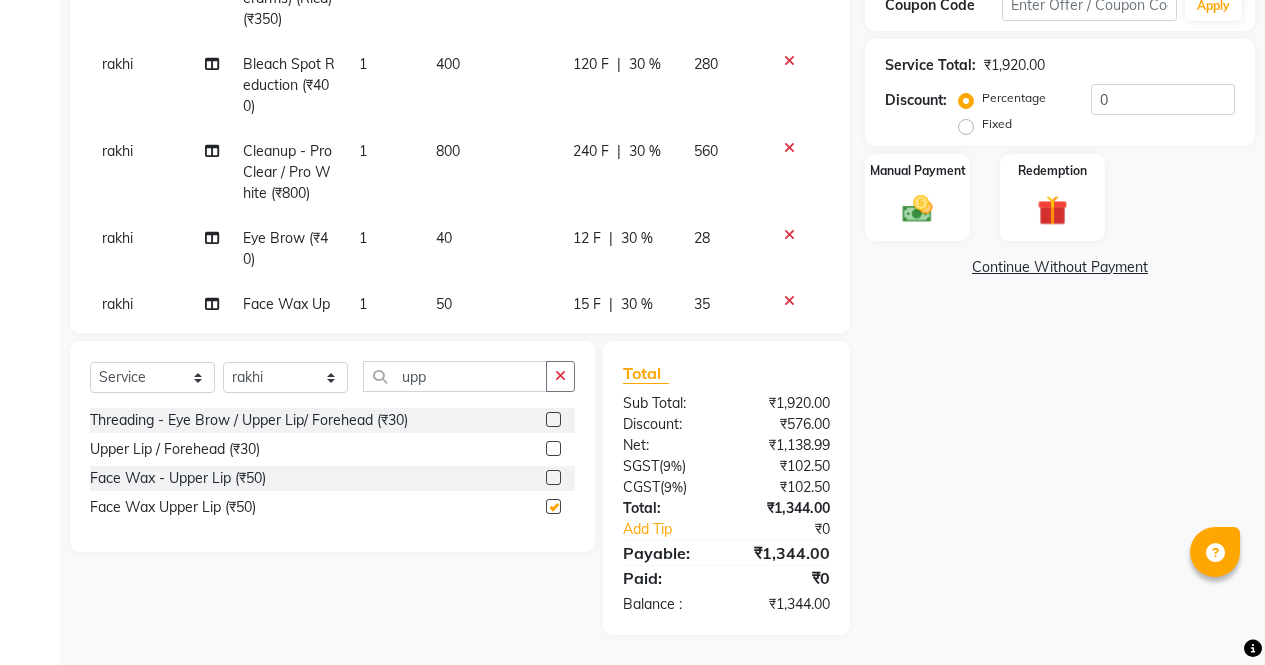 click 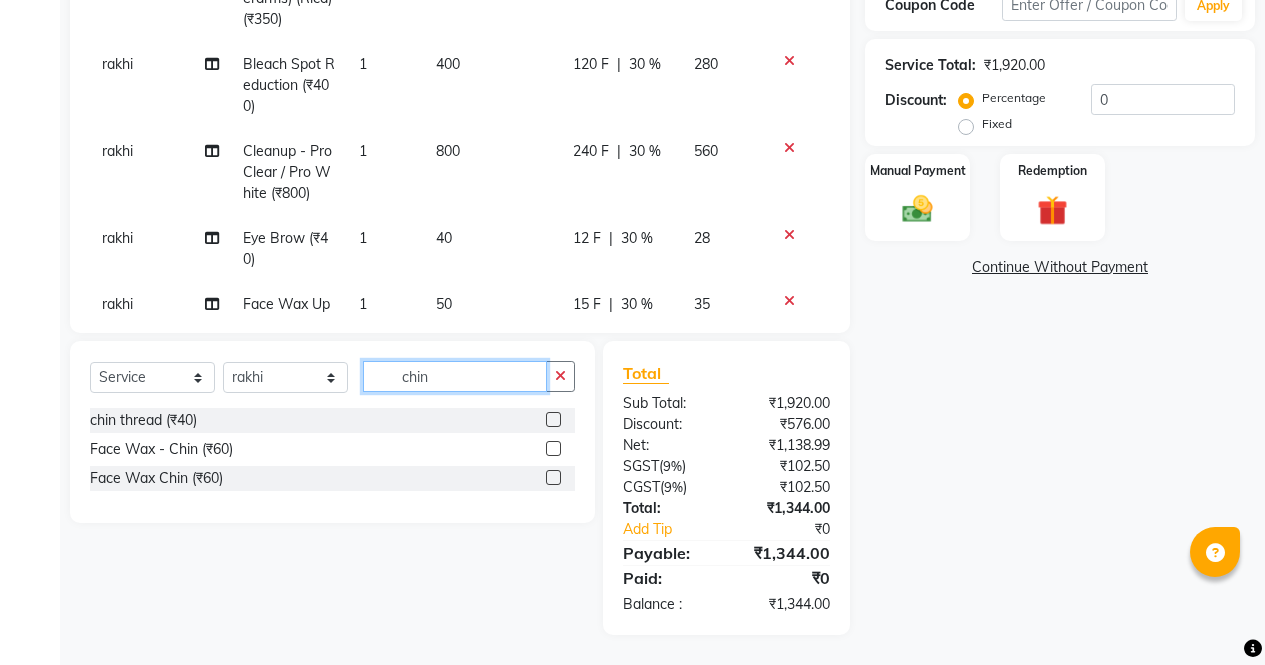 type on "chin" 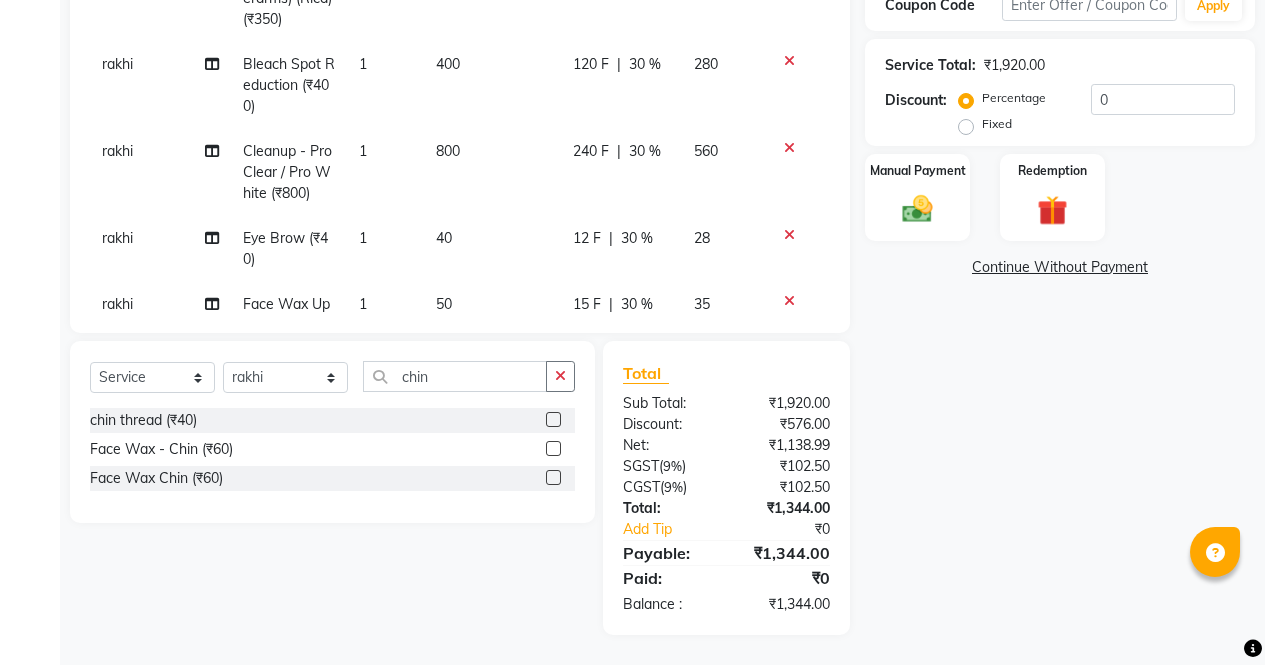 click 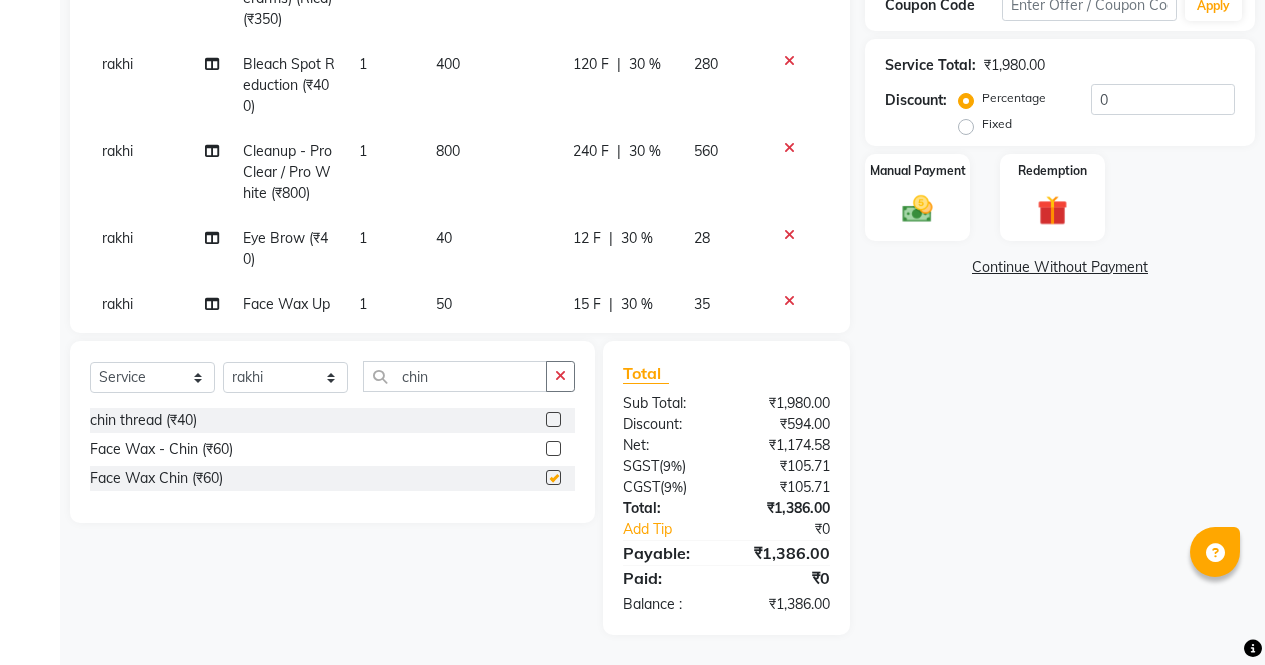 scroll, scrollTop: 222, scrollLeft: 0, axis: vertical 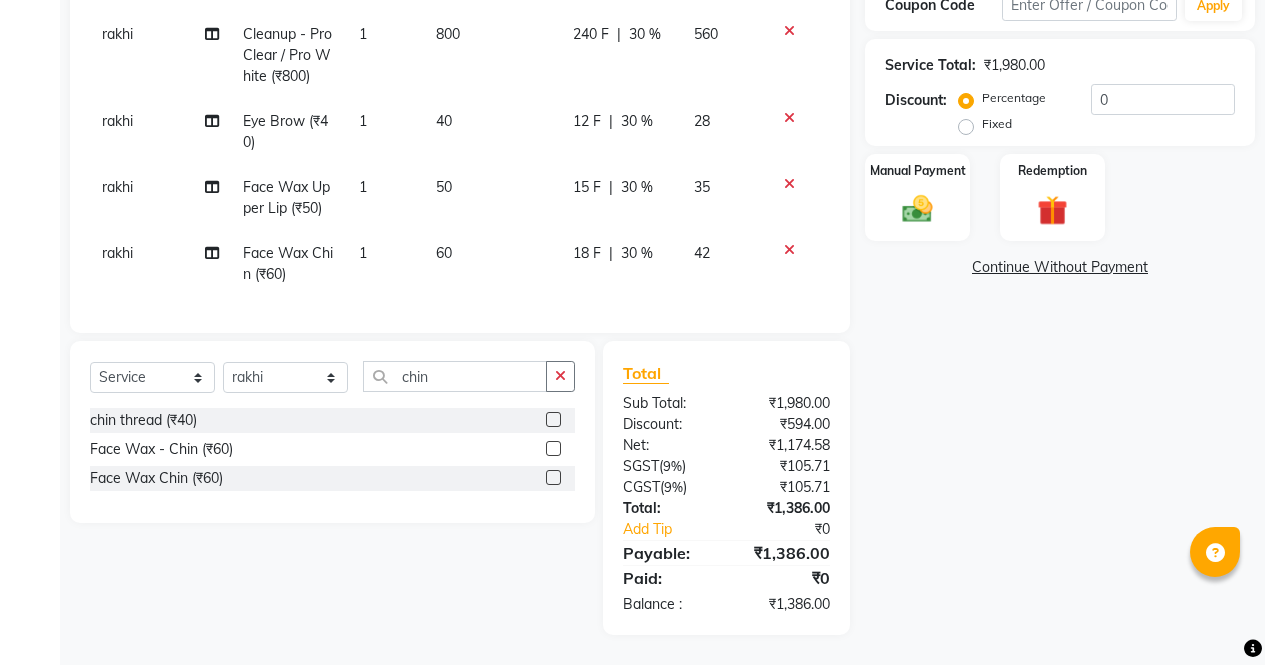 checkbox on "false" 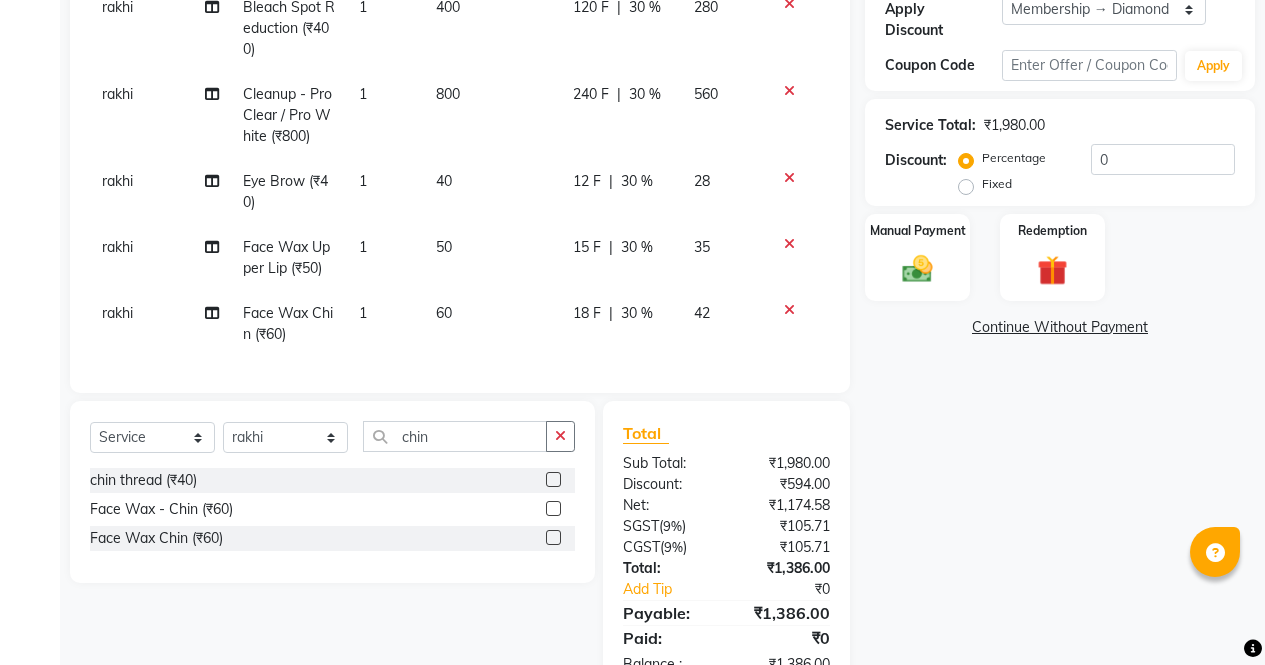 scroll, scrollTop: 312, scrollLeft: 0, axis: vertical 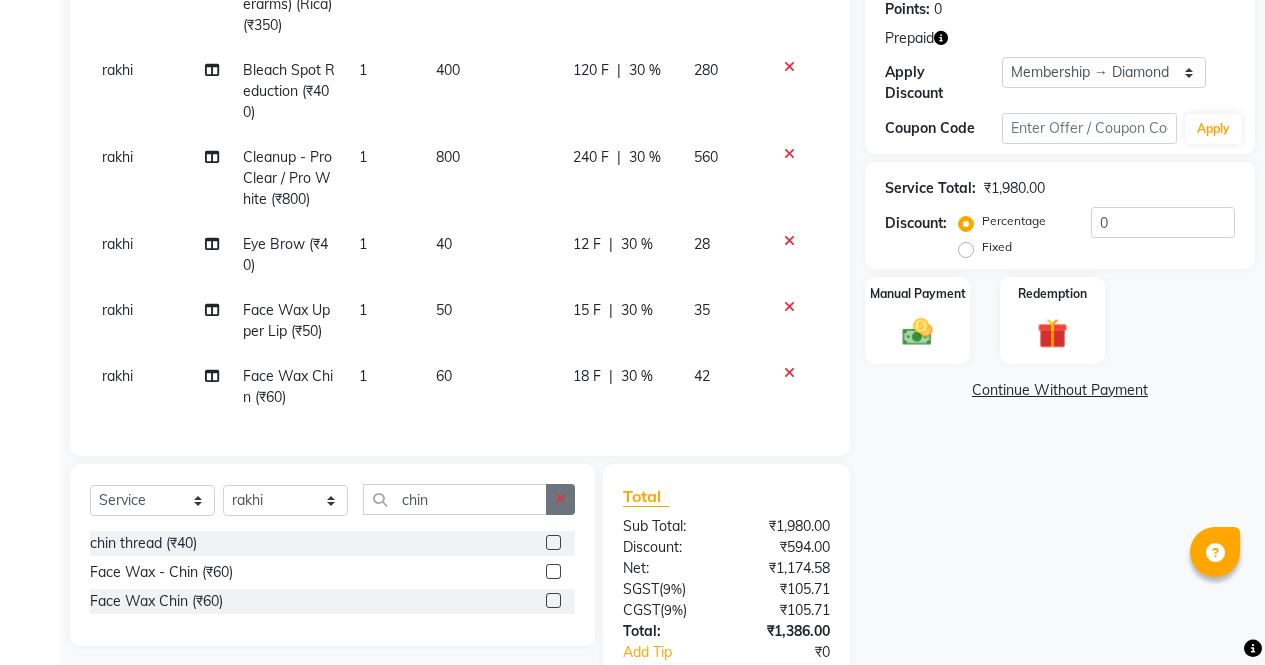 click 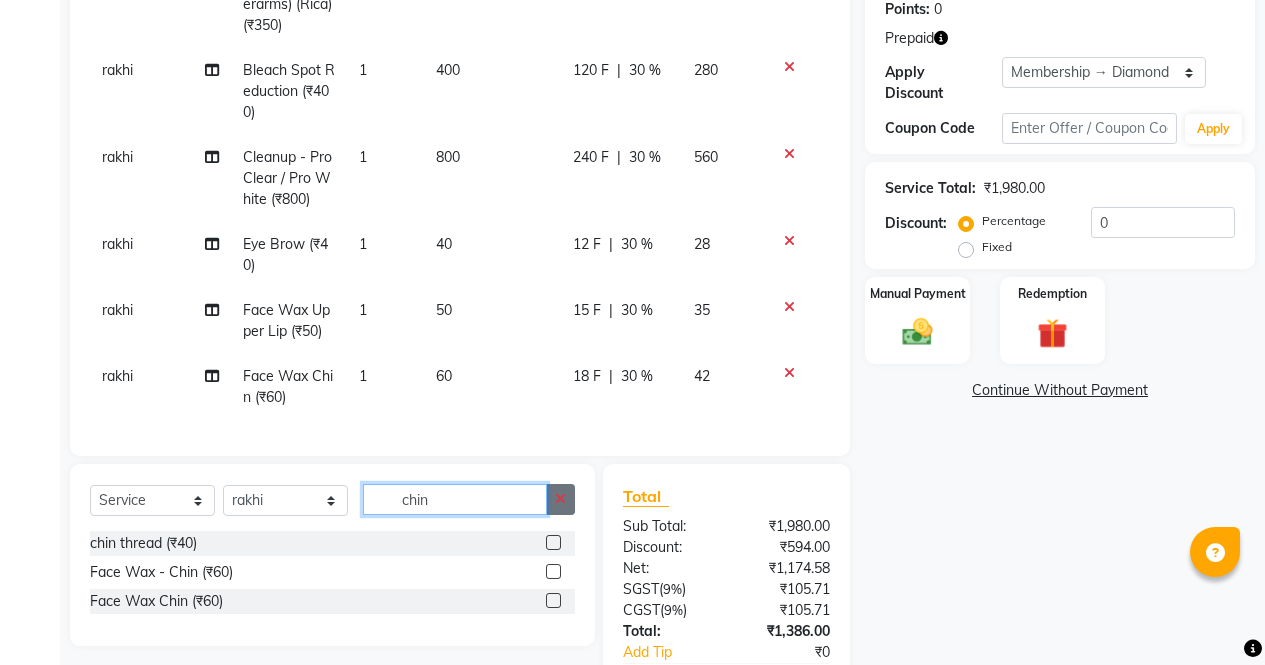 type 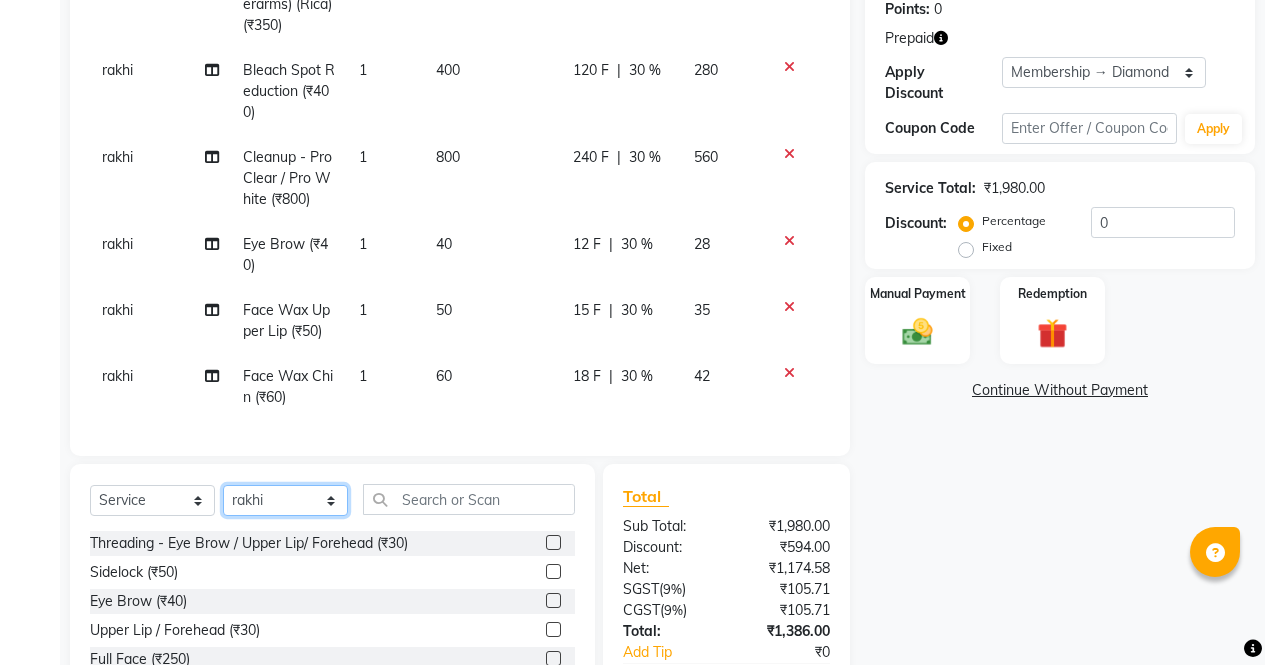 click on "Select Stylist ajeet anu ashu Front Desk muskaan pratibha rakhi rohit soni sunil" 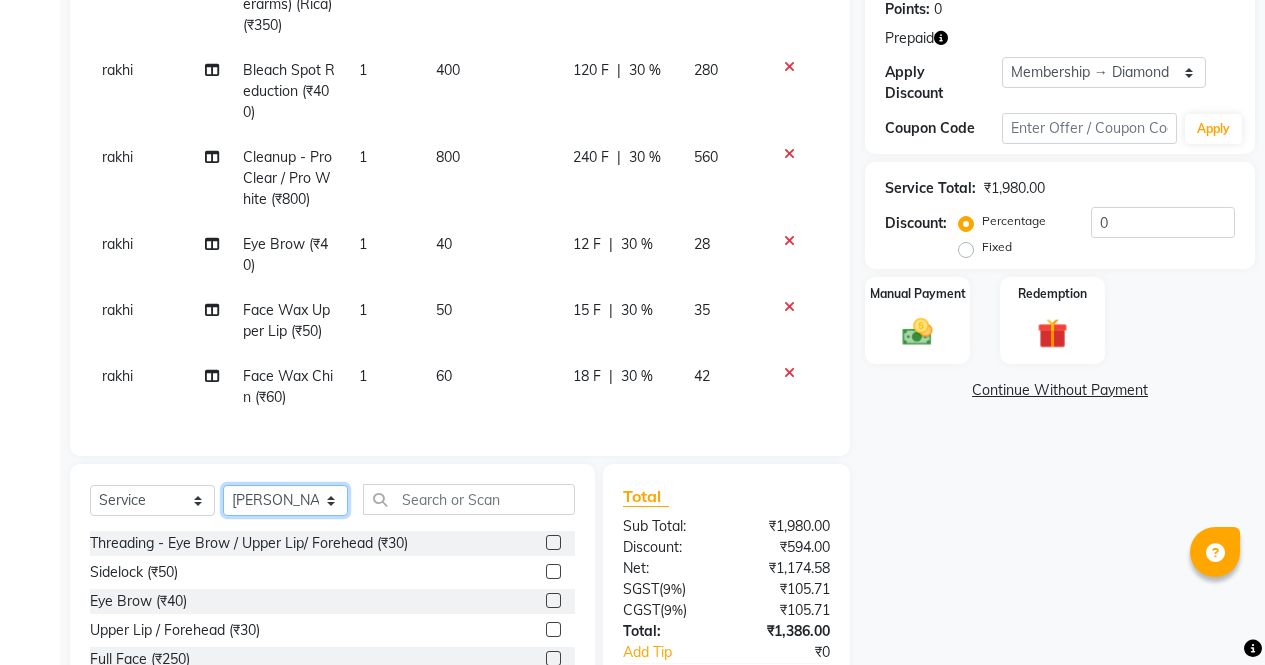 click on "Select Stylist ajeet anu ashu Front Desk muskaan pratibha rakhi rohit soni sunil" 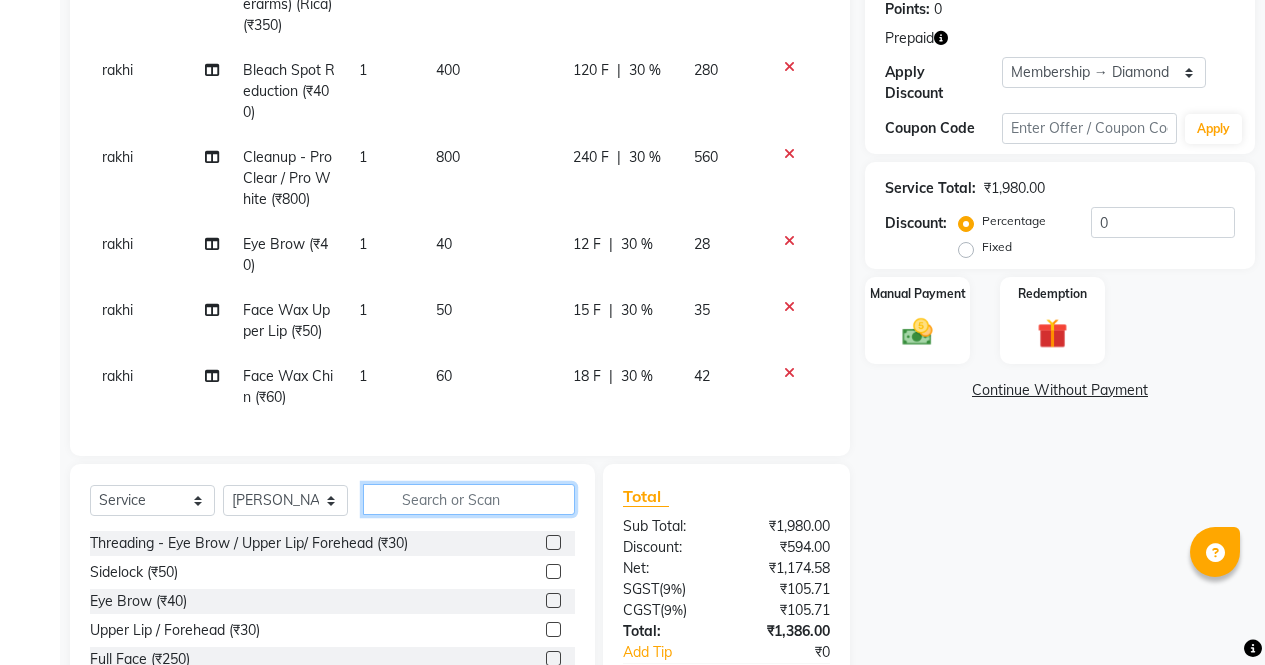click 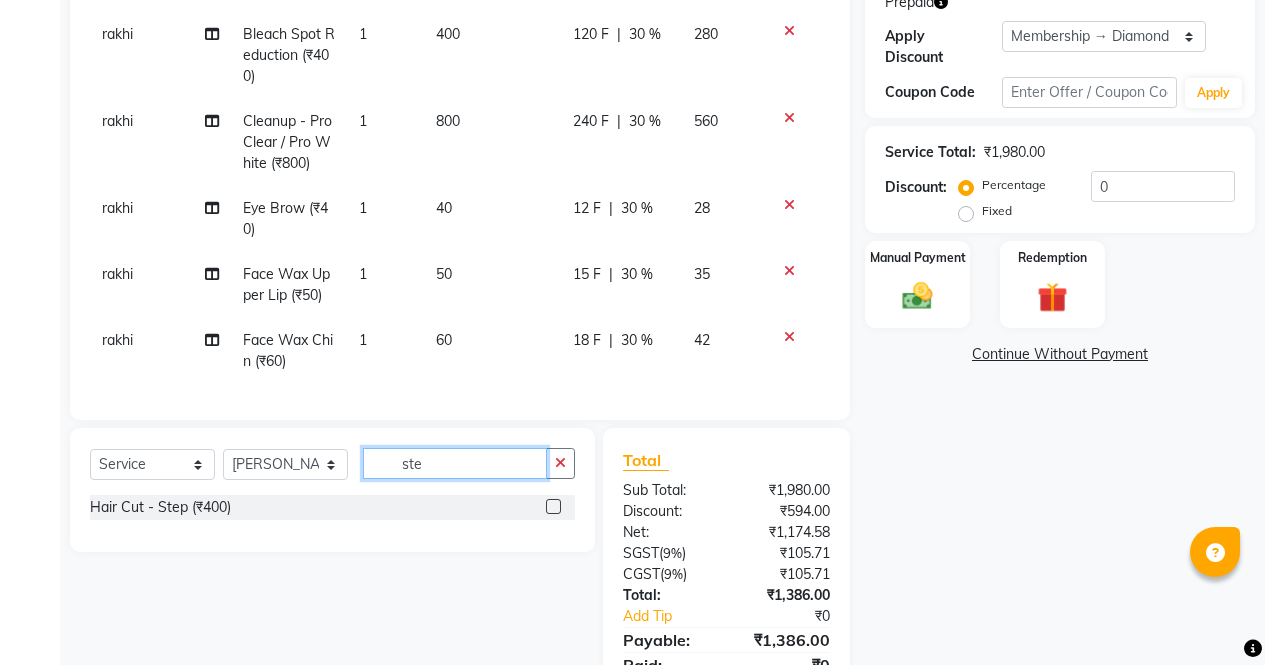 scroll, scrollTop: 435, scrollLeft: 0, axis: vertical 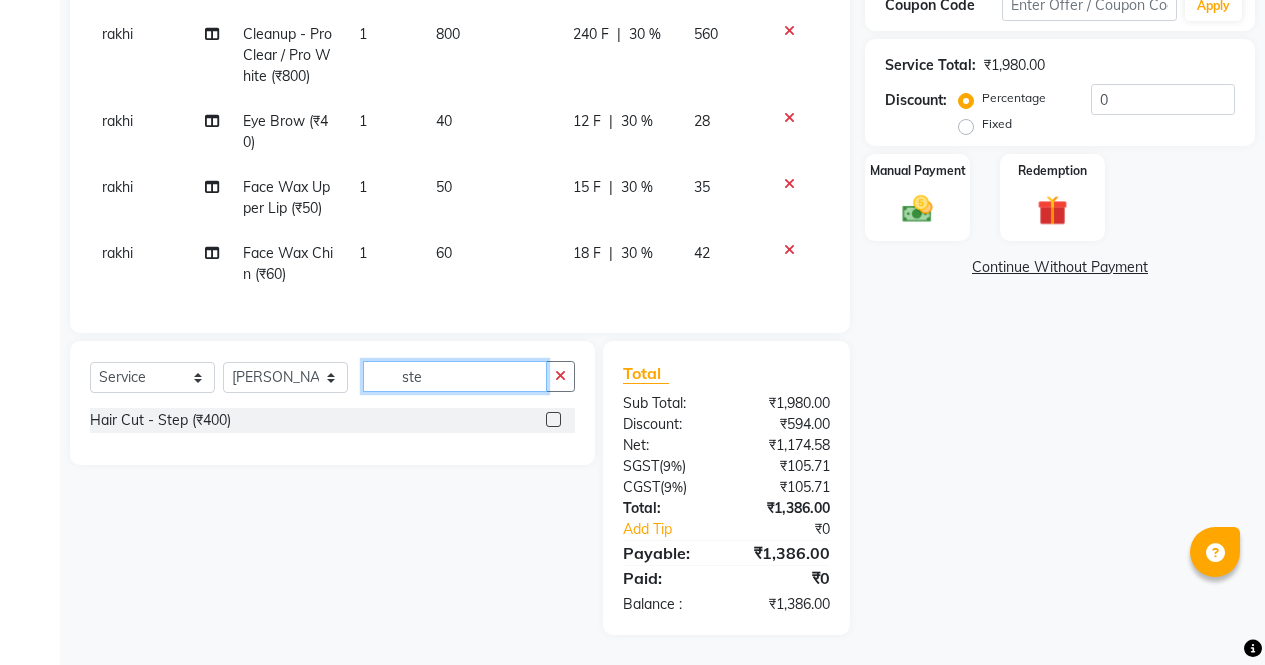 type on "ste" 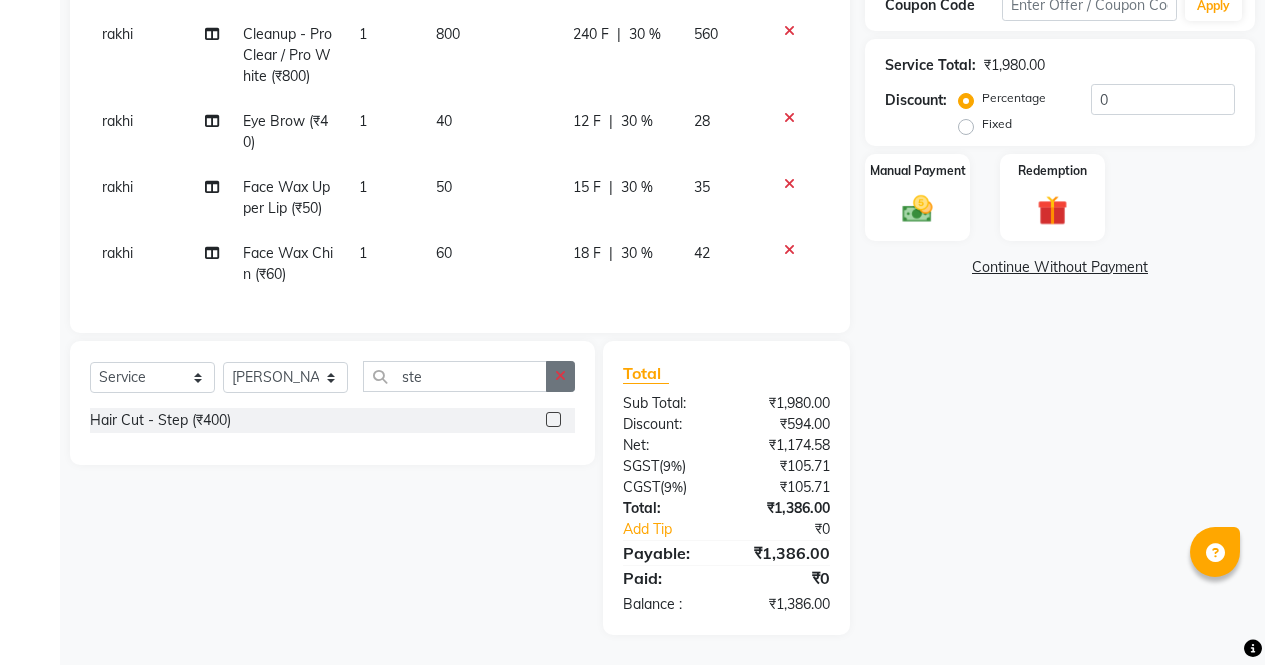 click 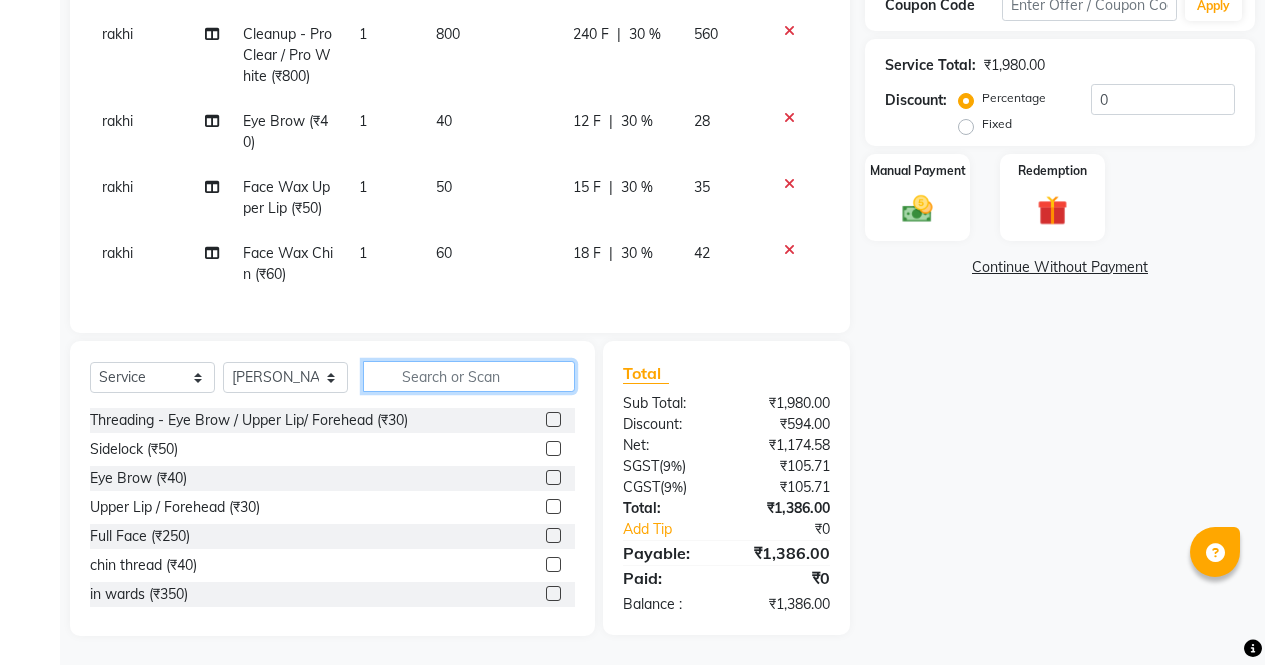 click 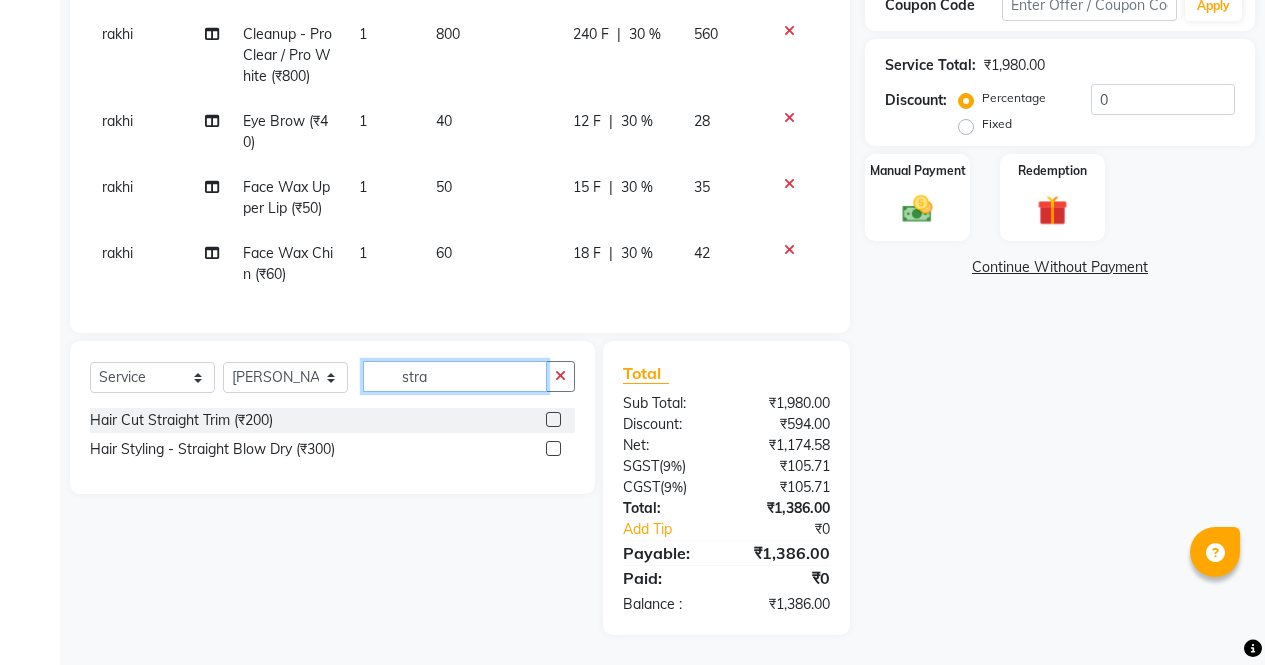 type on "stra" 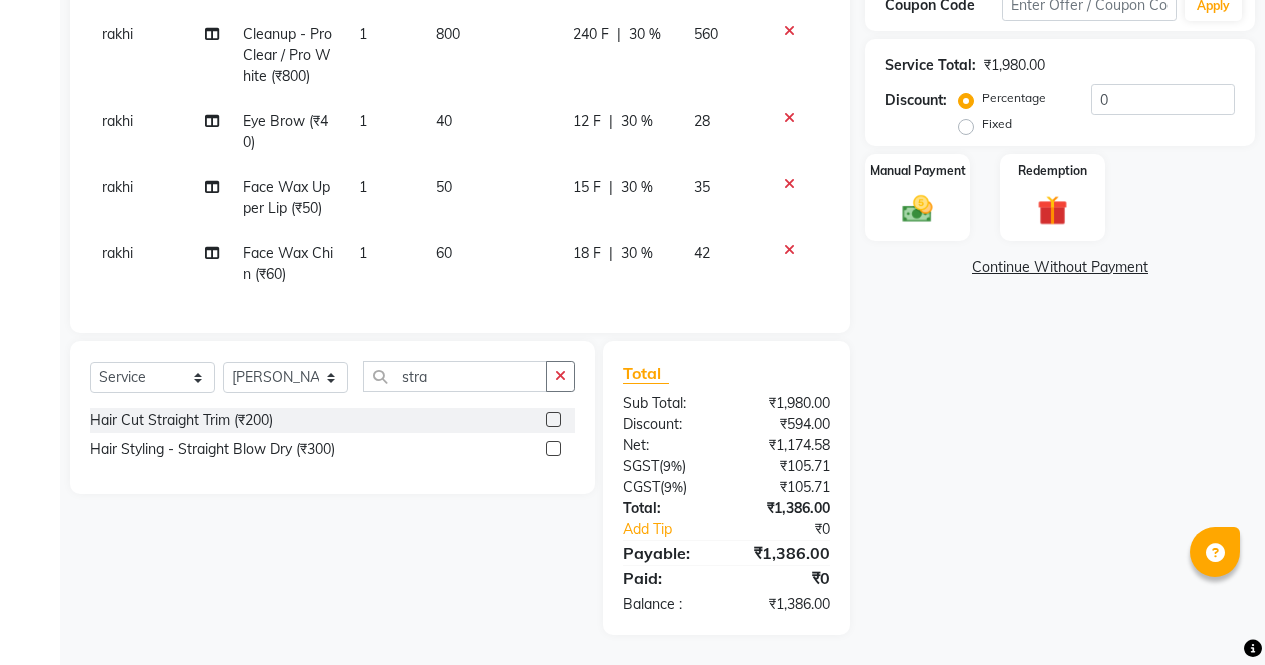 click 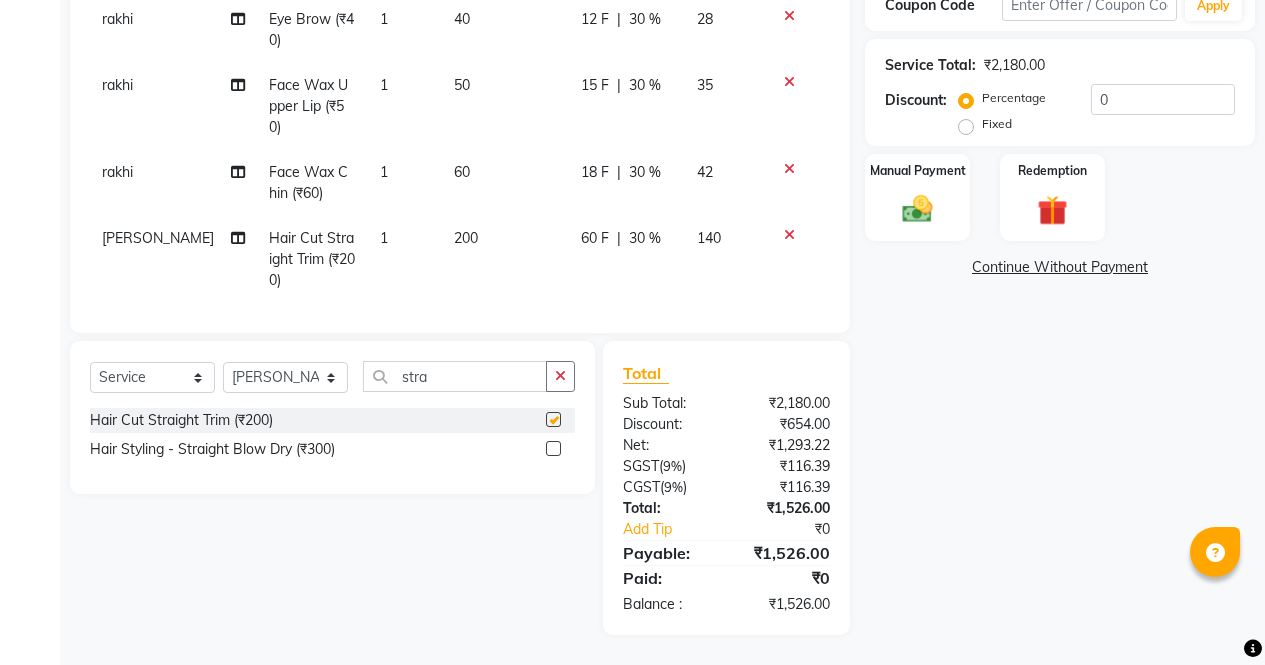 checkbox on "false" 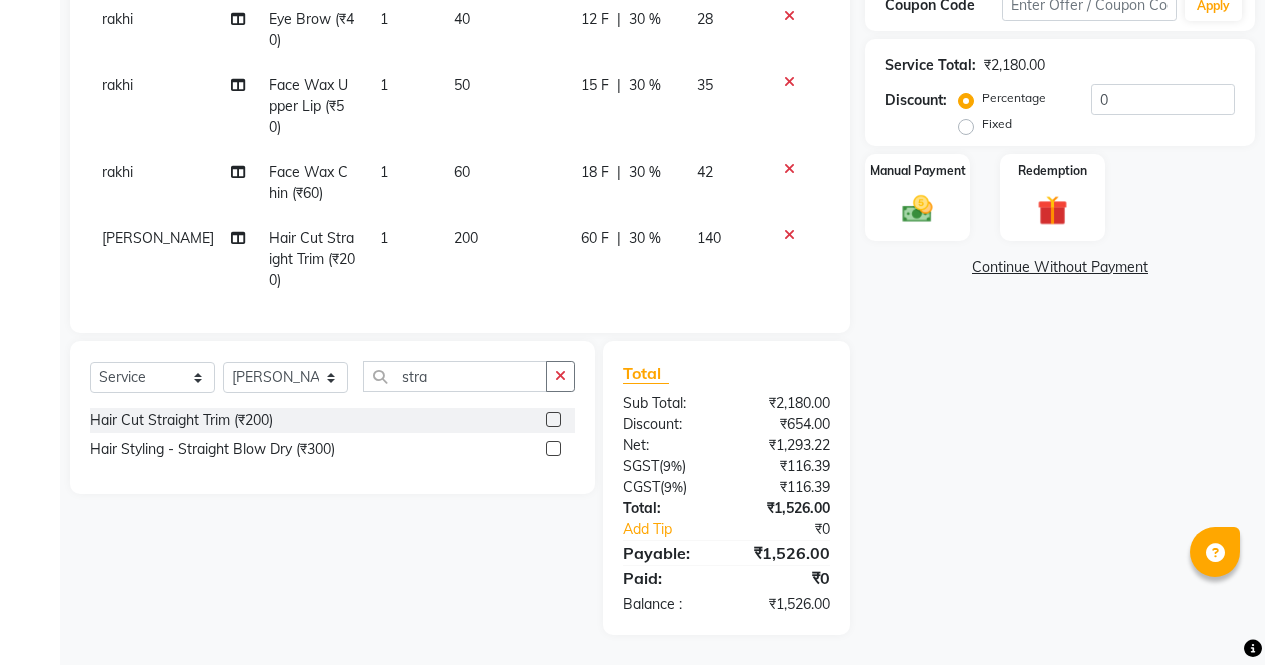 click on "1" 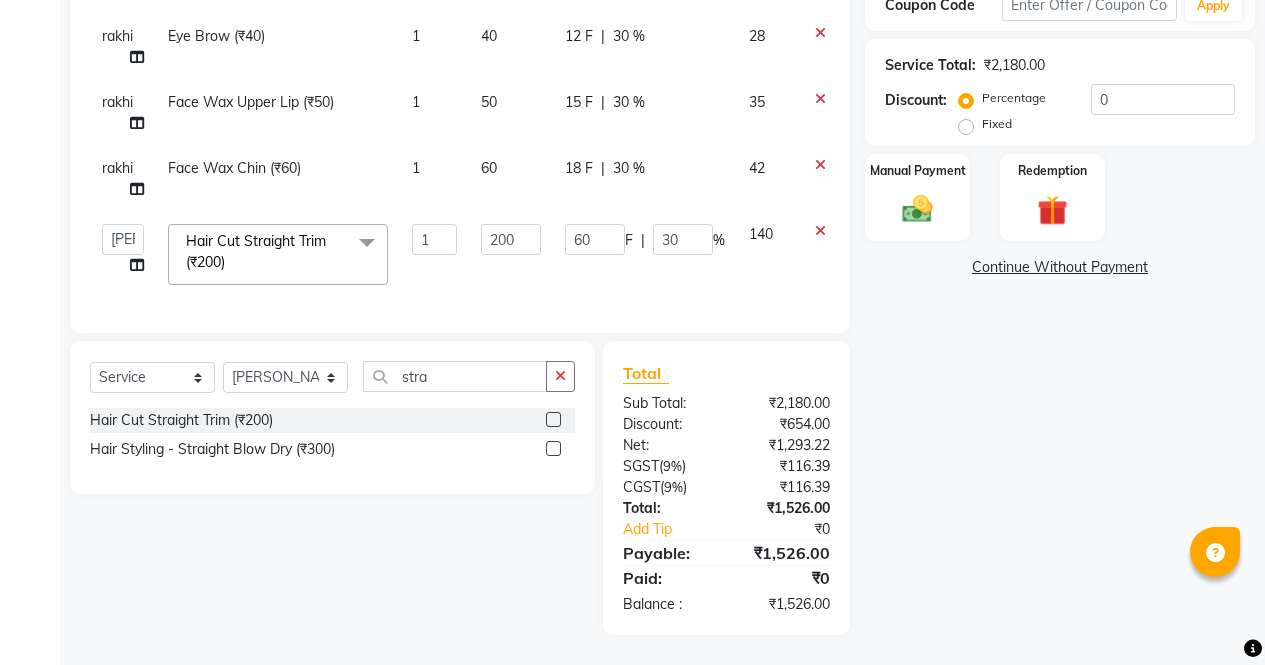 scroll, scrollTop: 160, scrollLeft: 0, axis: vertical 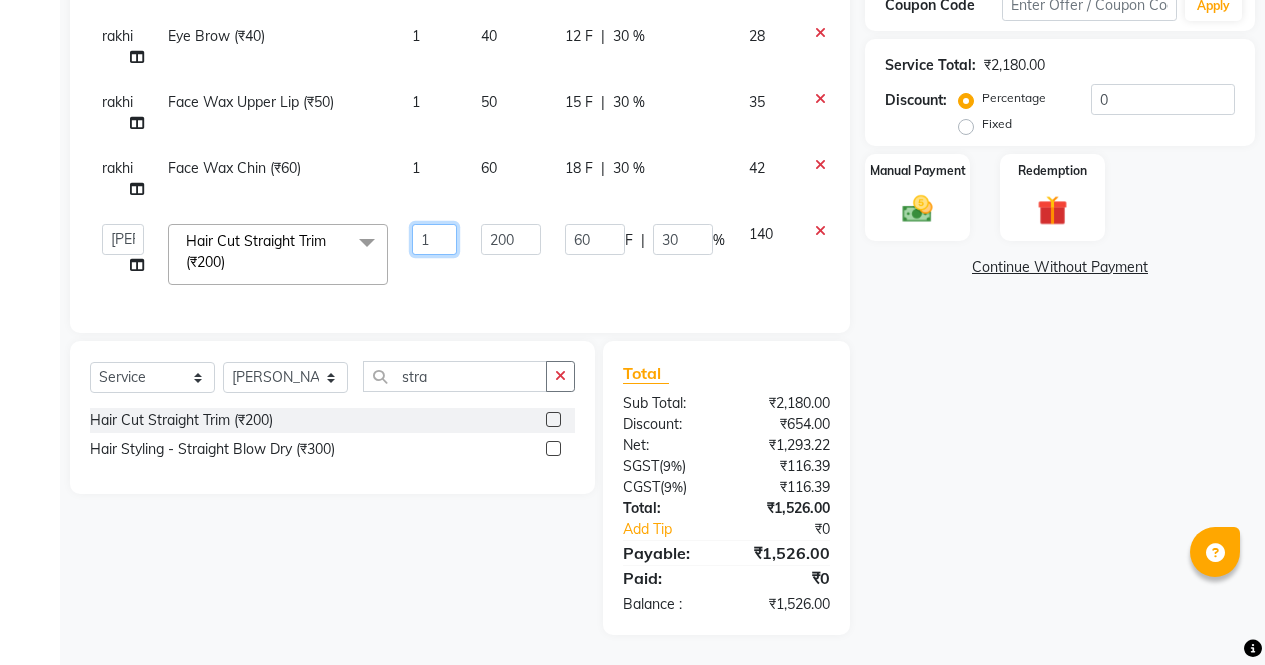 click on "1" 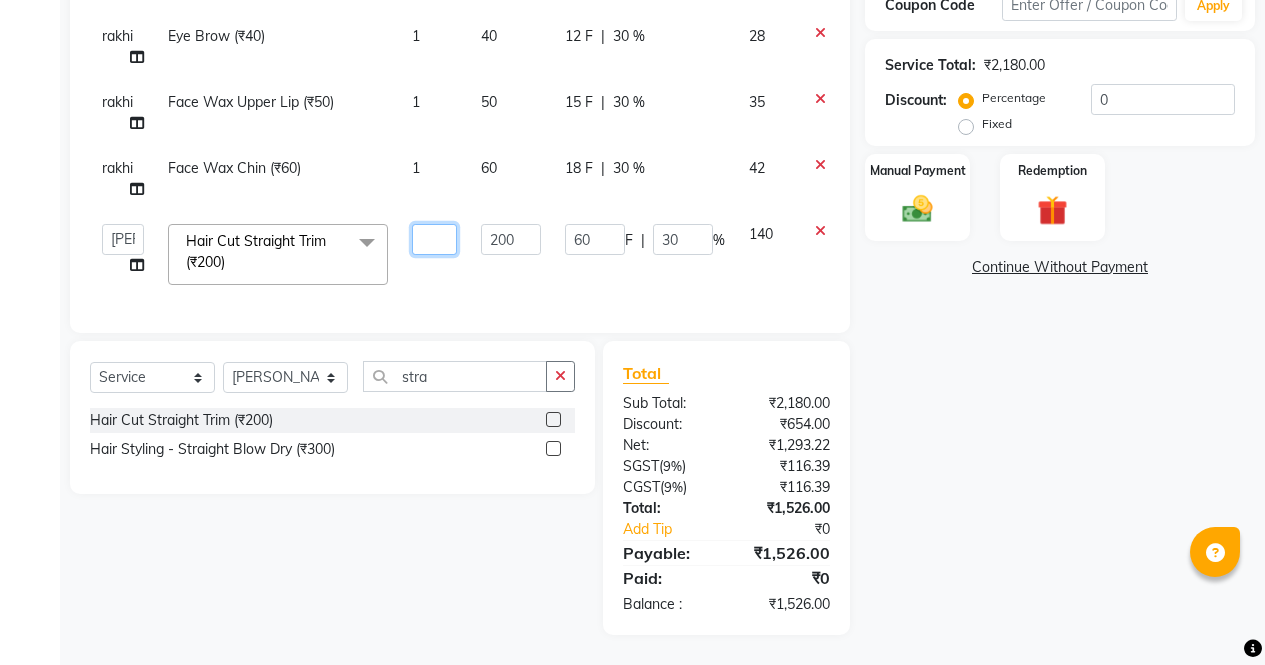 type on "2" 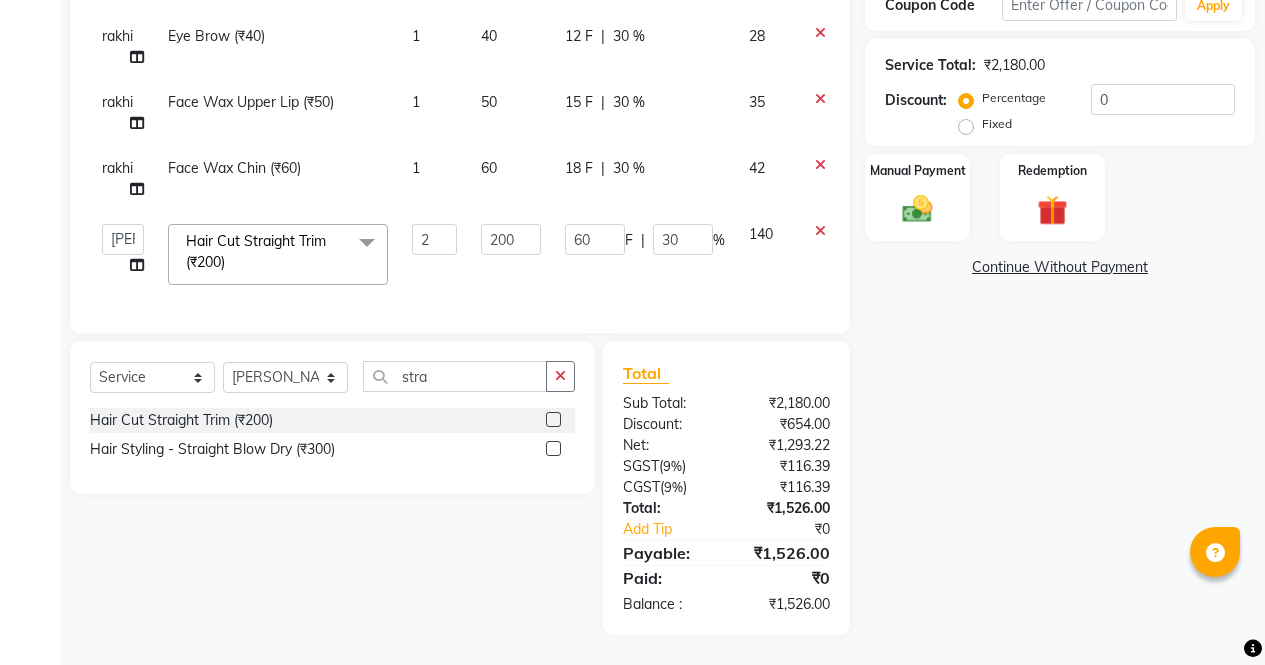 click on "Name: Garima  Membership: end on 14-04-2026 Total Visits:  17 Card on file:  0 Last Visit:   30-06-2025 Points:   0  Prepaid Apply Discount Select Membership → Diamond Membership → Diamond Coupon Code Apply Service Total:  ₹2,180.00  Discount:  Percentage   Fixed  0 Manual Payment Redemption  Continue Without Payment" 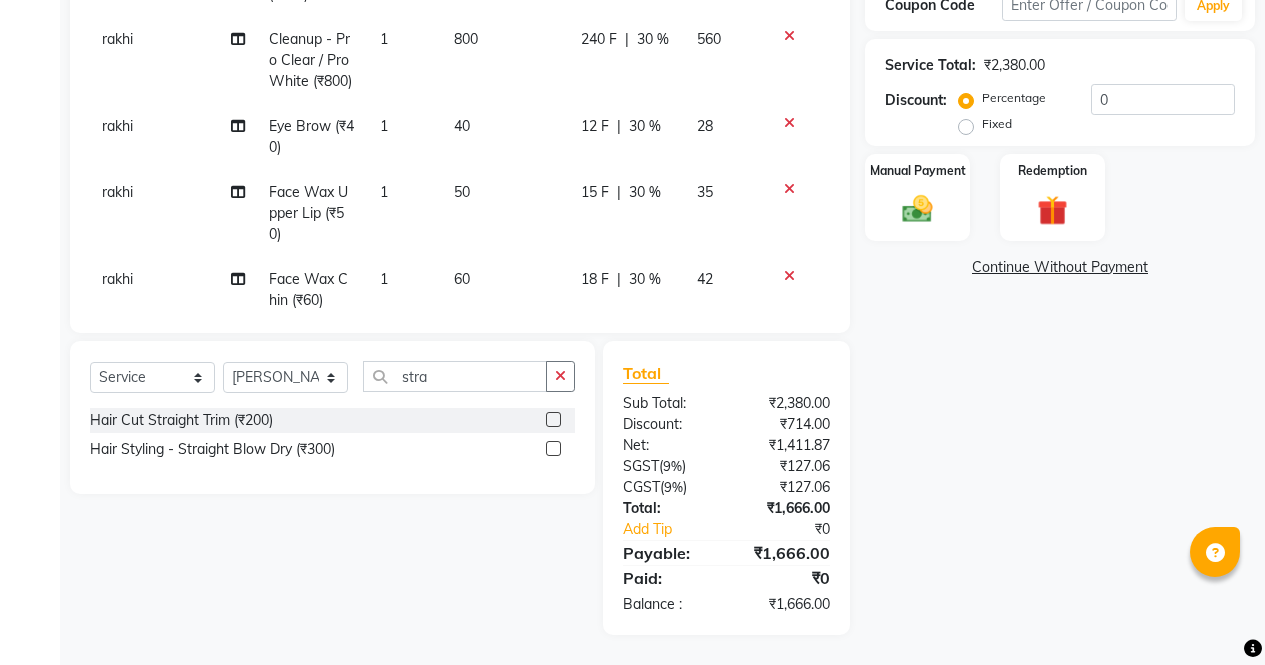 scroll, scrollTop: 309, scrollLeft: 0, axis: vertical 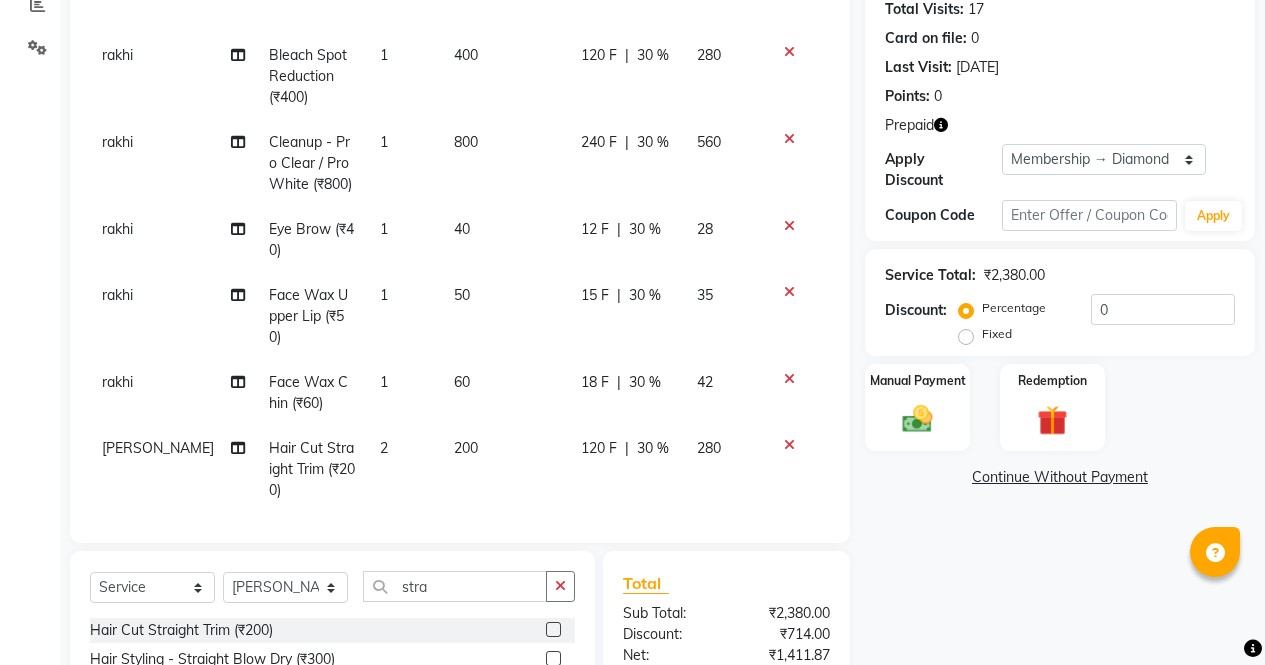 click 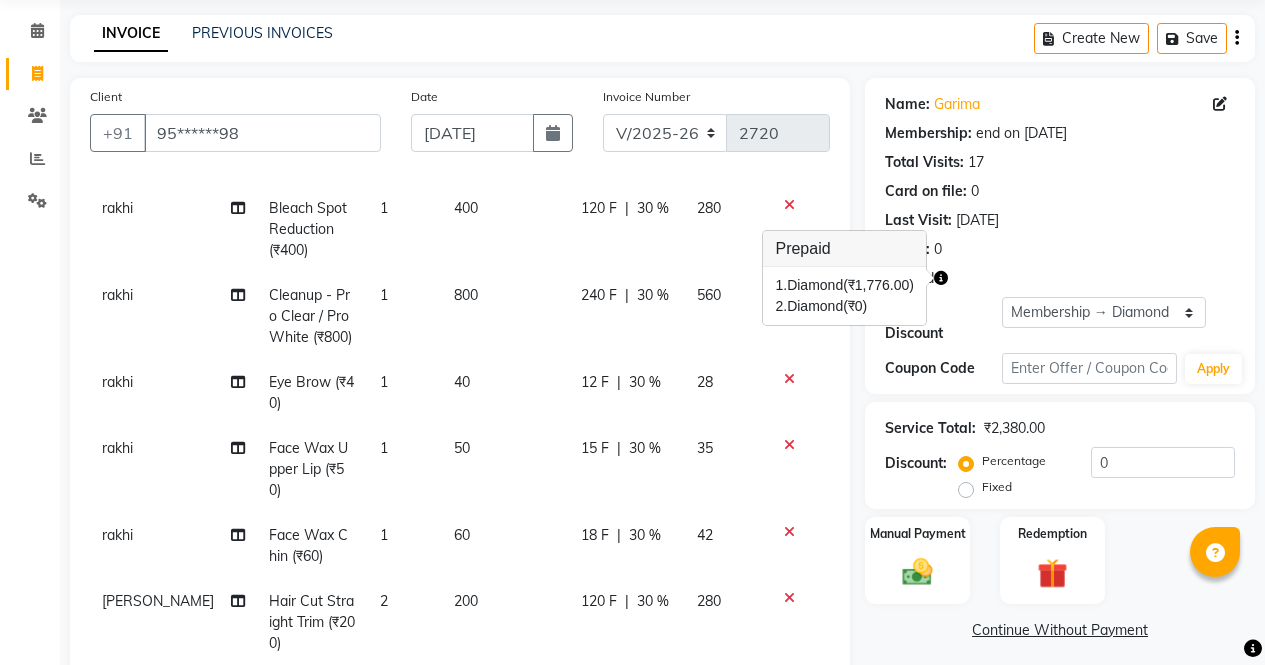 scroll, scrollTop: 70, scrollLeft: 0, axis: vertical 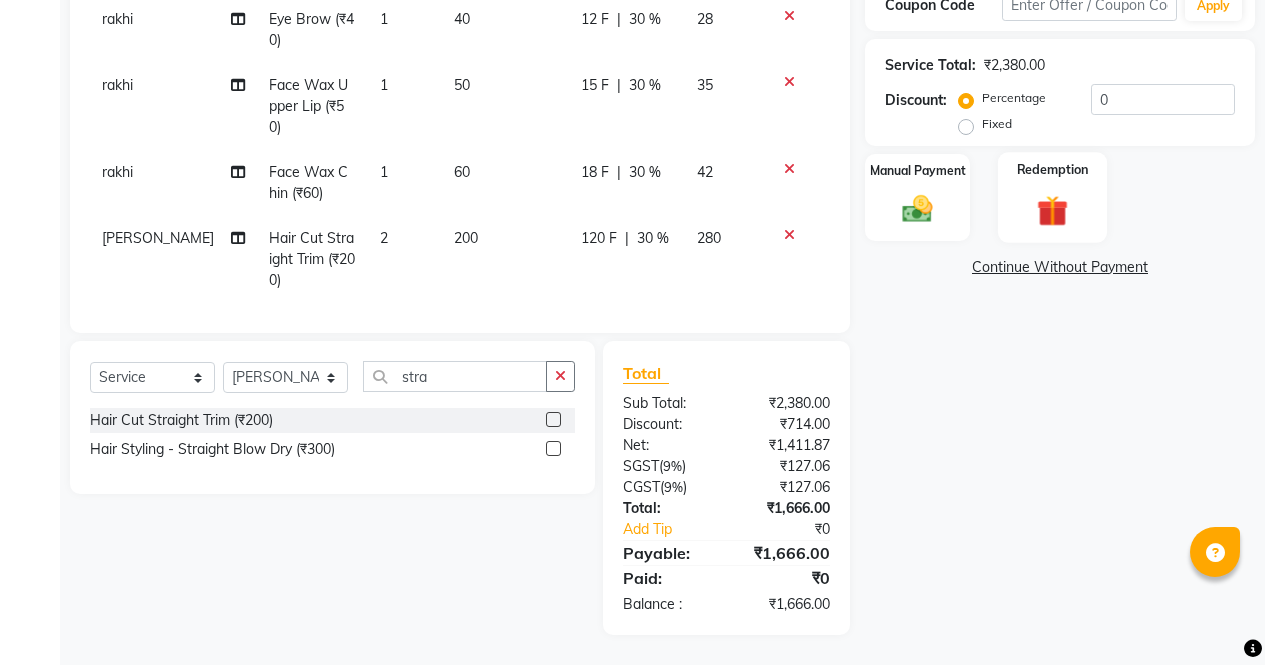 click on "Redemption" 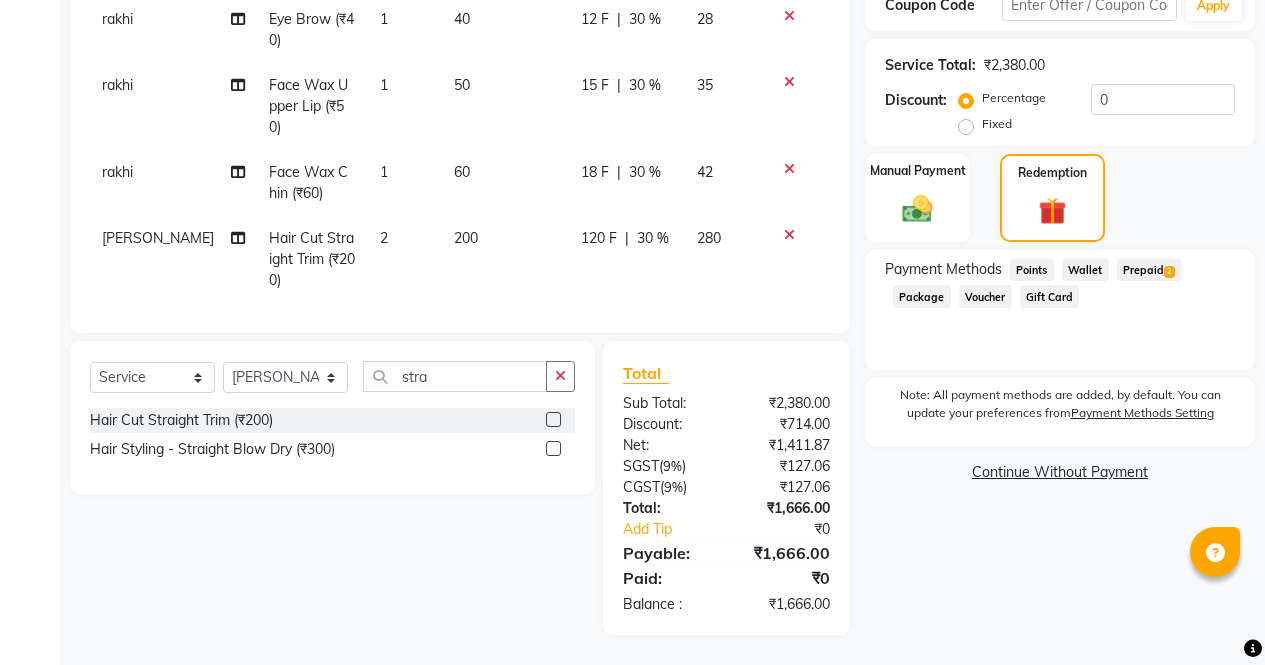 click on "Prepaid  2" 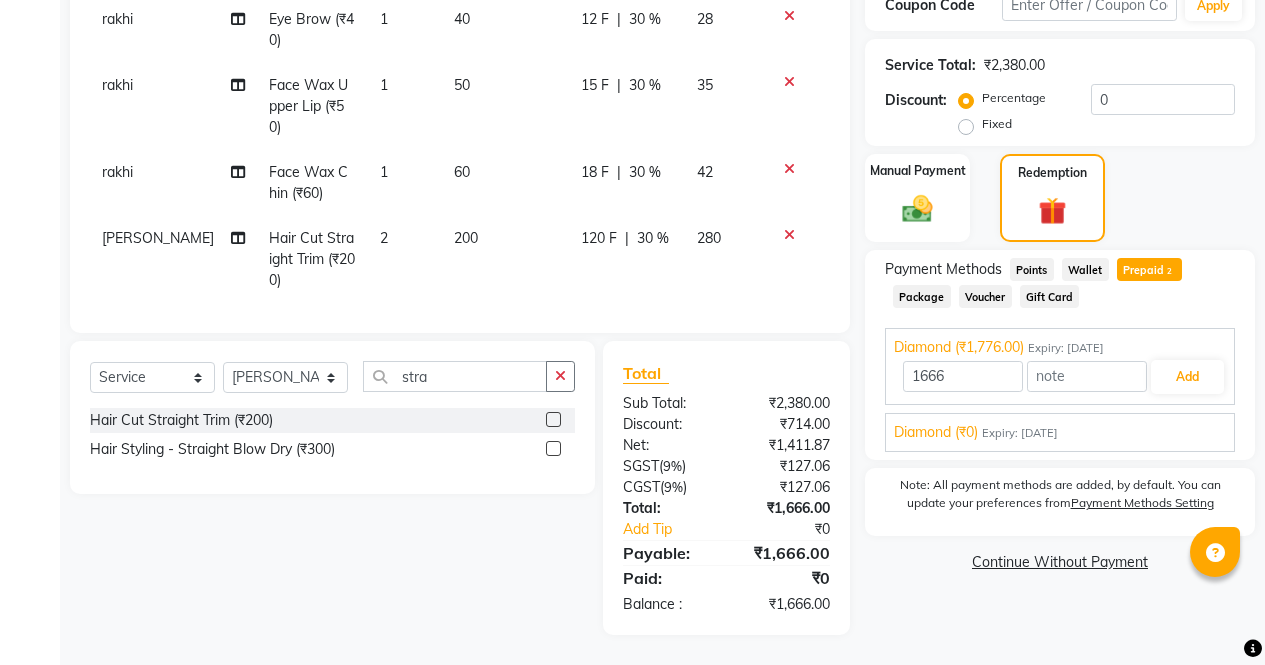 click on "Diamond (₹0) Expiry: 22-01-2026 0 Add" at bounding box center (1060, 432) 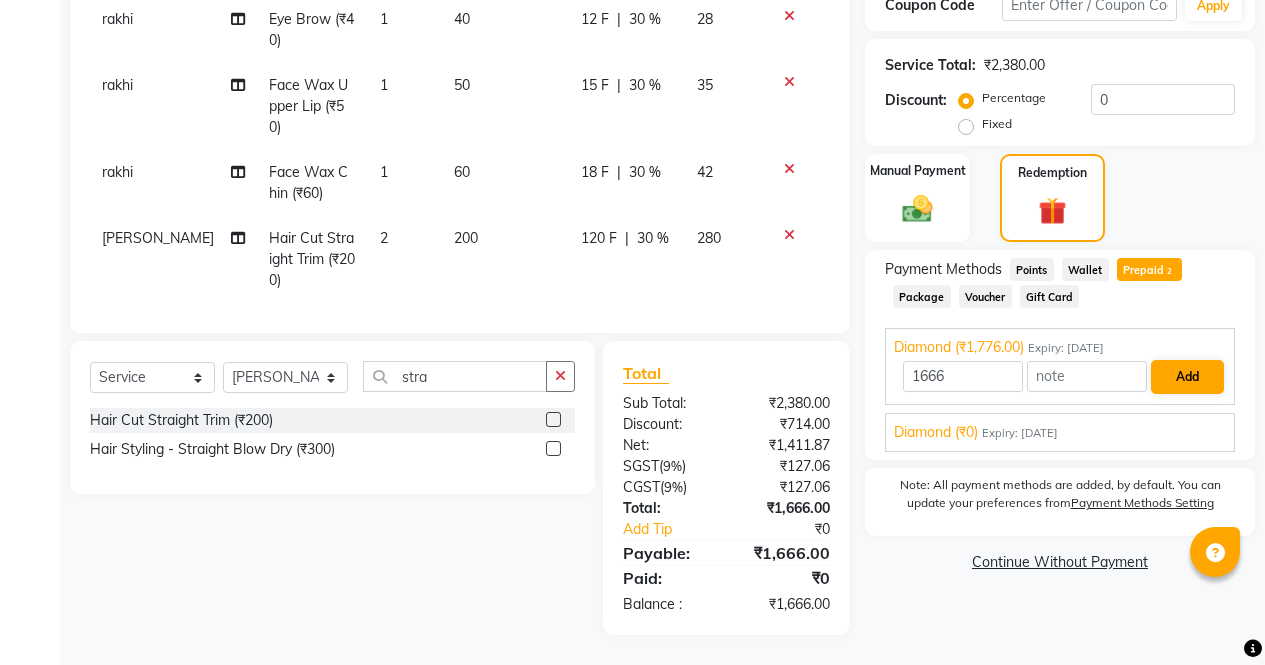 click on "Add" at bounding box center [1187, 377] 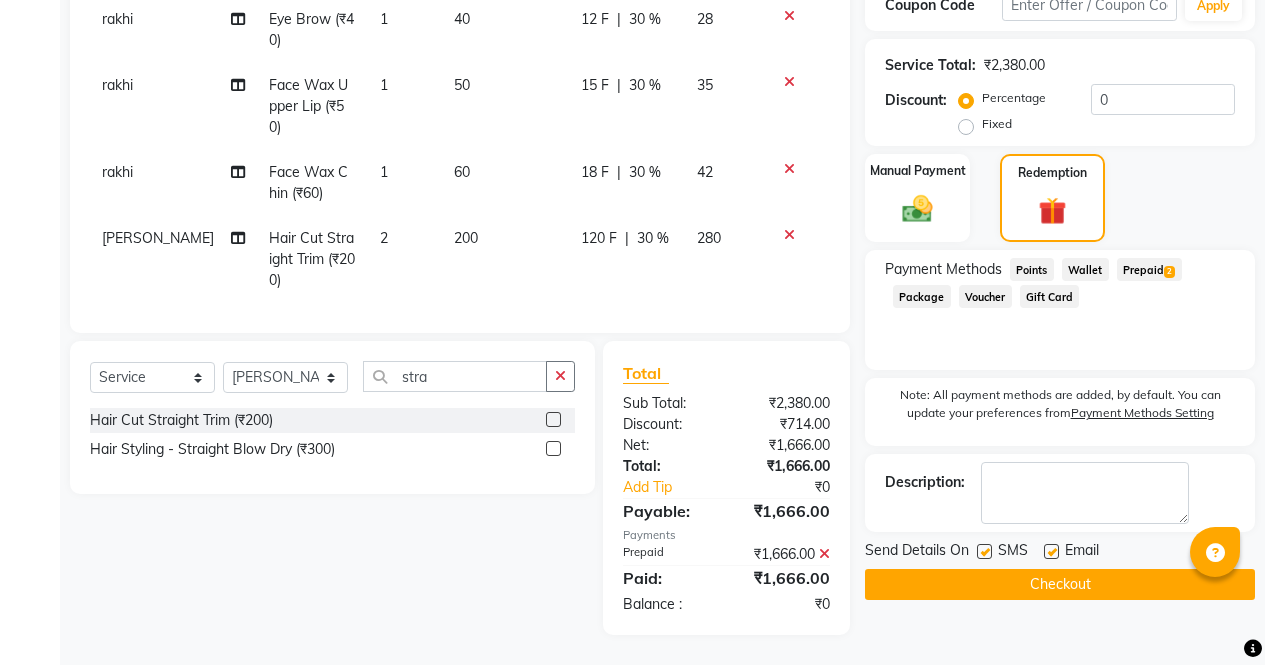 click on "Checkout" 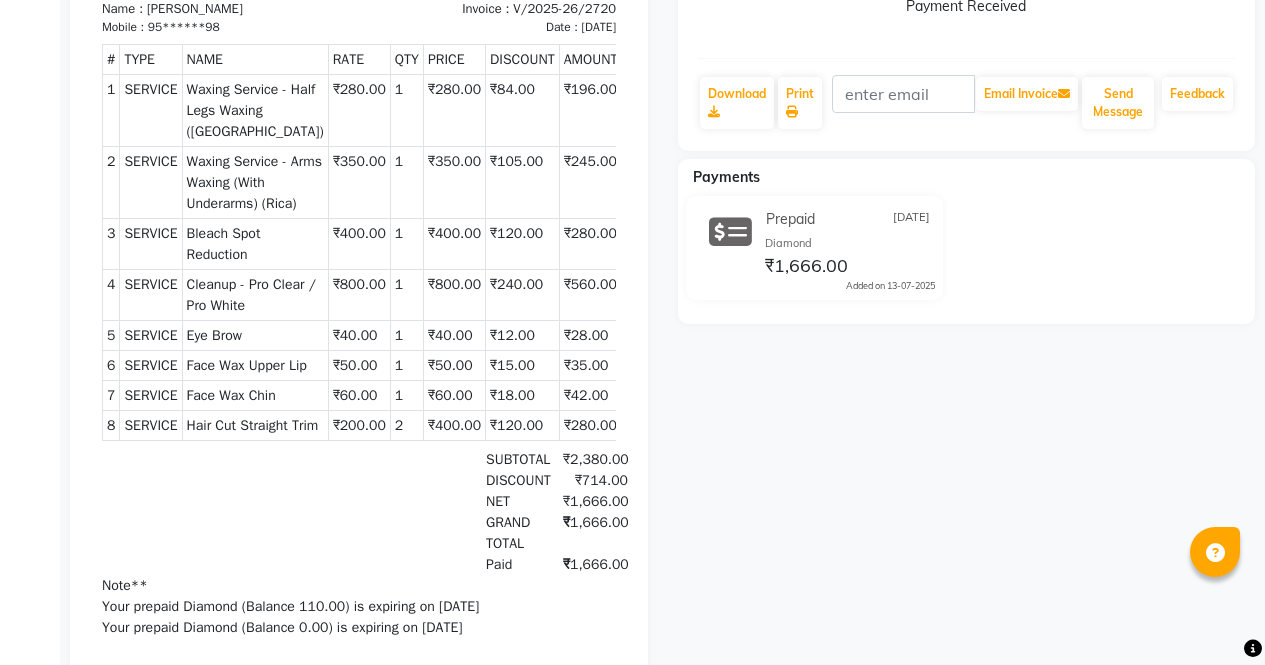 scroll, scrollTop: 0, scrollLeft: 0, axis: both 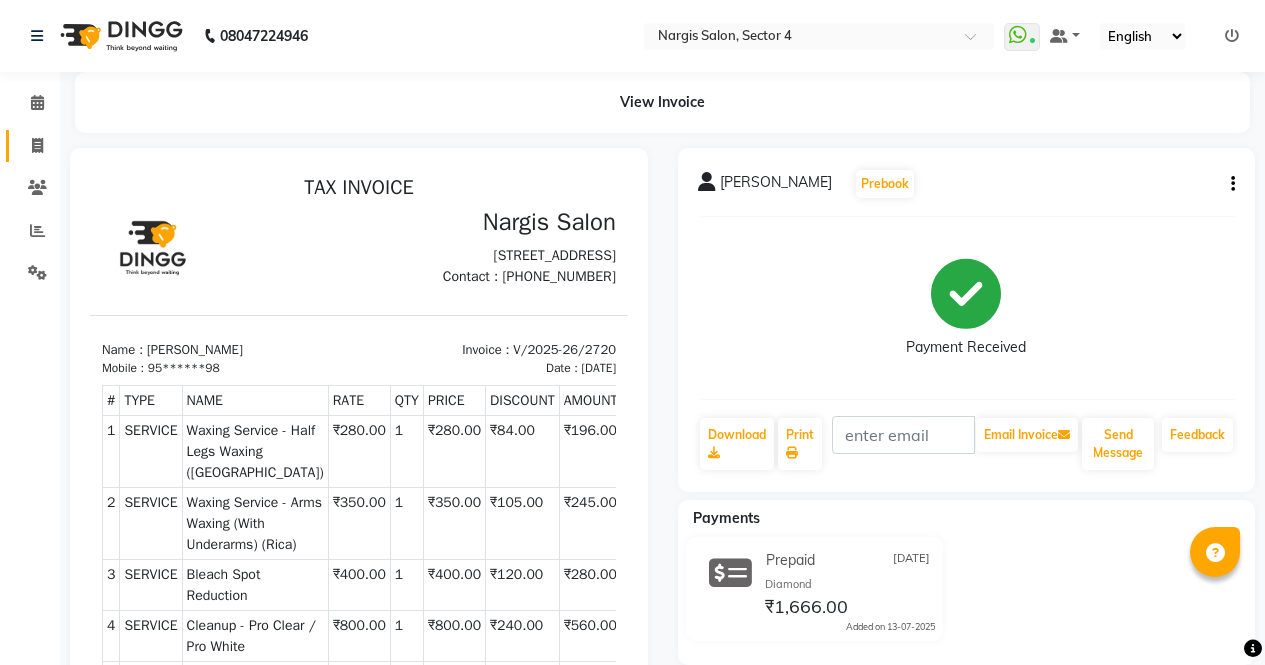 click 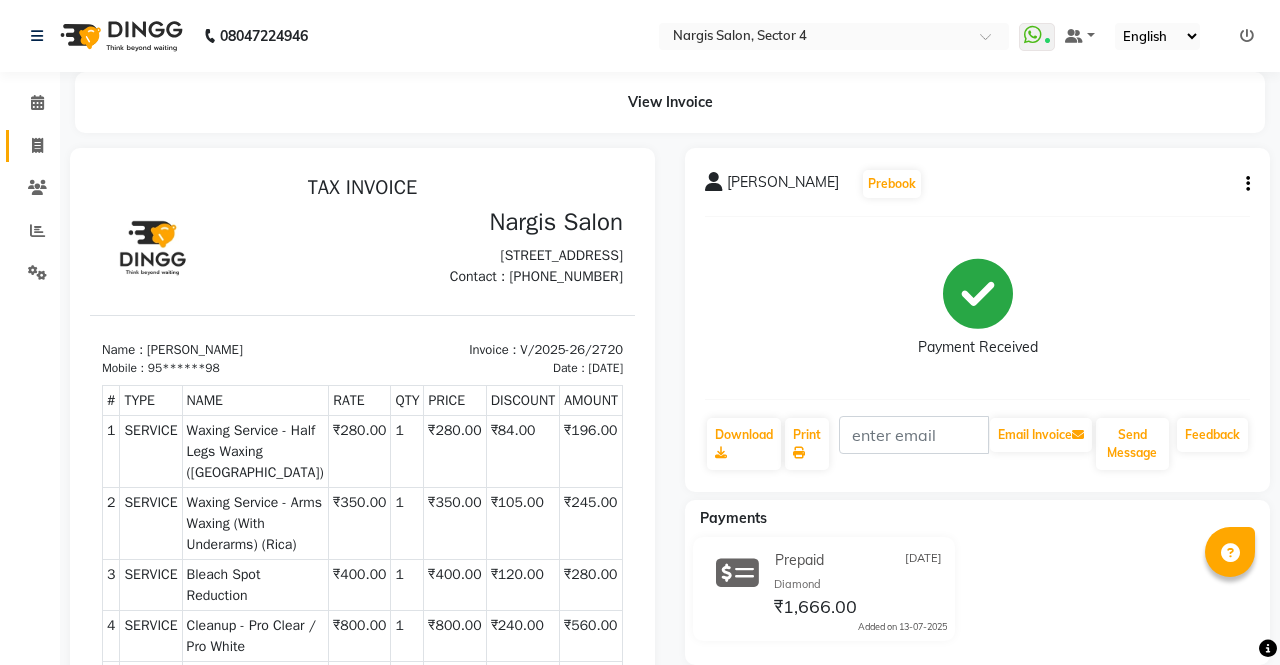 select on "service" 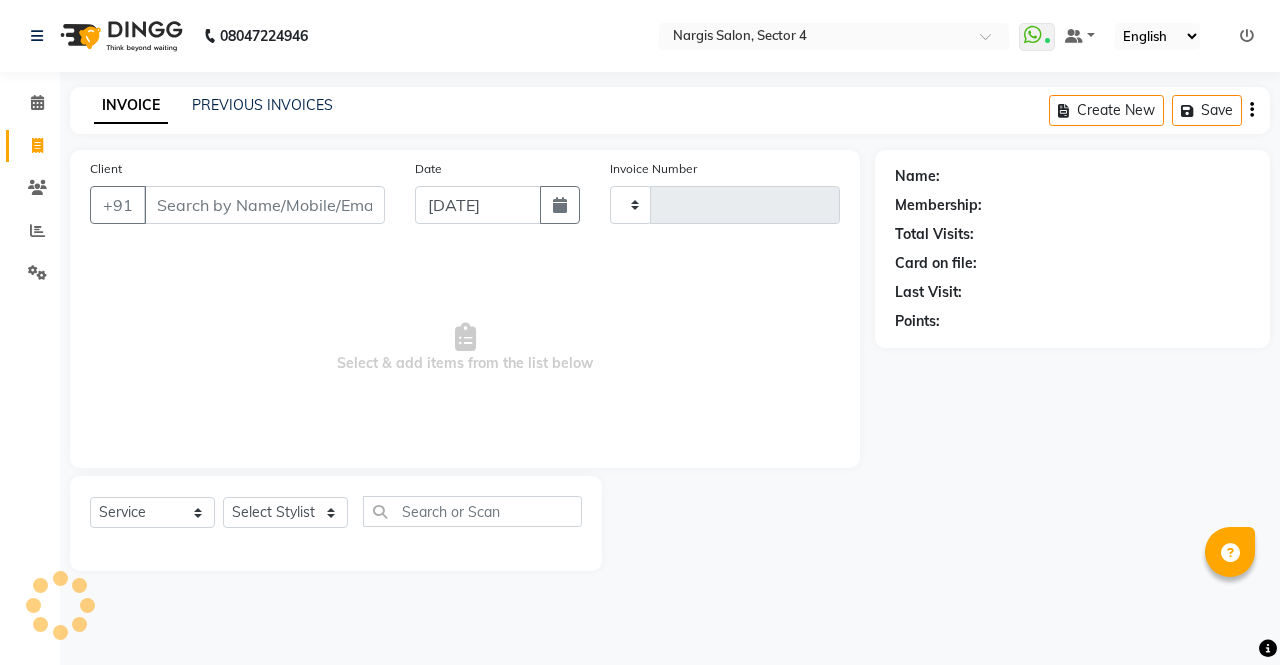 type on "2721" 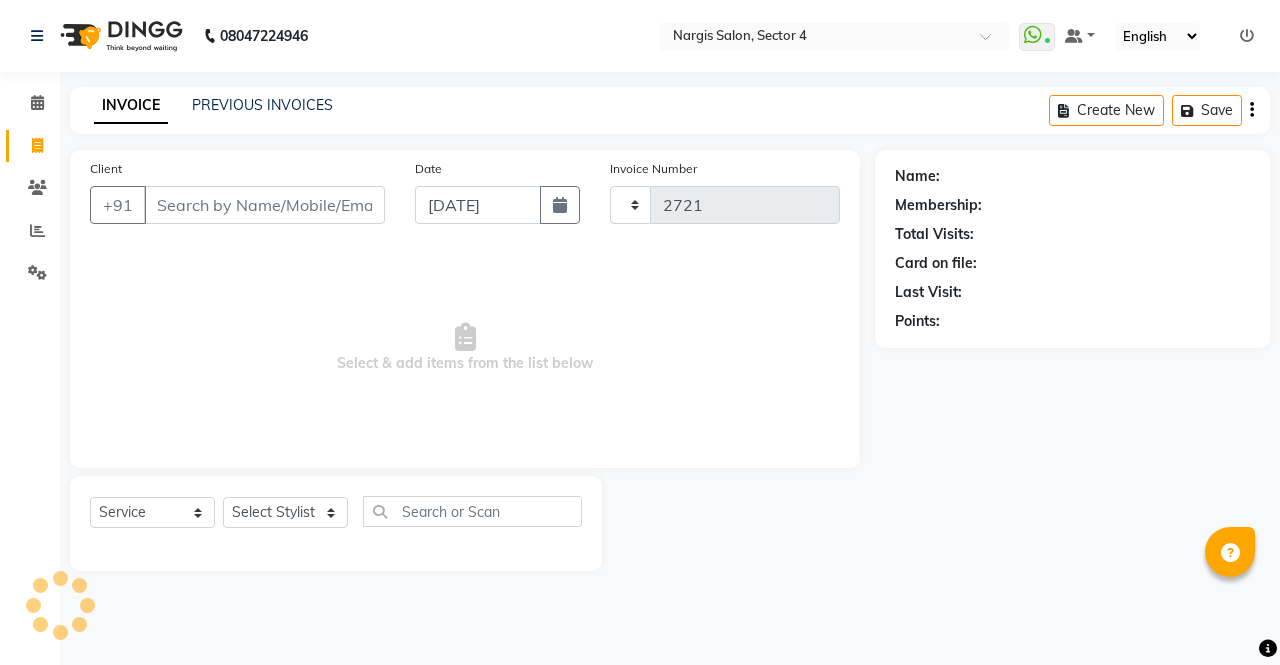 select on "4130" 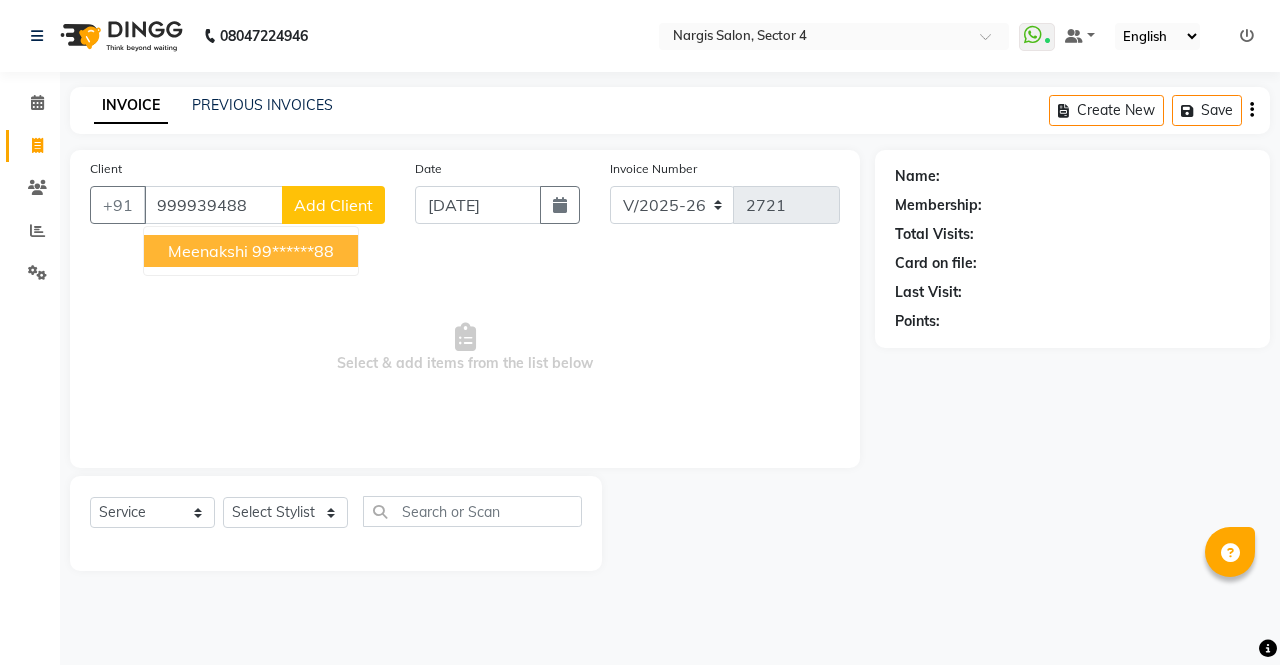 click on "meenakshi" at bounding box center [208, 251] 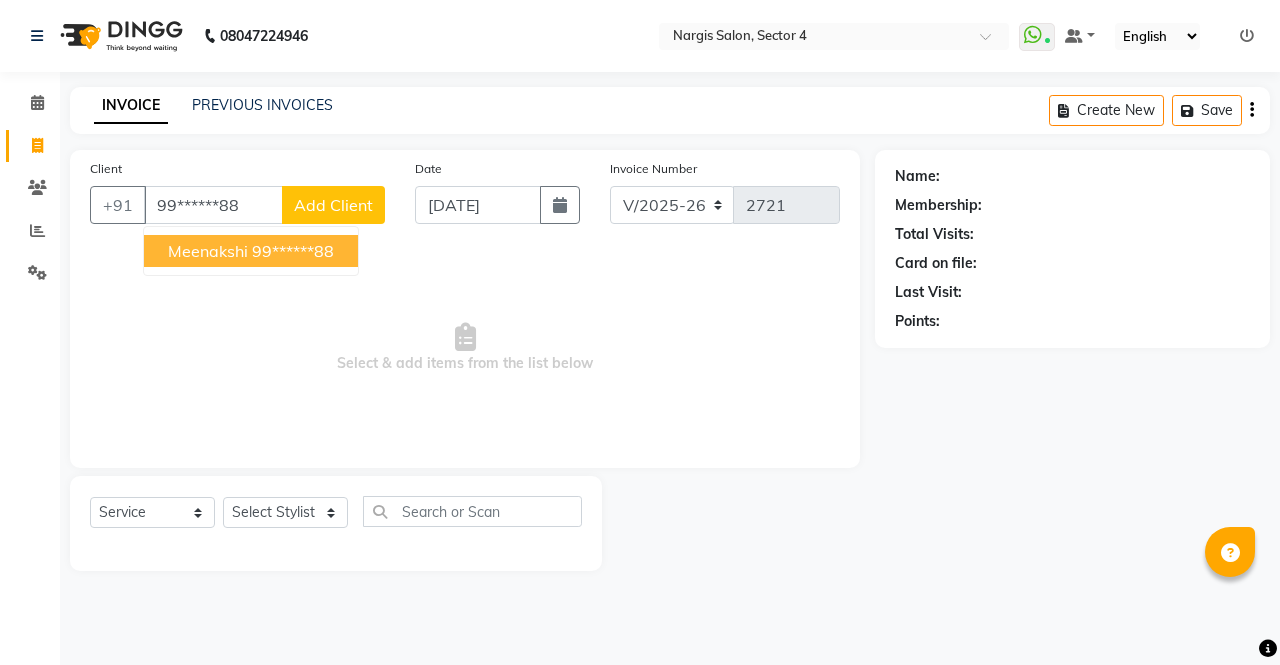 type on "99******88" 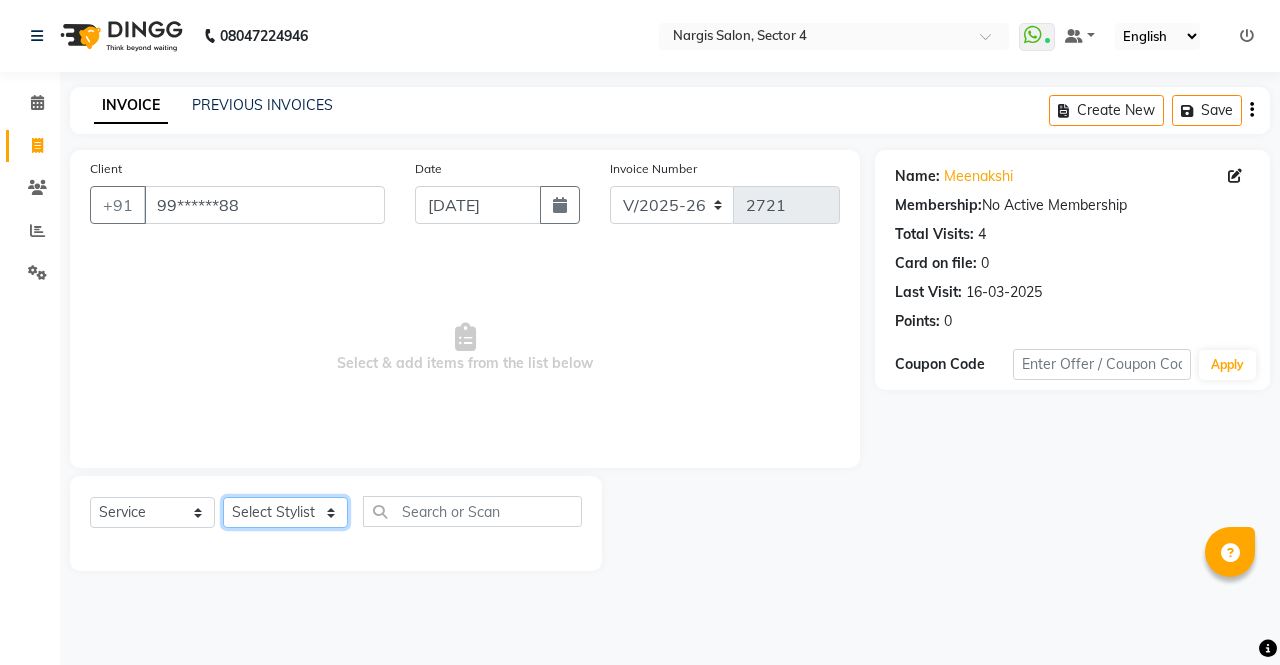 click on "Select Stylist ajeet anu ashu Front Desk muskaan pratibha rakhi rohit soni sunil" 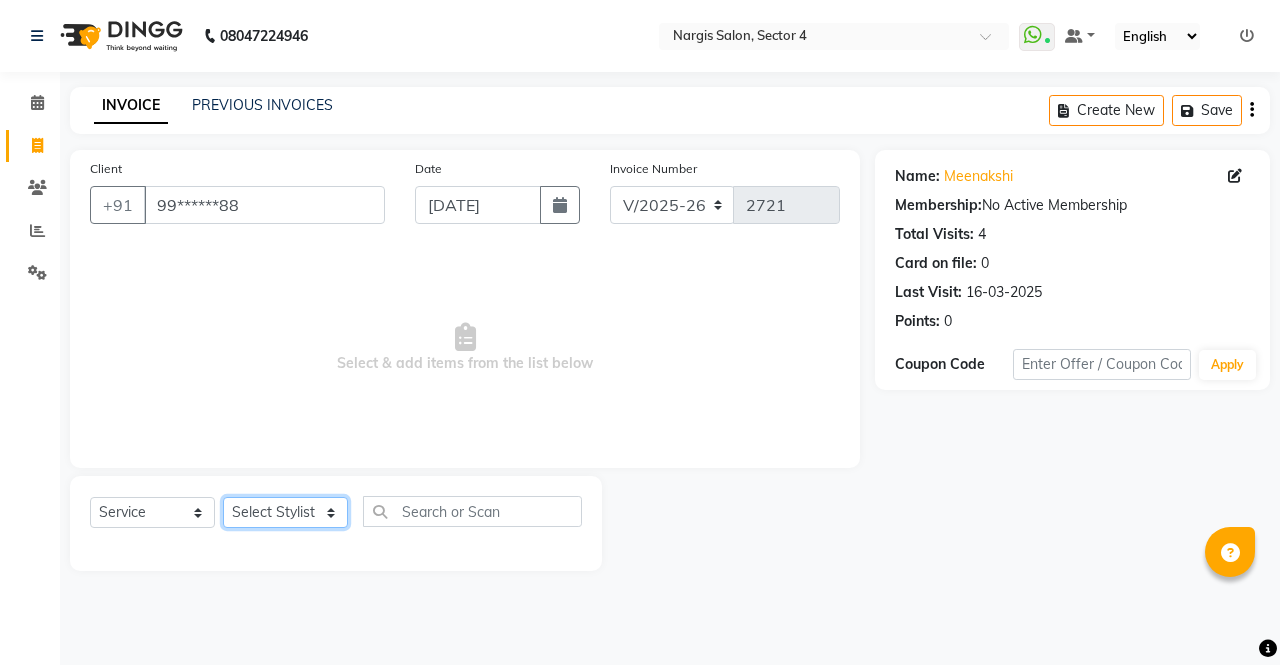 select on "60384" 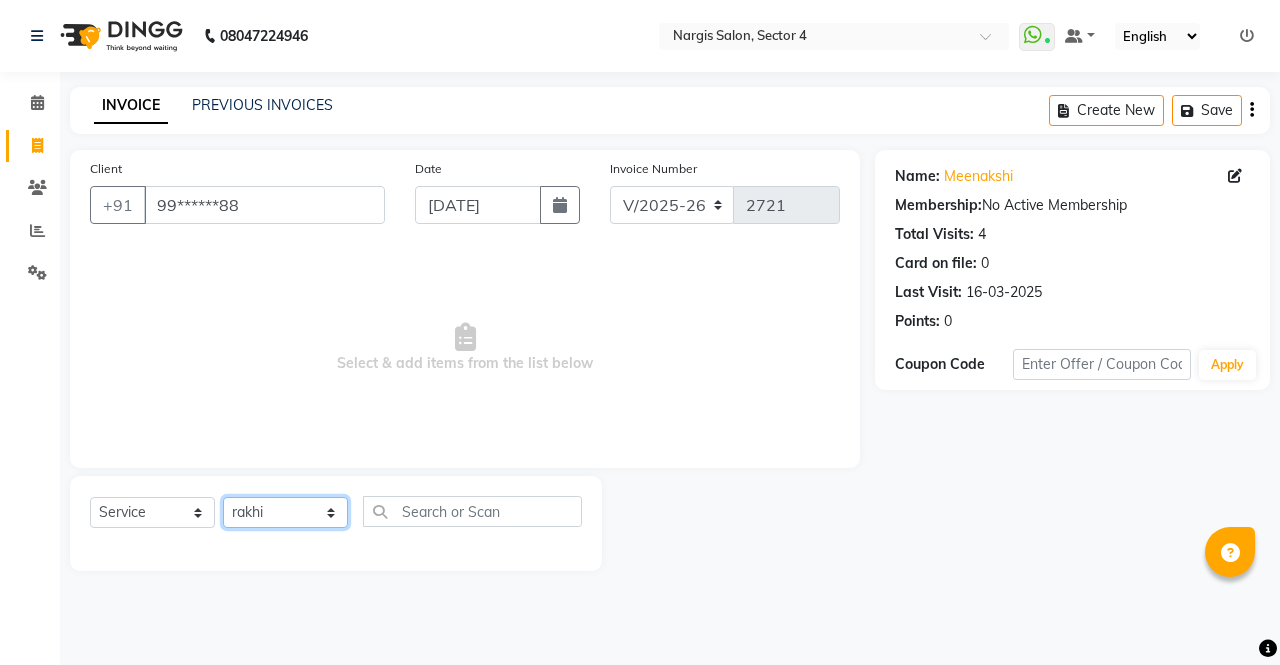 click on "Select Stylist ajeet anu ashu Front Desk muskaan pratibha rakhi rohit soni sunil" 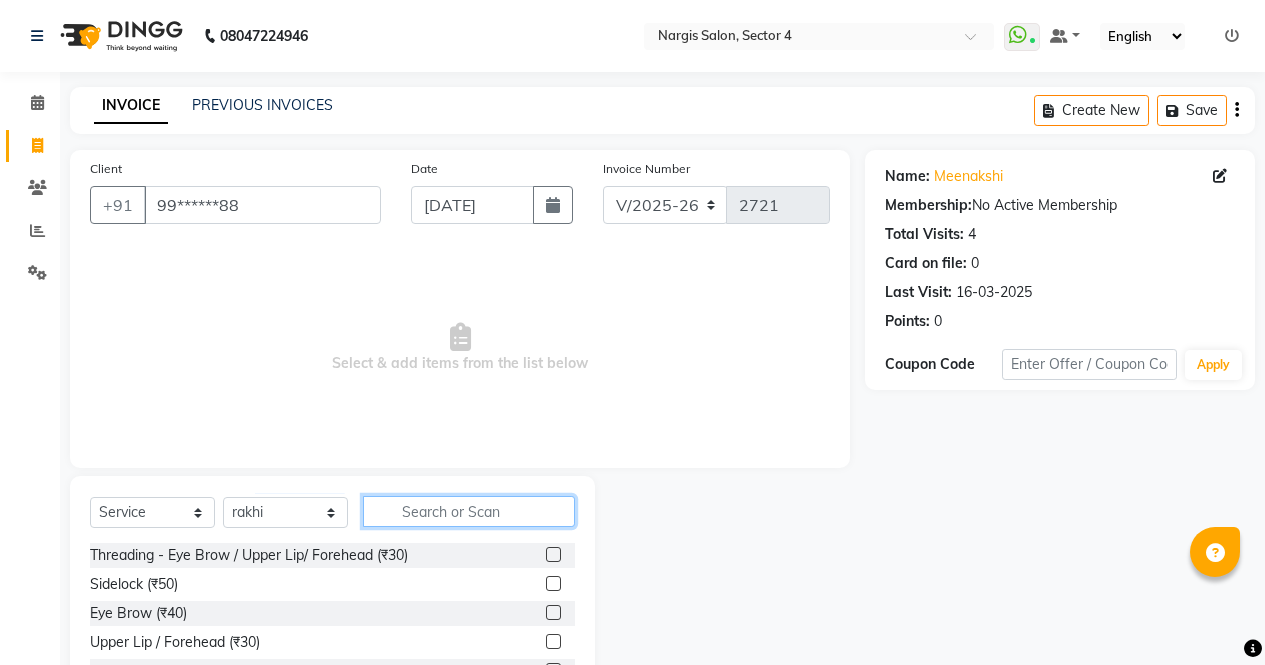 click 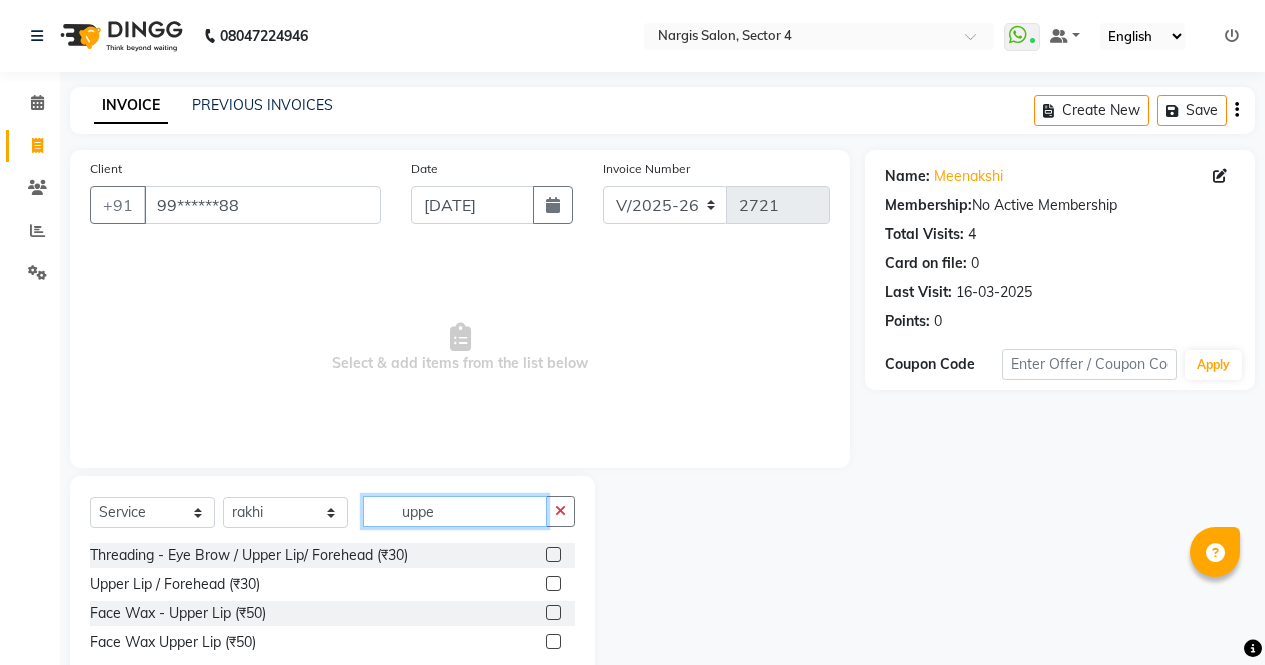 scroll, scrollTop: 52, scrollLeft: 0, axis: vertical 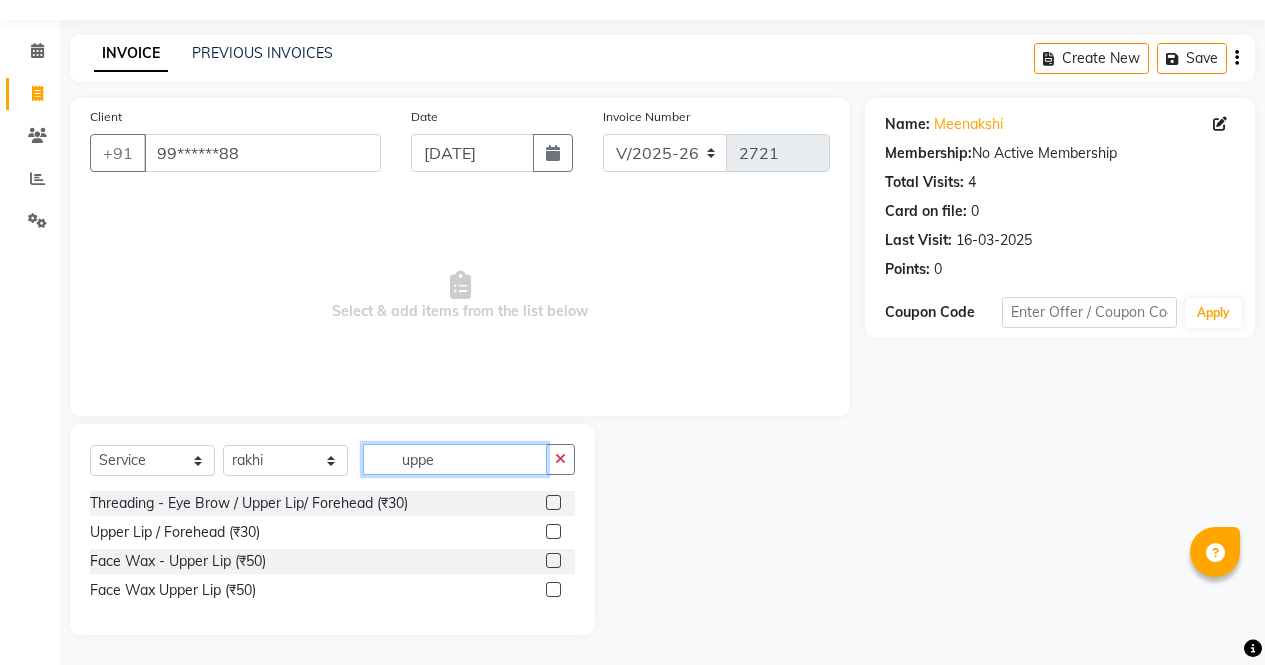 type on "uppe" 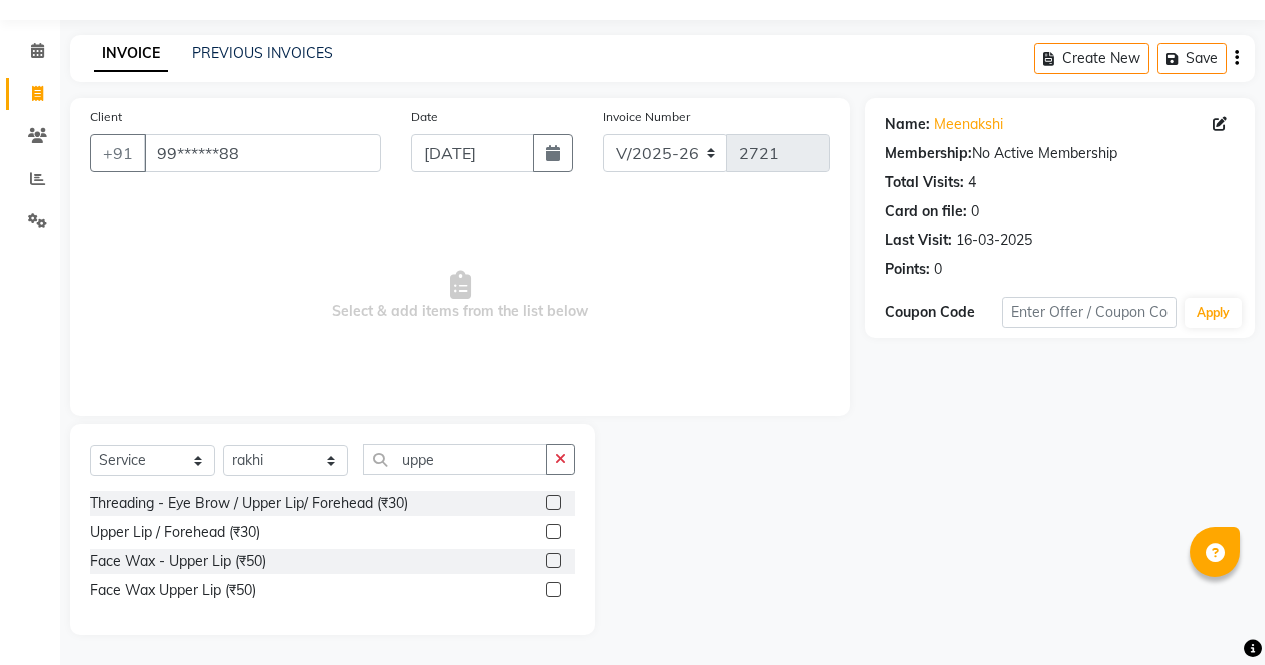 click 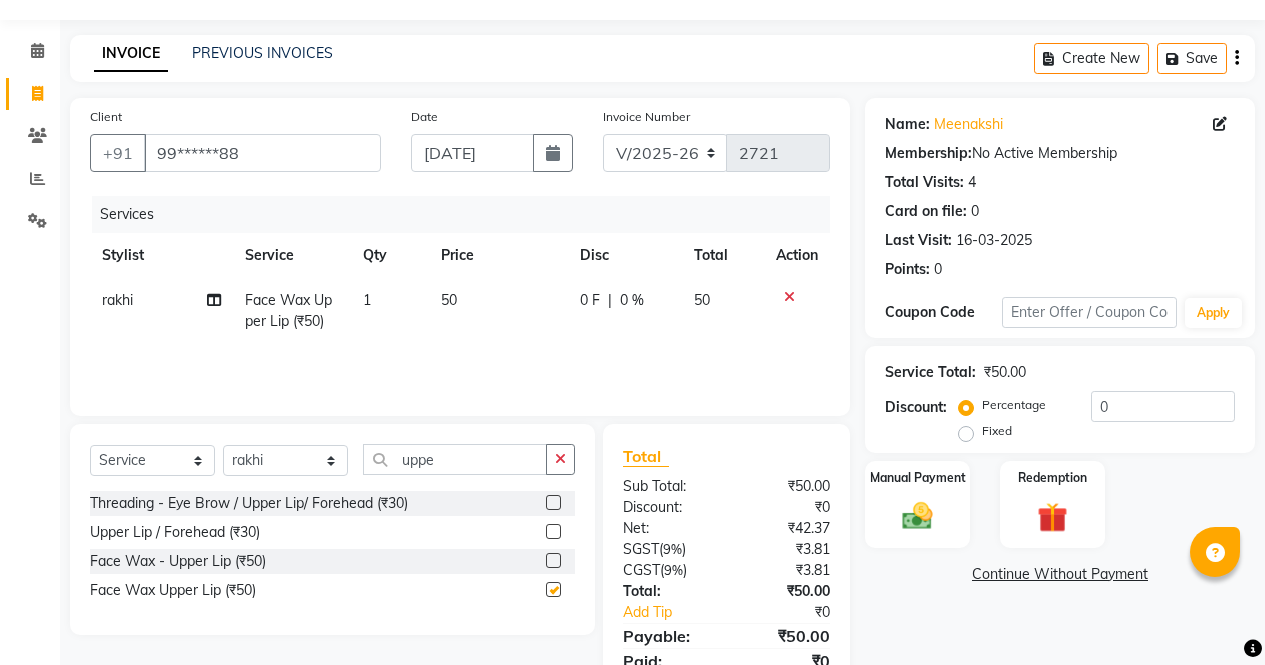 click on "Select  Service  Product  Membership  Package Voucher Prepaid Gift Card  Select Stylist ajeet anu ashu Front Desk muskaan pratibha rakhi rohit soni sunil uppe Threading - Eye Brow / Upper Lip/ Forehead (₹30)  Upper Lip / Forehead (₹30)  Face Wax - Upper Lip (₹50)  Face Wax Upper Lip (₹50)" 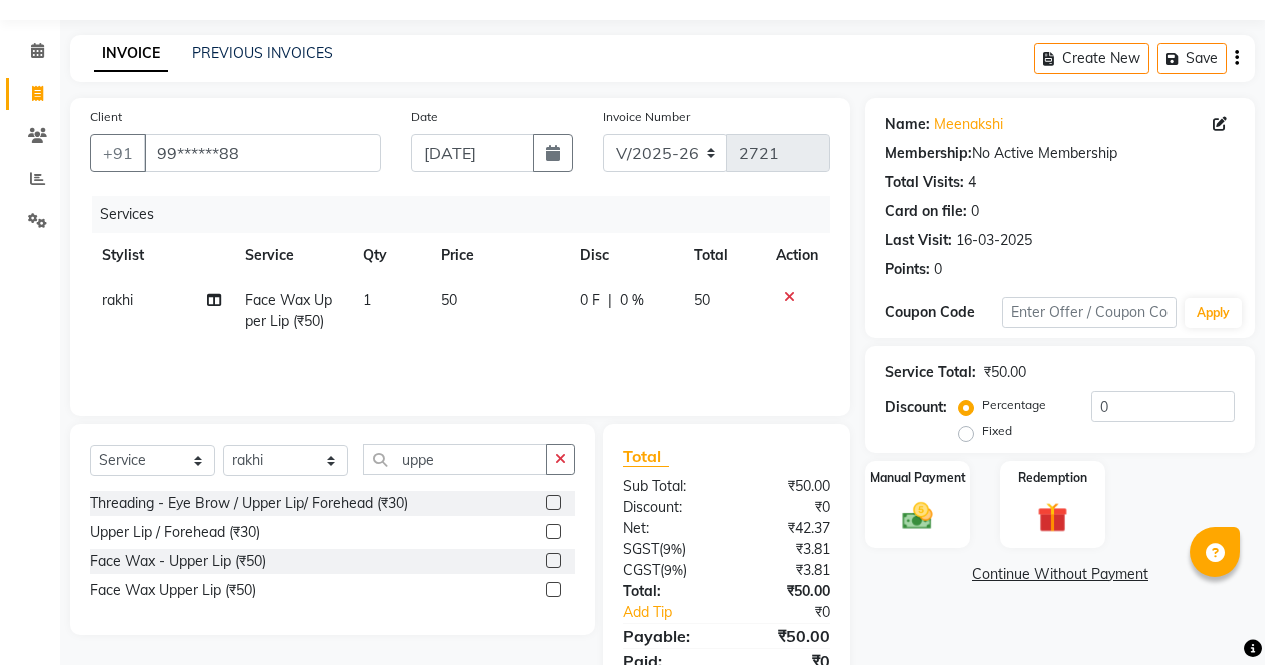checkbox on "false" 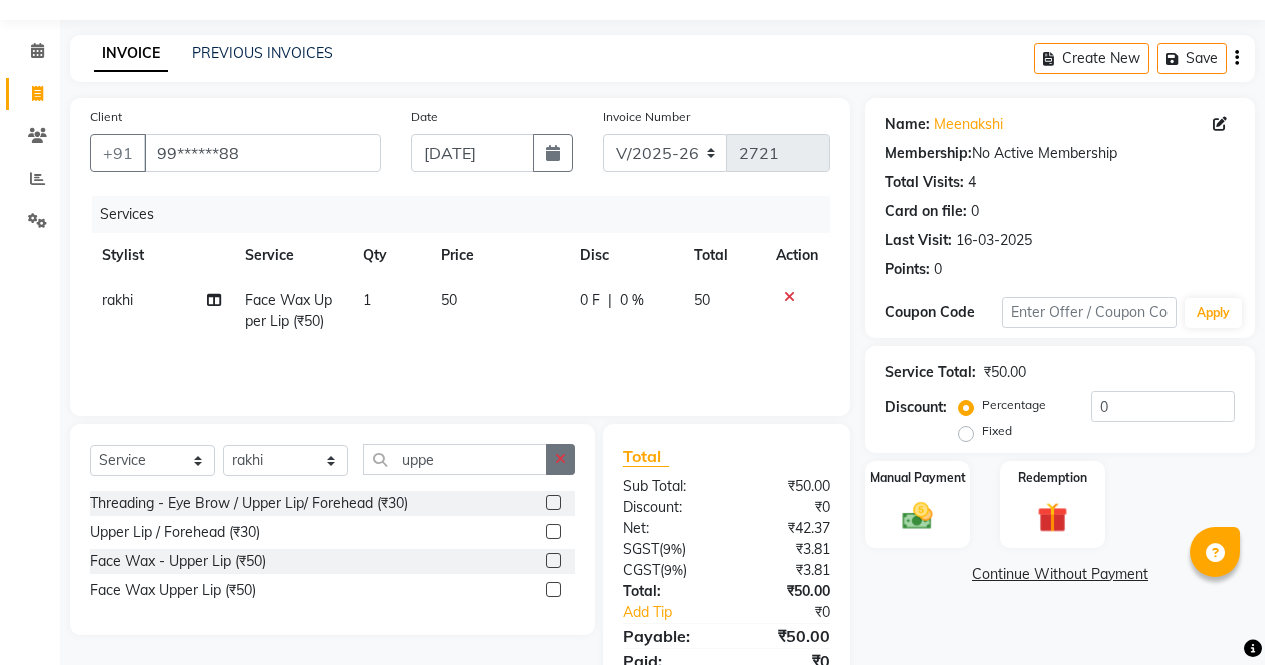 click 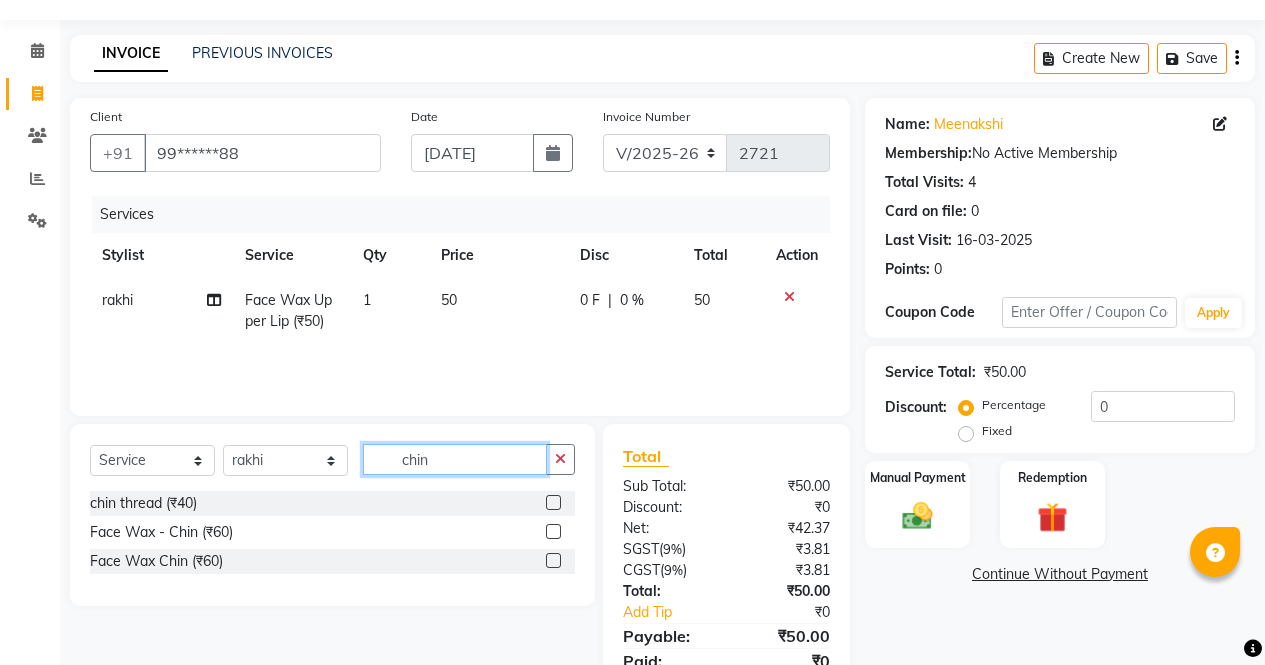 type on "chin" 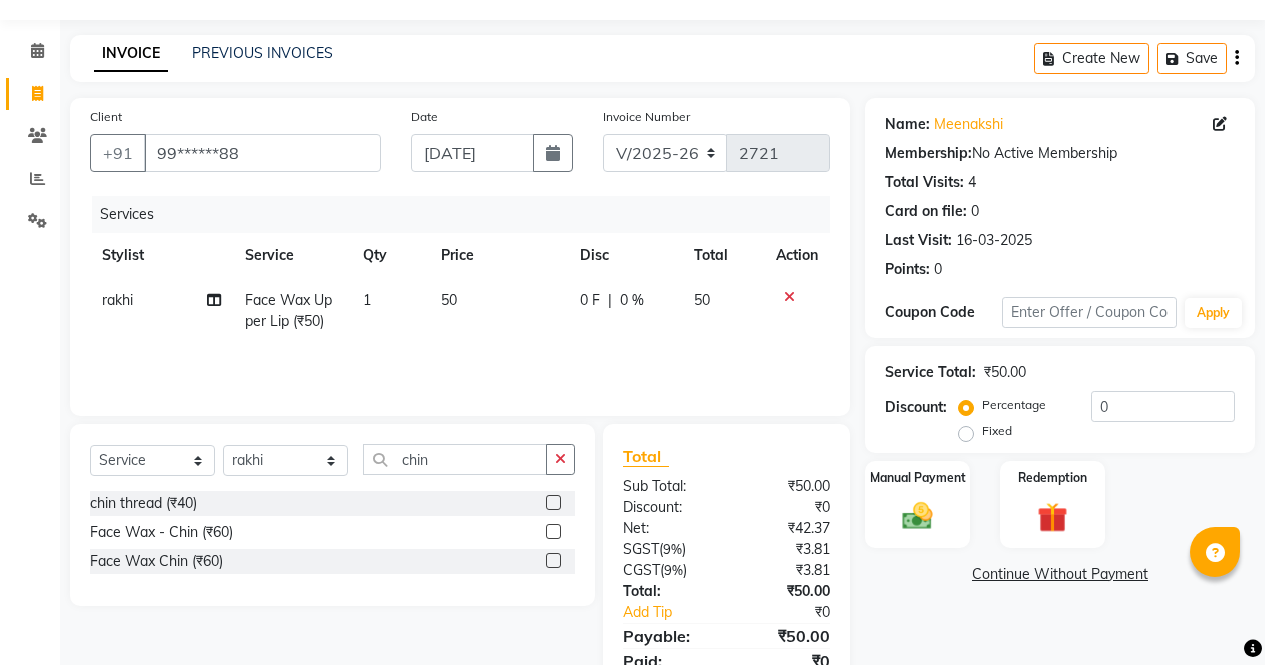 click 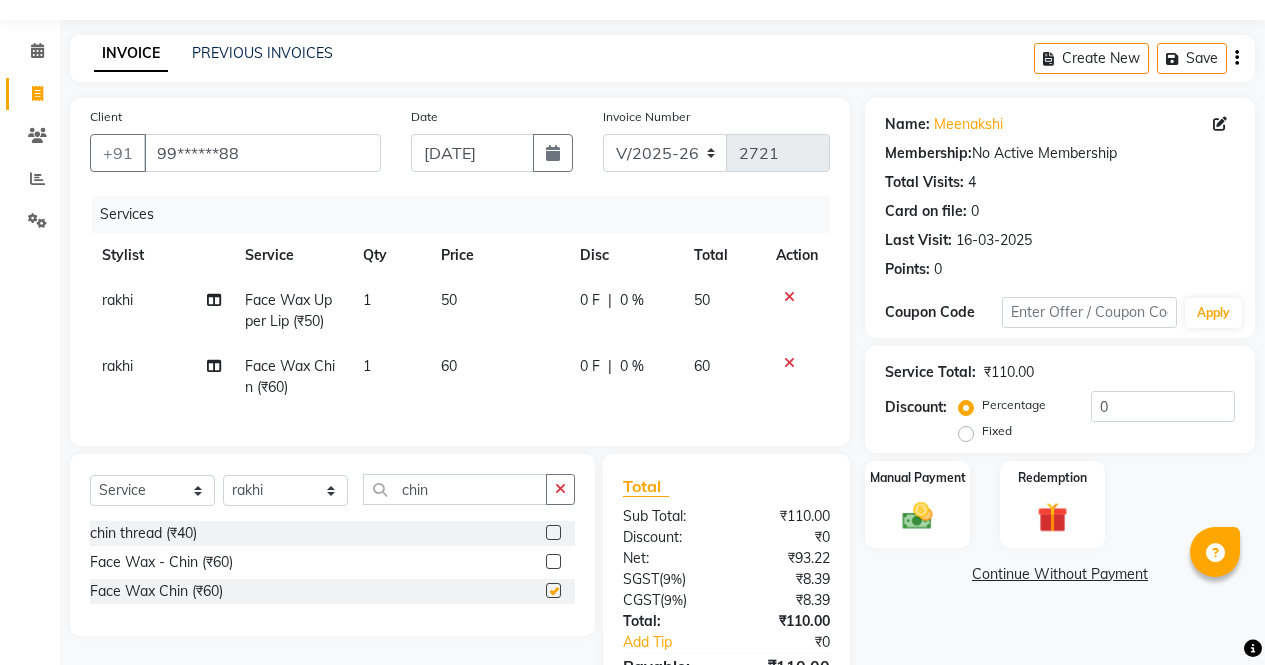 scroll, scrollTop: 180, scrollLeft: 0, axis: vertical 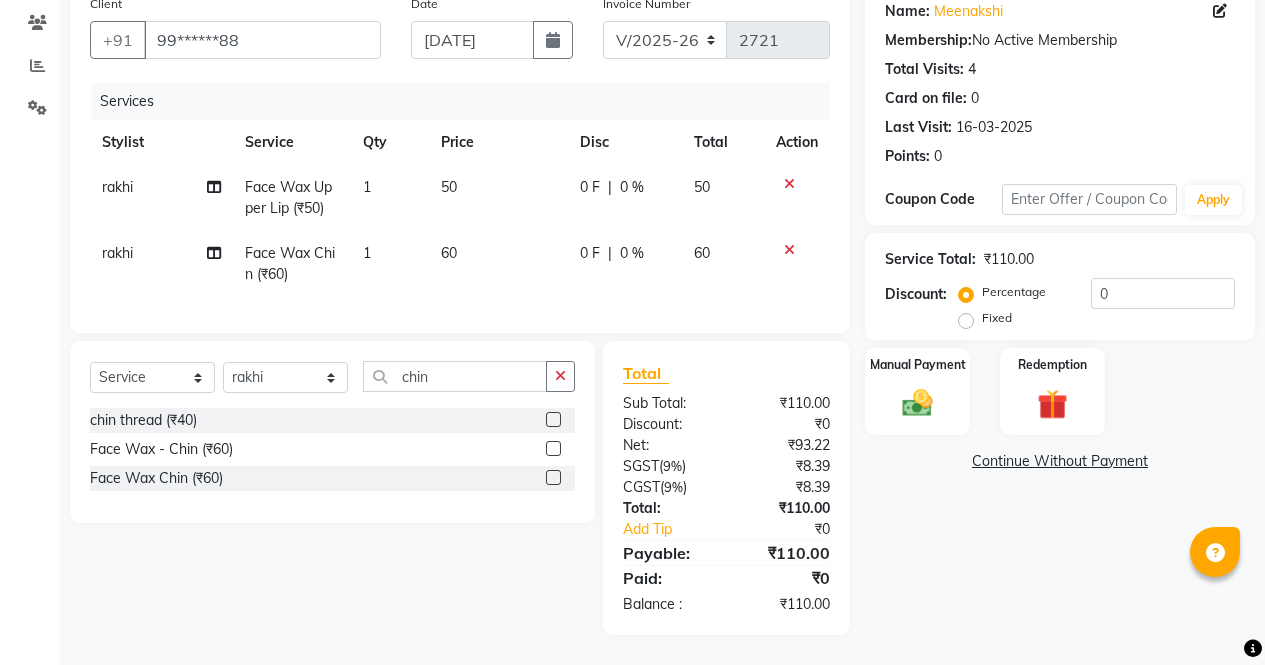 checkbox on "false" 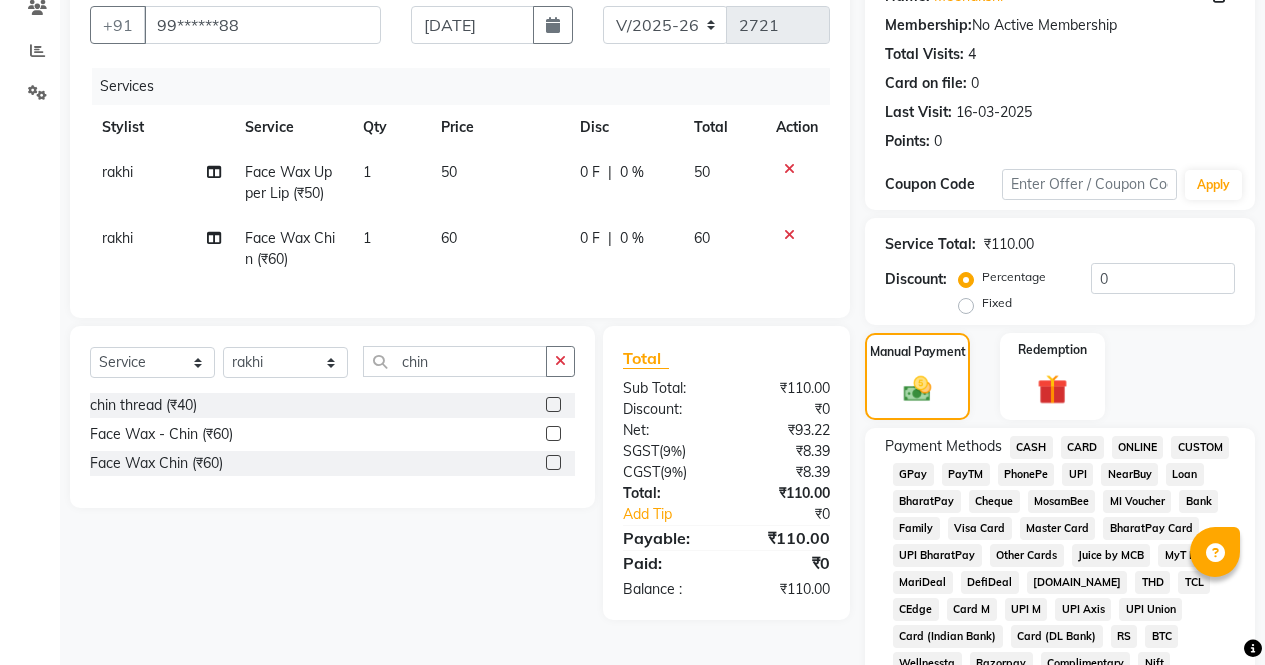 click on "CASH" 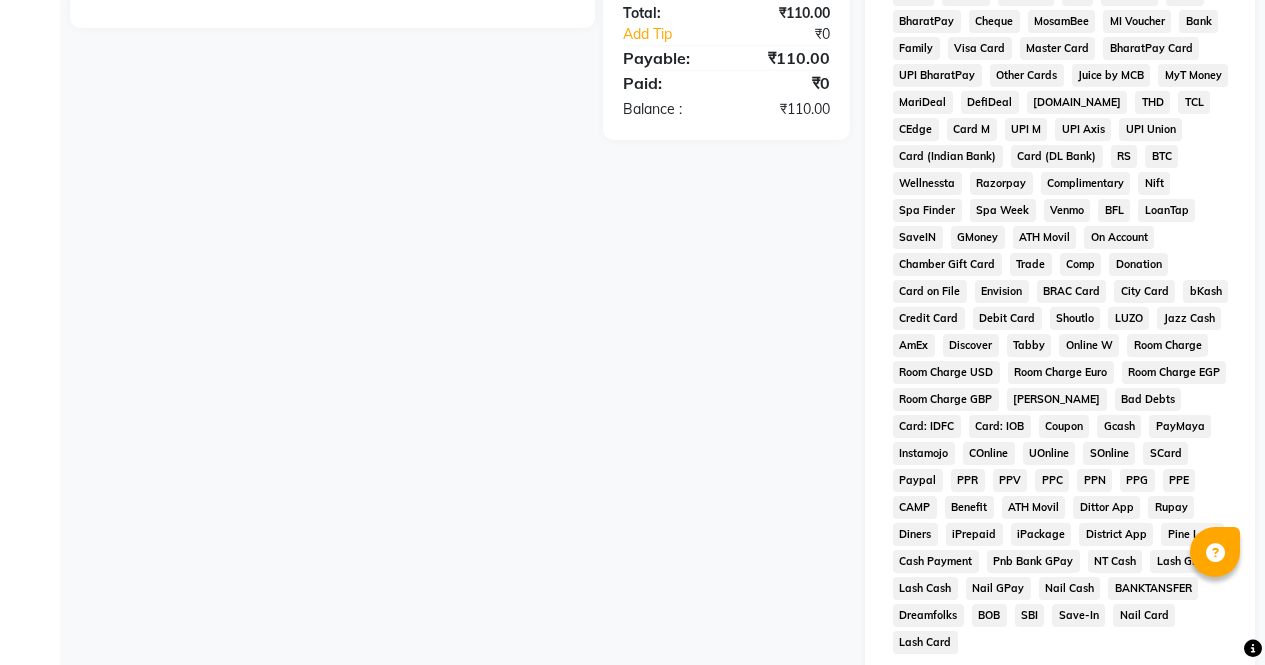 scroll, scrollTop: 887, scrollLeft: 0, axis: vertical 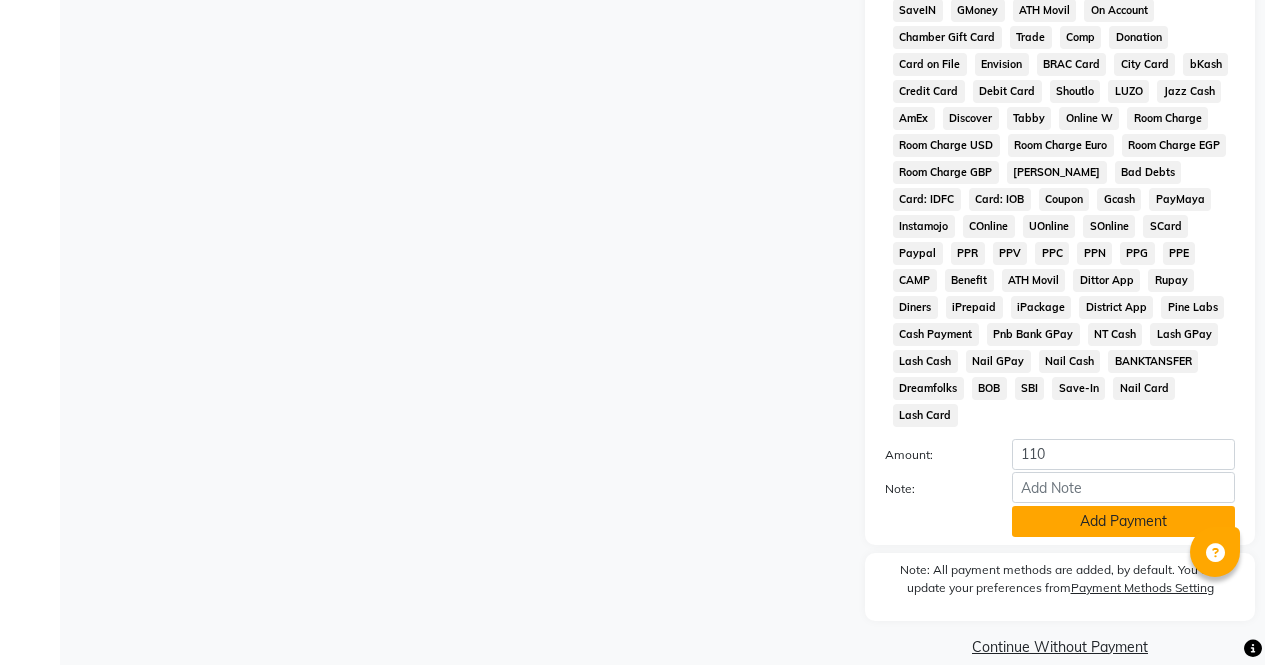 click on "Add Payment" 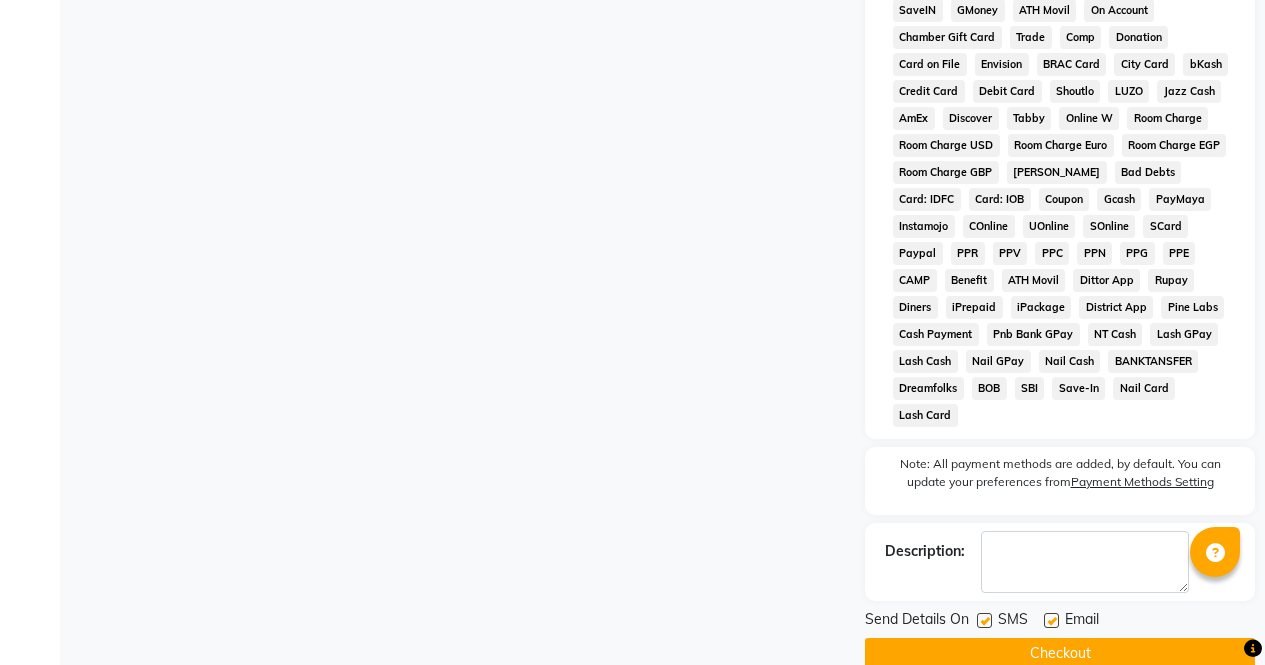 click on "Checkout" 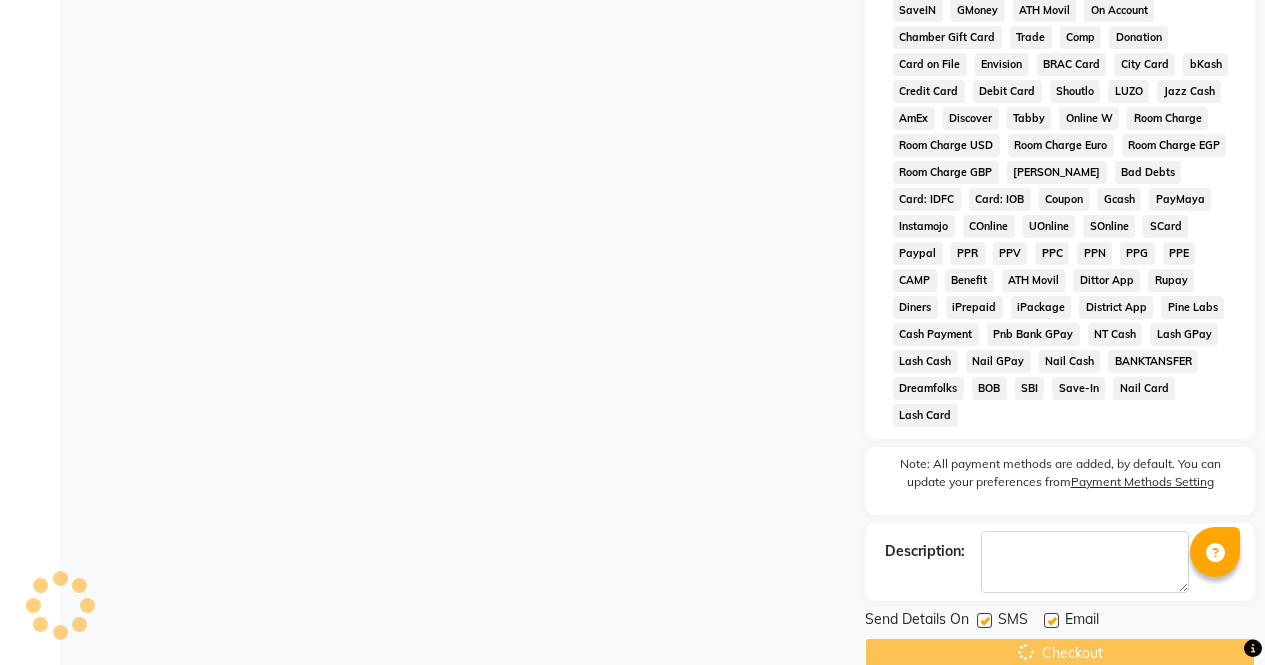 scroll, scrollTop: 0, scrollLeft: 0, axis: both 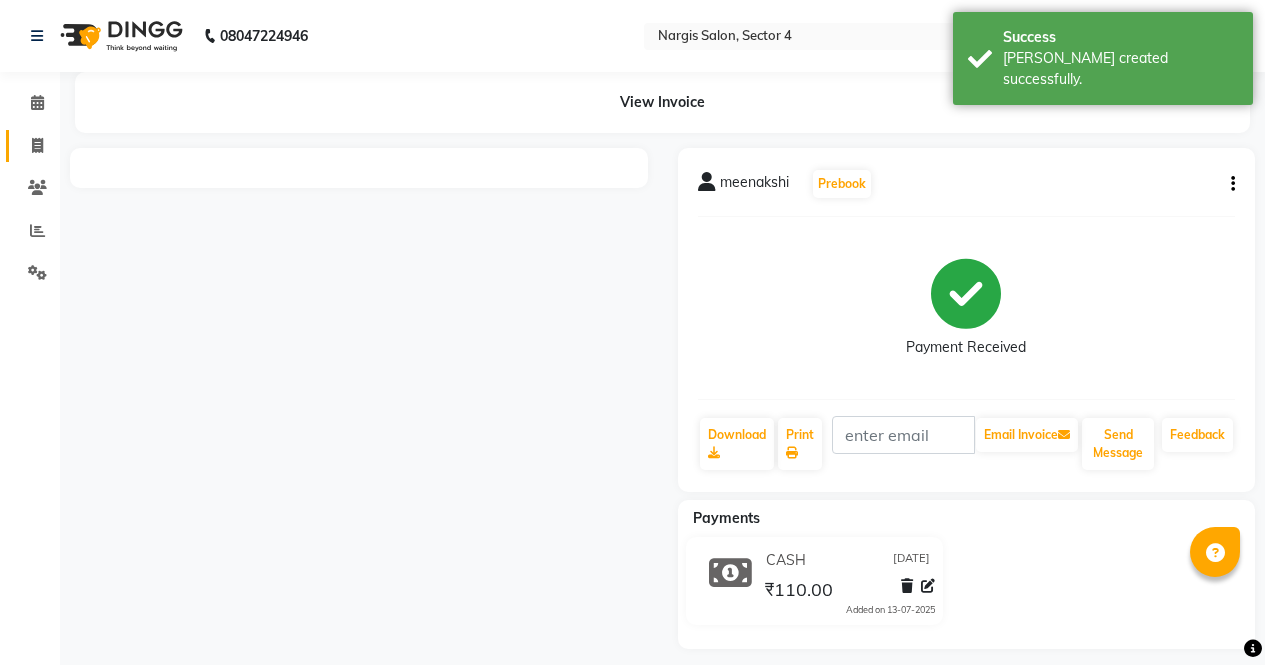 click 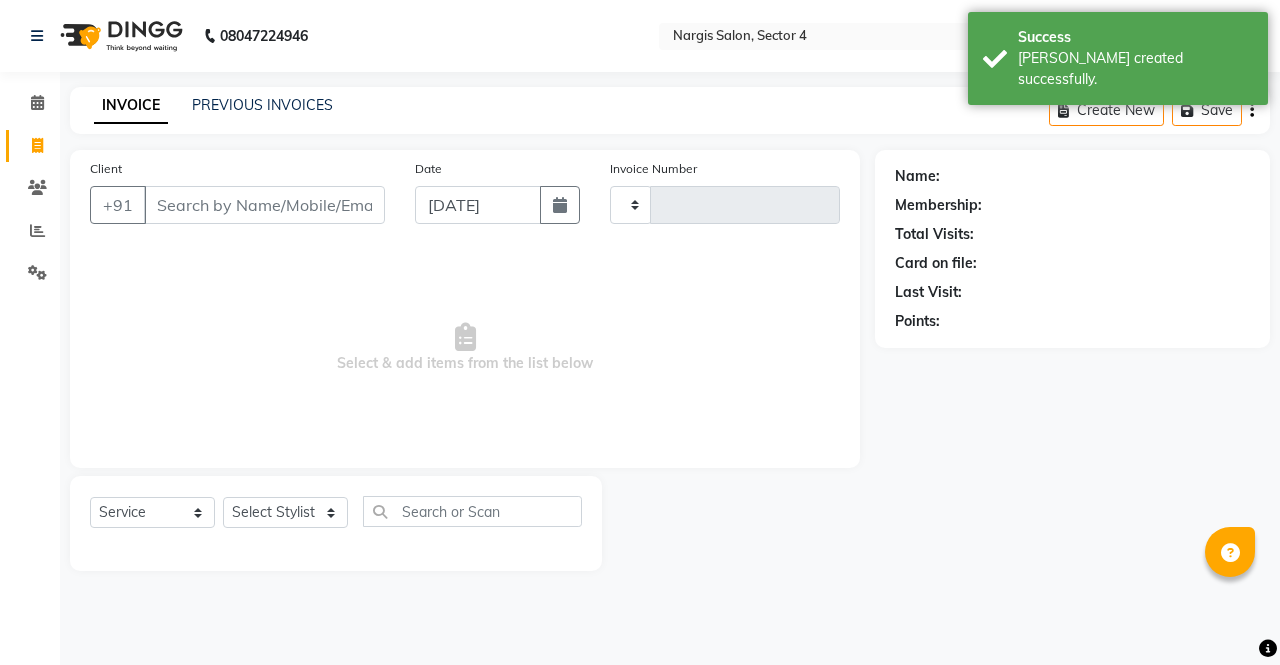 type on "2722" 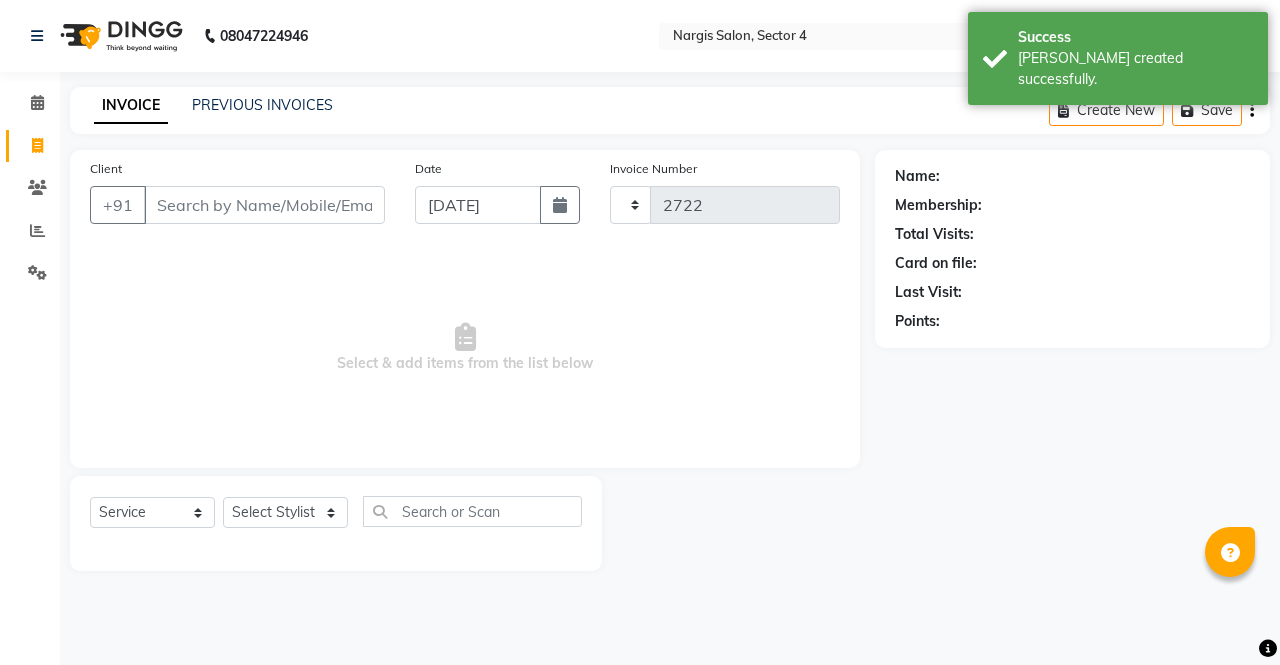 select on "4130" 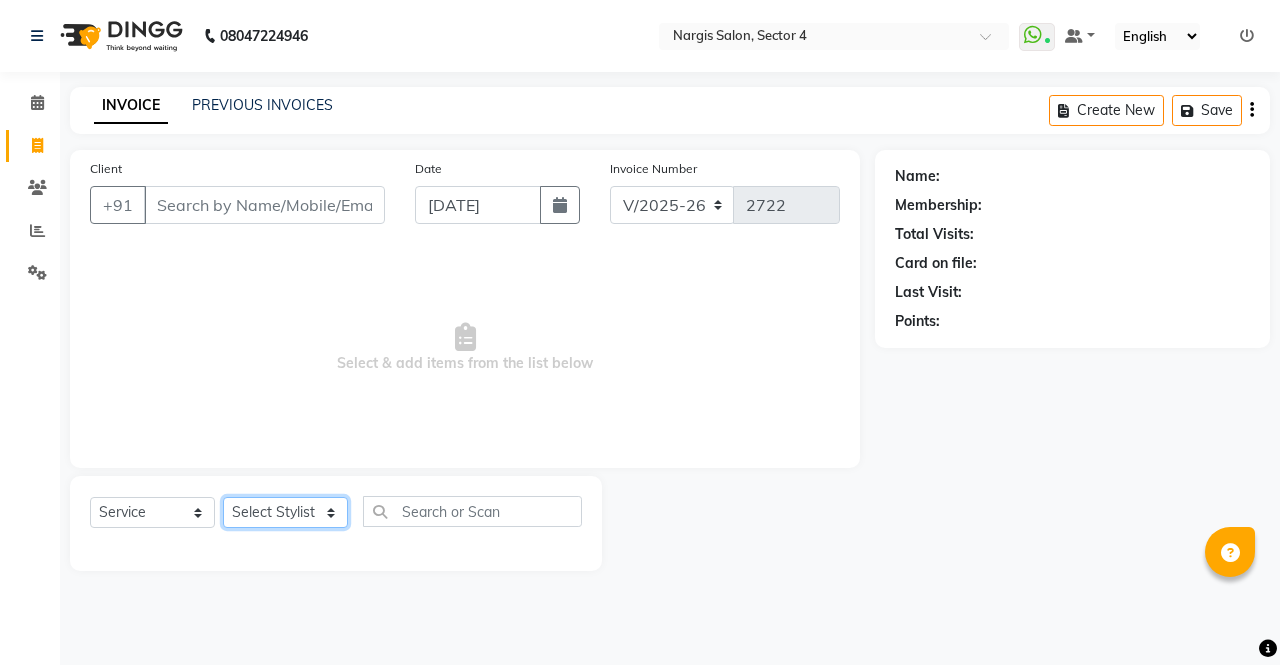 click on "Select Stylist ajeet anu ashu Front Desk muskaan pratibha rakhi rohit soni sunil" 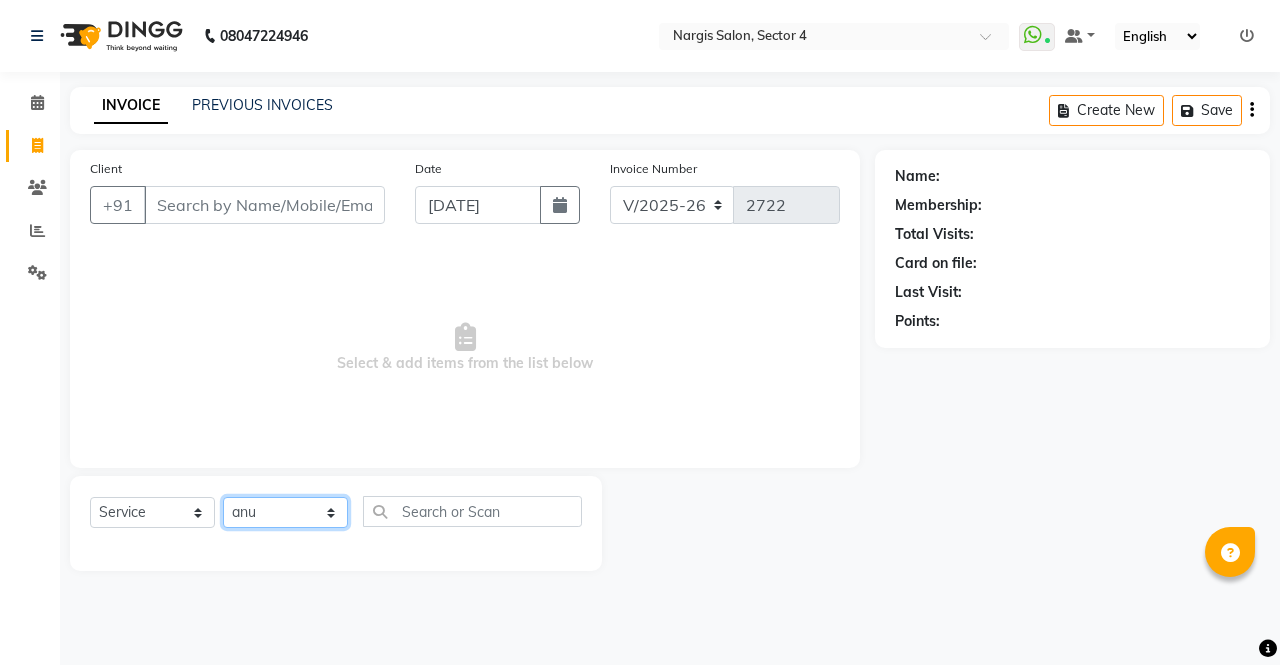 click on "Select Stylist ajeet anu ashu Front Desk muskaan pratibha rakhi rohit soni sunil" 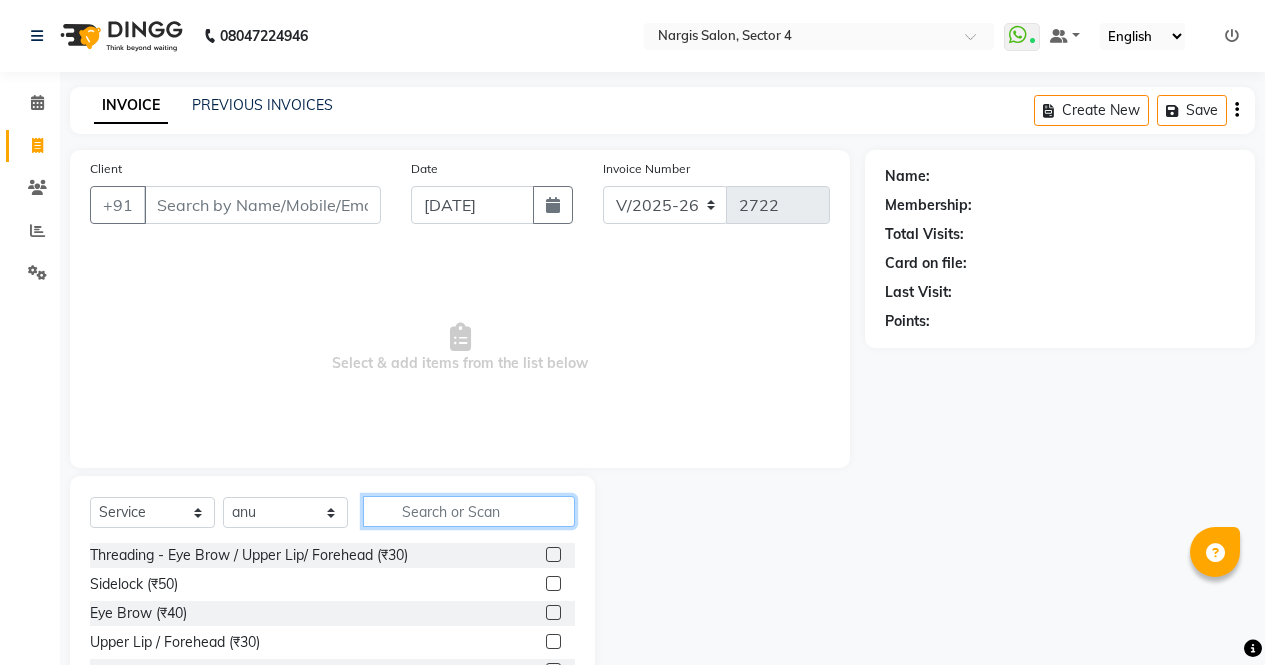 click 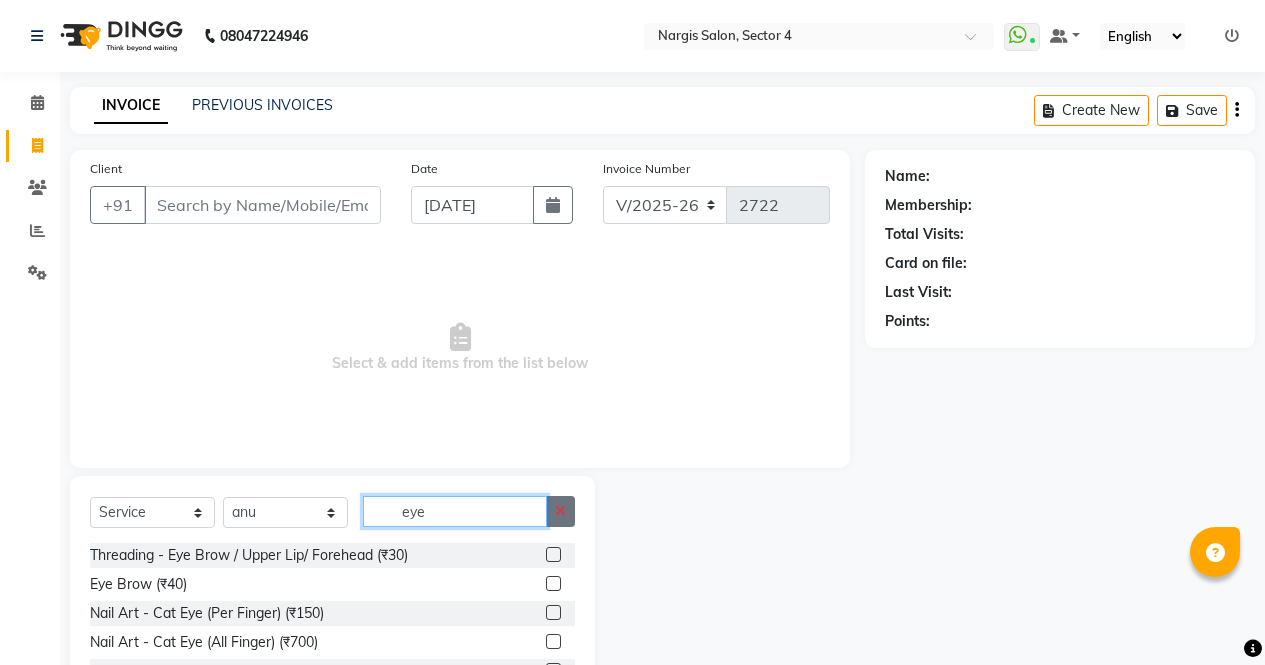 type on "eye" 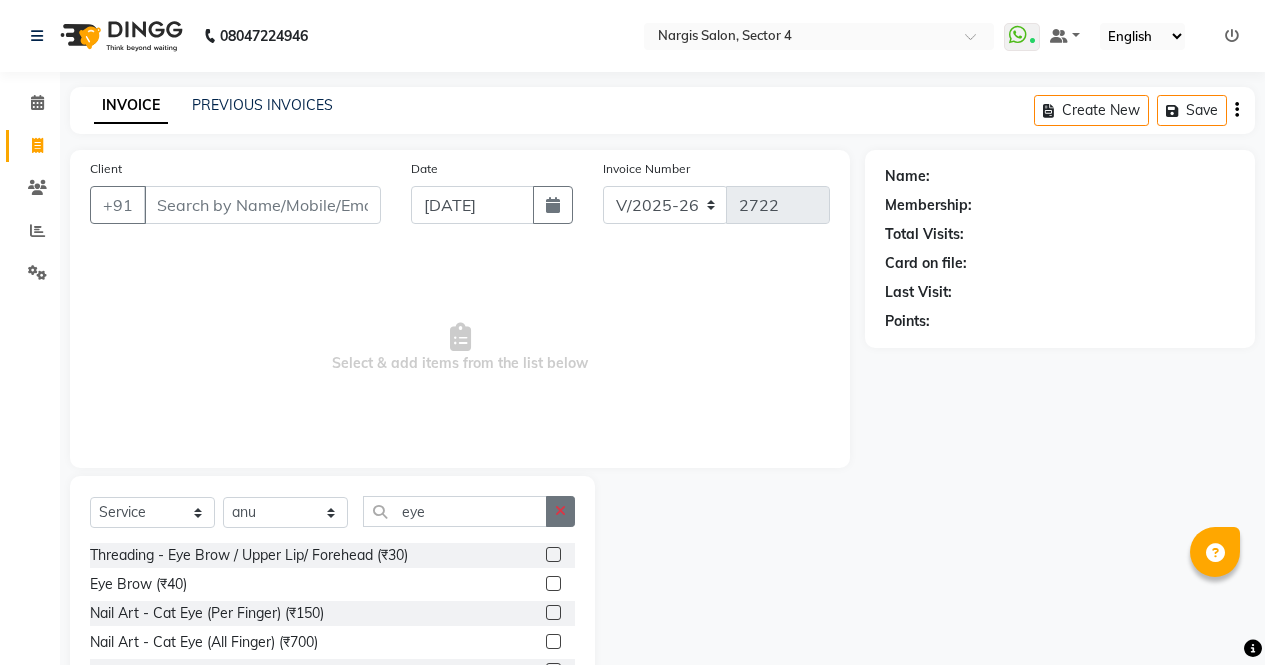 click 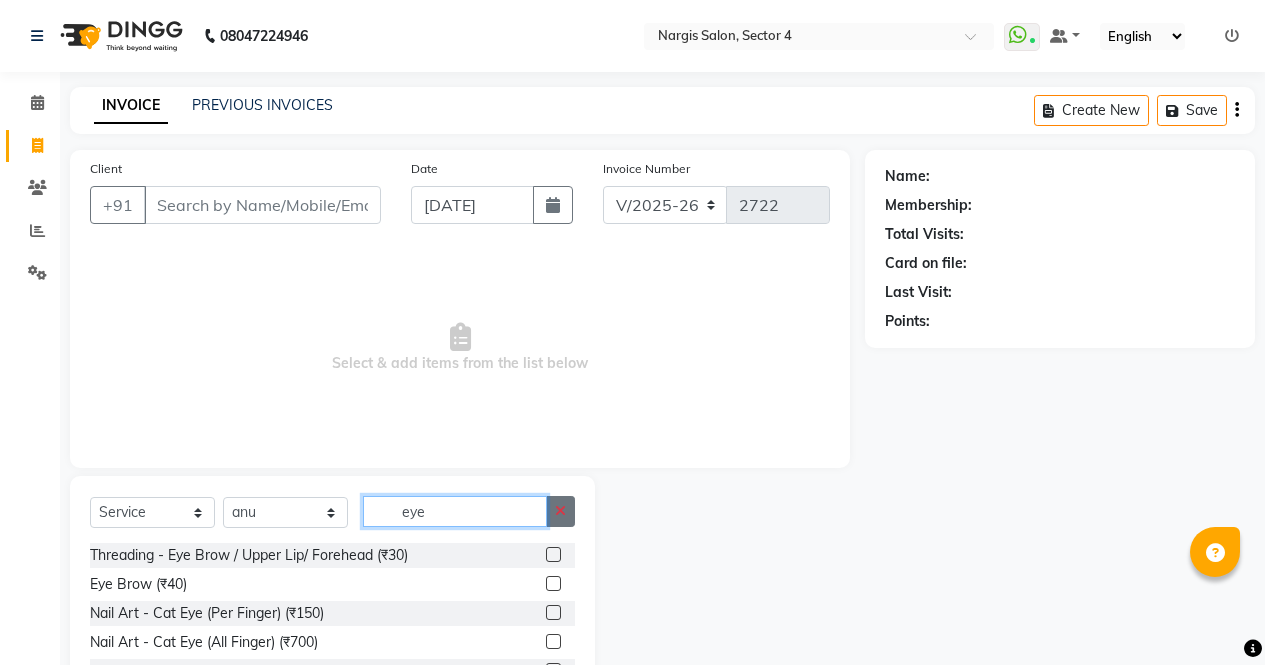 type 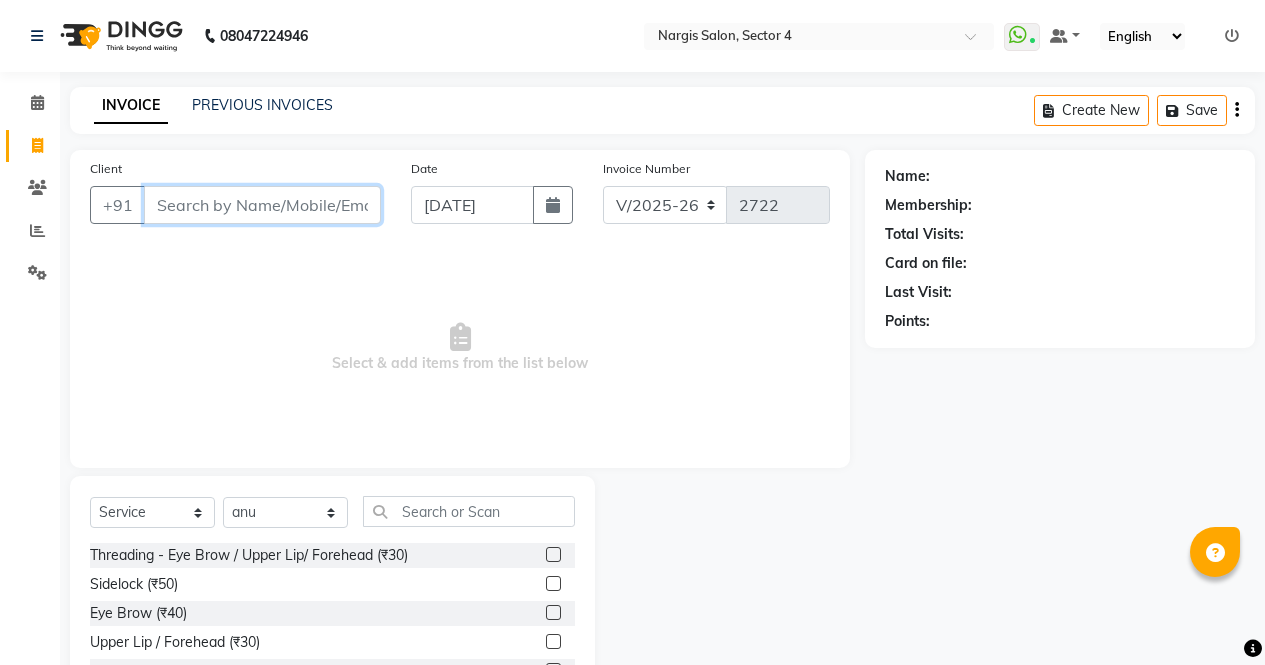 click on "Client" at bounding box center (262, 205) 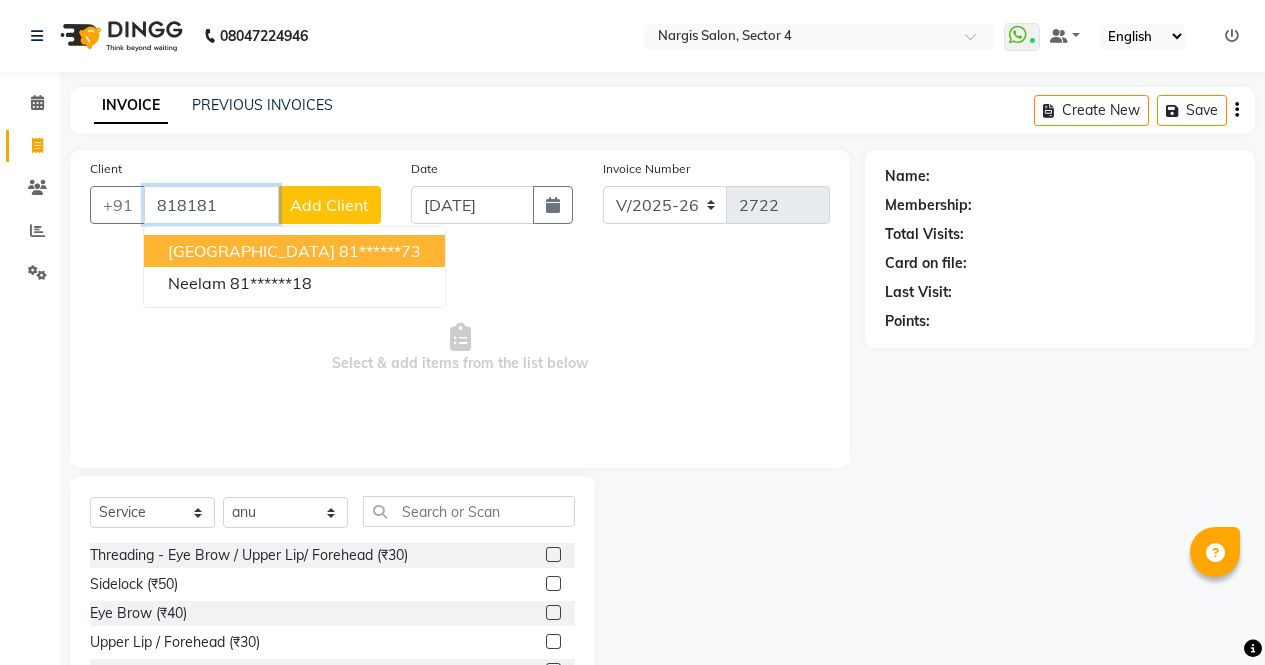 click on "roma" at bounding box center [251, 251] 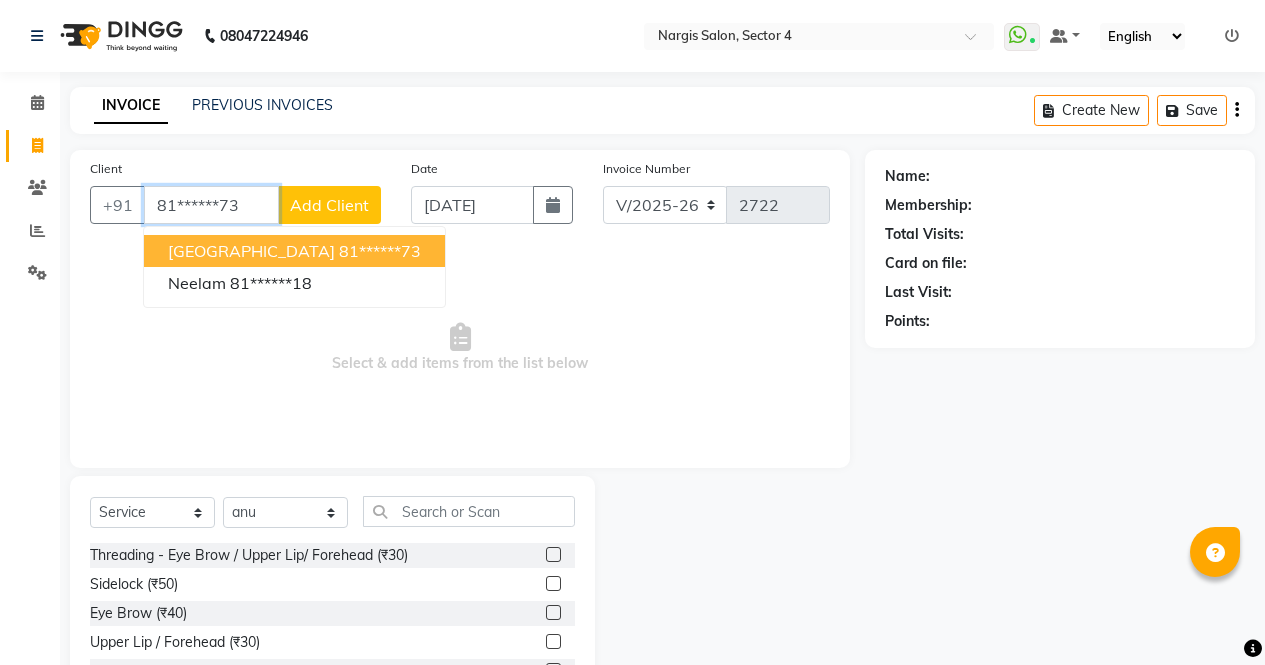 type on "81******73" 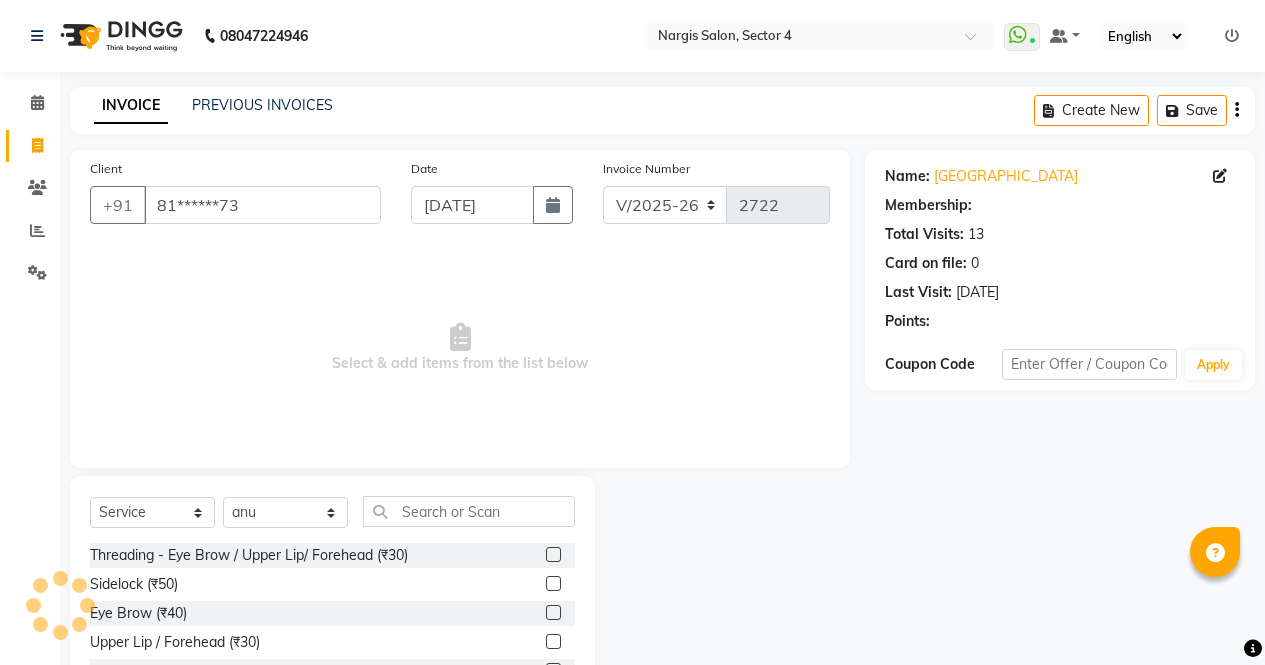 select on "1: Object" 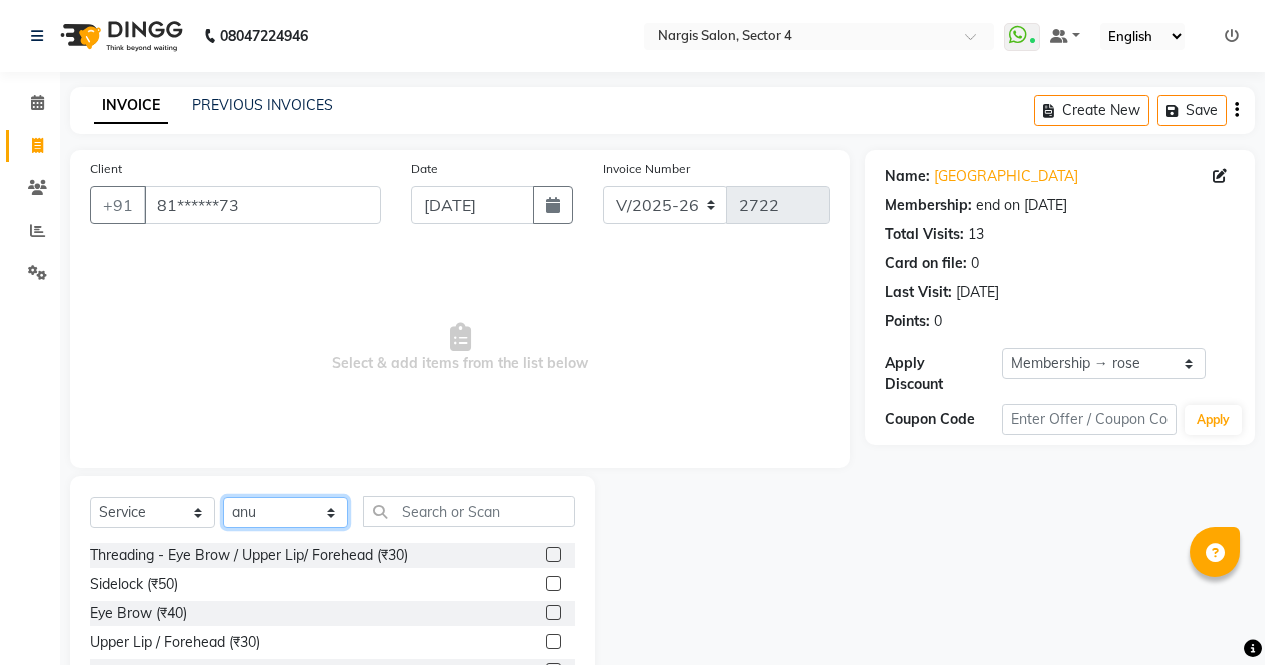 click on "Select Stylist ajeet anu ashu Front Desk muskaan pratibha rakhi rohit soni sunil" 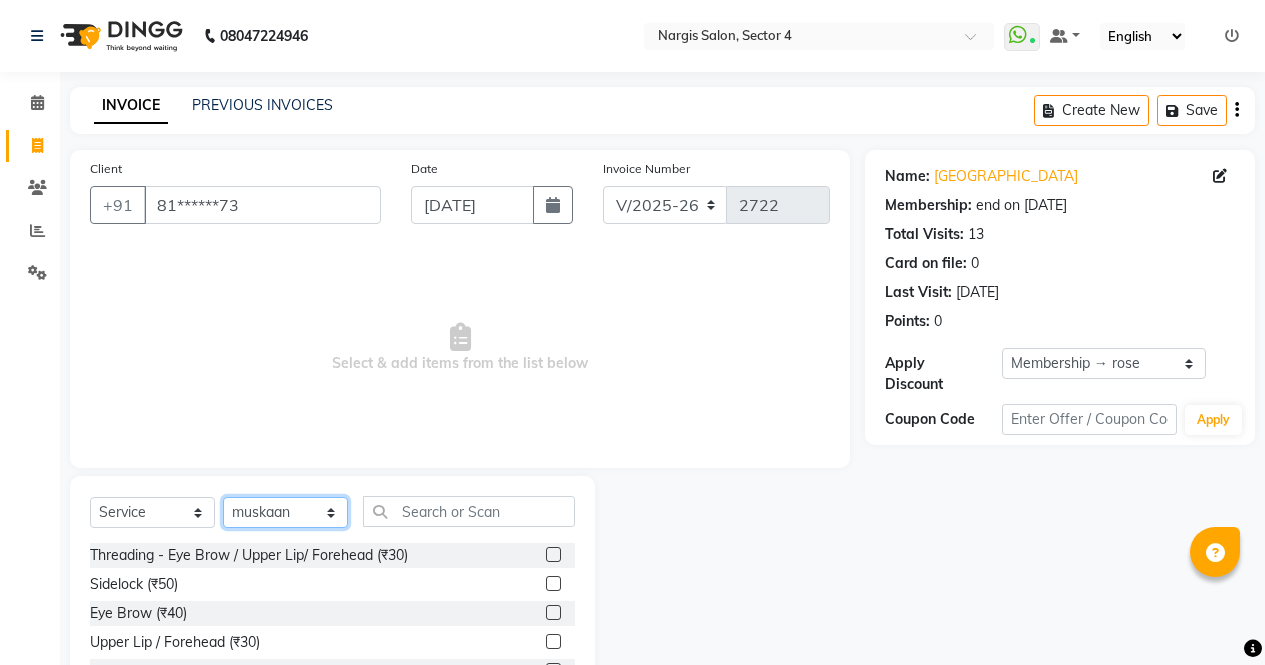 click on "Select Stylist ajeet anu ashu Front Desk muskaan pratibha rakhi rohit soni sunil" 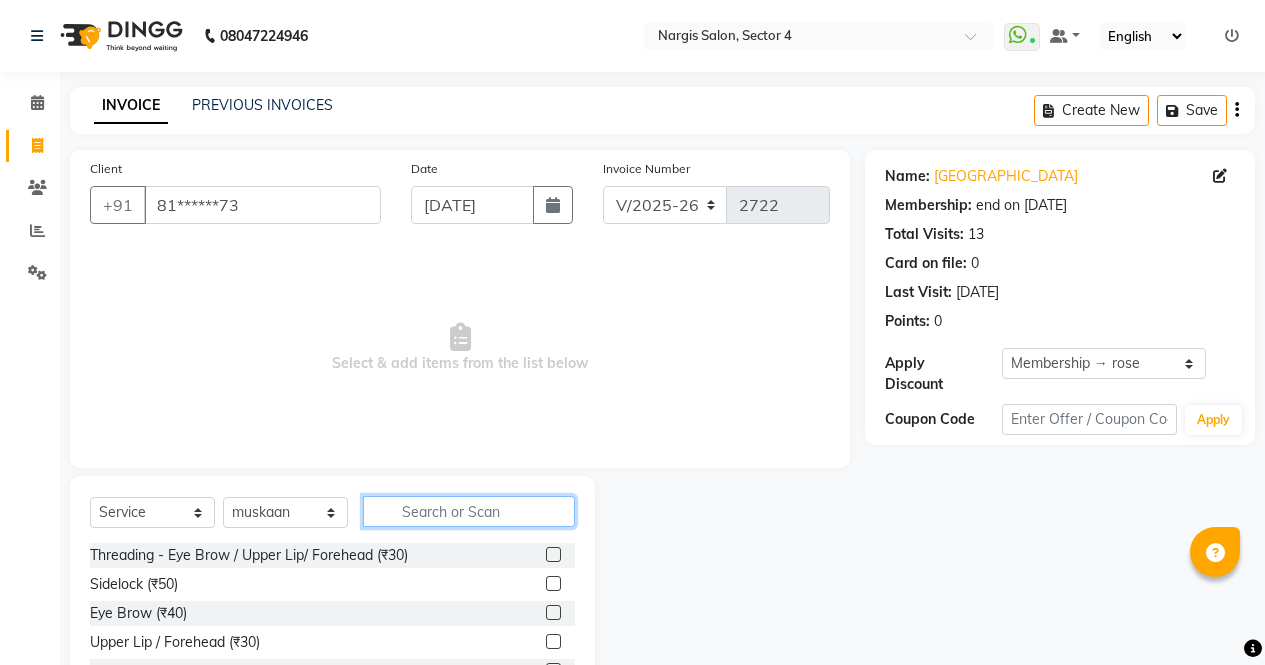 click 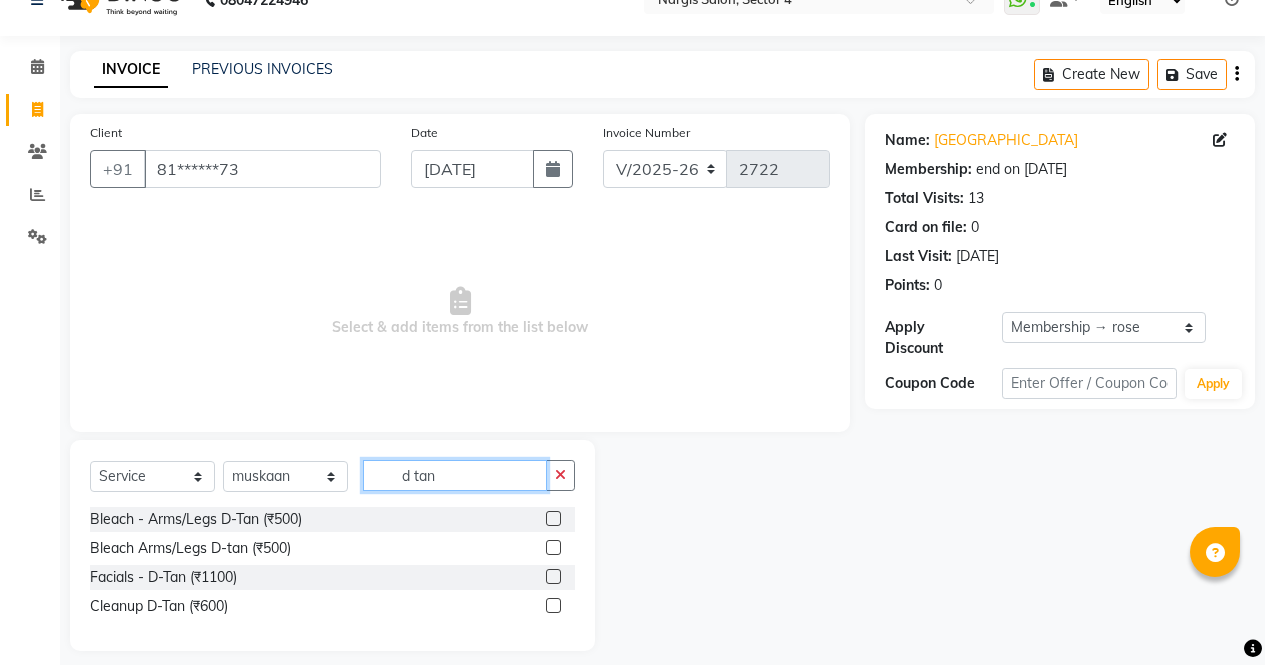 scroll, scrollTop: 52, scrollLeft: 0, axis: vertical 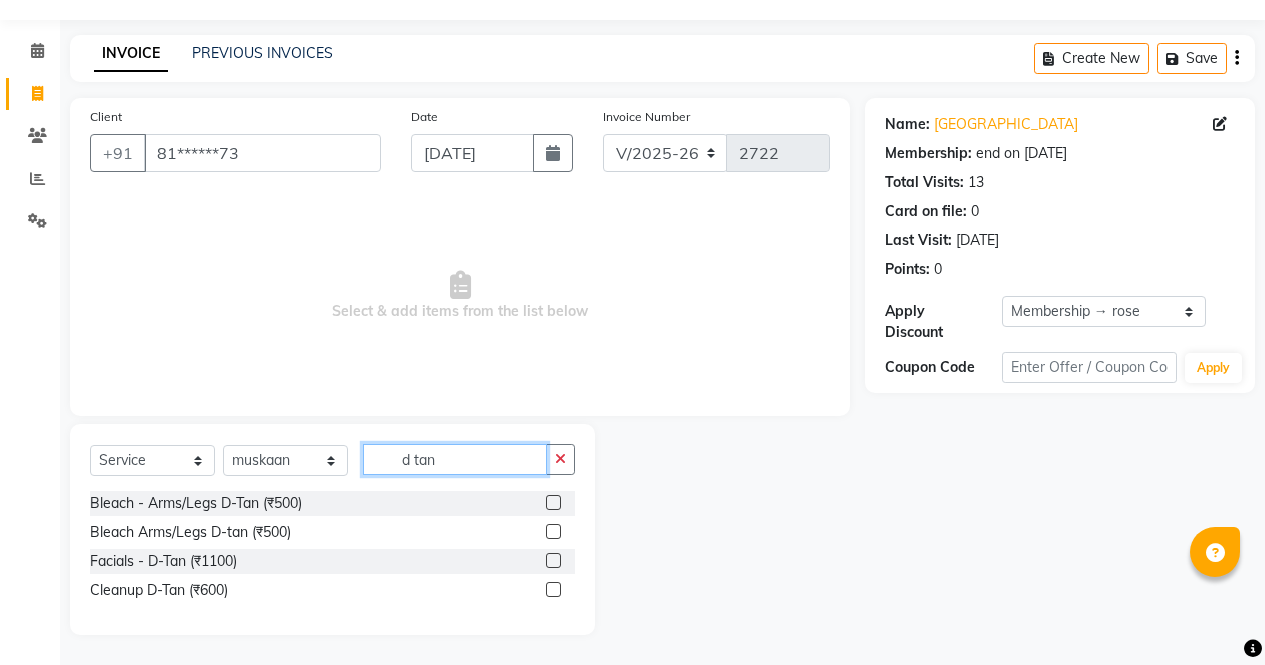 type on "d tan" 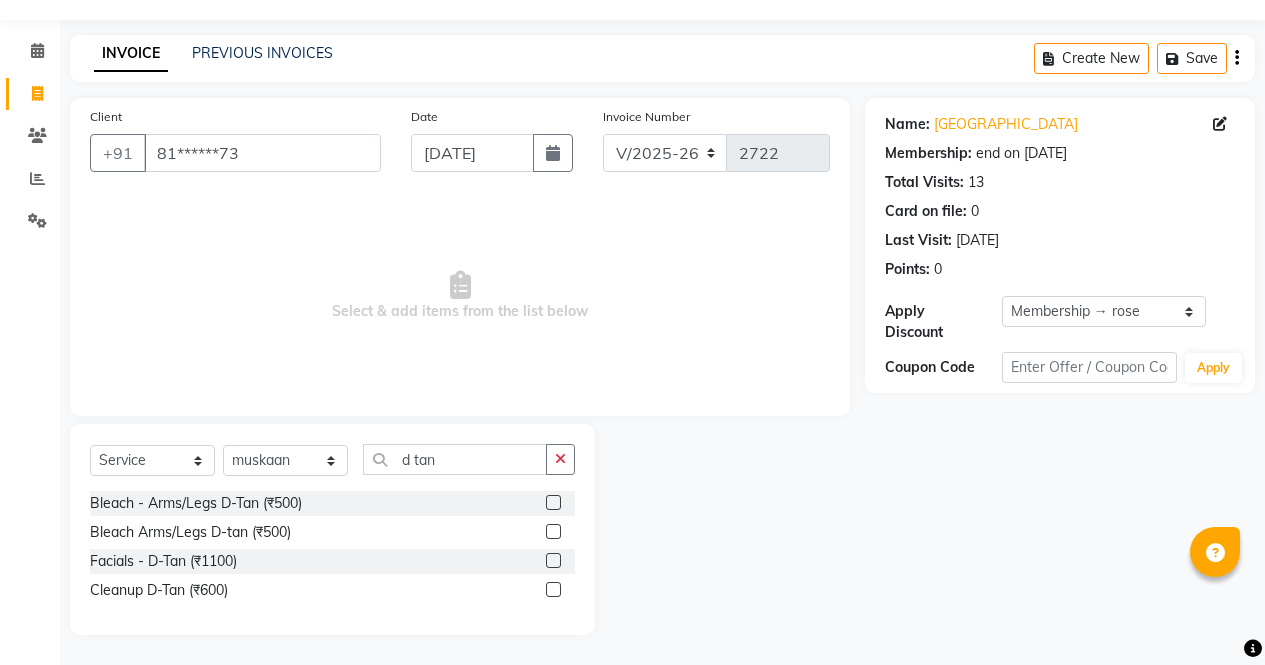 click 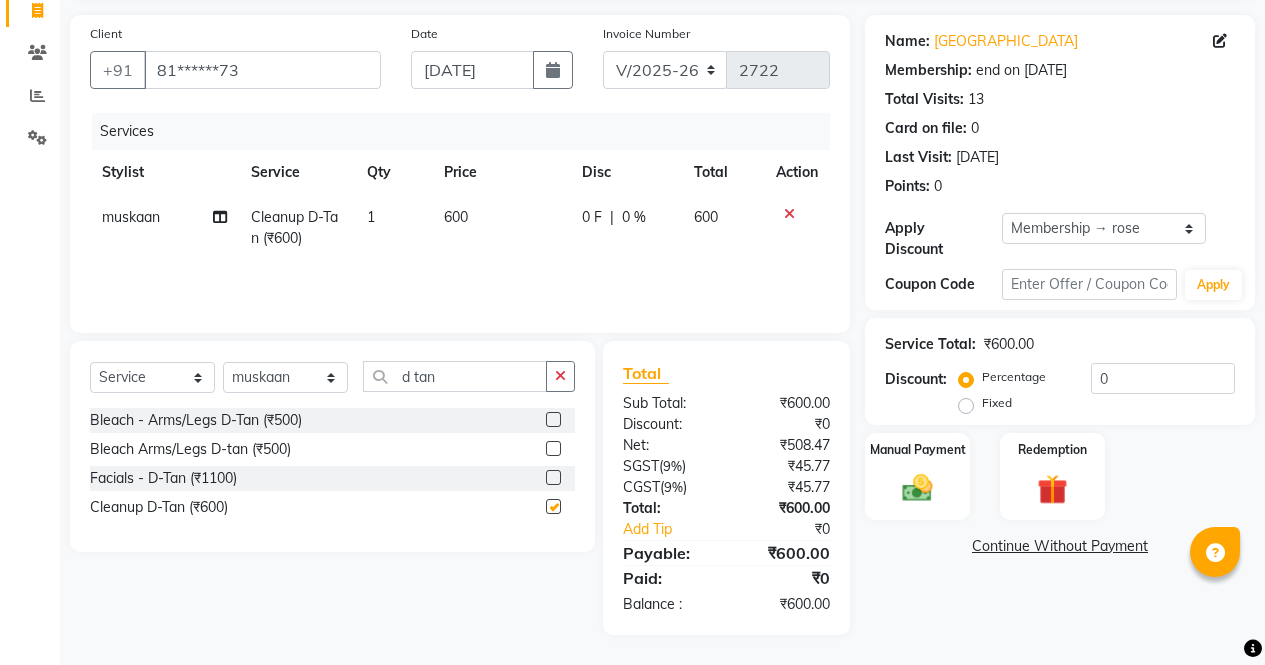 checkbox on "false" 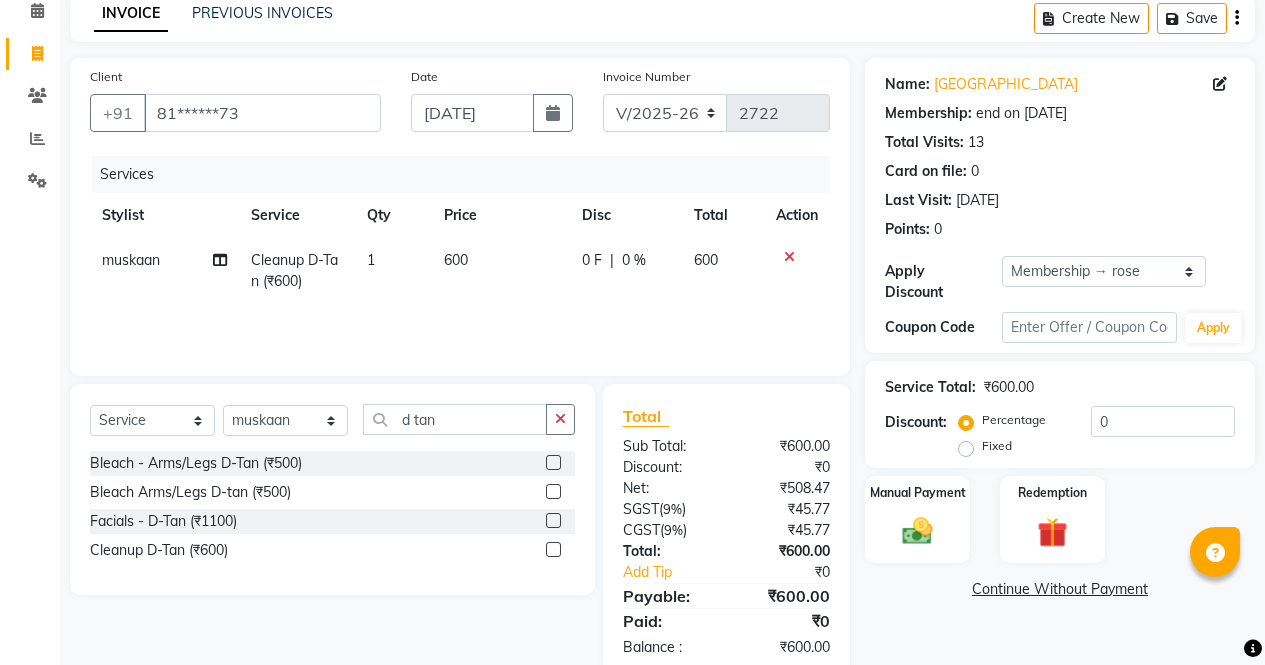 scroll, scrollTop: 135, scrollLeft: 0, axis: vertical 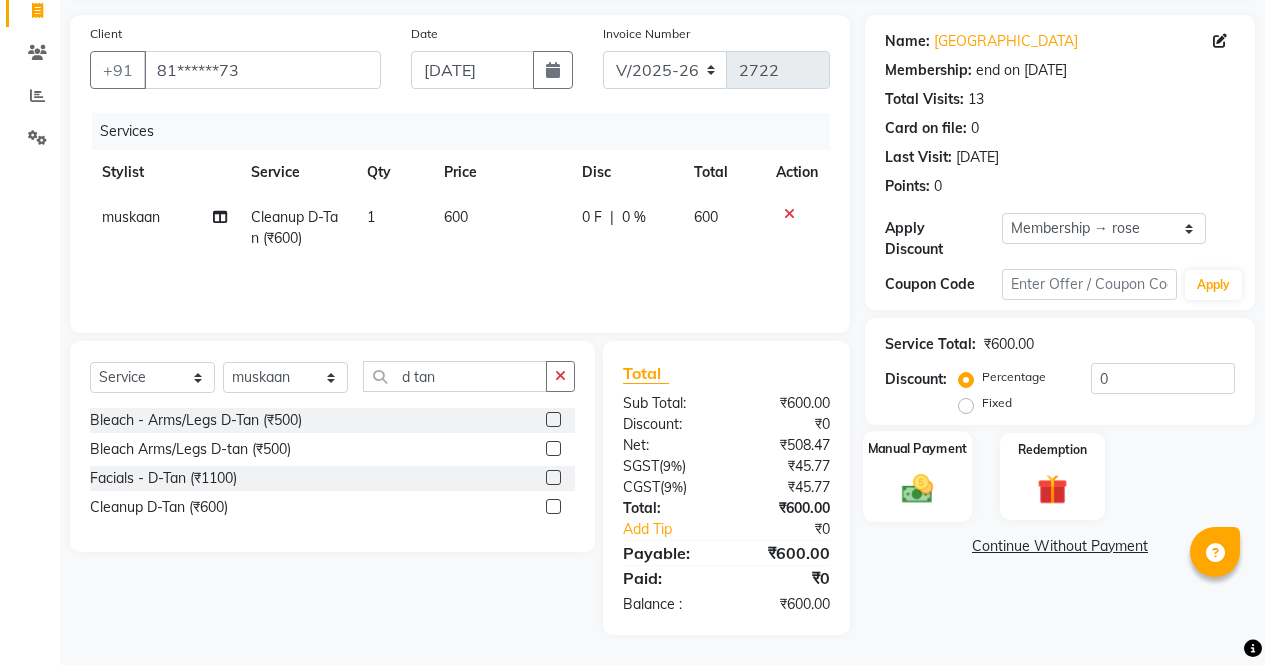 click on "Manual Payment" 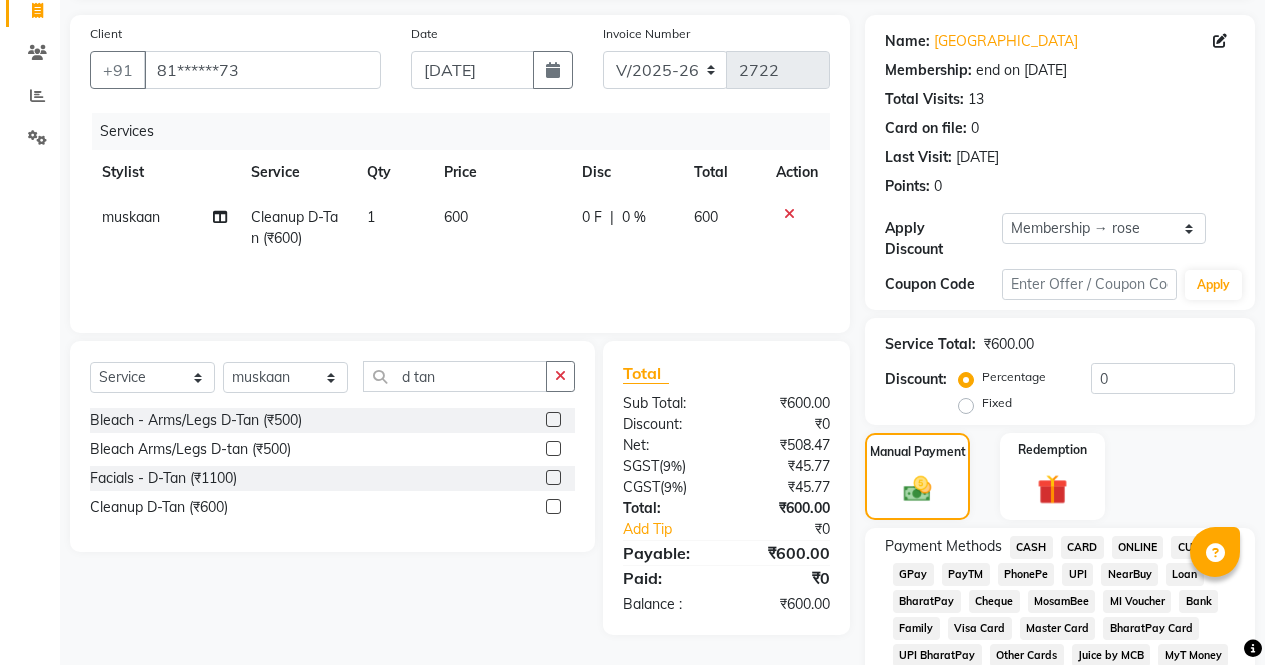 click on "ONLINE" 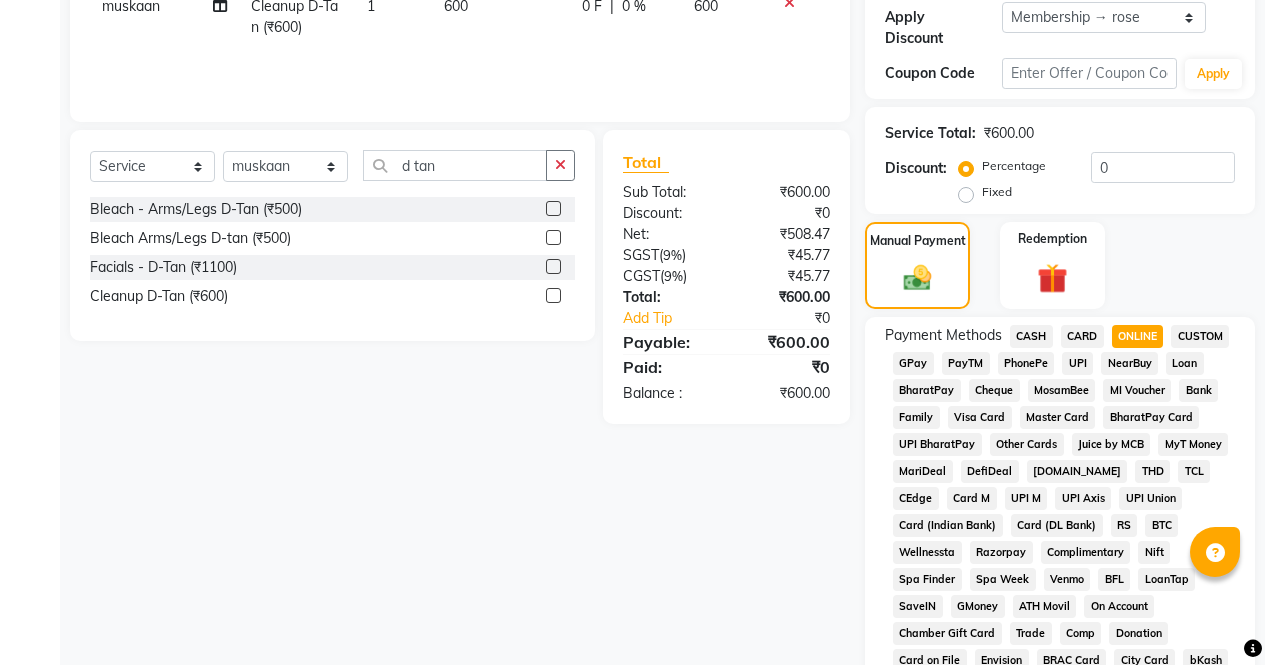 scroll, scrollTop: 926, scrollLeft: 0, axis: vertical 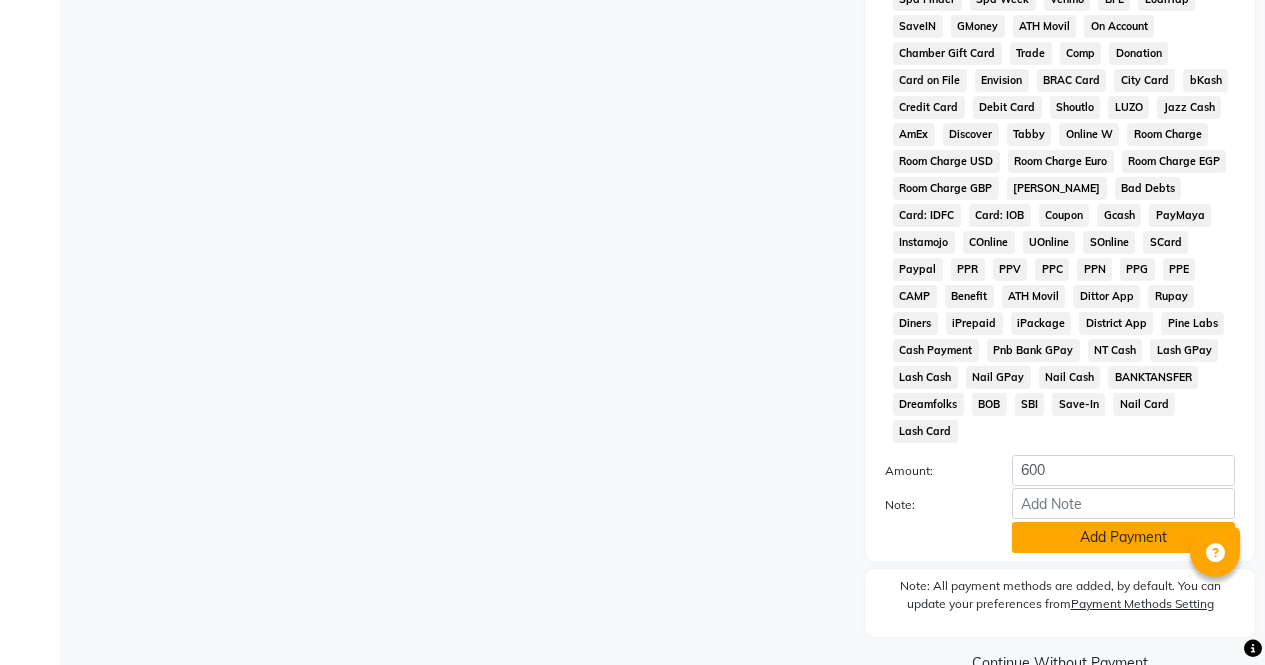 click on "Add Payment" 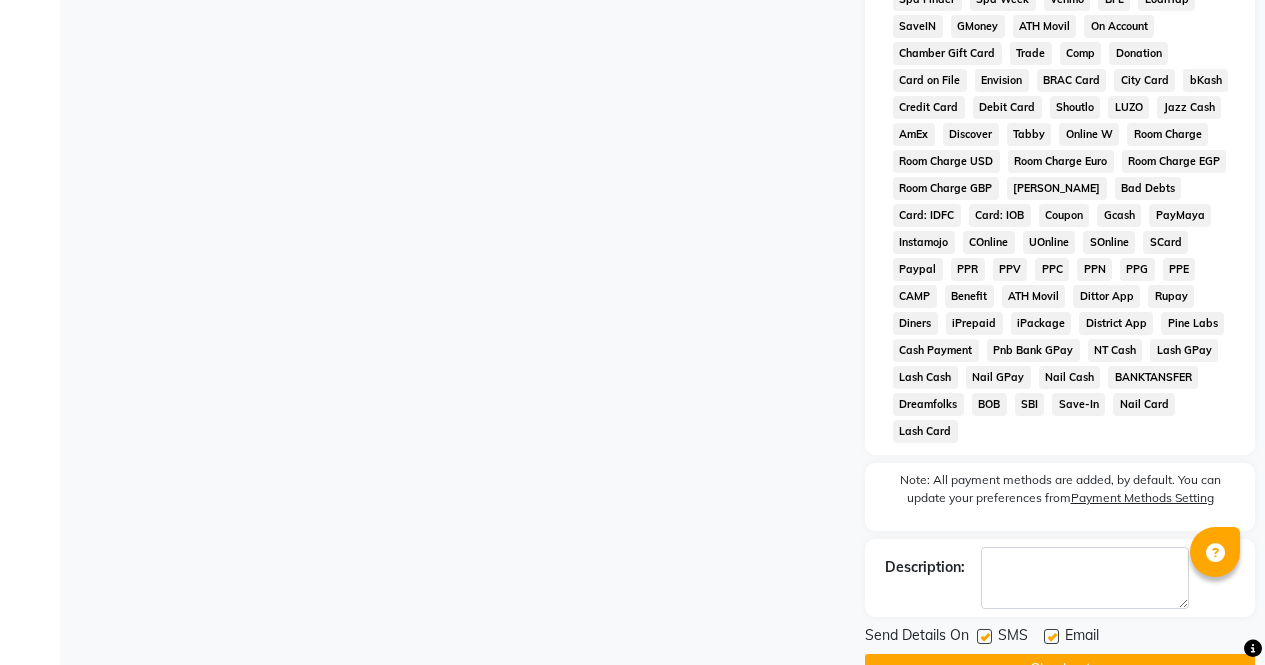 click on "Checkout" 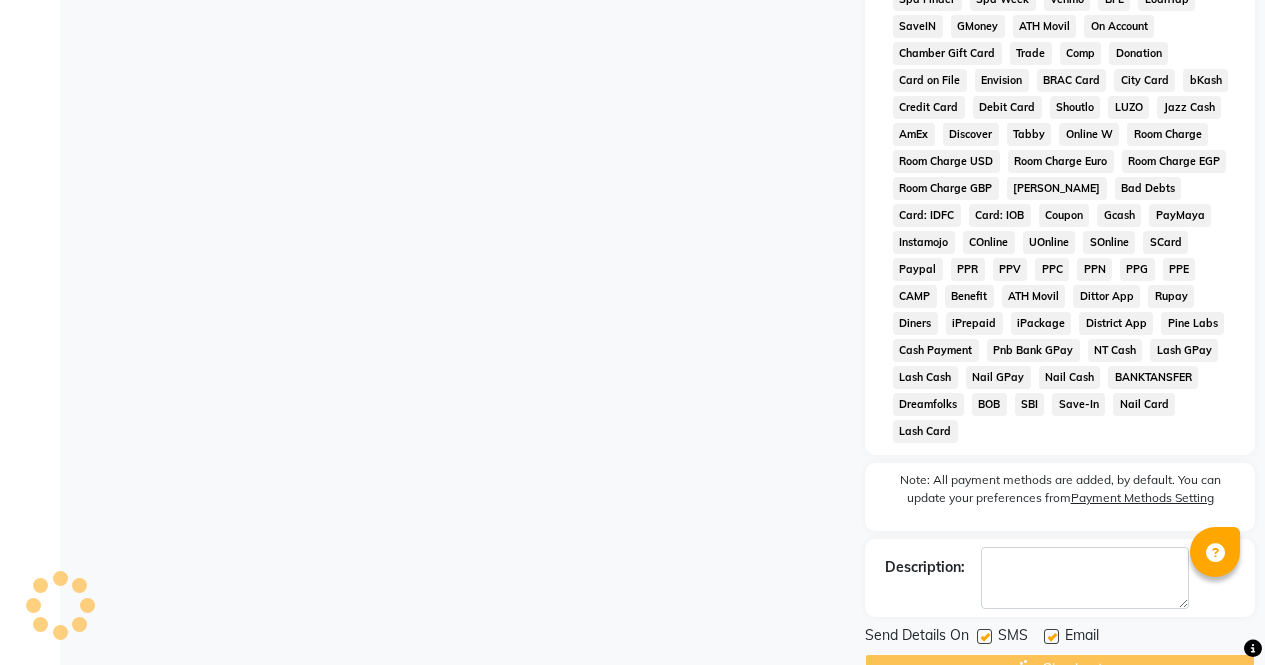 scroll, scrollTop: 0, scrollLeft: 0, axis: both 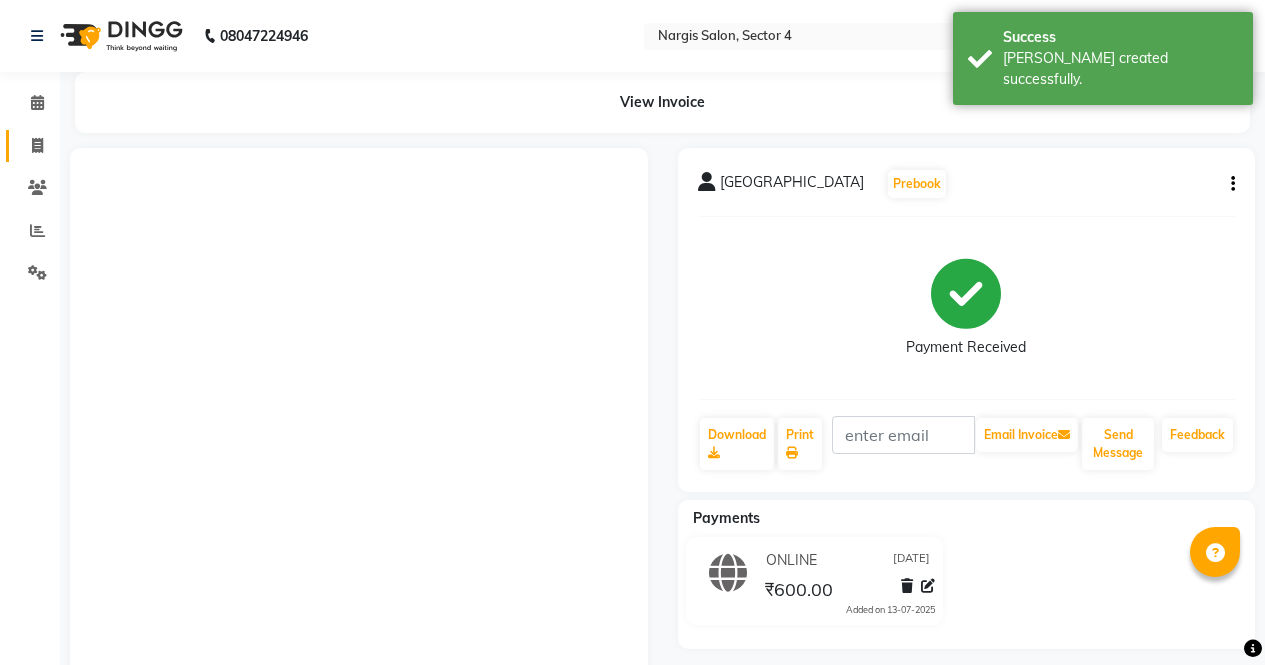 click 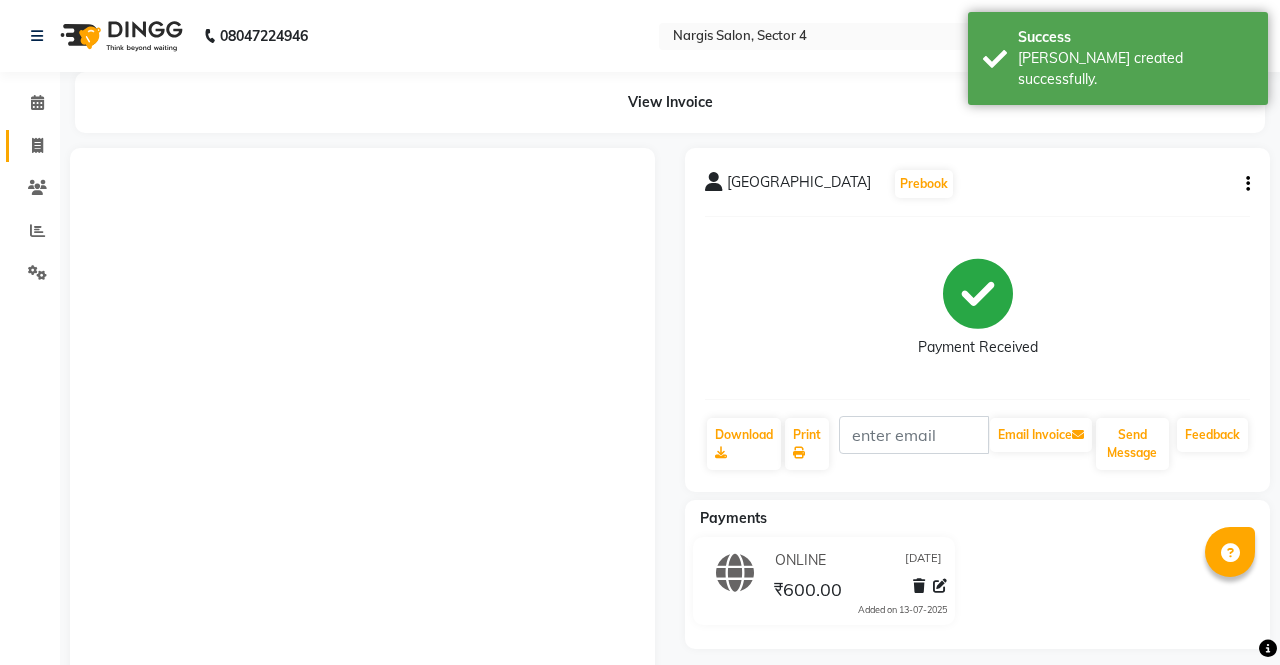 select on "4130" 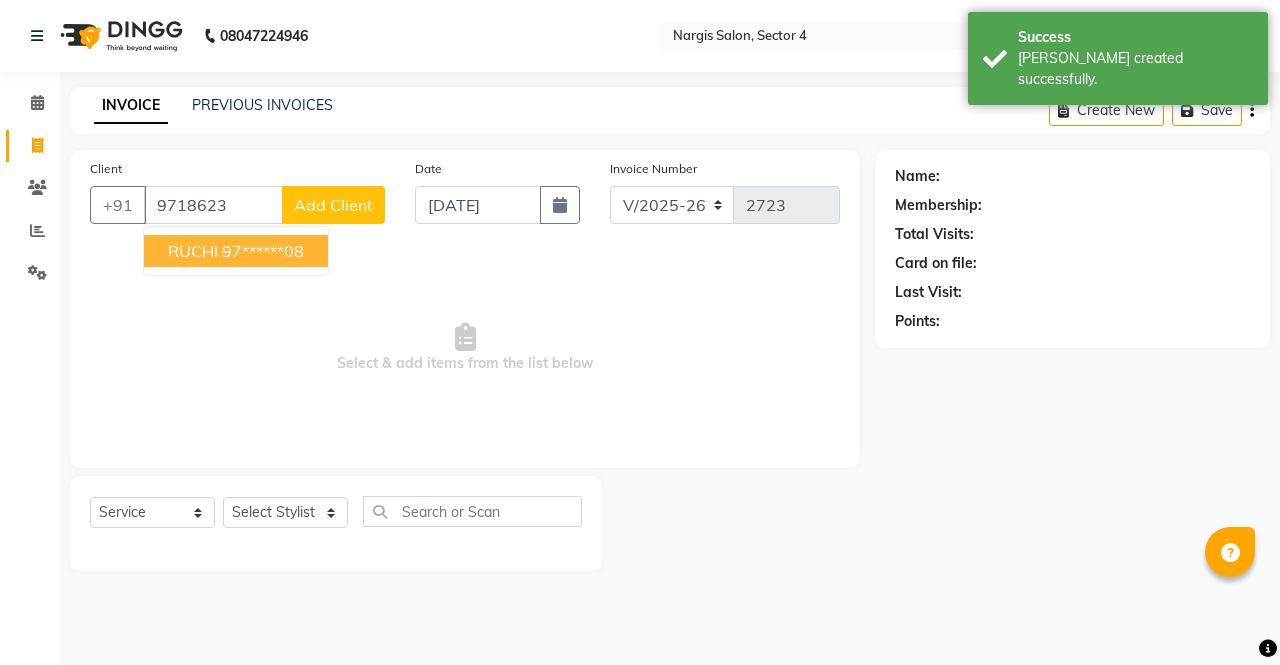 click on "RUCHI  97******08" at bounding box center (236, 251) 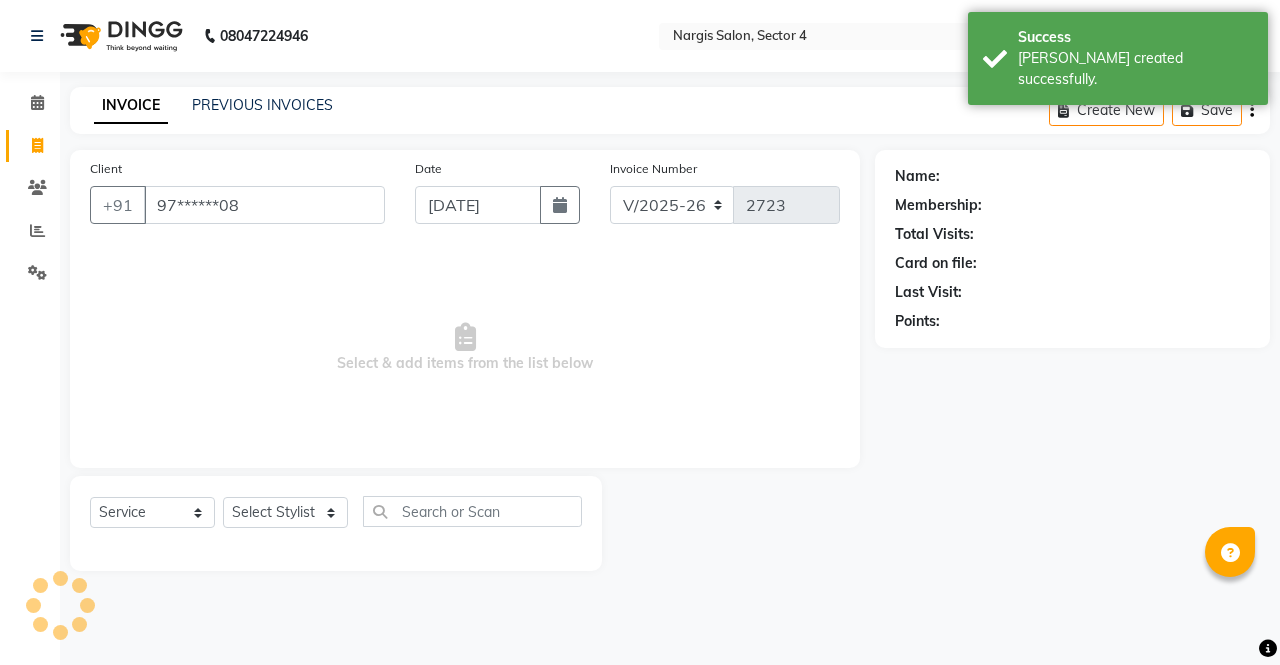 type on "97******08" 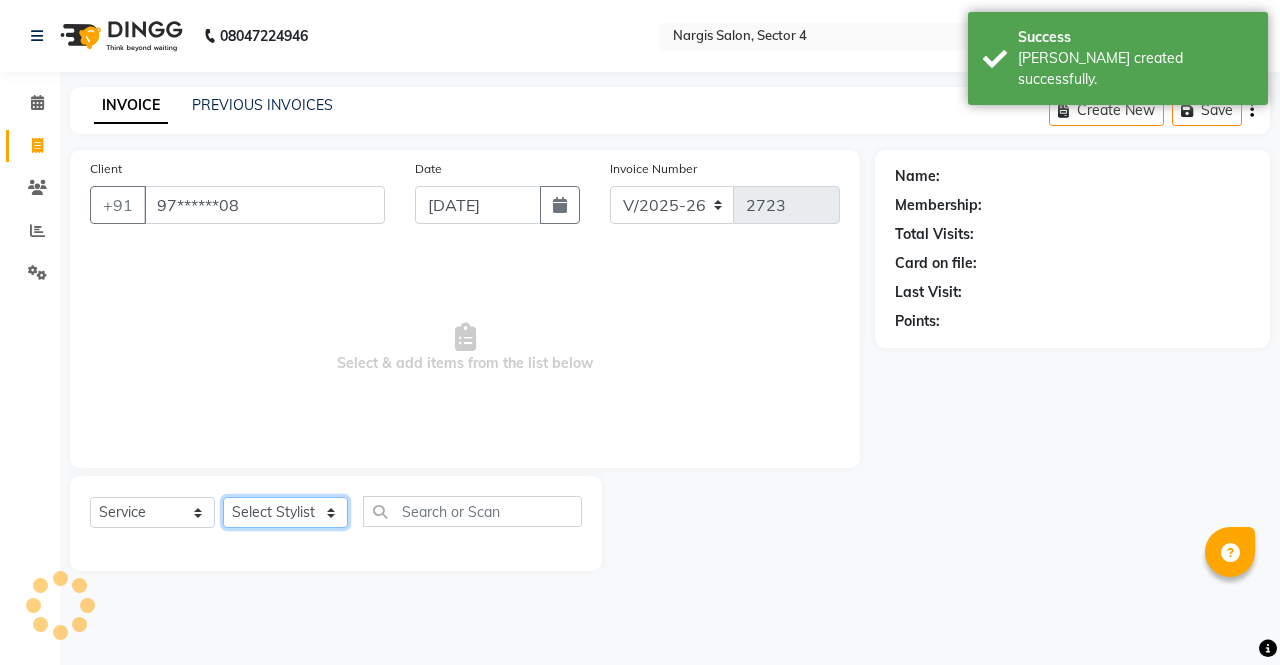 click on "Select Stylist ajeet anu ashu Front Desk muskaan pratibha rakhi rohit soni sunil" 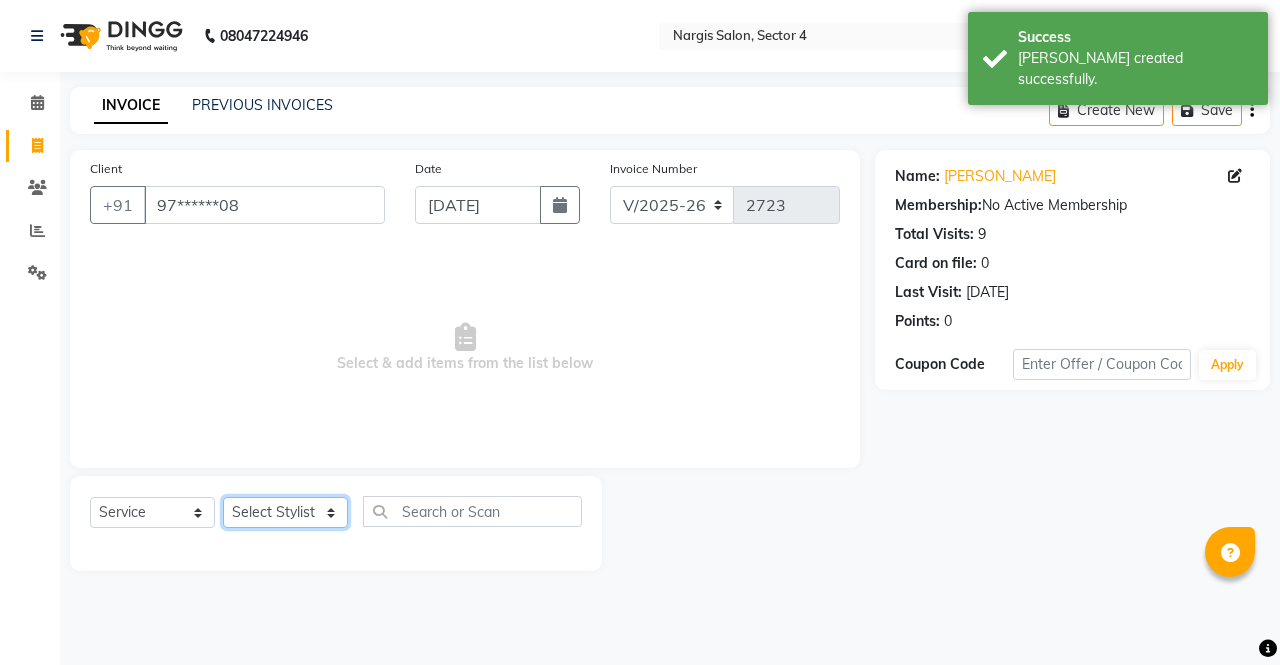 select on "60383" 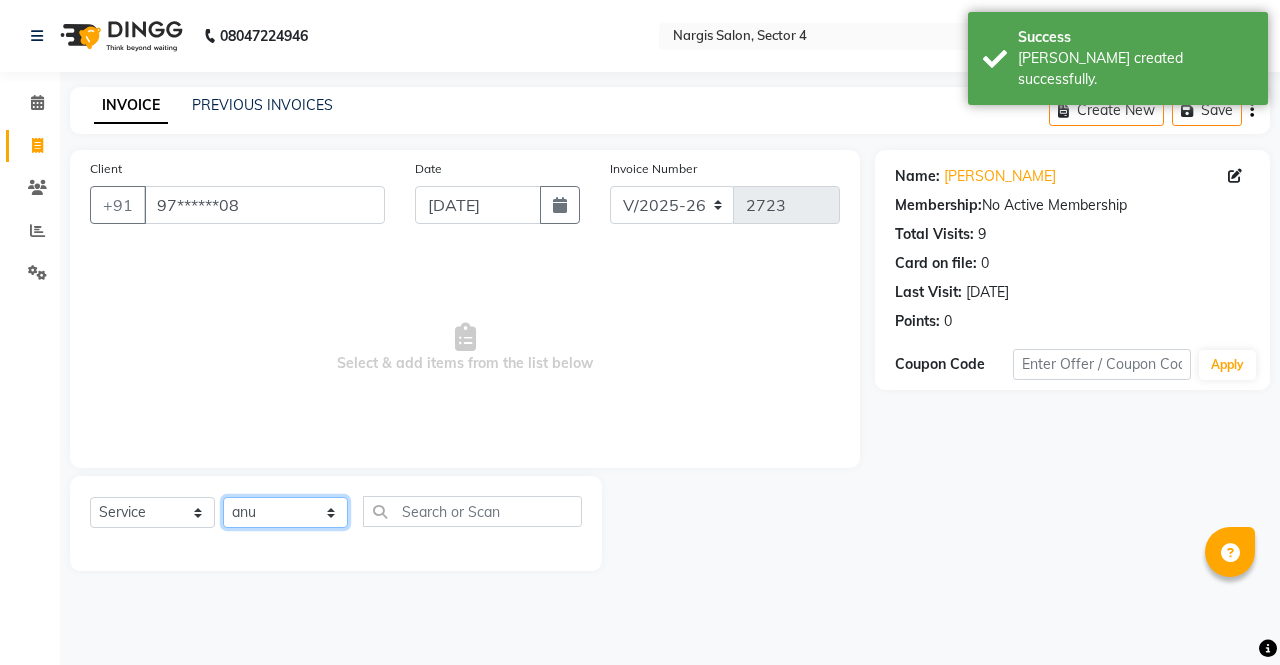 click on "Select Stylist ajeet anu ashu Front Desk muskaan pratibha rakhi rohit soni sunil" 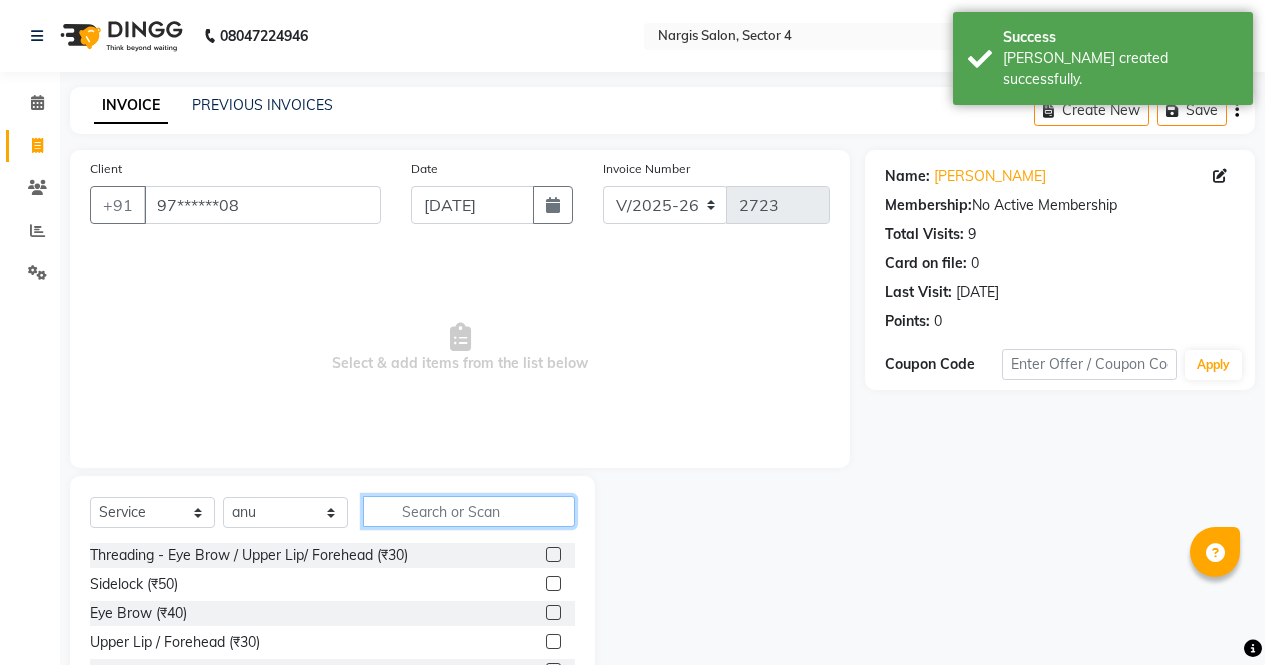 click 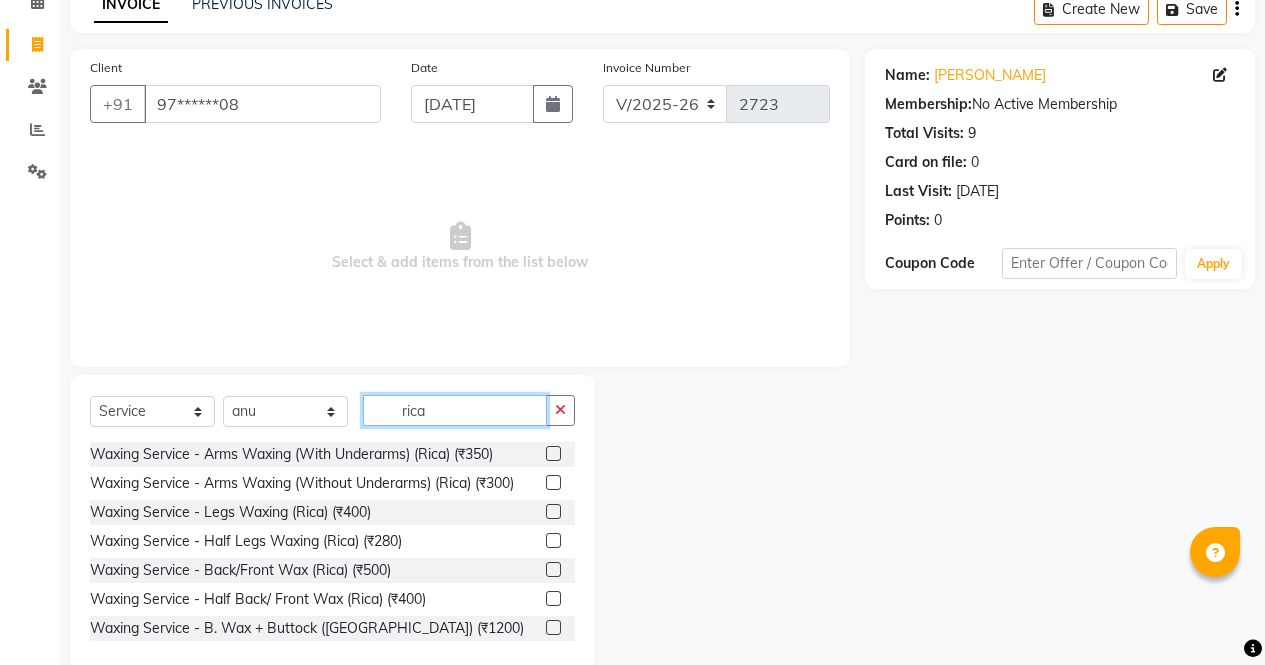 scroll, scrollTop: 129, scrollLeft: 0, axis: vertical 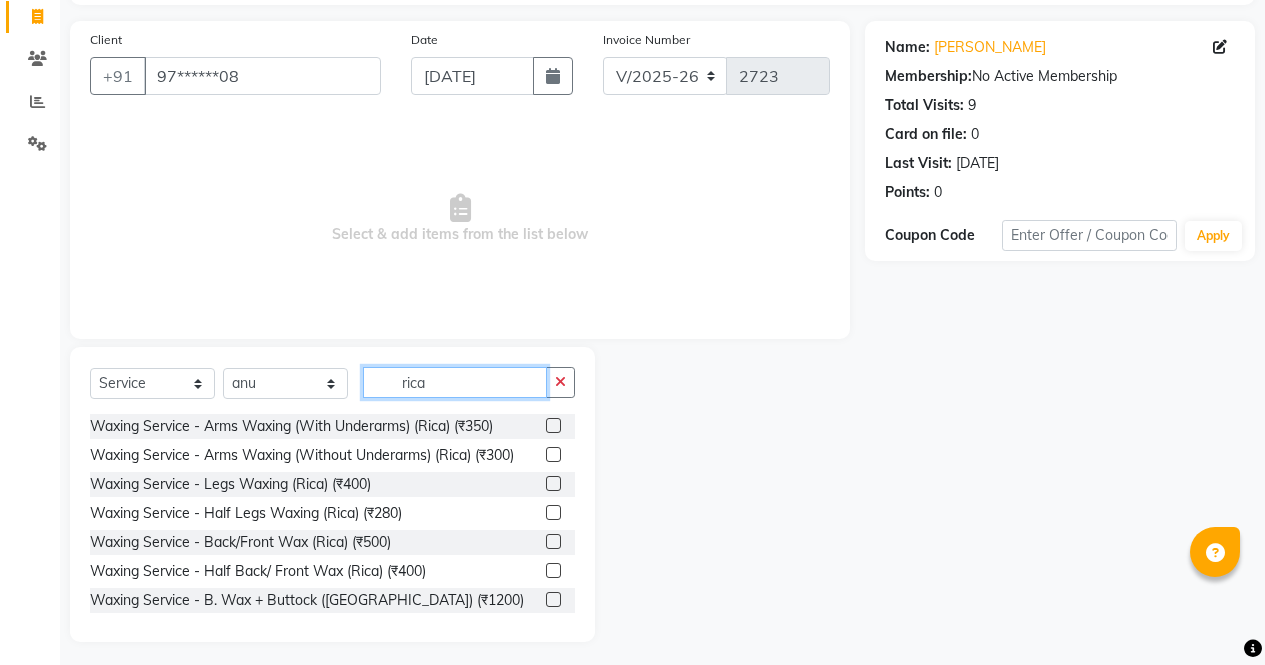type on "rica" 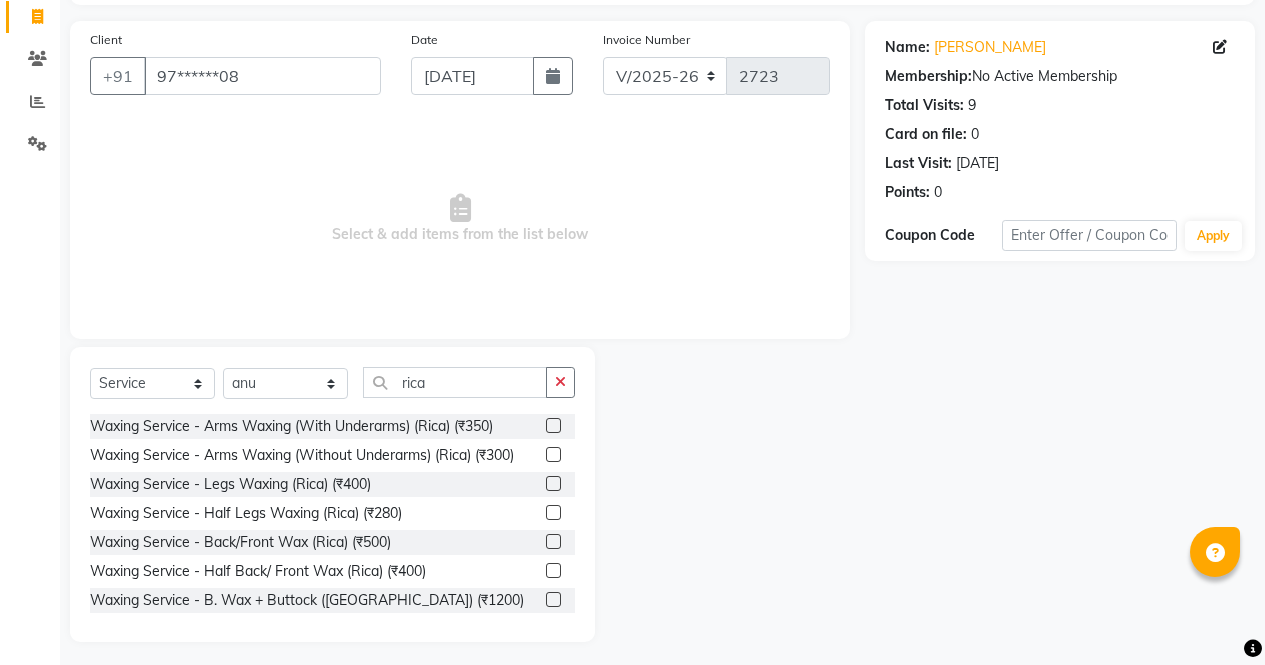 click 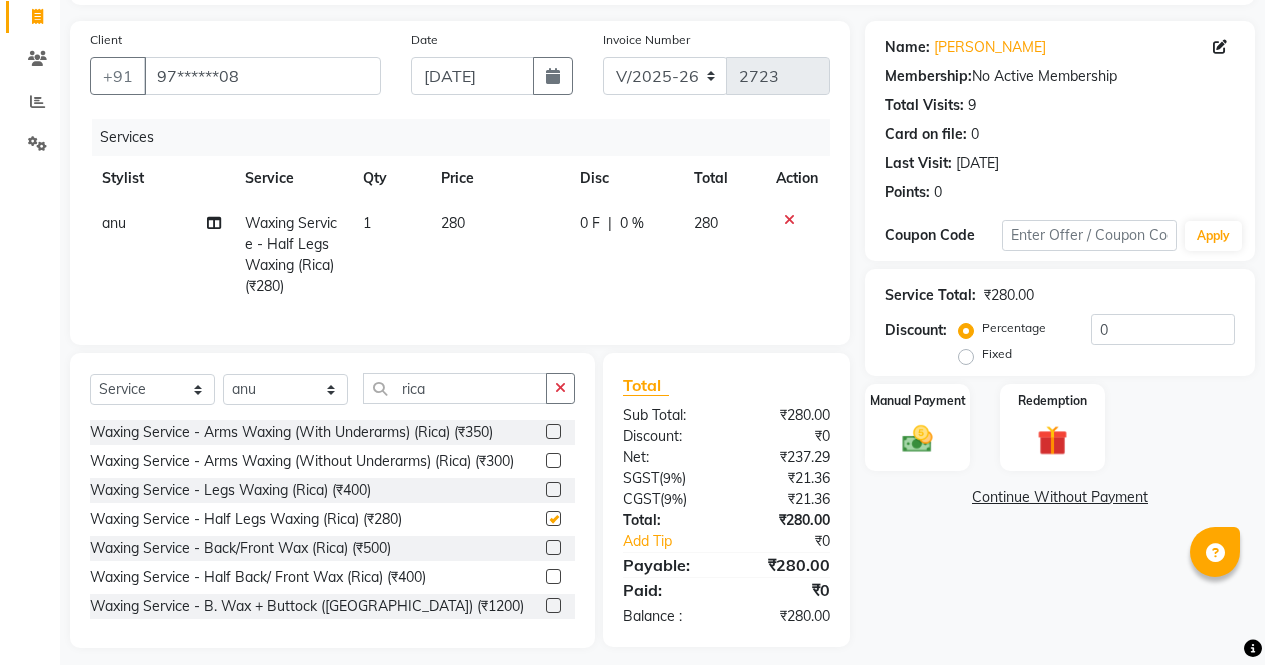 checkbox on "false" 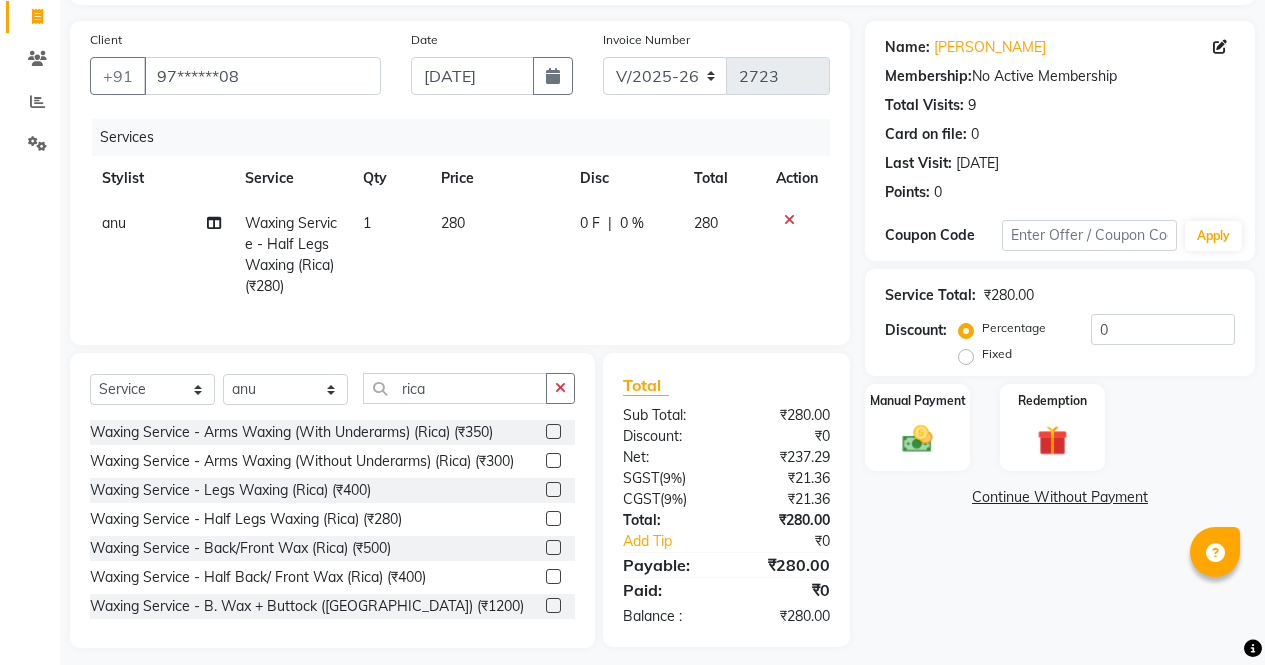 click 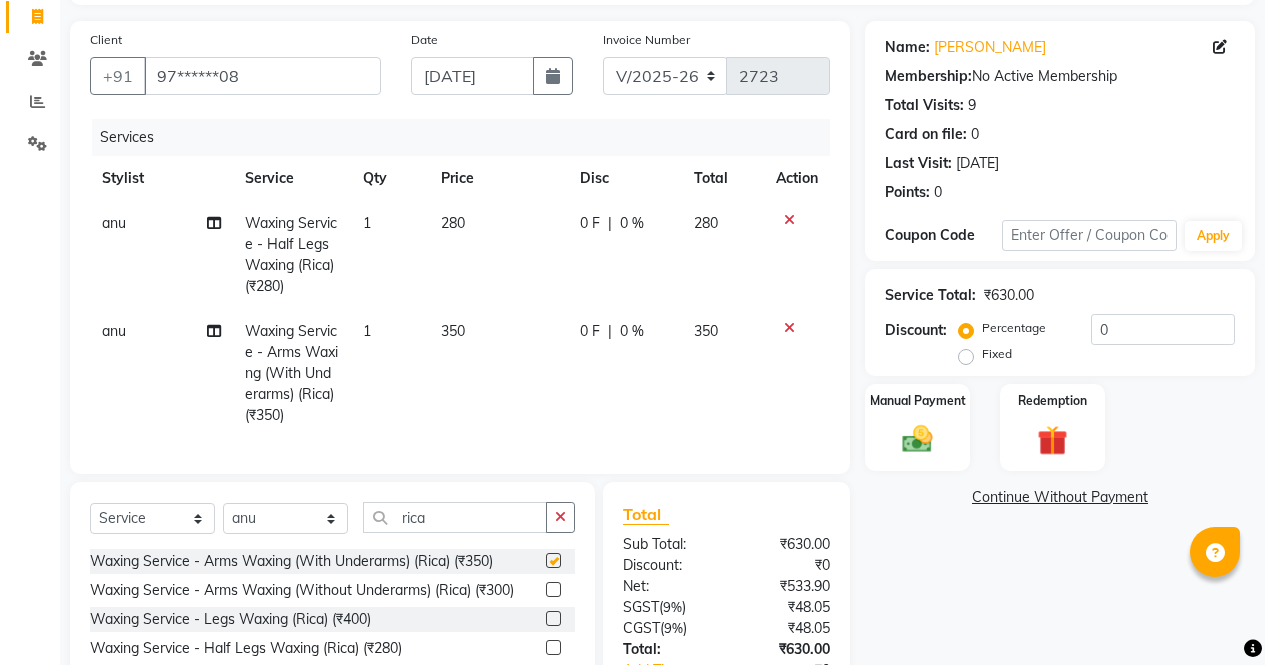 scroll, scrollTop: 286, scrollLeft: 0, axis: vertical 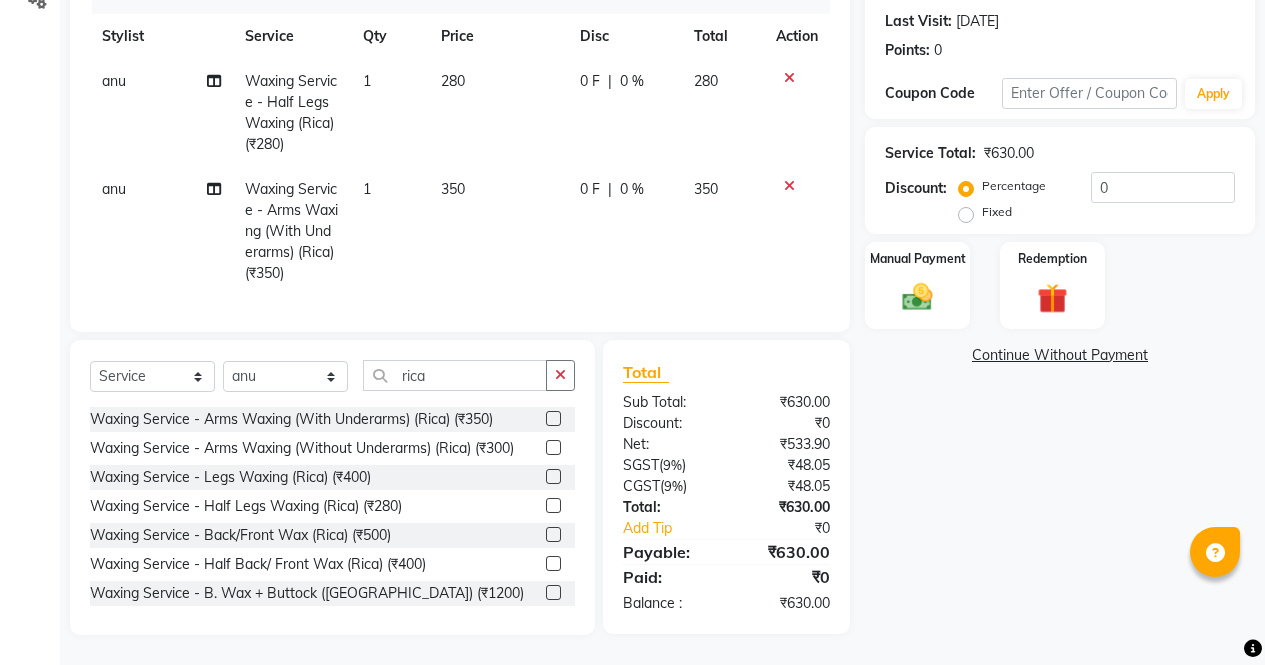 checkbox on "false" 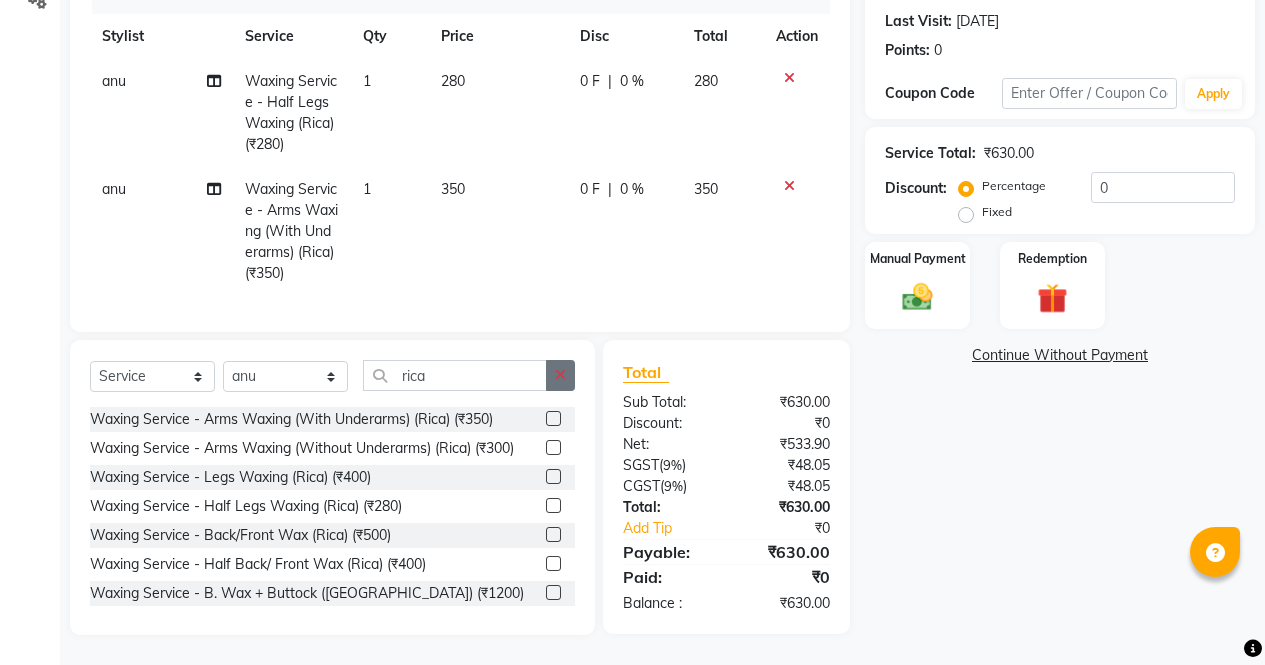 click 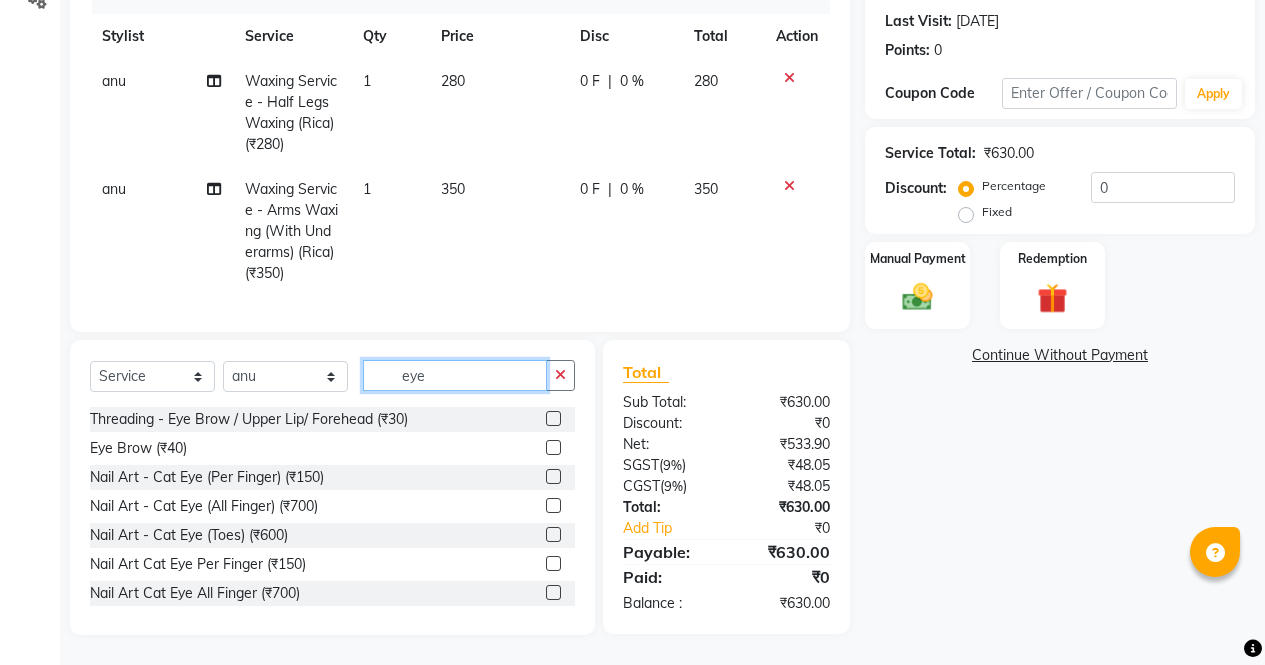 type on "eye" 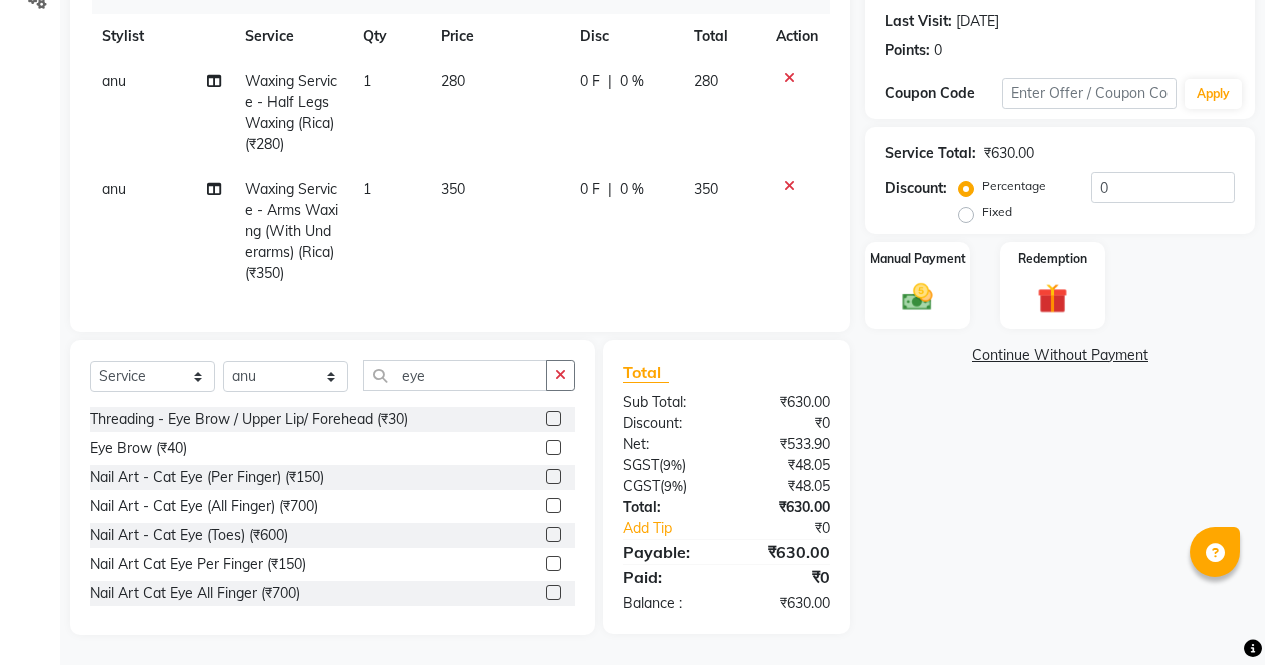 click 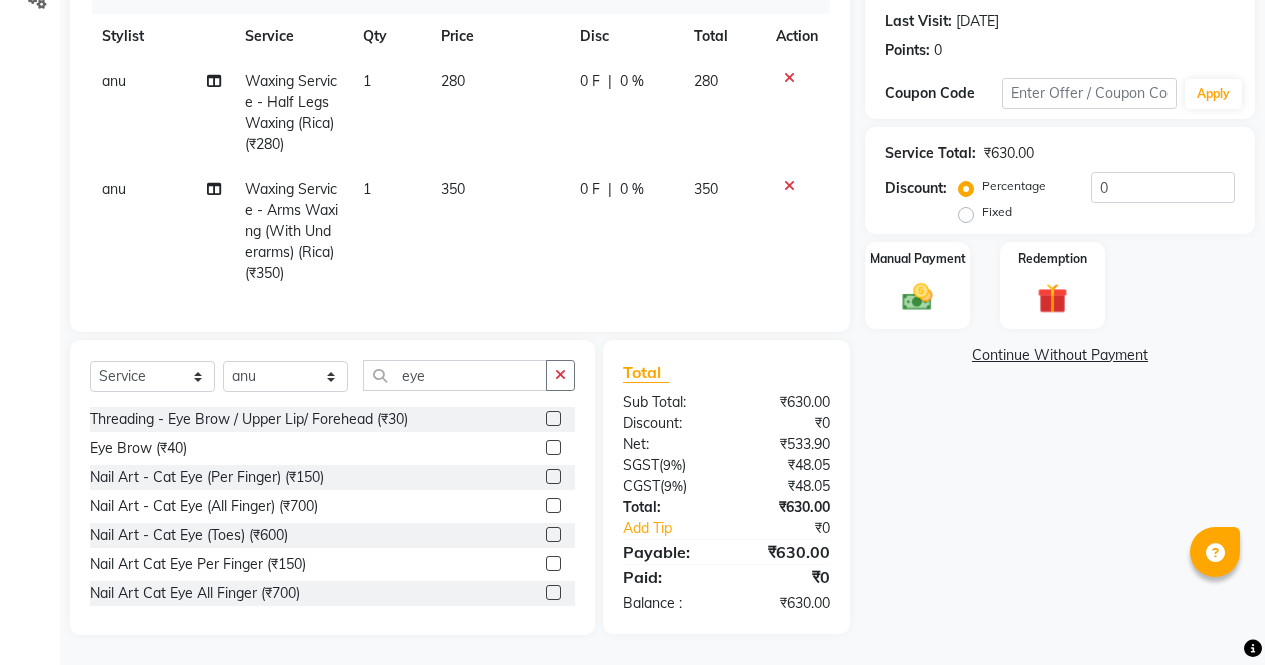 click at bounding box center (552, 448) 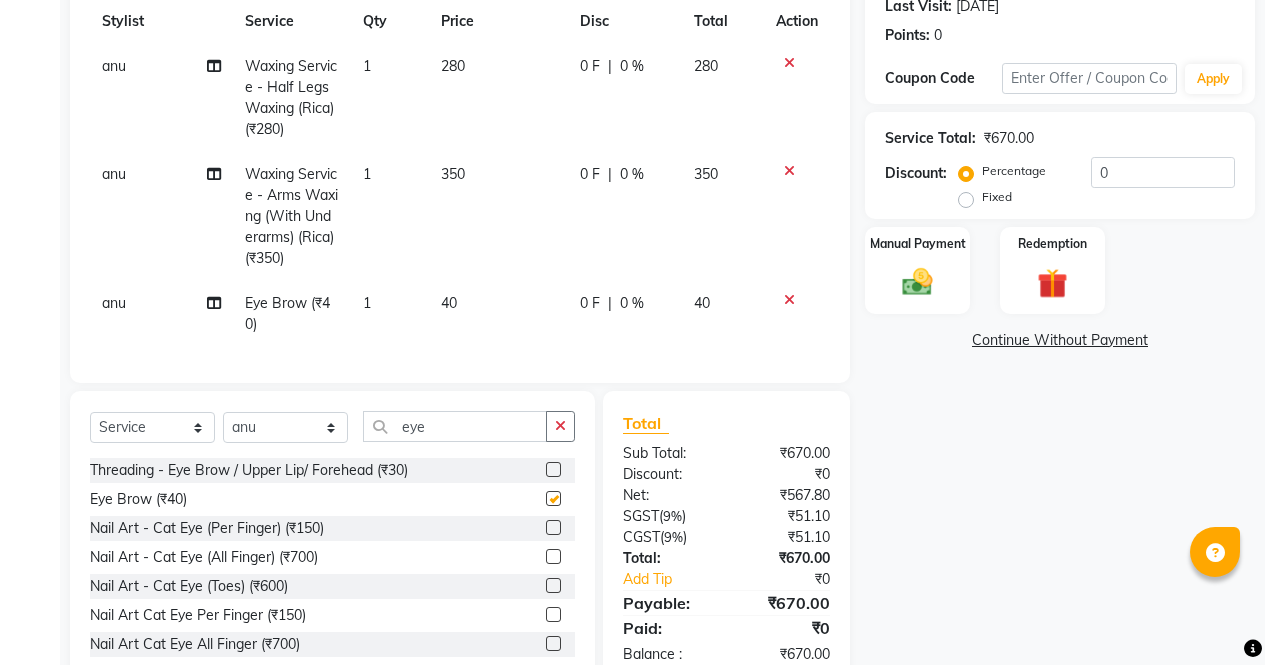 scroll, scrollTop: 352, scrollLeft: 0, axis: vertical 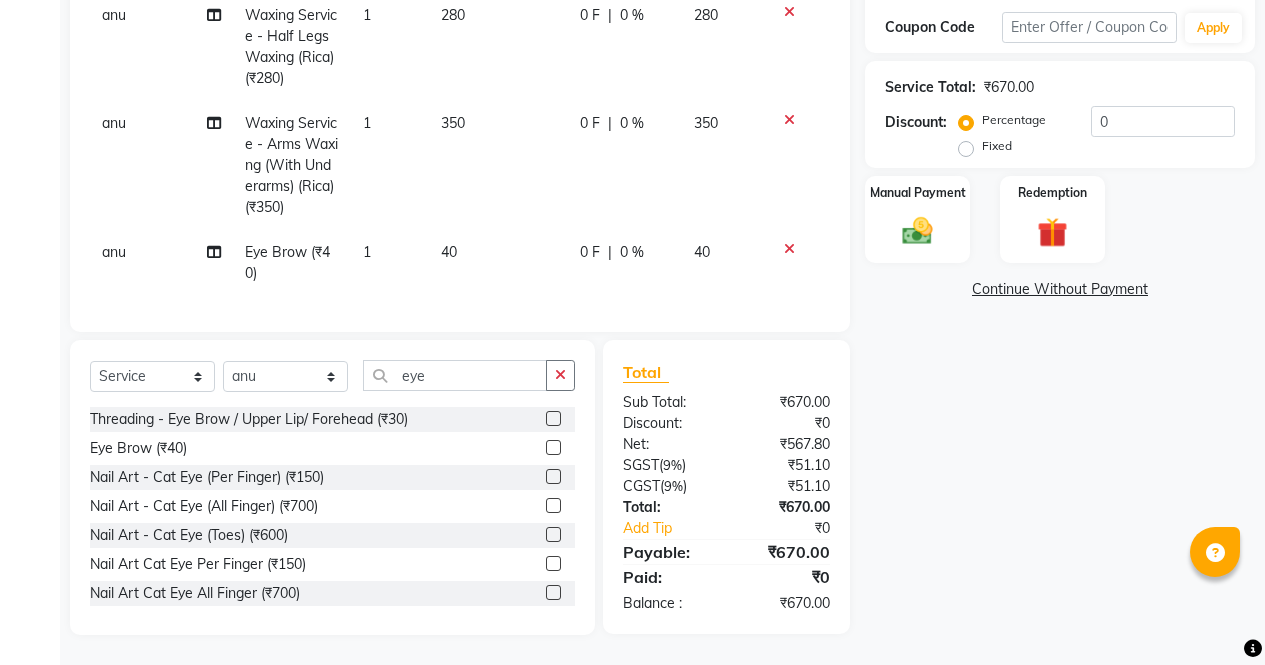 checkbox on "false" 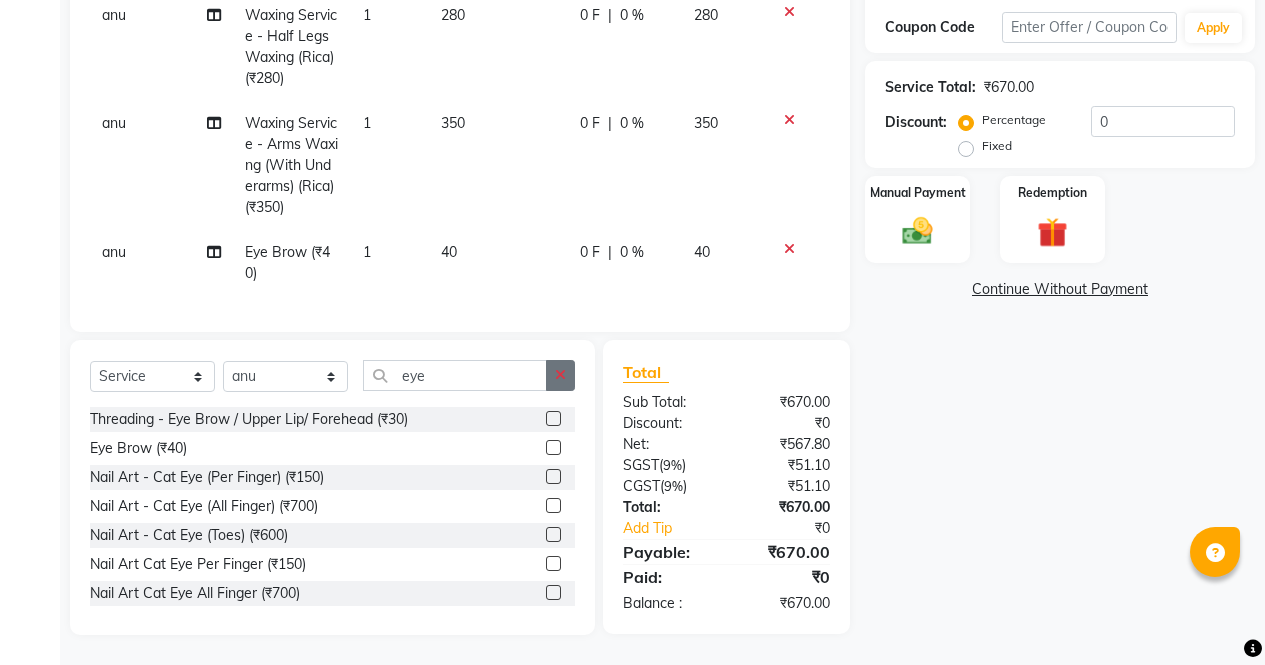 click 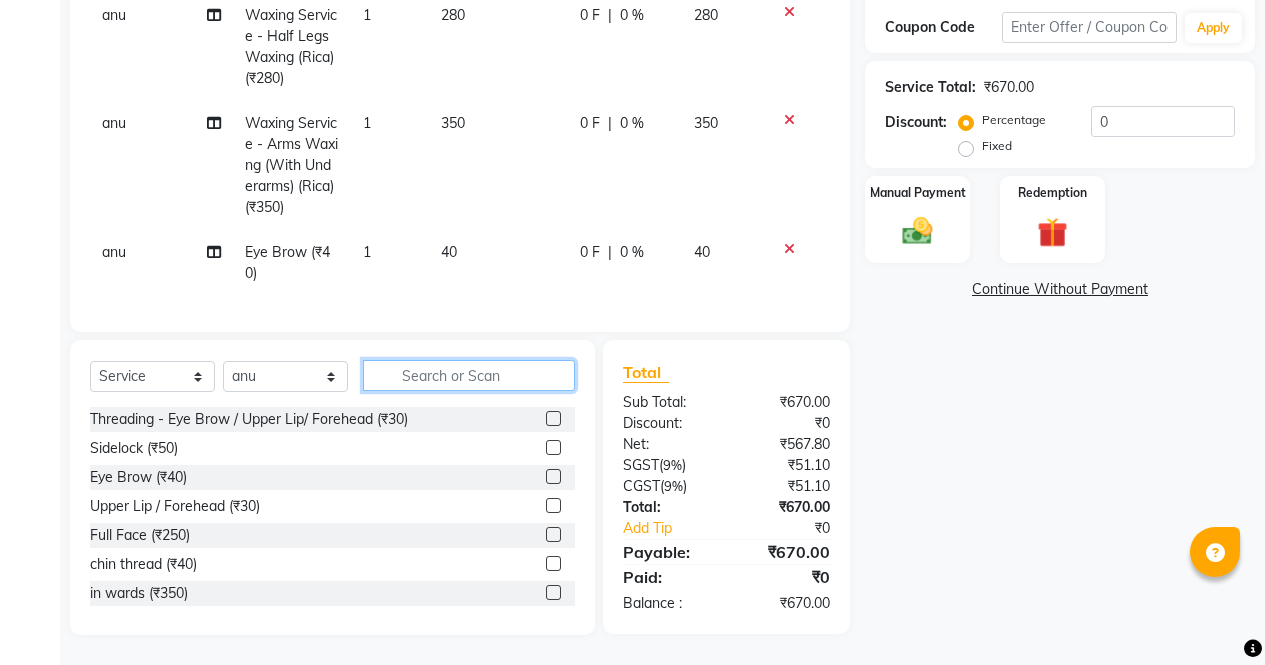 type on "d" 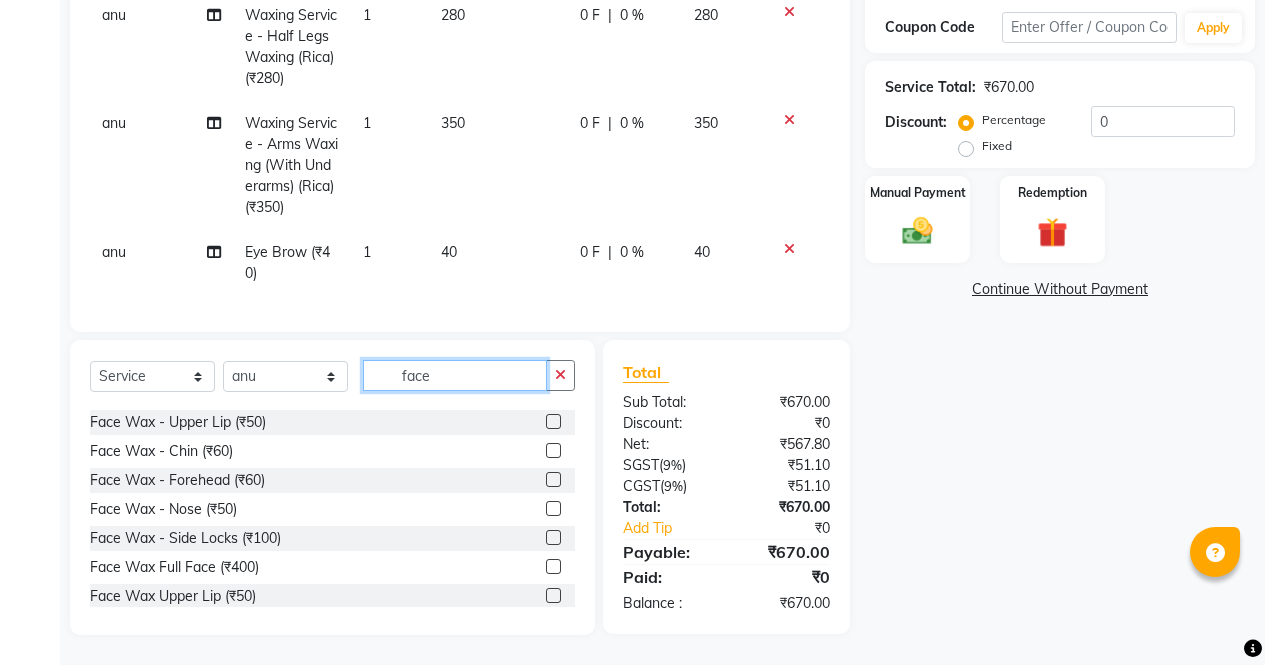 scroll, scrollTop: 112, scrollLeft: 0, axis: vertical 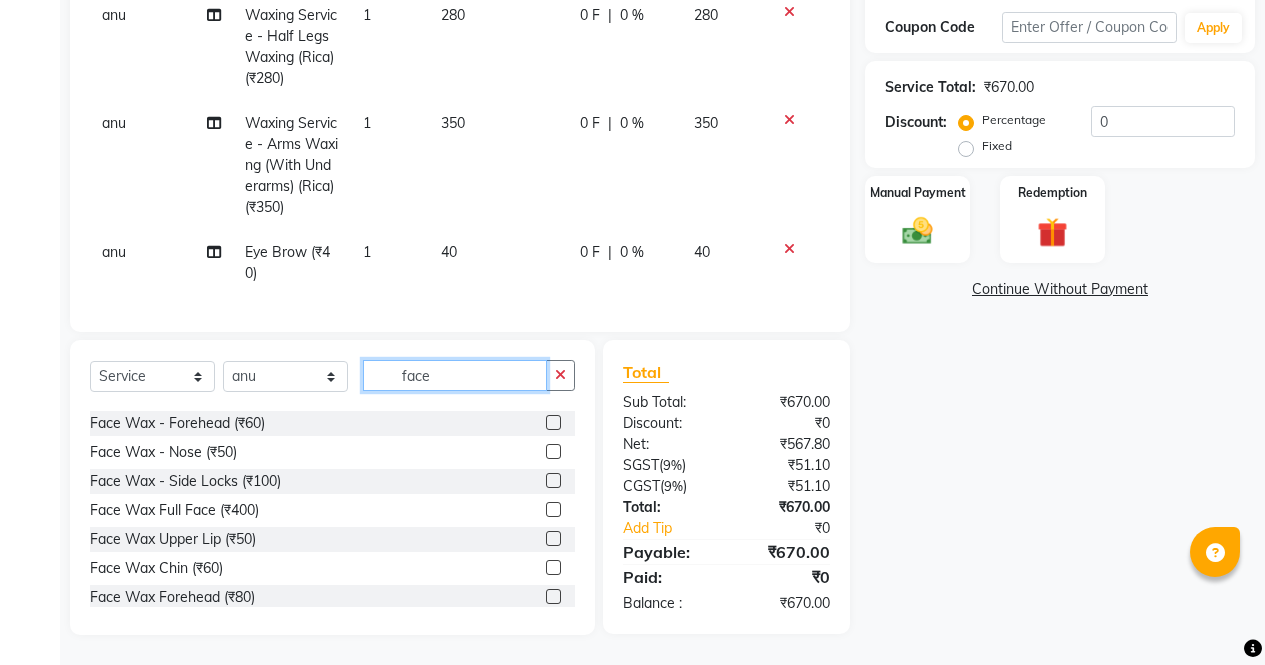 type on "face" 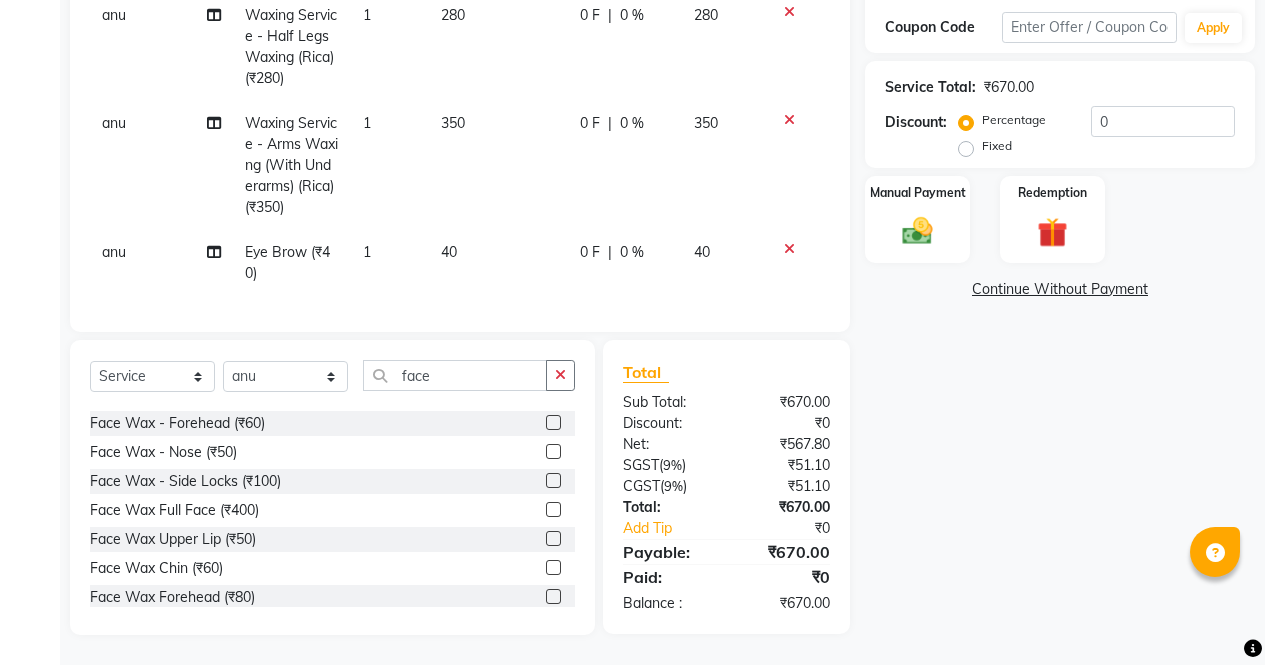 click 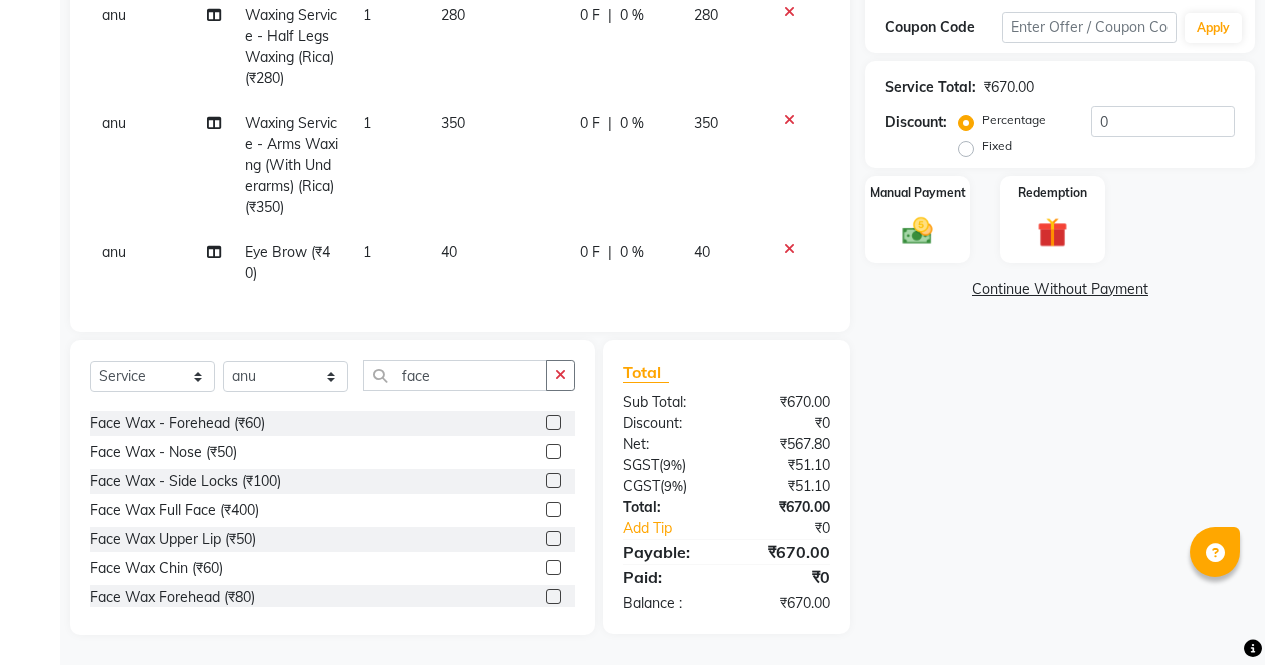 click at bounding box center [552, 510] 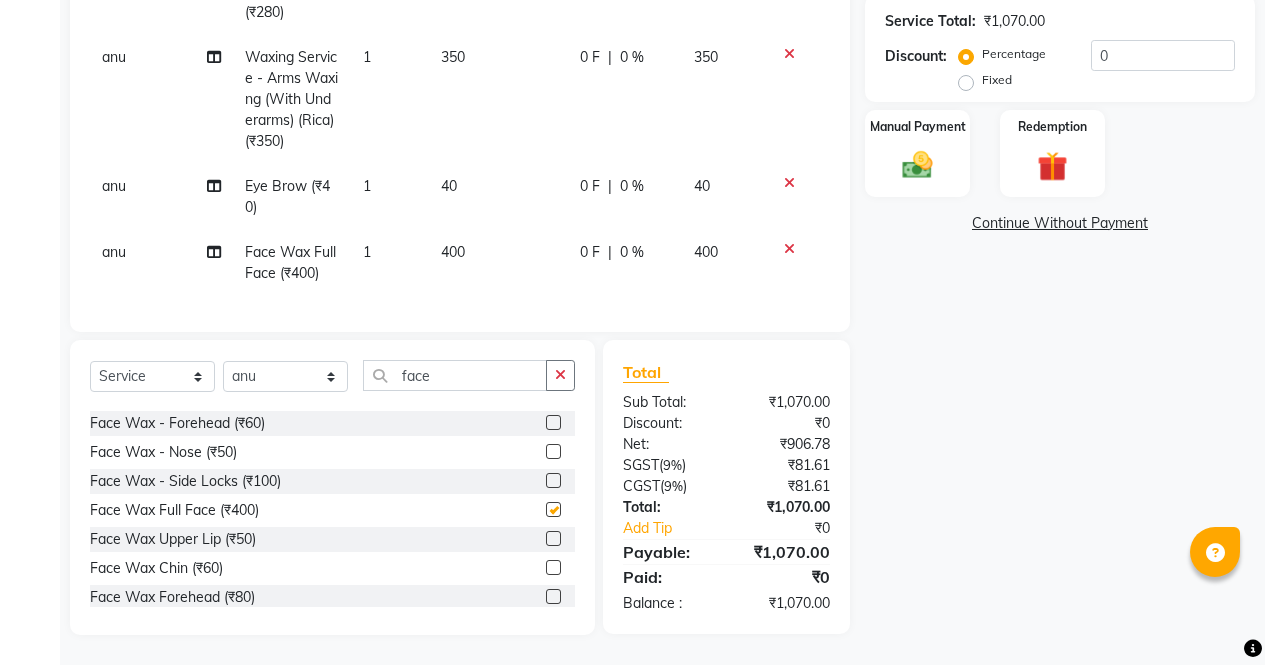 checkbox on "false" 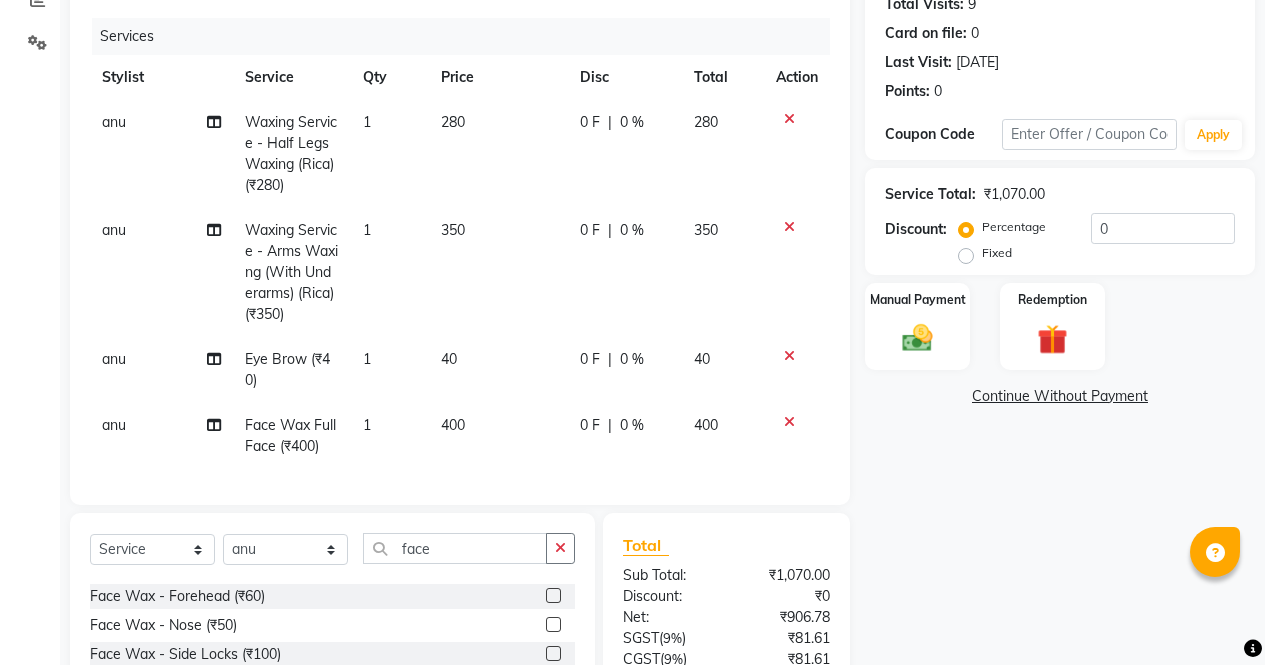 scroll, scrollTop: 418, scrollLeft: 0, axis: vertical 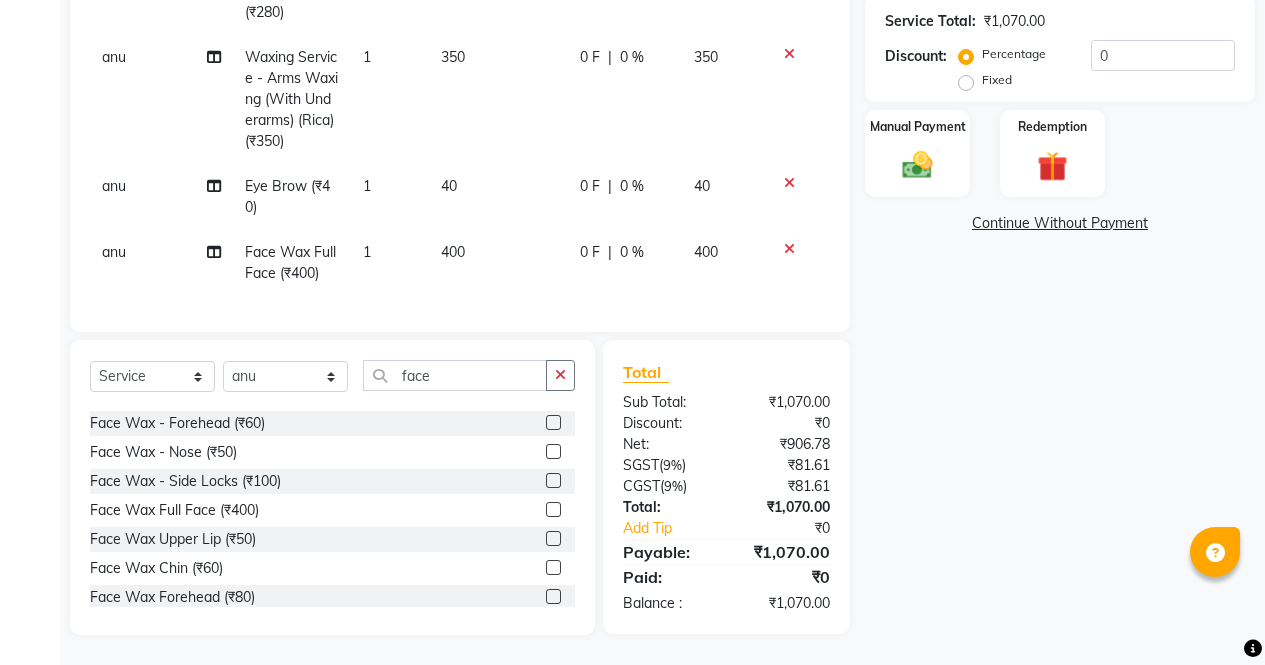 click 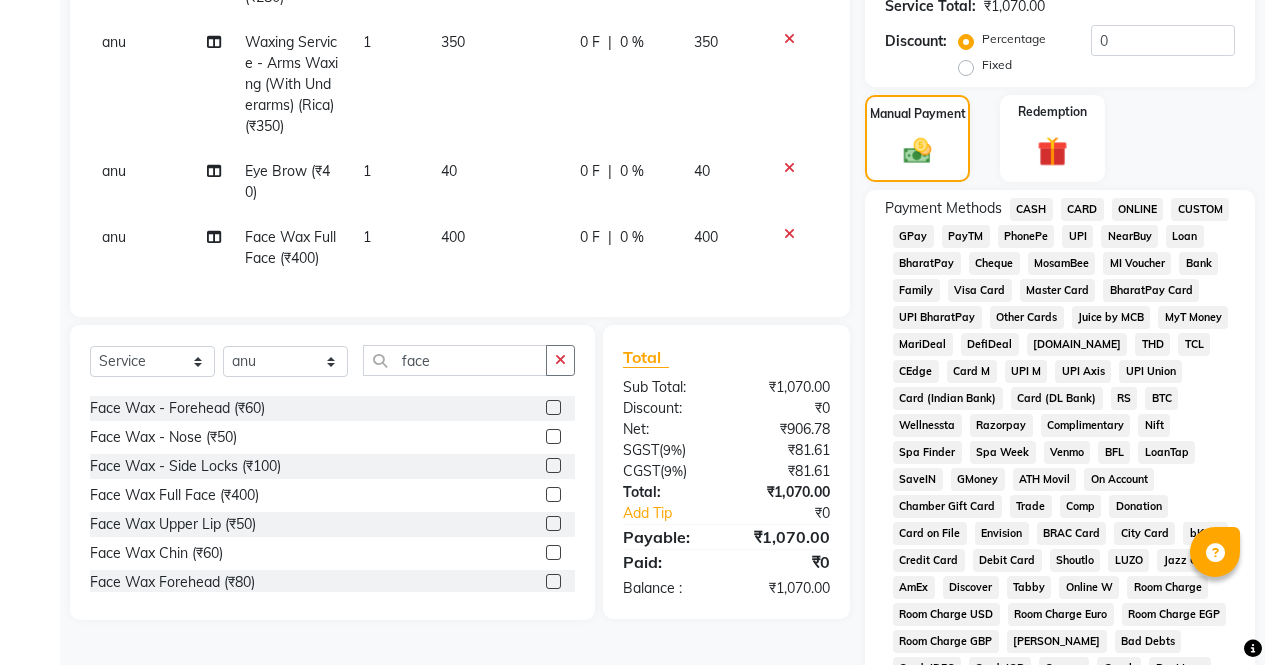 click on "ONLINE" 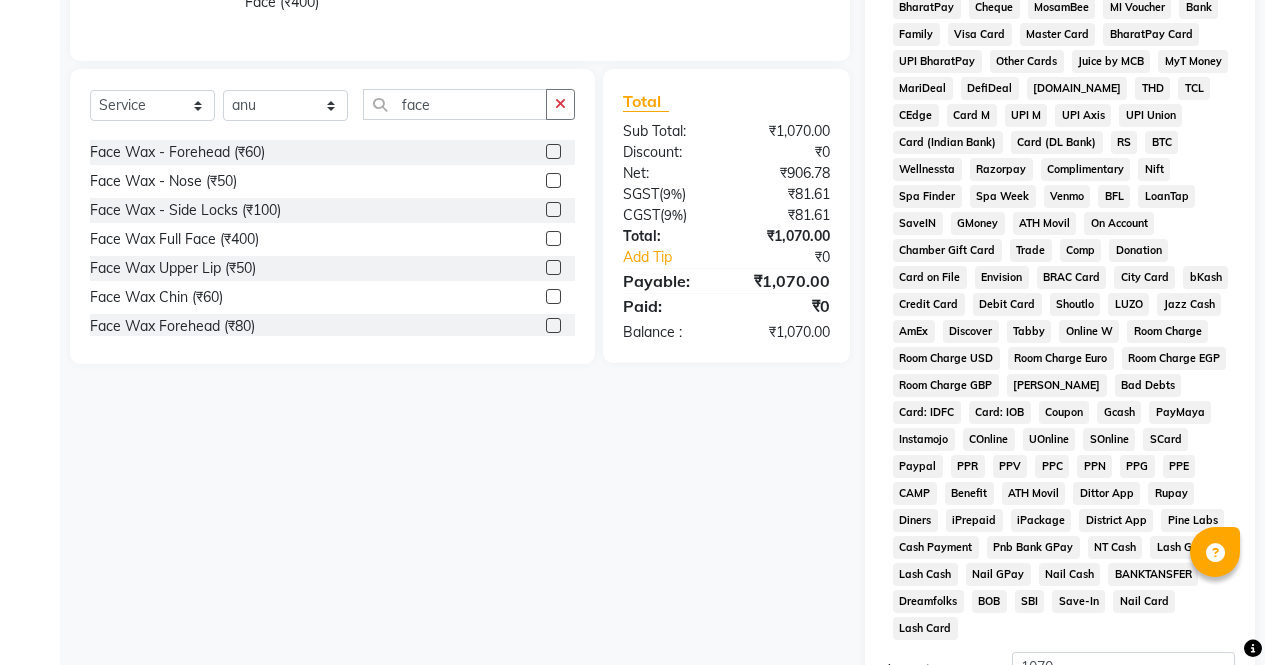 scroll, scrollTop: 887, scrollLeft: 0, axis: vertical 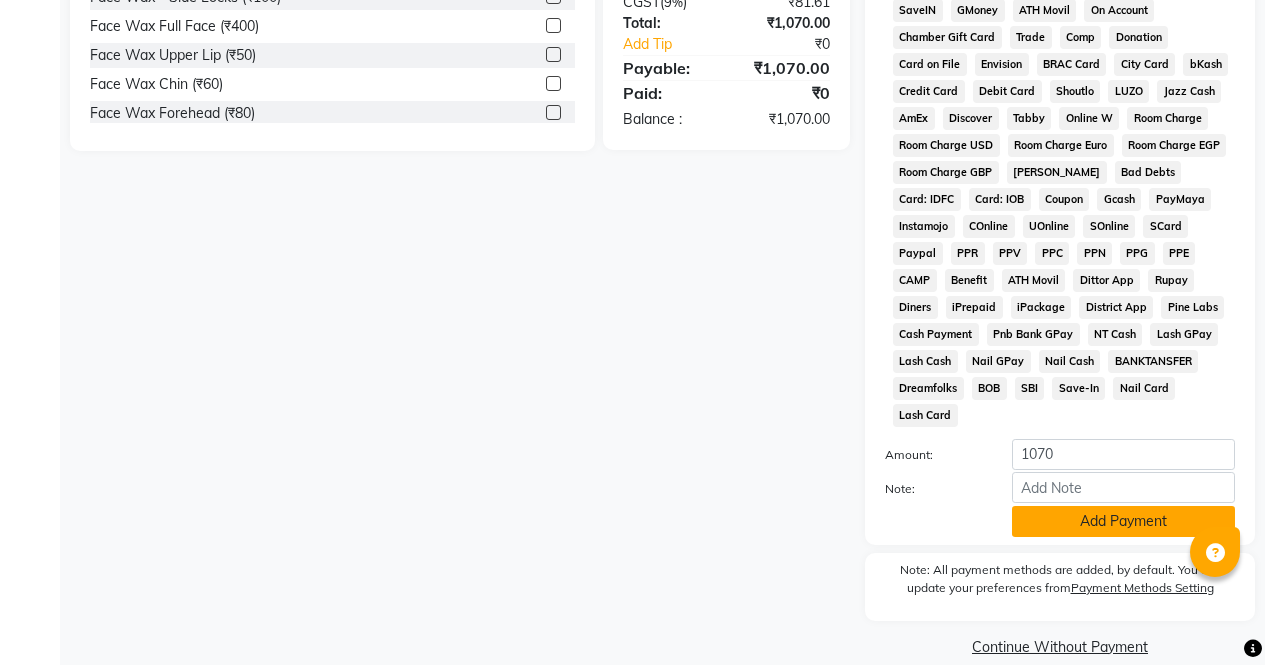 click on "Add Payment" 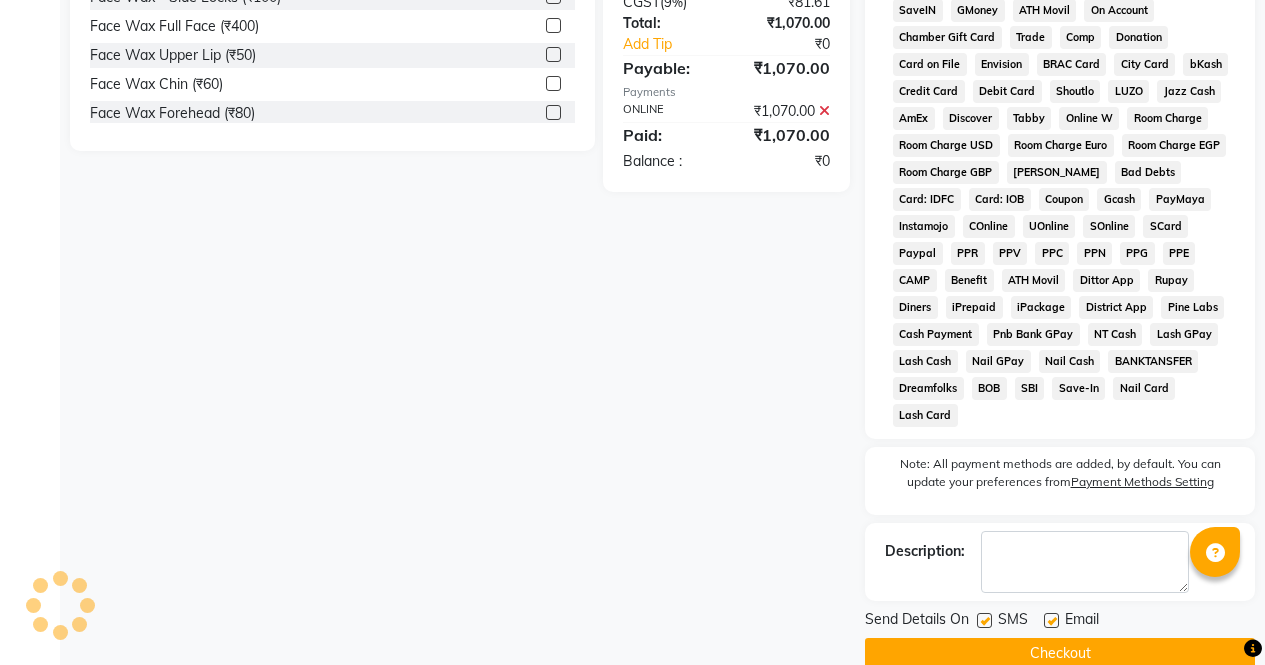 scroll, scrollTop: 894, scrollLeft: 0, axis: vertical 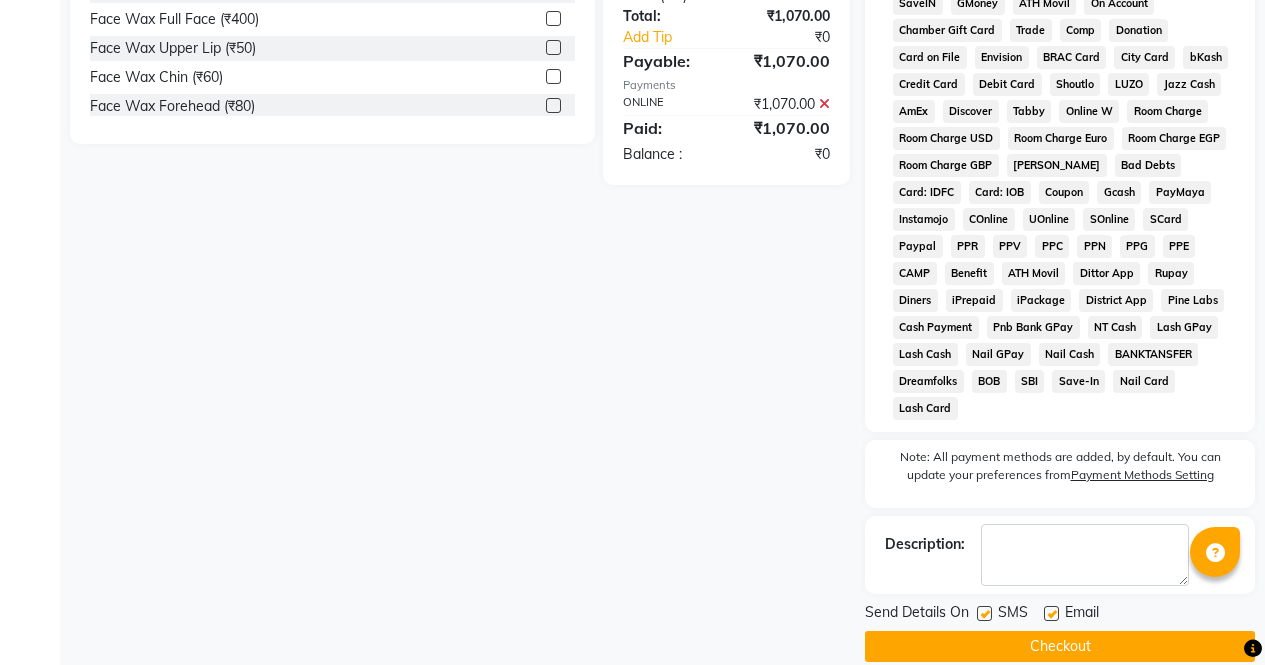 click on "Checkout" 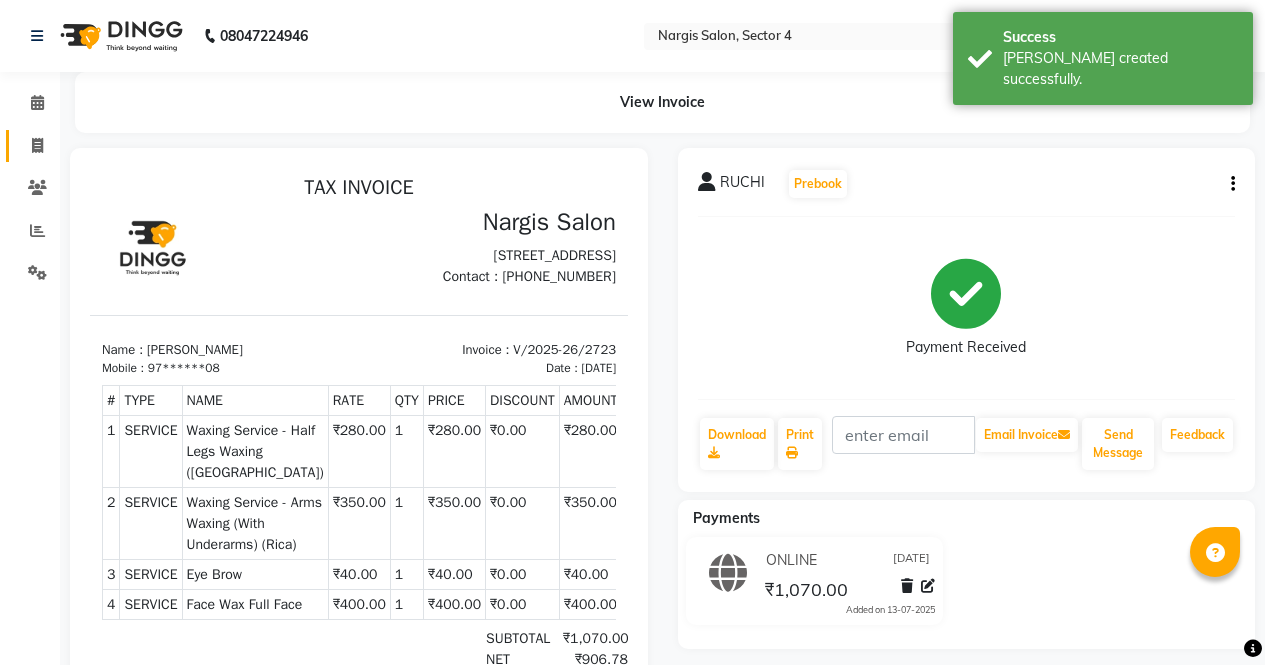 scroll, scrollTop: 0, scrollLeft: 0, axis: both 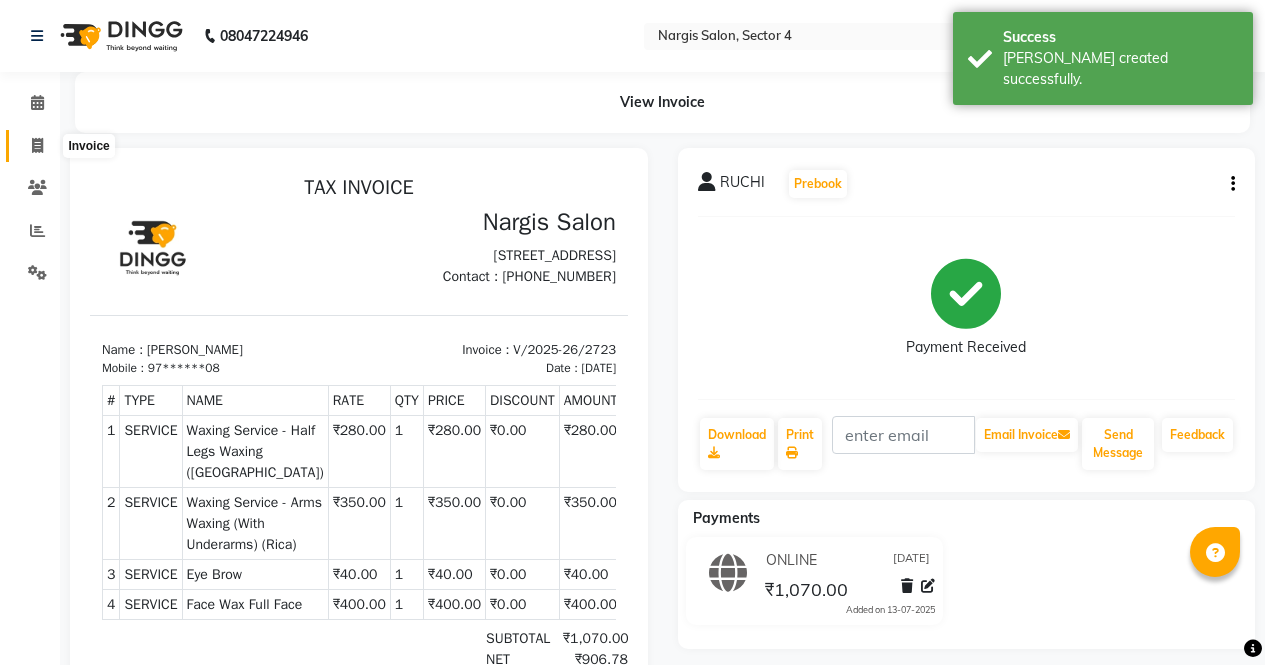 click 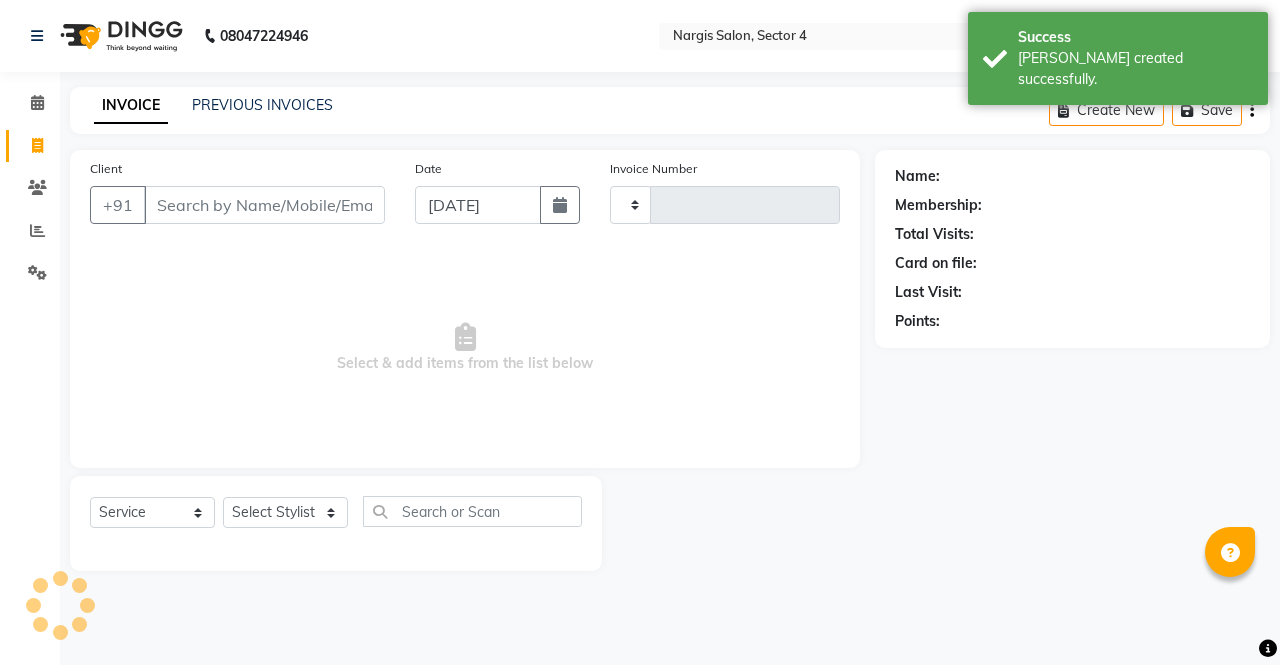 type on "2724" 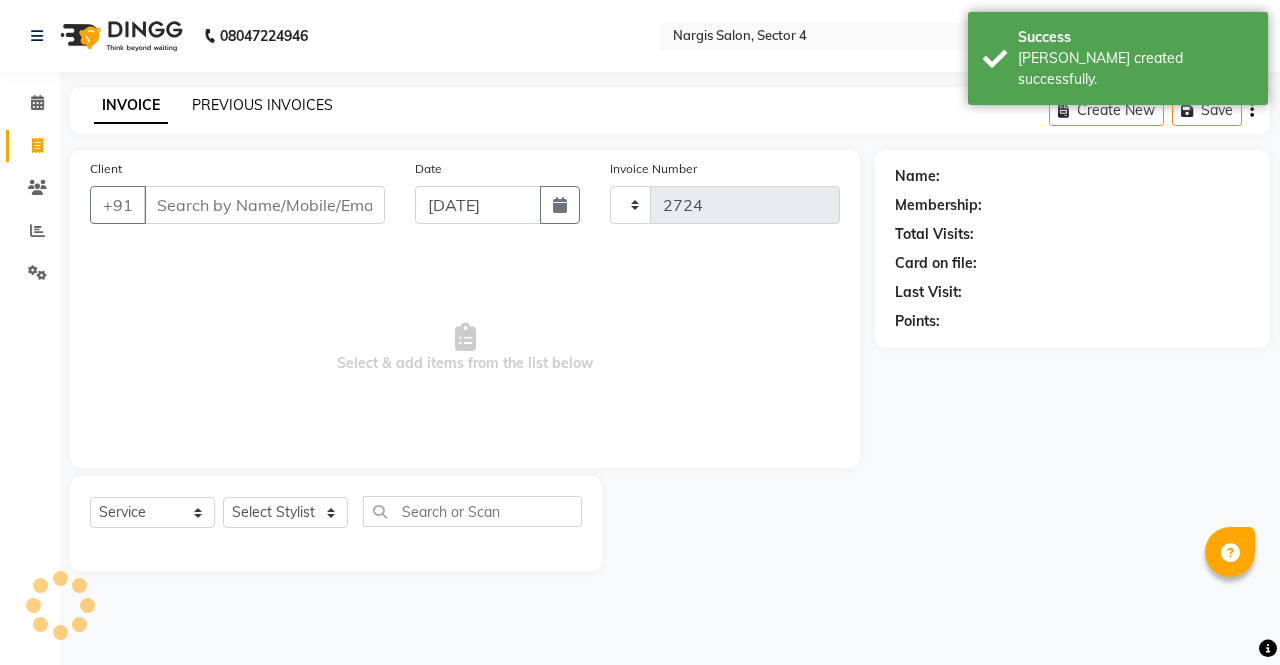 select on "4130" 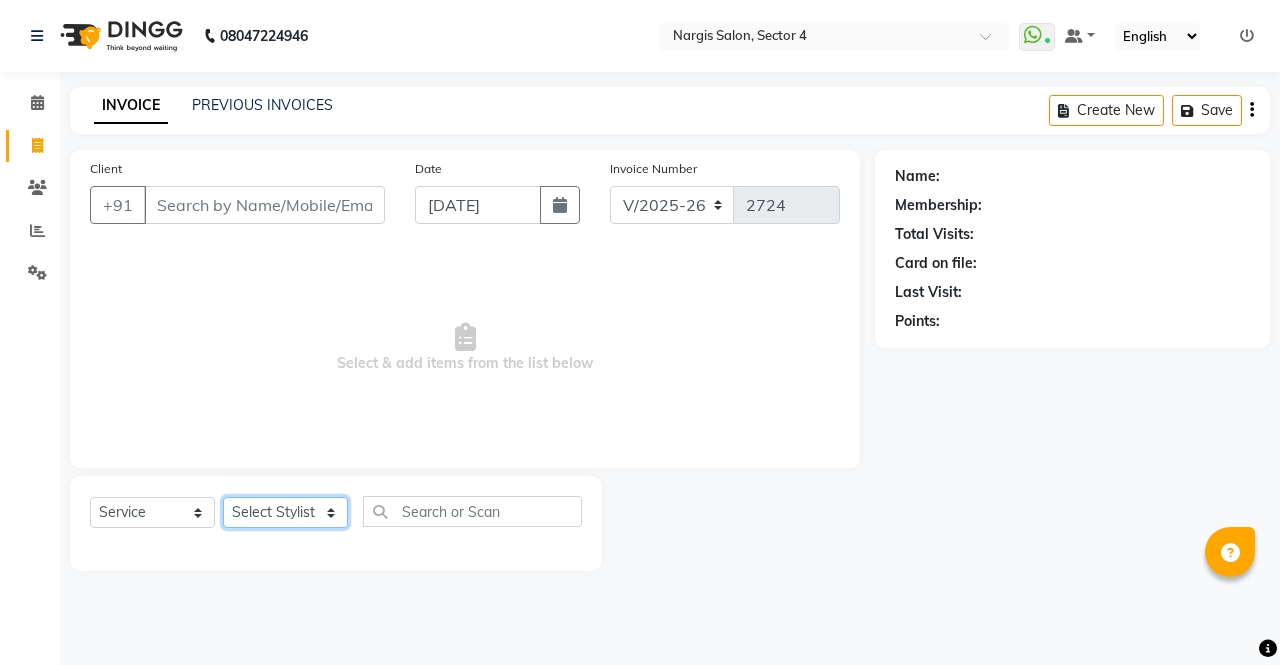click on "Select Stylist ajeet anu ashu Front Desk muskaan pratibha rakhi rohit soni sunil" 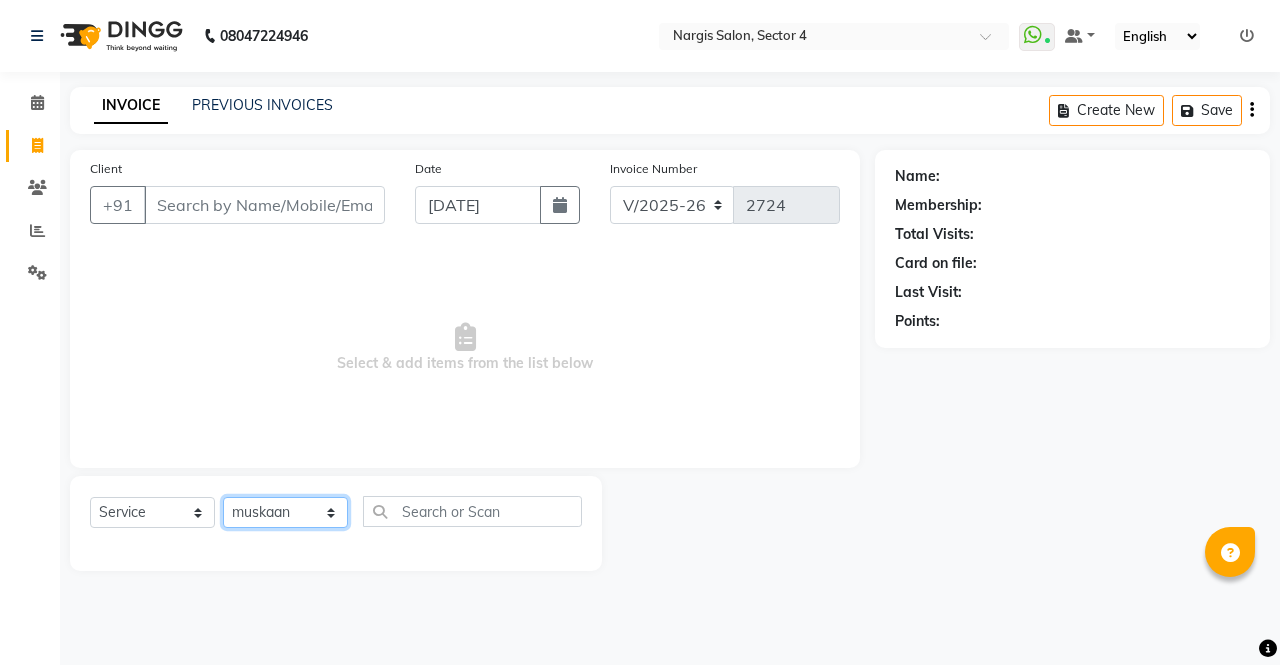 click on "Select Stylist ajeet anu ashu Front Desk muskaan pratibha rakhi rohit soni sunil" 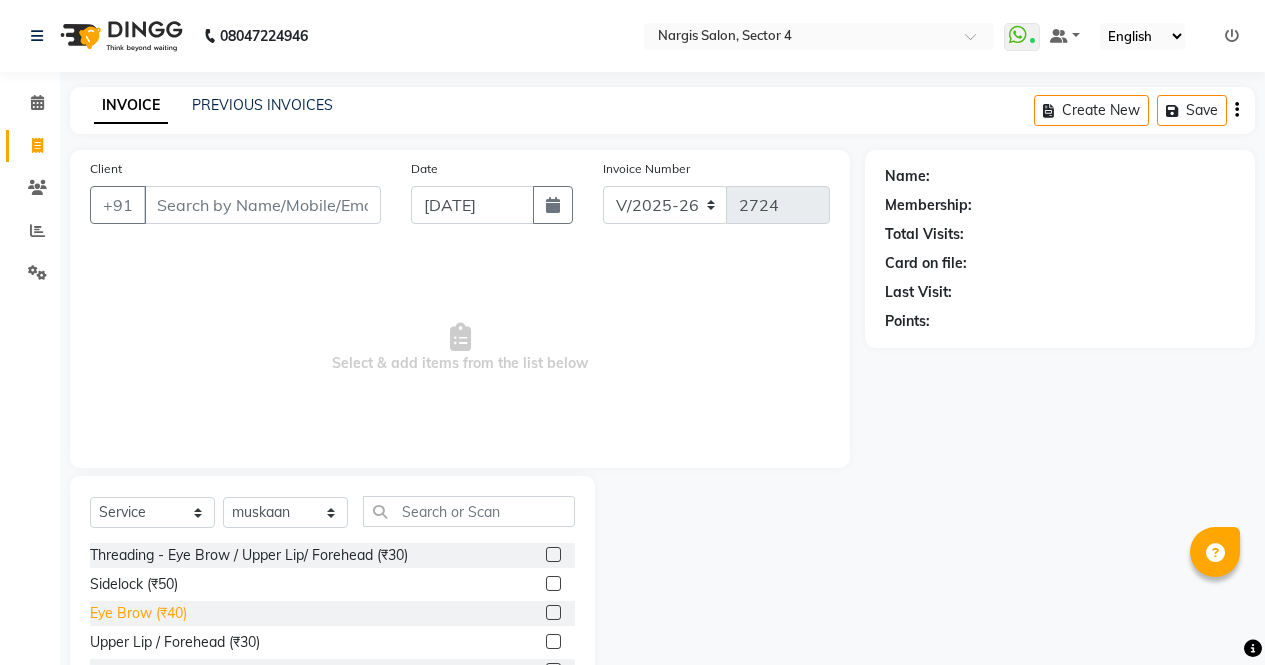 click on "Eye Brow (₹40)" 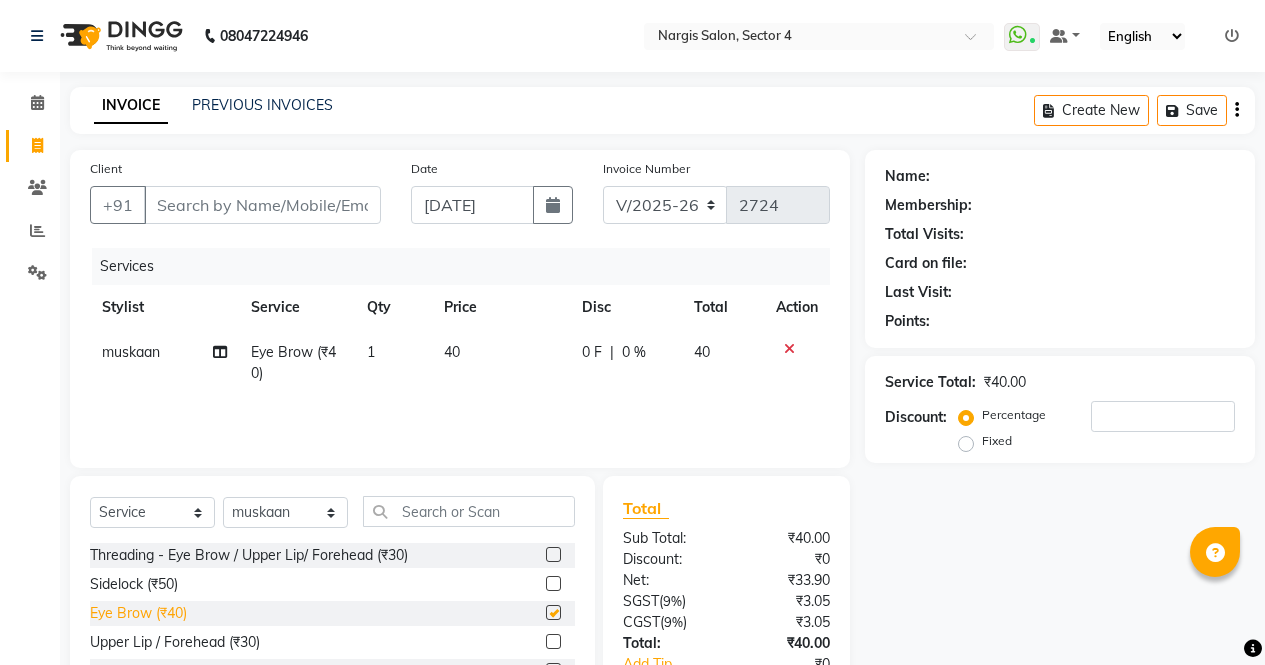 checkbox on "false" 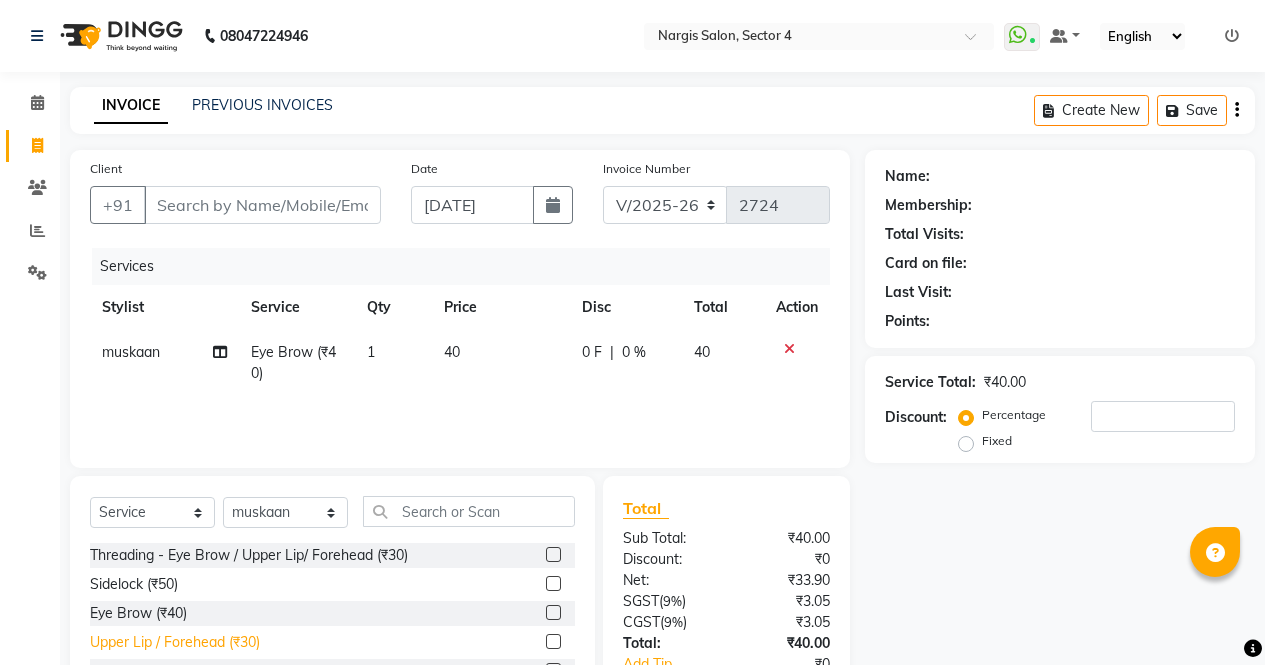 click on "Upper Lip / Forehead (₹30)" 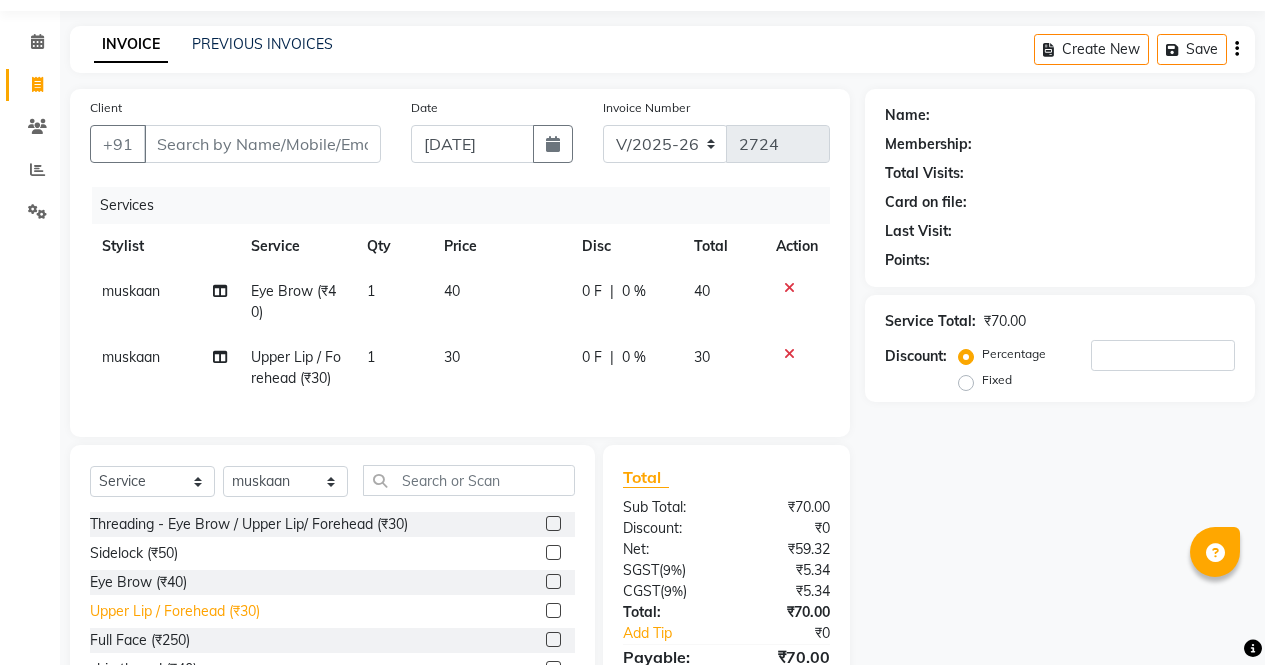scroll, scrollTop: 150, scrollLeft: 0, axis: vertical 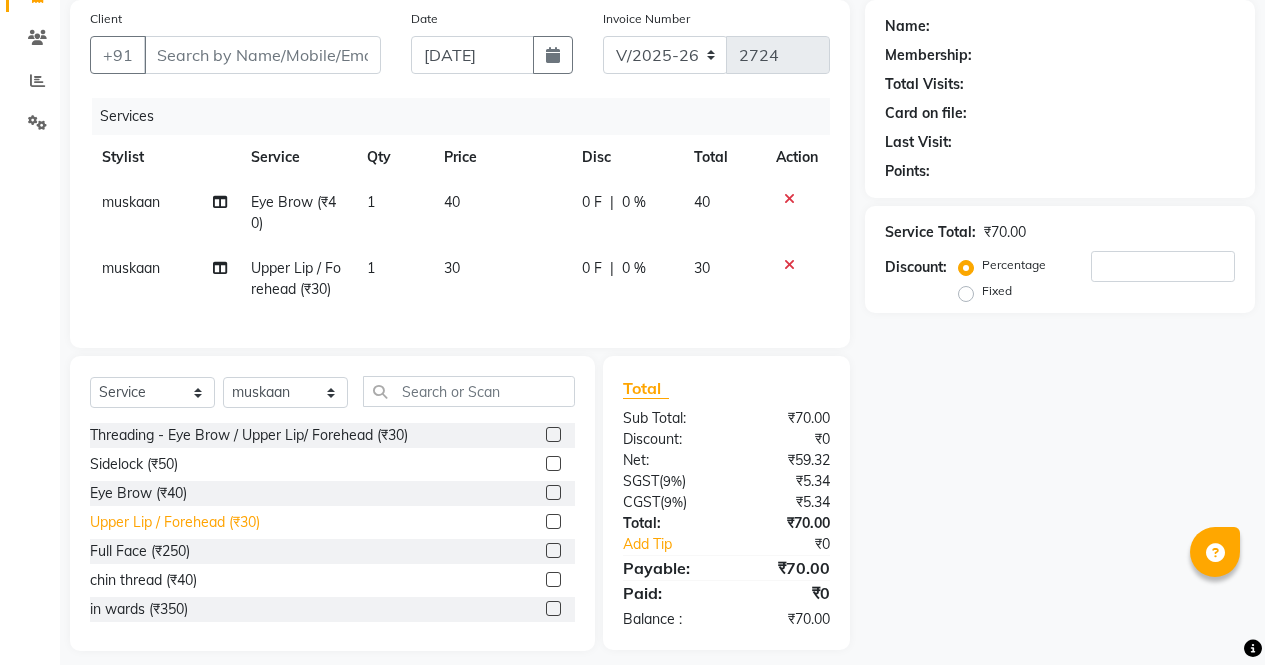 click on "Upper Lip / Forehead (₹30)" 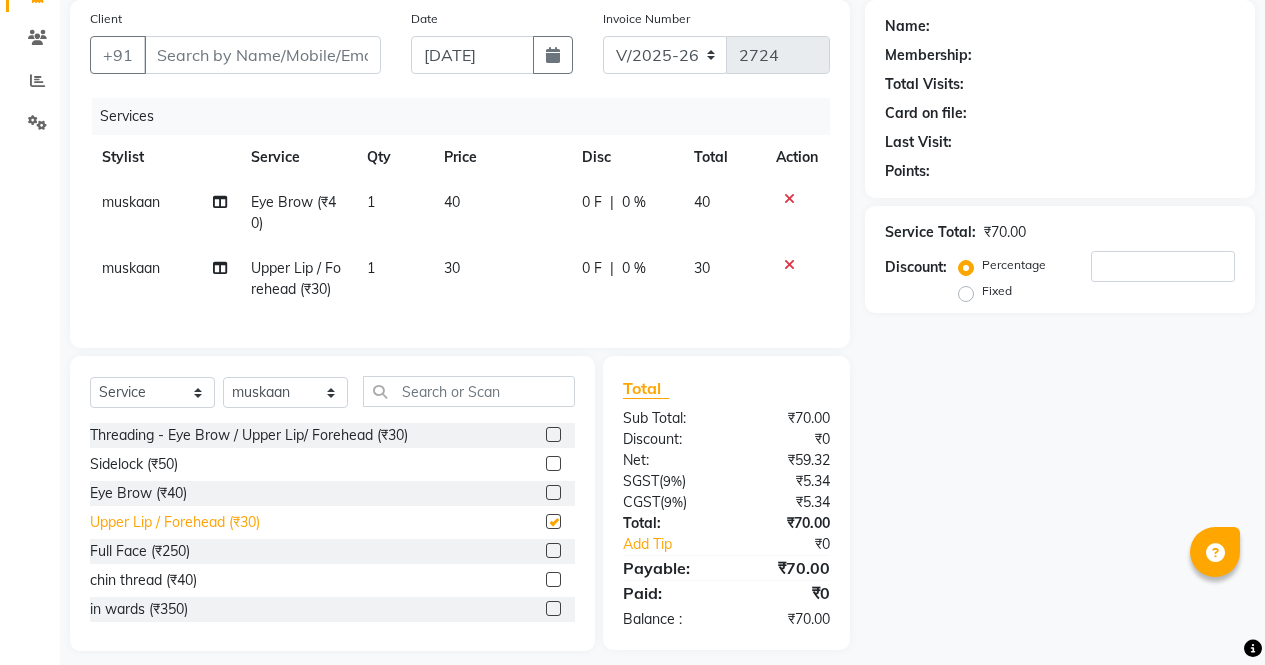 checkbox on "false" 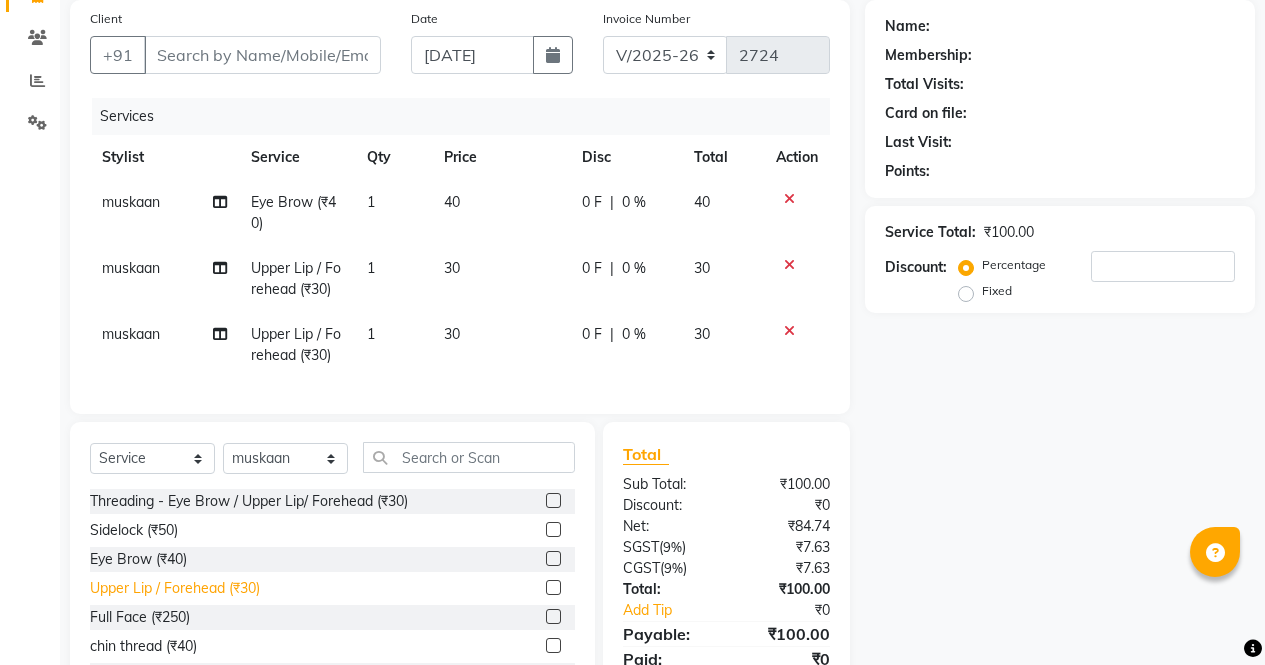 scroll, scrollTop: 247, scrollLeft: 0, axis: vertical 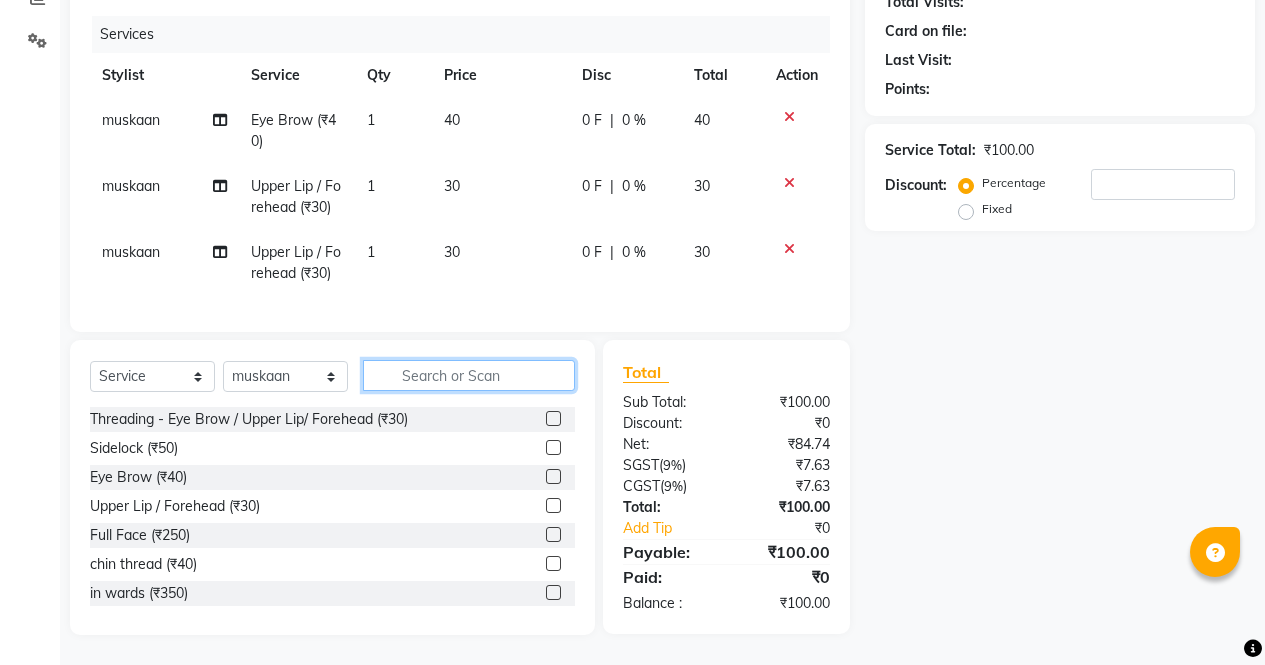 click 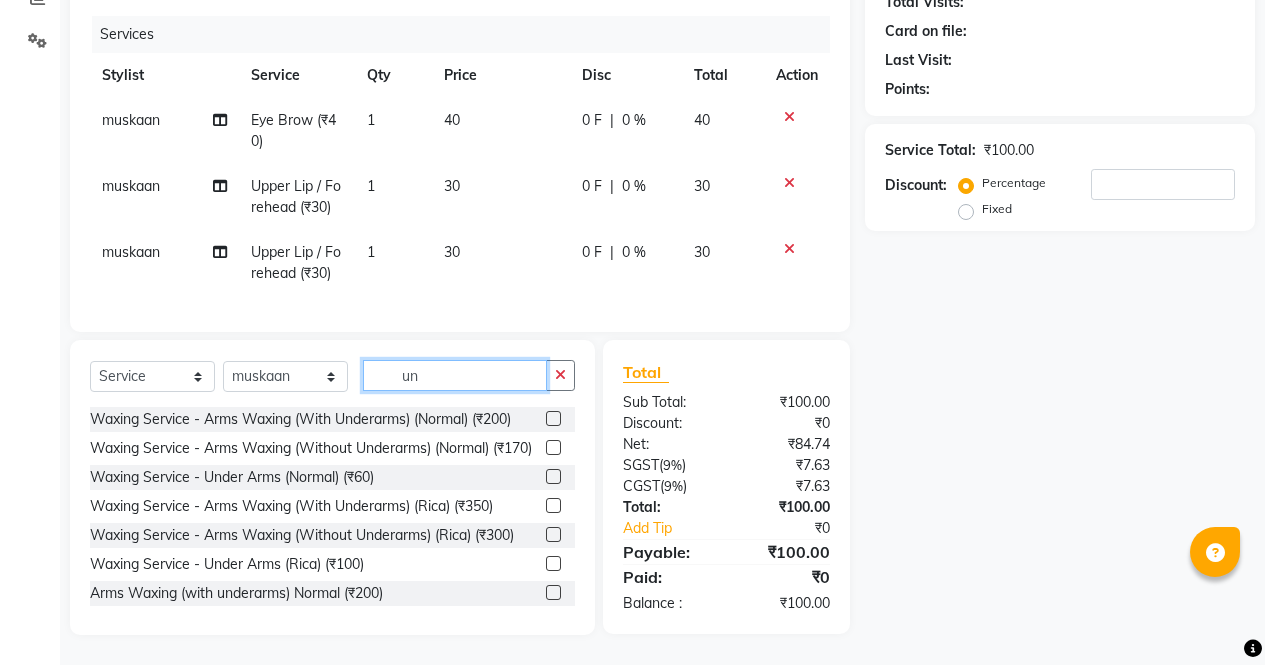 type on "un" 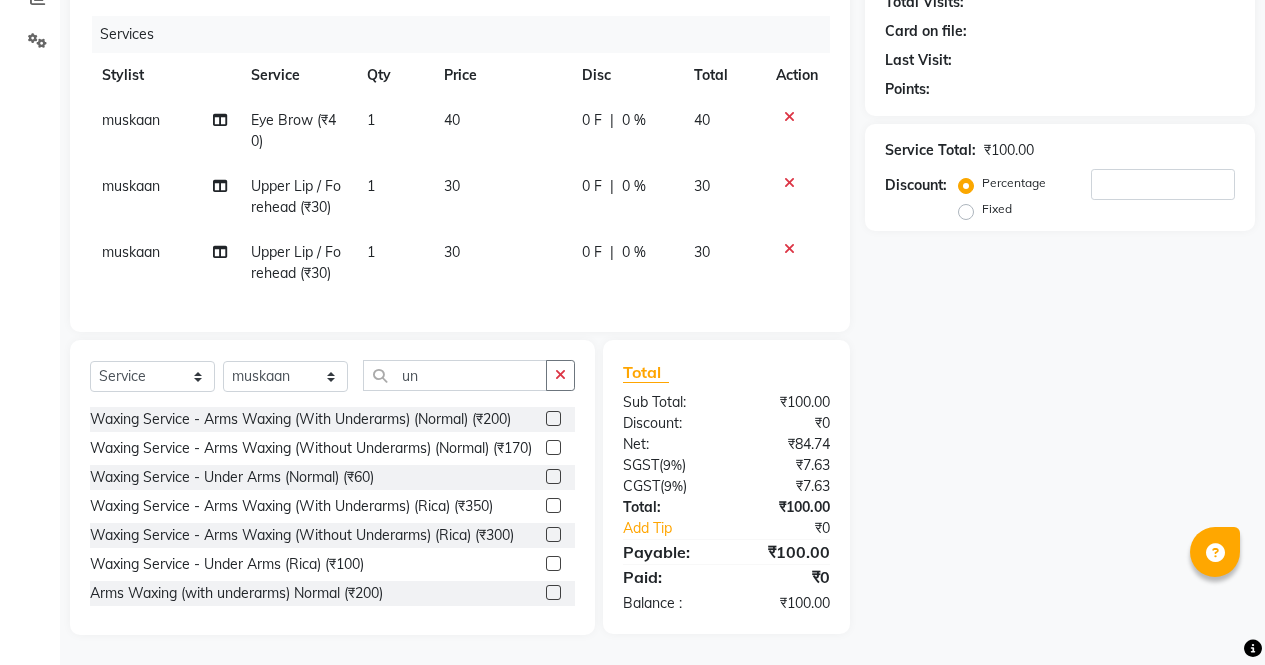 click 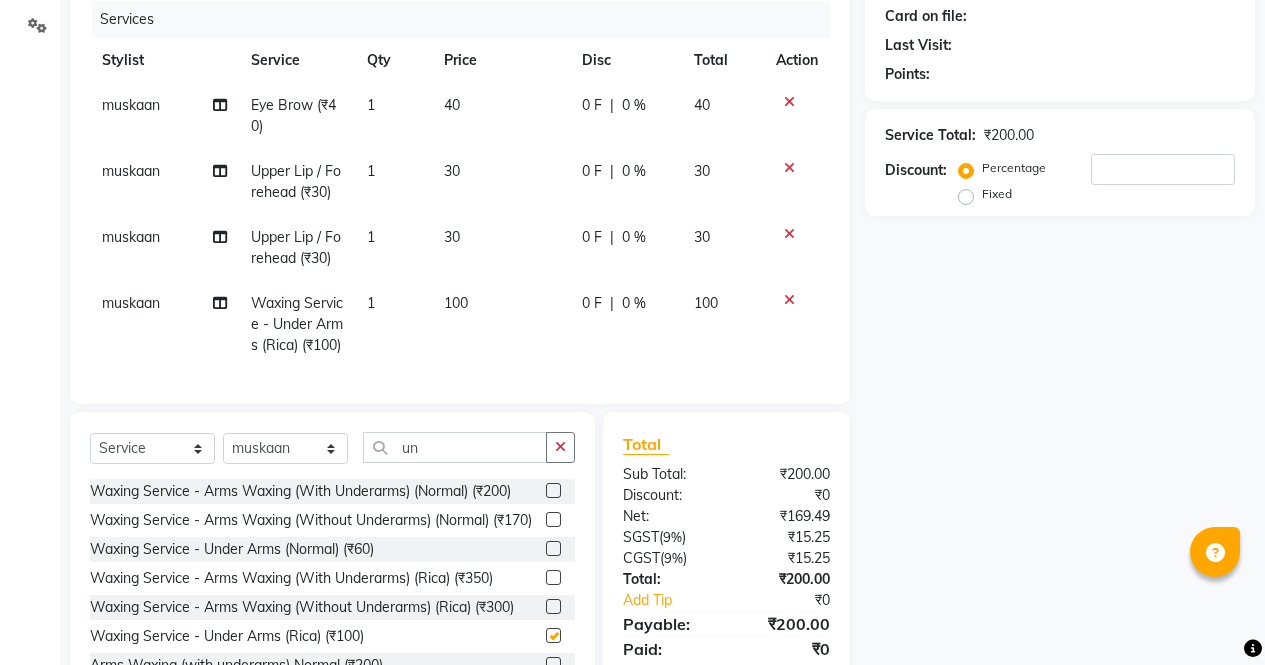 checkbox on "false" 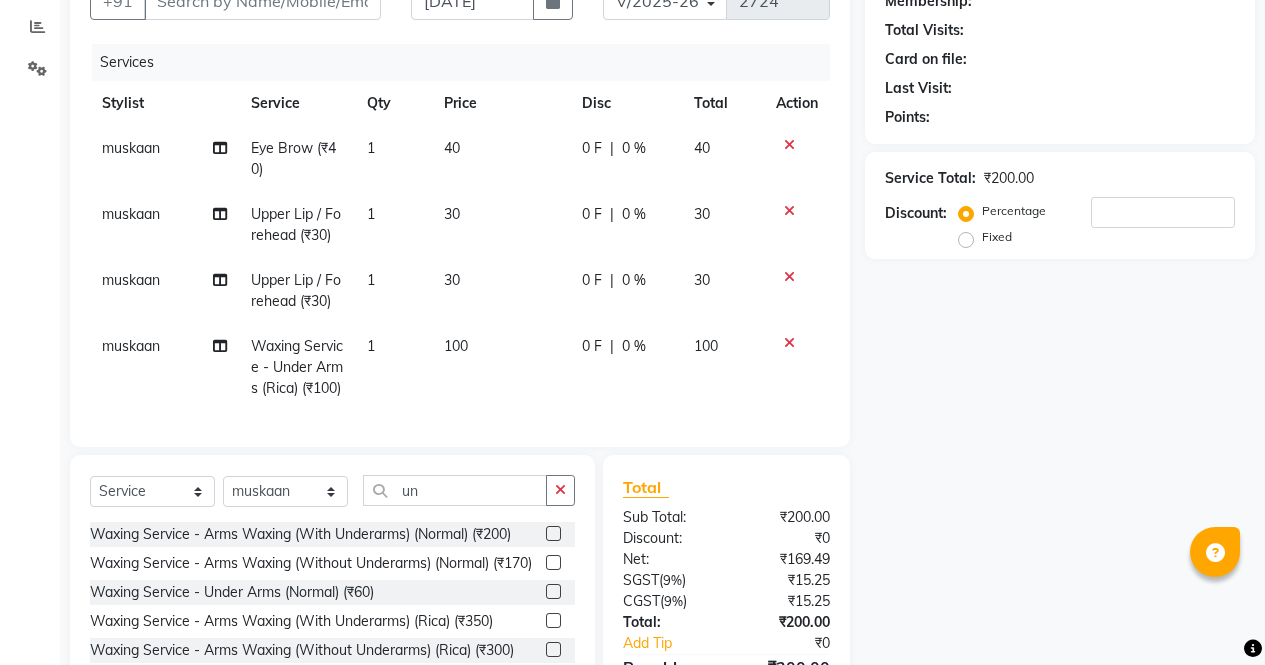 scroll, scrollTop: 209, scrollLeft: 0, axis: vertical 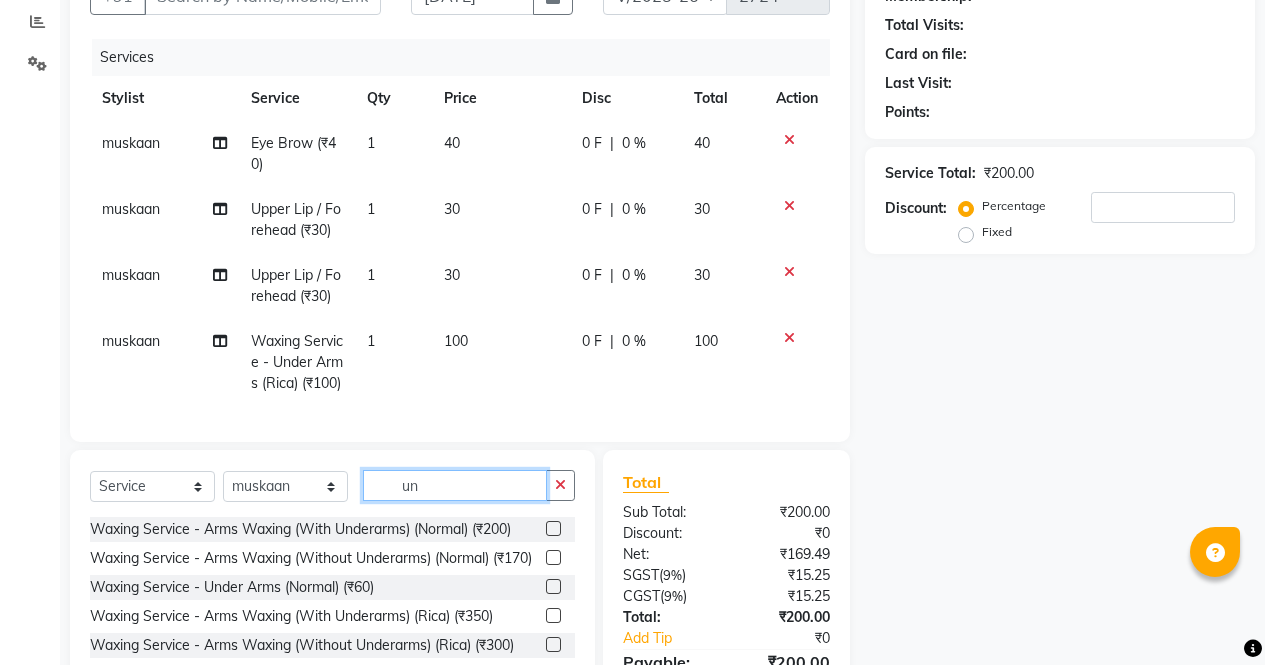 click on "un" 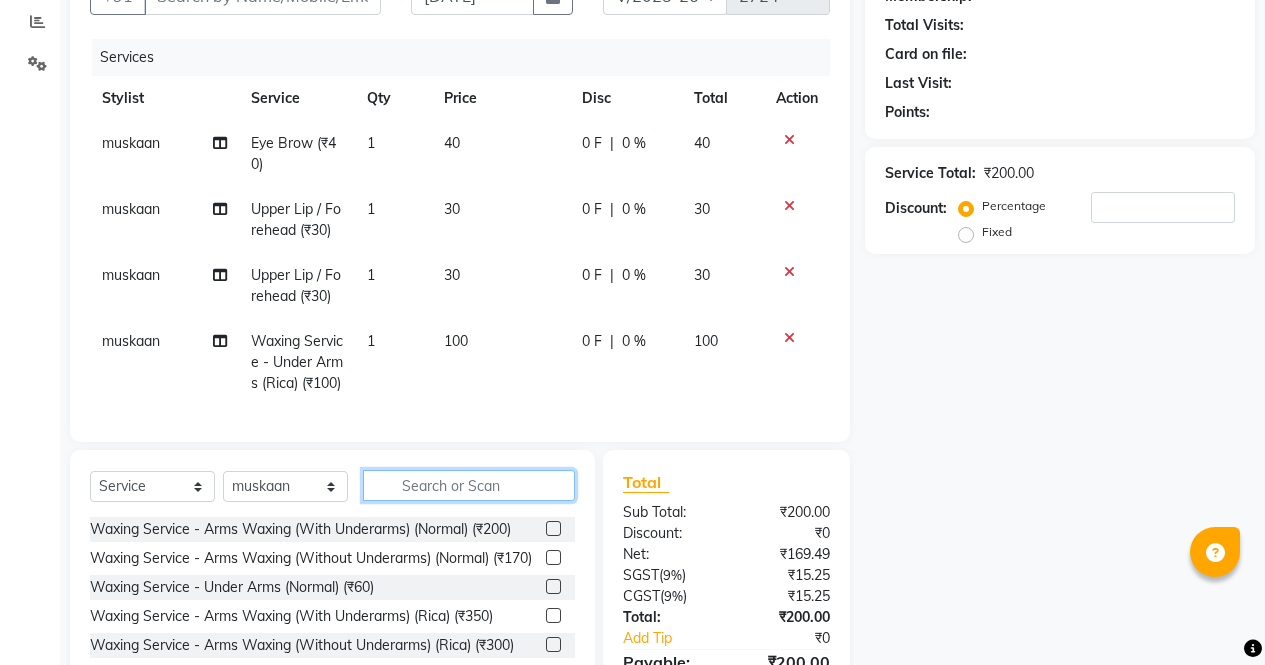 type 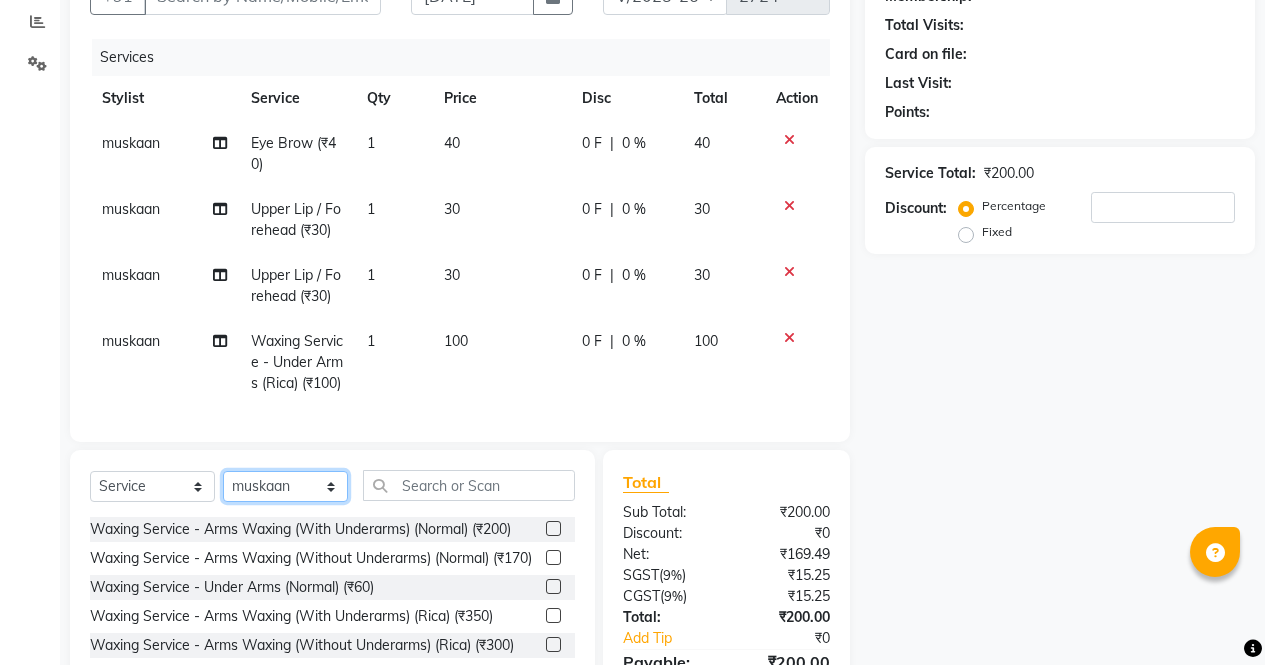 click on "Select Stylist ajeet anu ashu Front Desk muskaan pratibha rakhi rohit soni sunil" 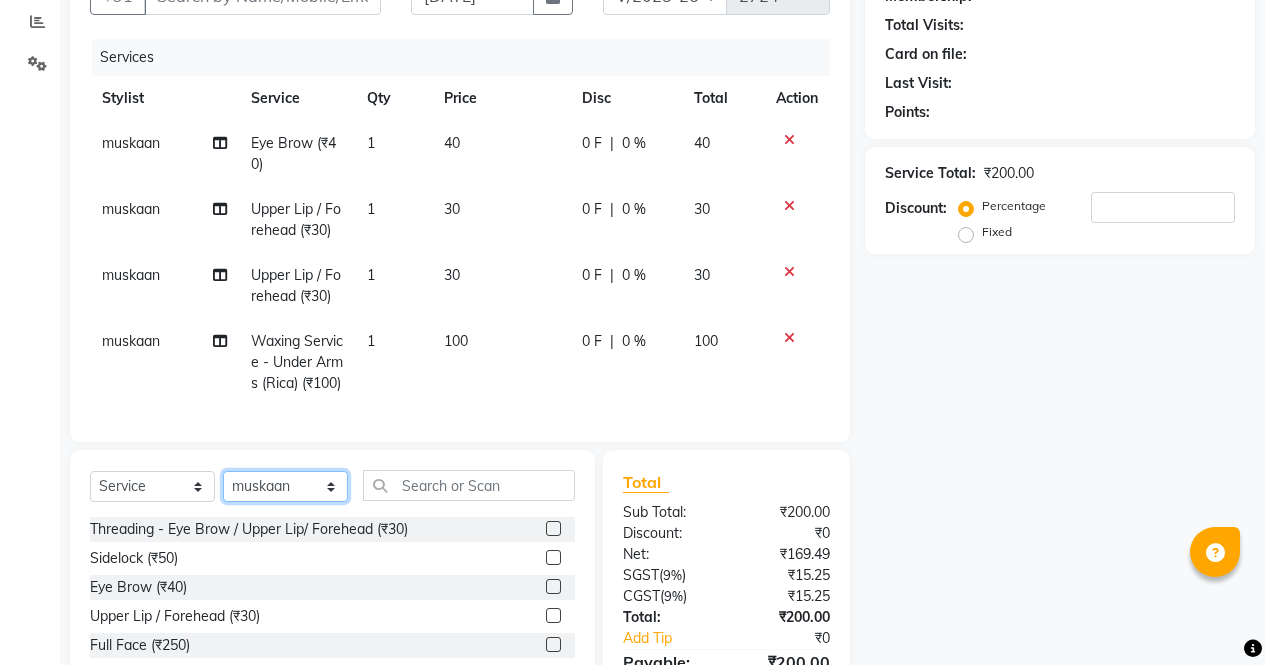 select on "28206" 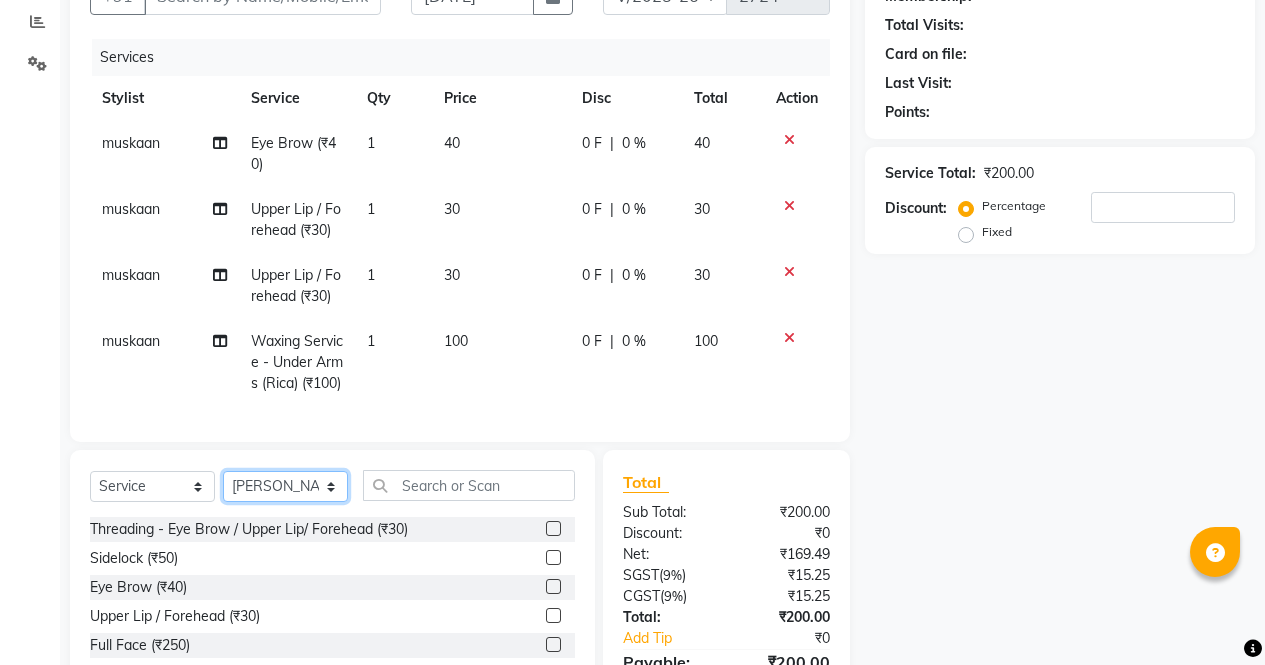click on "Select Stylist ajeet anu ashu Front Desk muskaan pratibha rakhi rohit soni sunil" 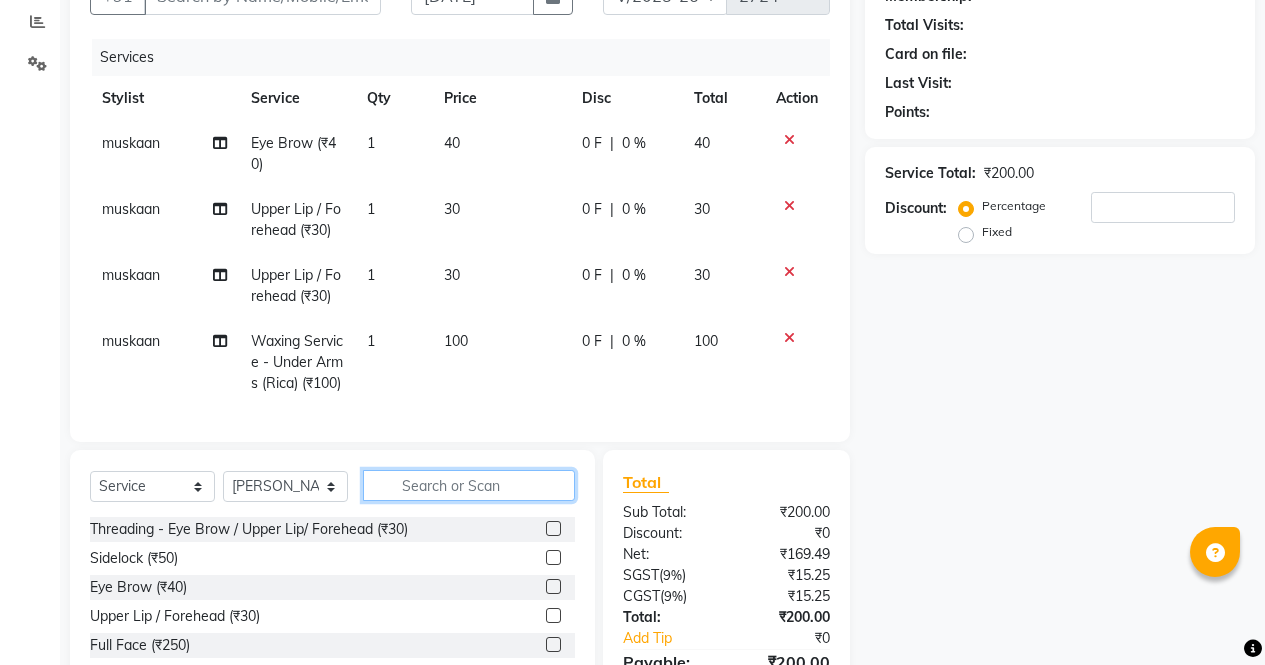 click 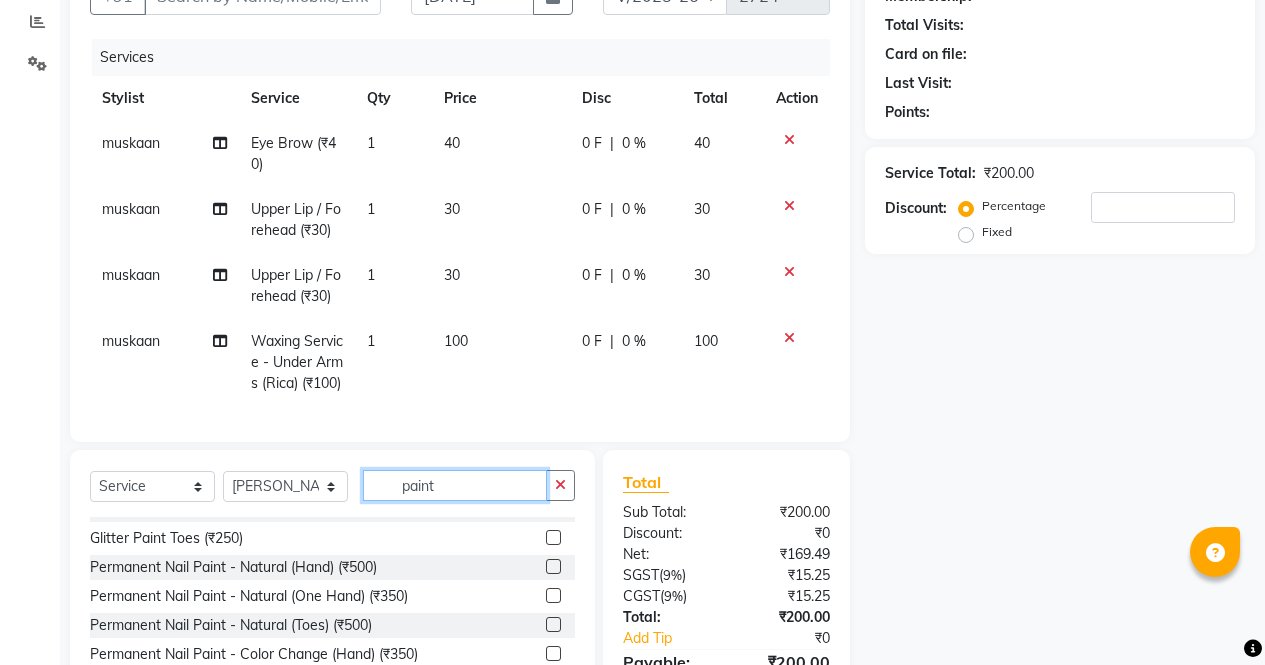 scroll, scrollTop: 138, scrollLeft: 0, axis: vertical 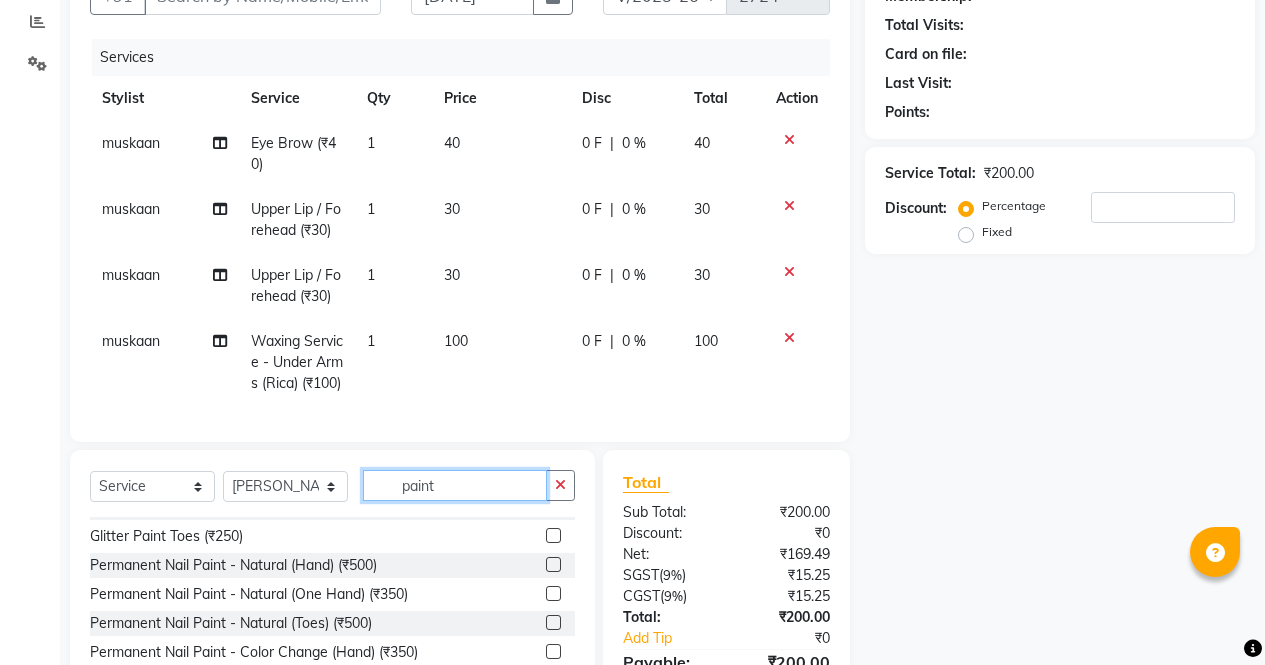 type on "paint" 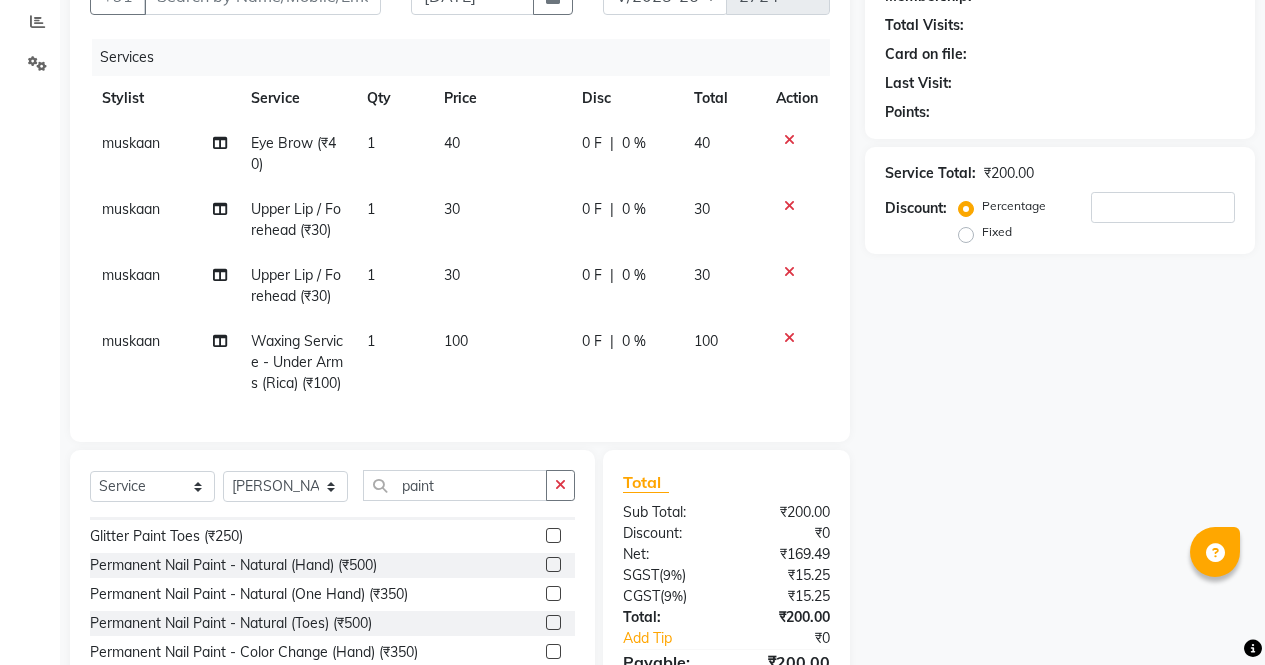 click 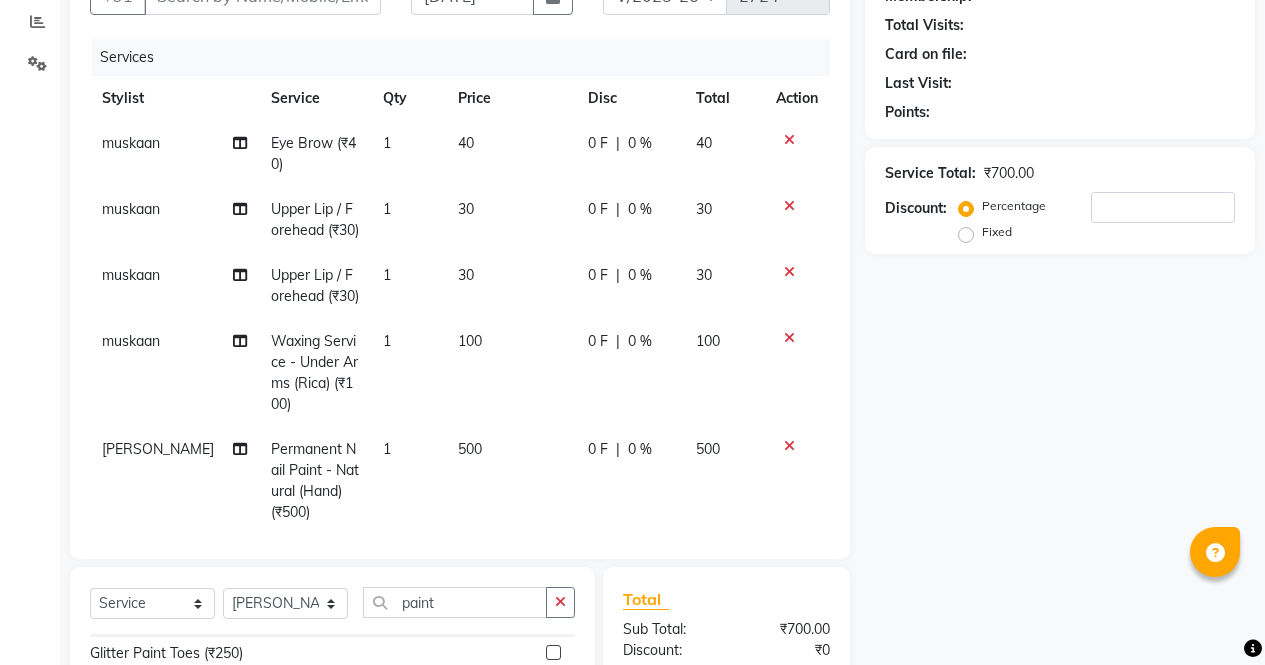 checkbox on "false" 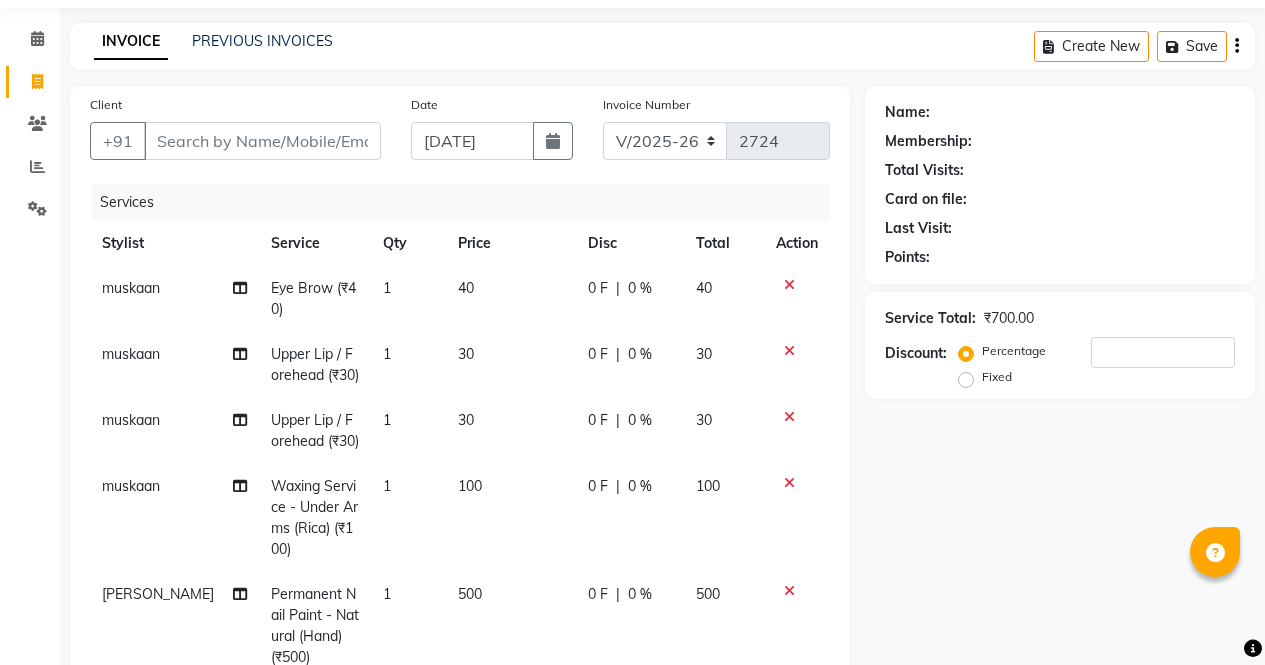 scroll, scrollTop: 0, scrollLeft: 0, axis: both 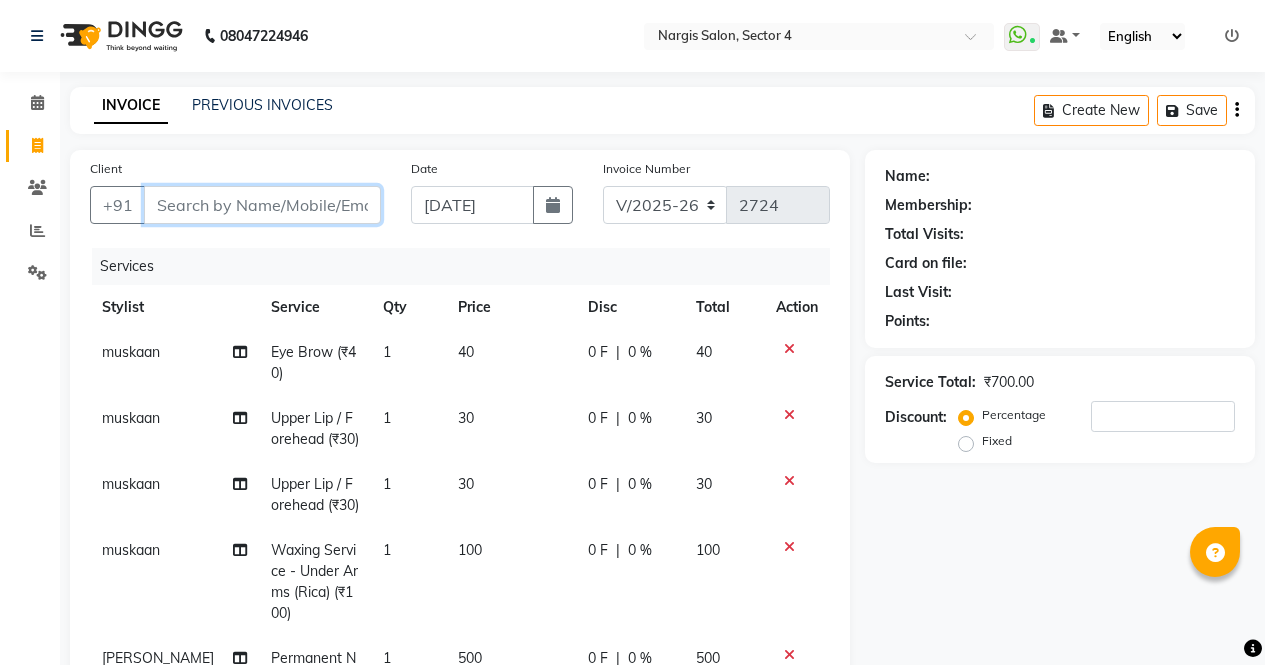 click on "Client" at bounding box center (262, 205) 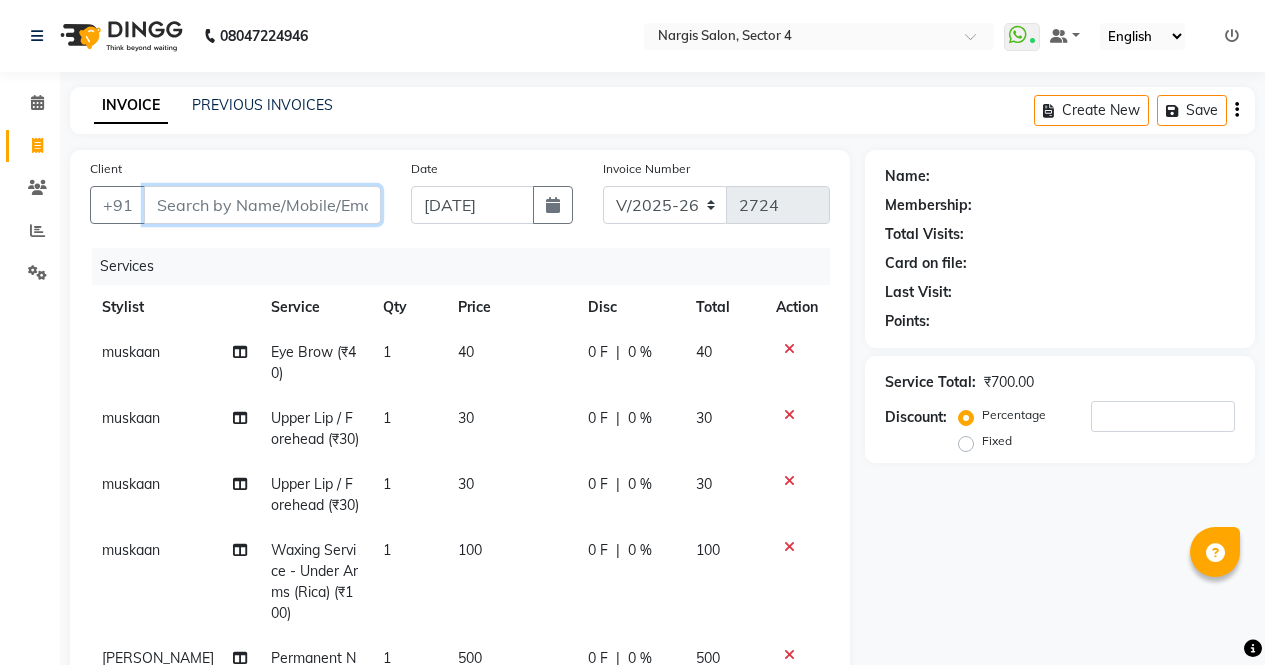 type on "9" 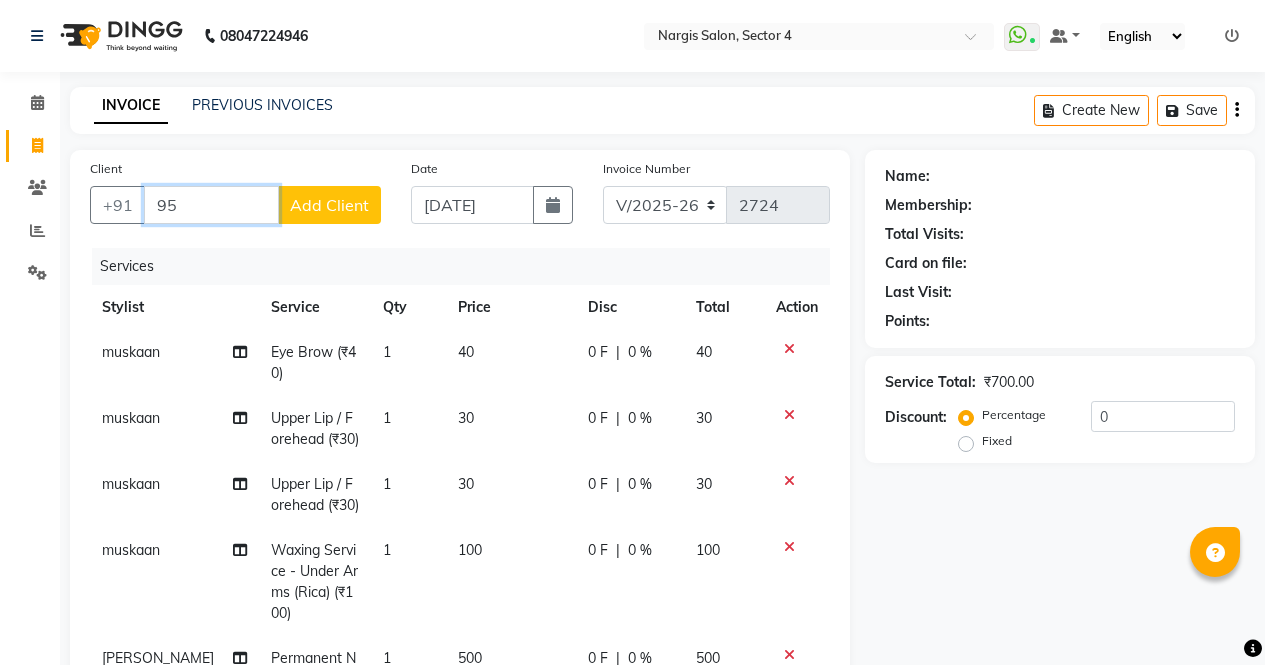 type on "9" 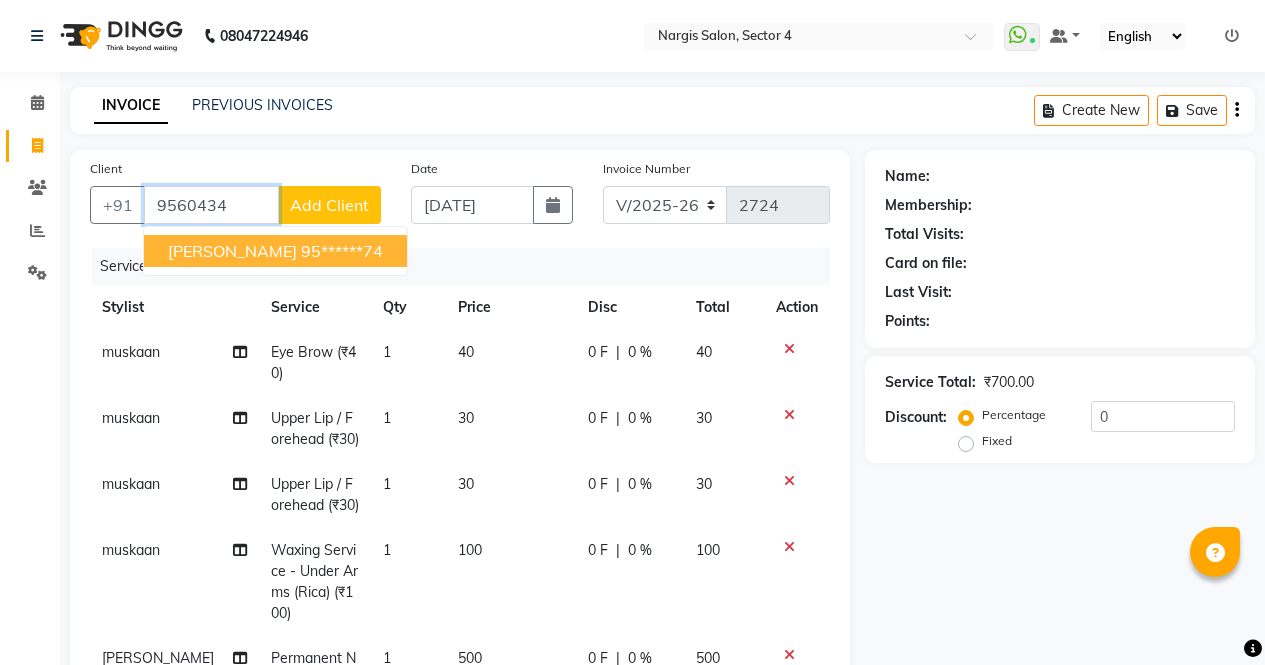 click on "devyani  95******74" at bounding box center [275, 251] 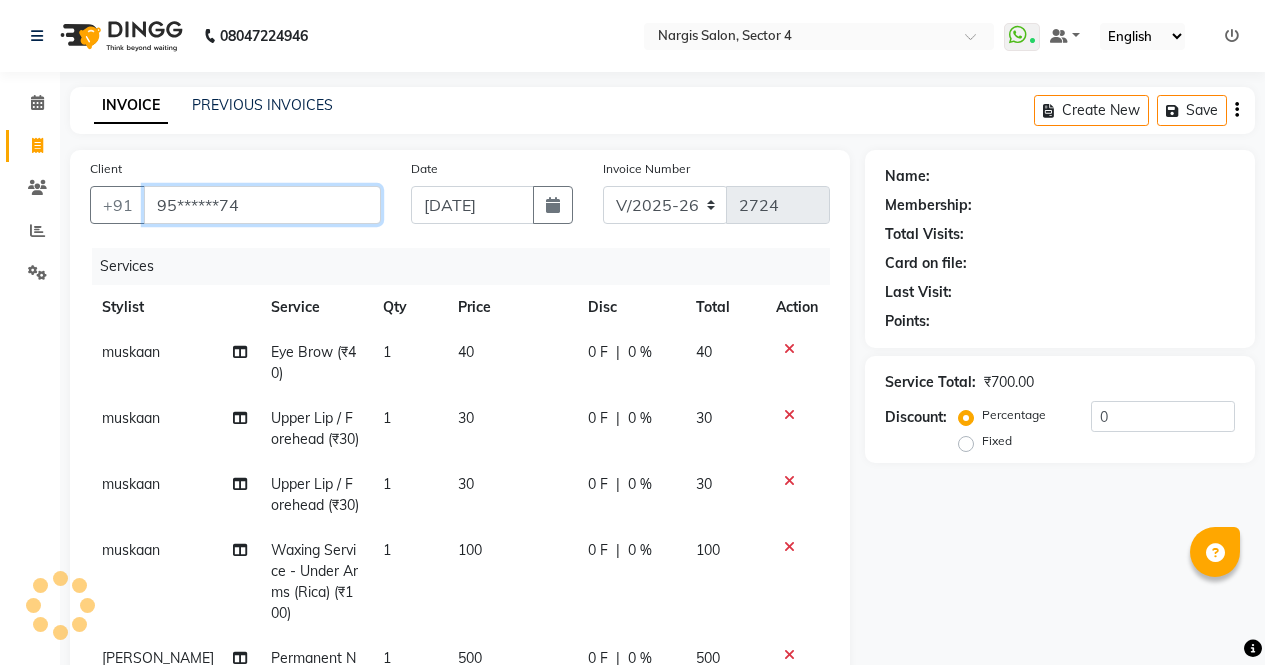type on "95******74" 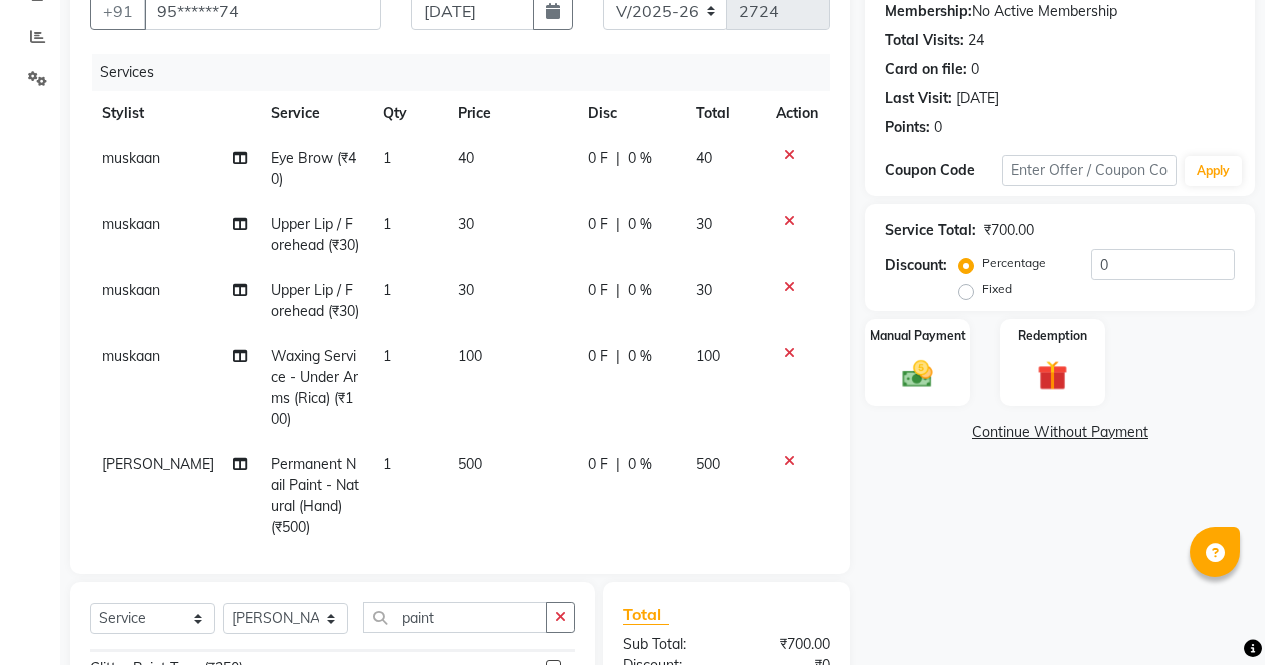 scroll, scrollTop: 171, scrollLeft: 0, axis: vertical 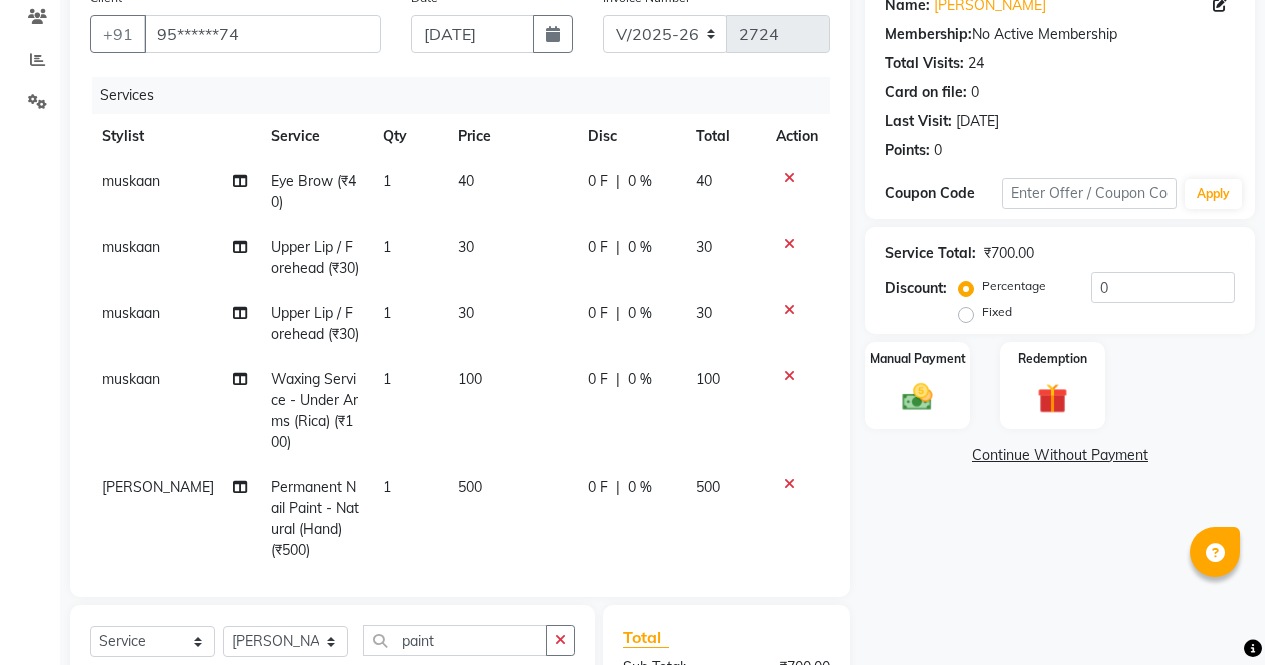 click on "0 F | 0 %" 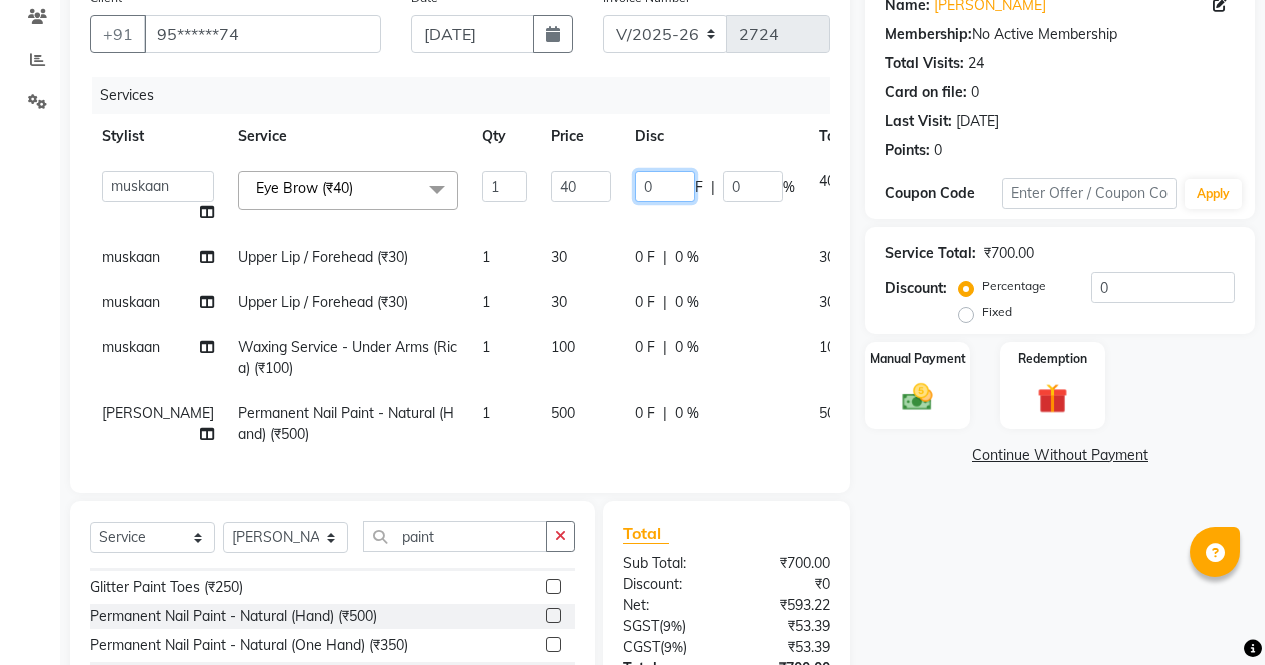 click on "0" 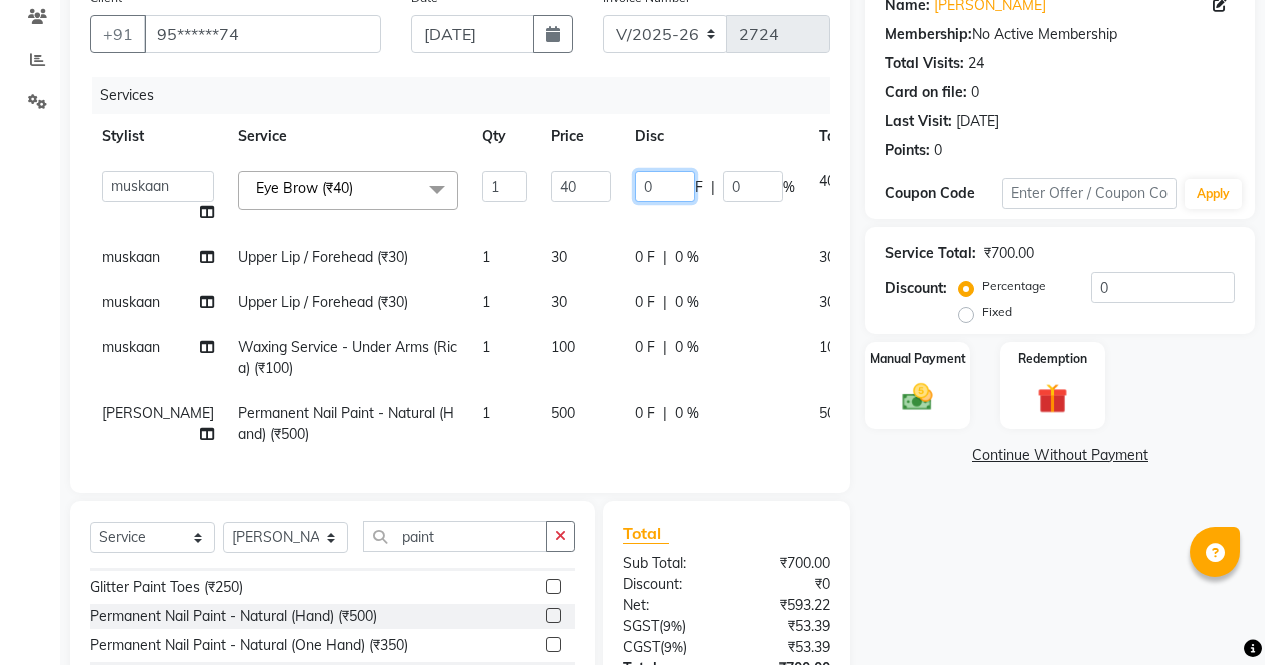 type on "10" 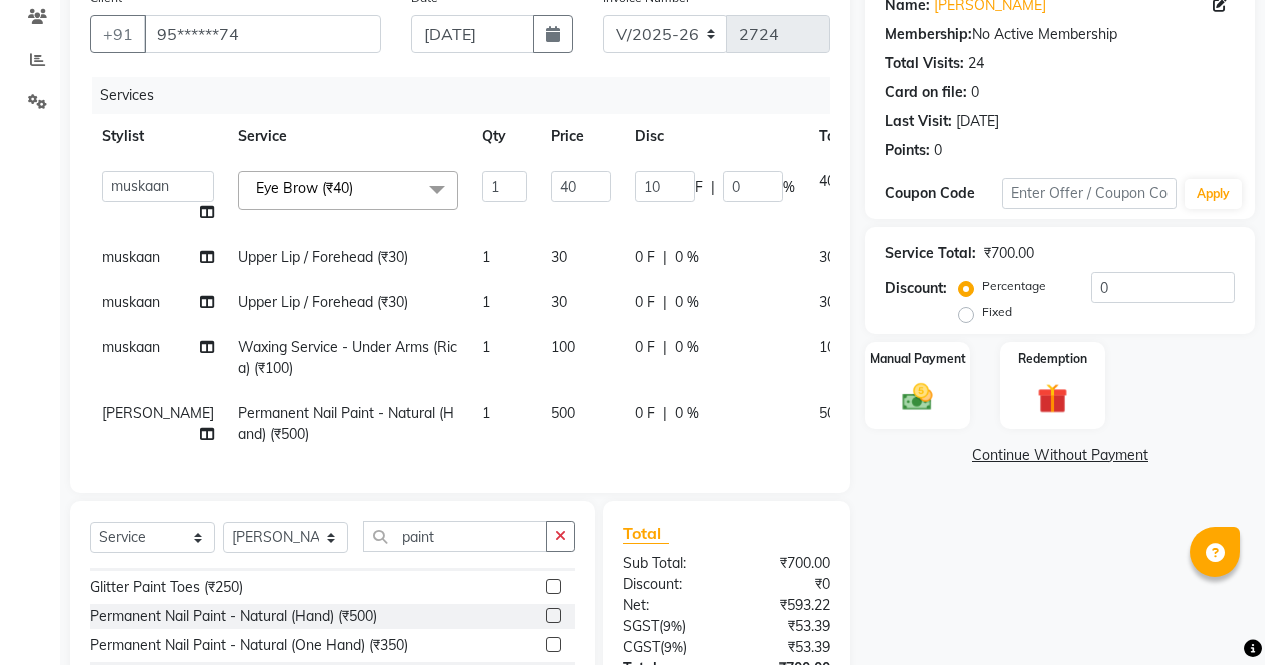 click on "0 F | 0 %" 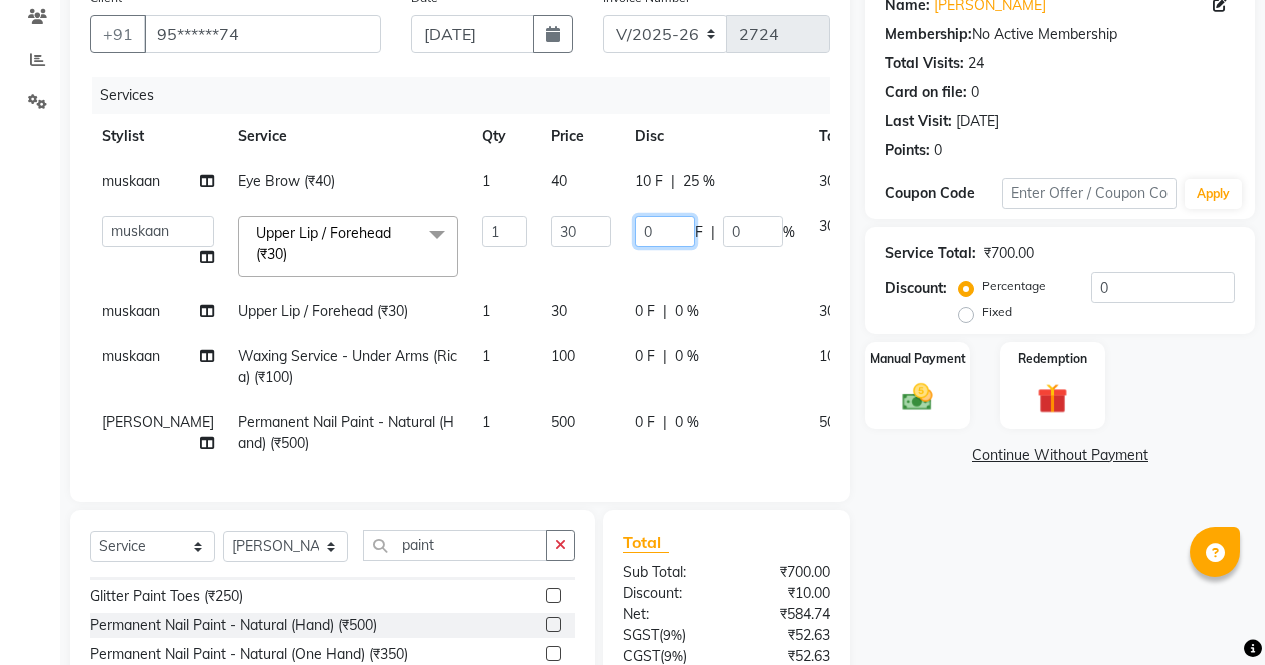 click on "0" 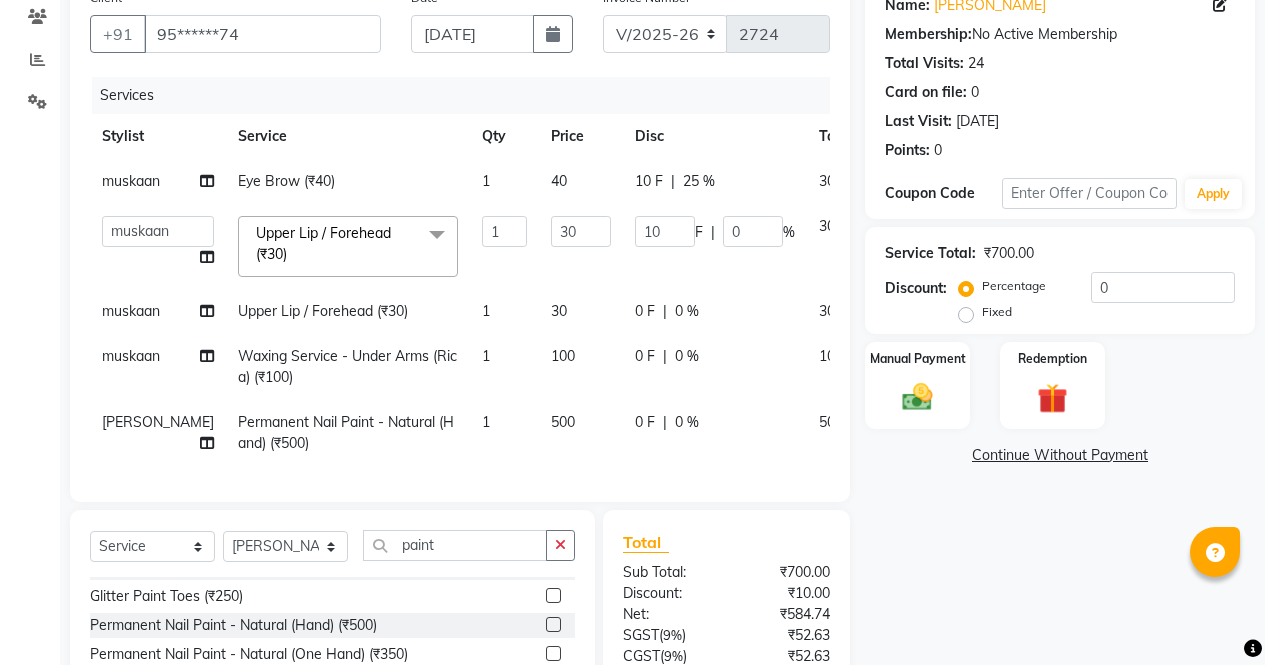 click on "0 F | 0 %" 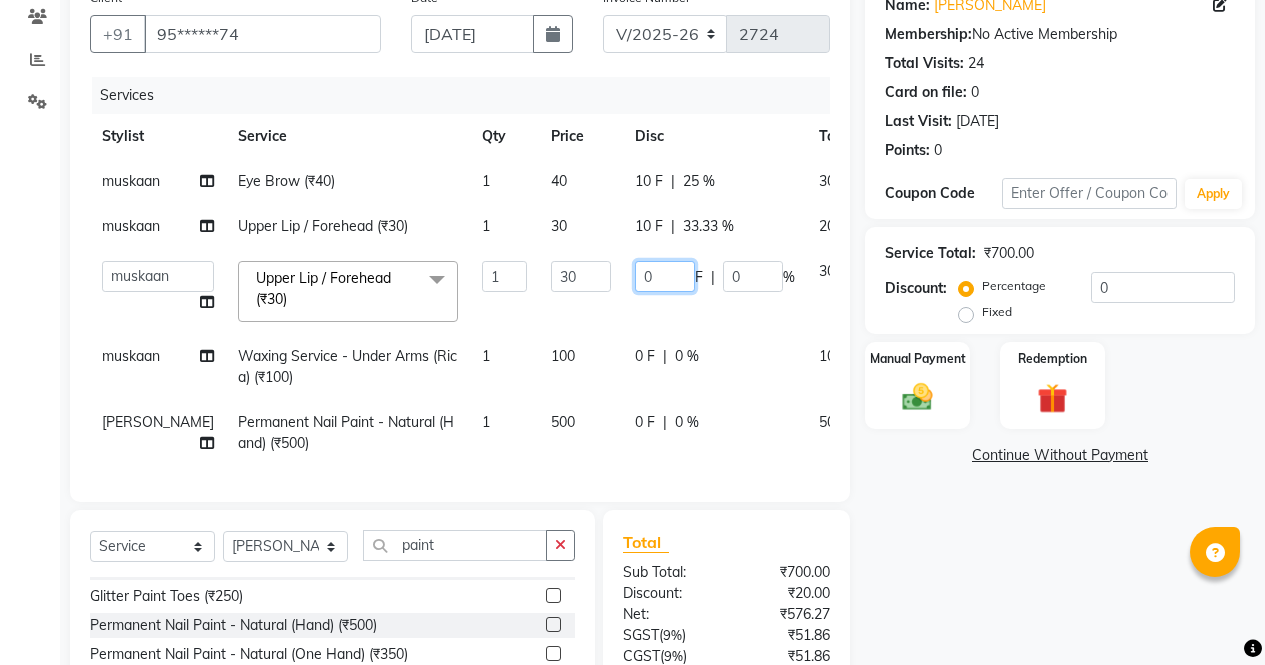 click on "0" 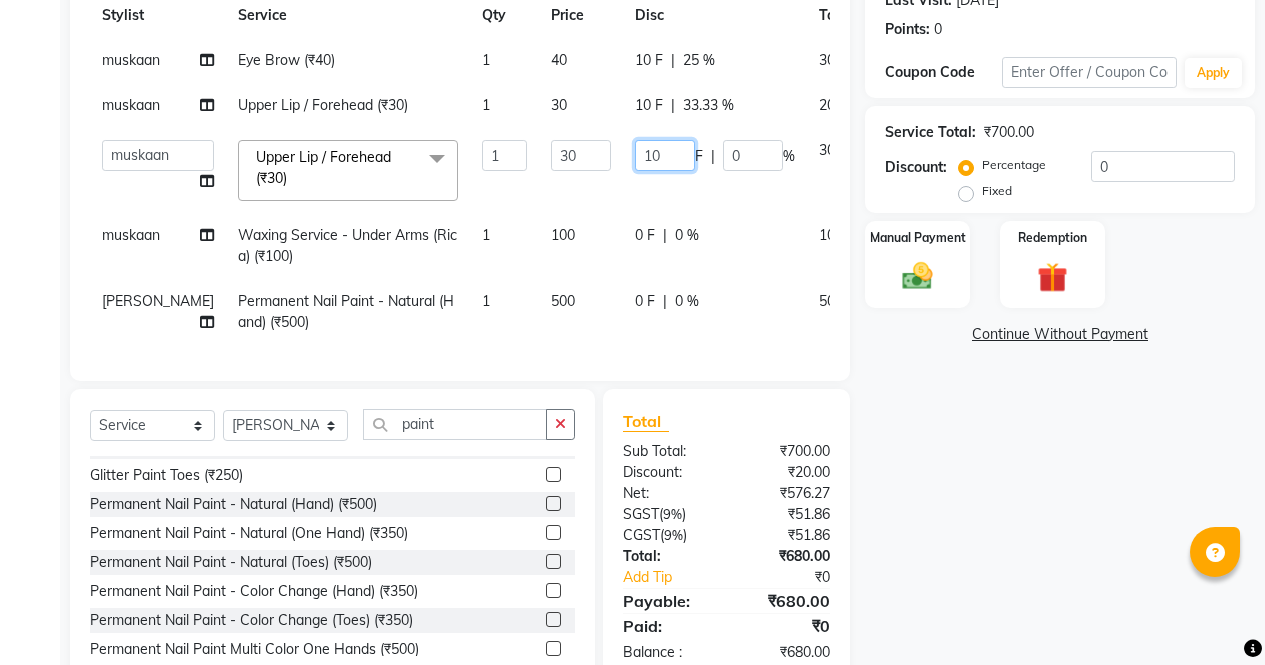 scroll, scrollTop: 308, scrollLeft: 0, axis: vertical 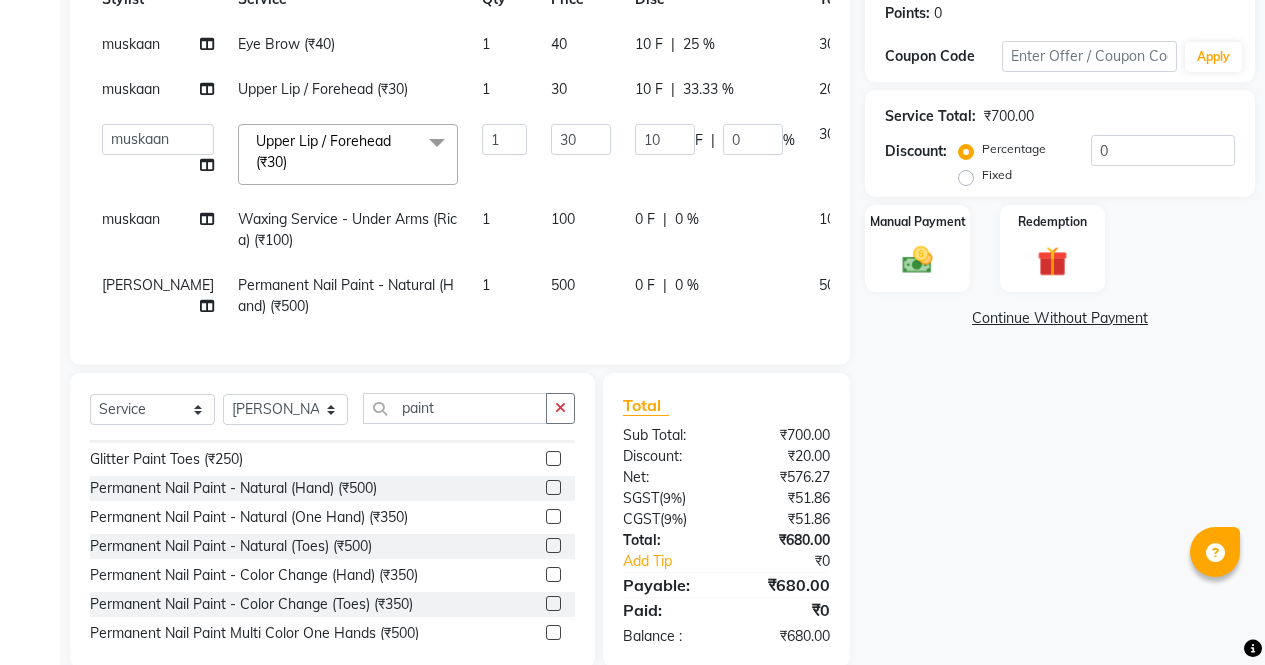 click on "Name: Devyani  Membership:  No Active Membership  Total Visits:  24 Card on file:  0 Last Visit:   26-06-2025 Points:   0  Coupon Code Apply Service Total:  ₹700.00  Discount:  Percentage   Fixed  0 Manual Payment Redemption  Continue Without Payment" 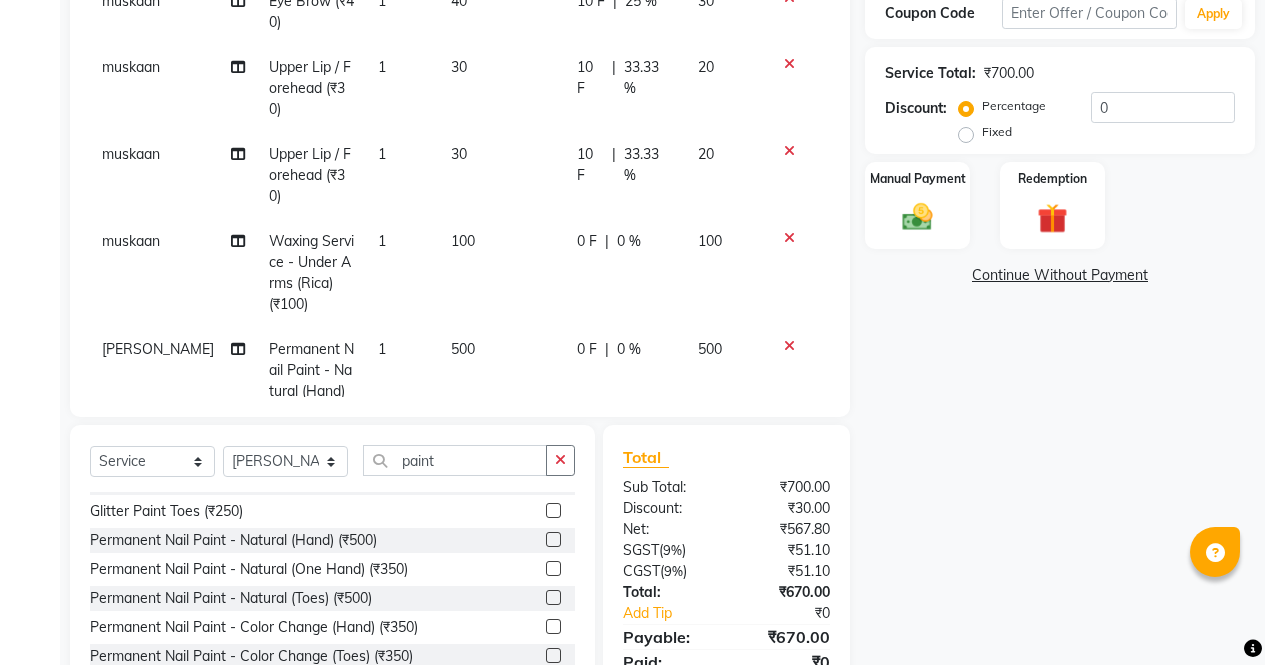 scroll, scrollTop: 350, scrollLeft: 0, axis: vertical 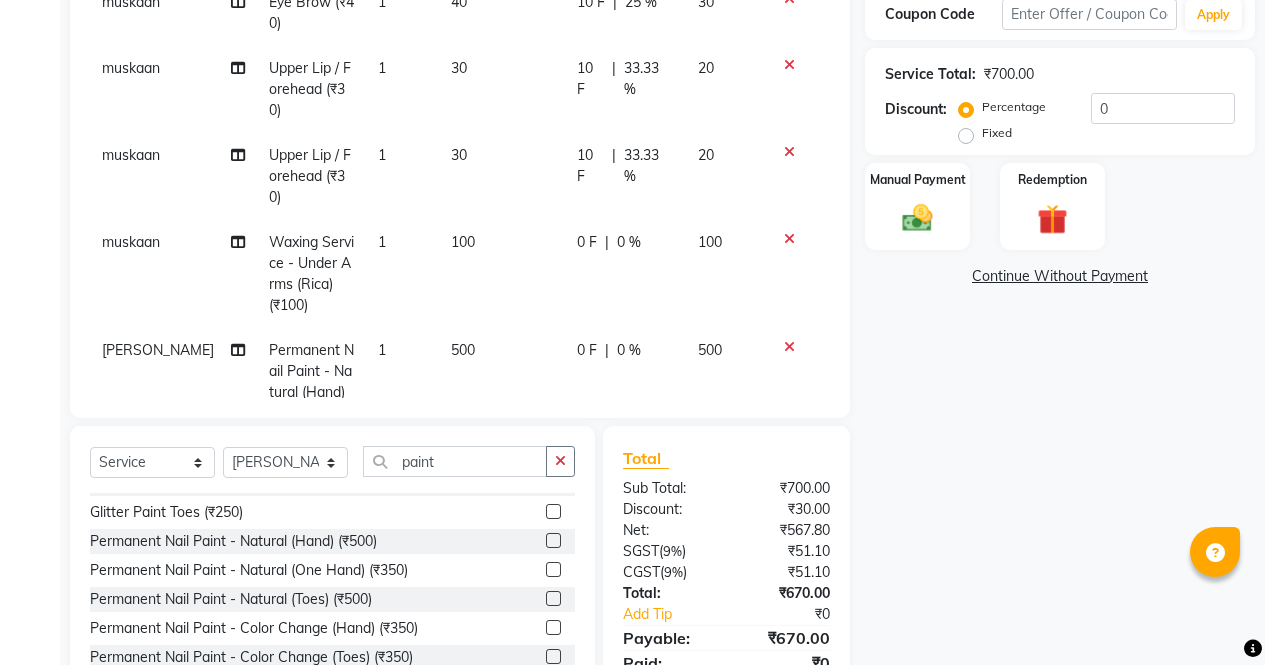 click on "0 F | 0 %" 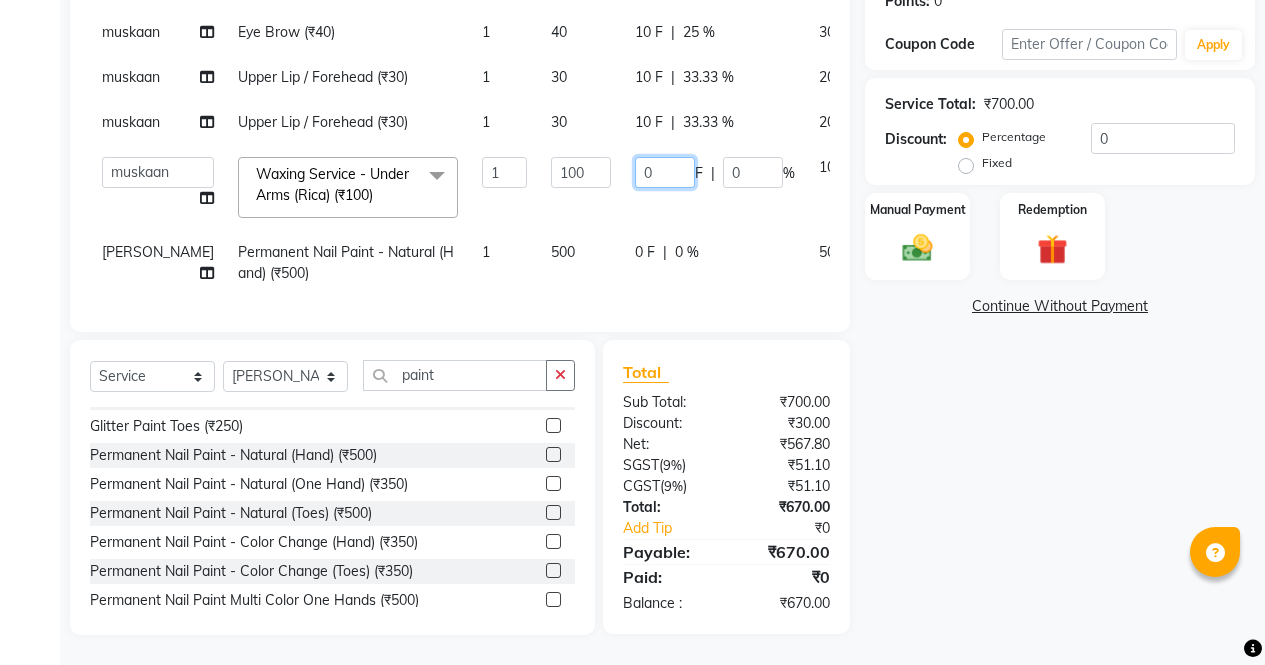 click on "0" 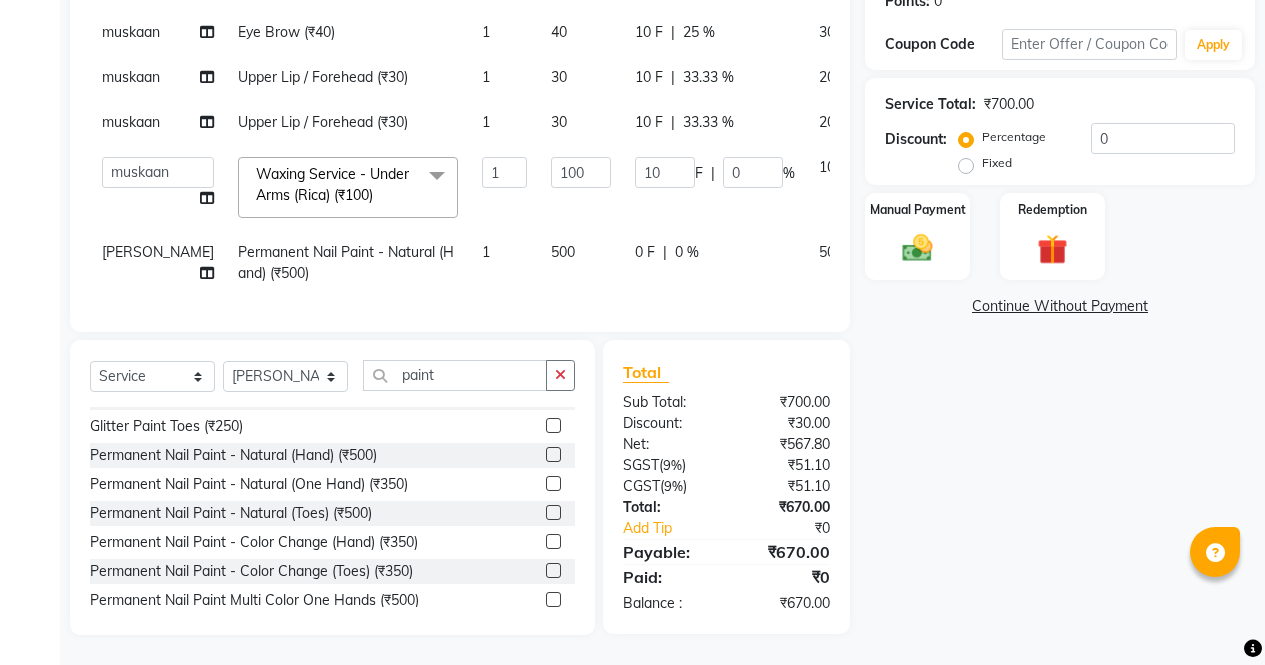 click on "Name: Devyani  Membership:  No Active Membership  Total Visits:  24 Card on file:  0 Last Visit:   26-06-2025 Points:   0  Coupon Code Apply Service Total:  ₹700.00  Discount:  Percentage   Fixed  0 Manual Payment Redemption  Continue Without Payment" 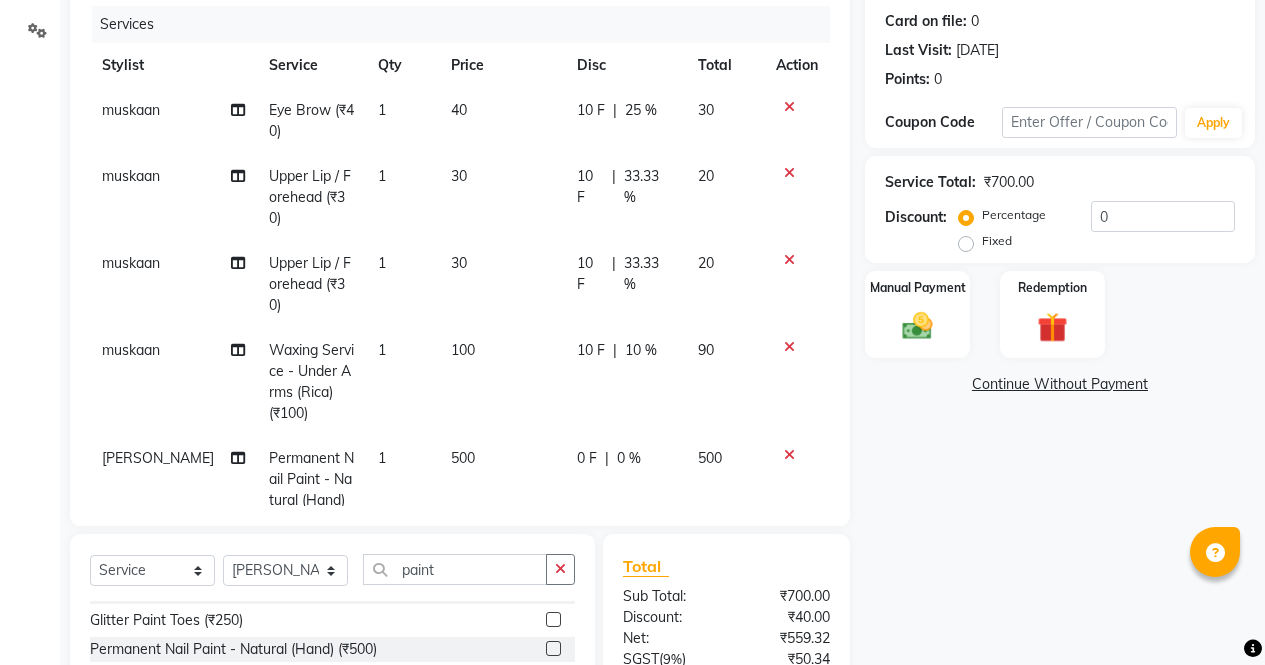 scroll, scrollTop: 230, scrollLeft: 0, axis: vertical 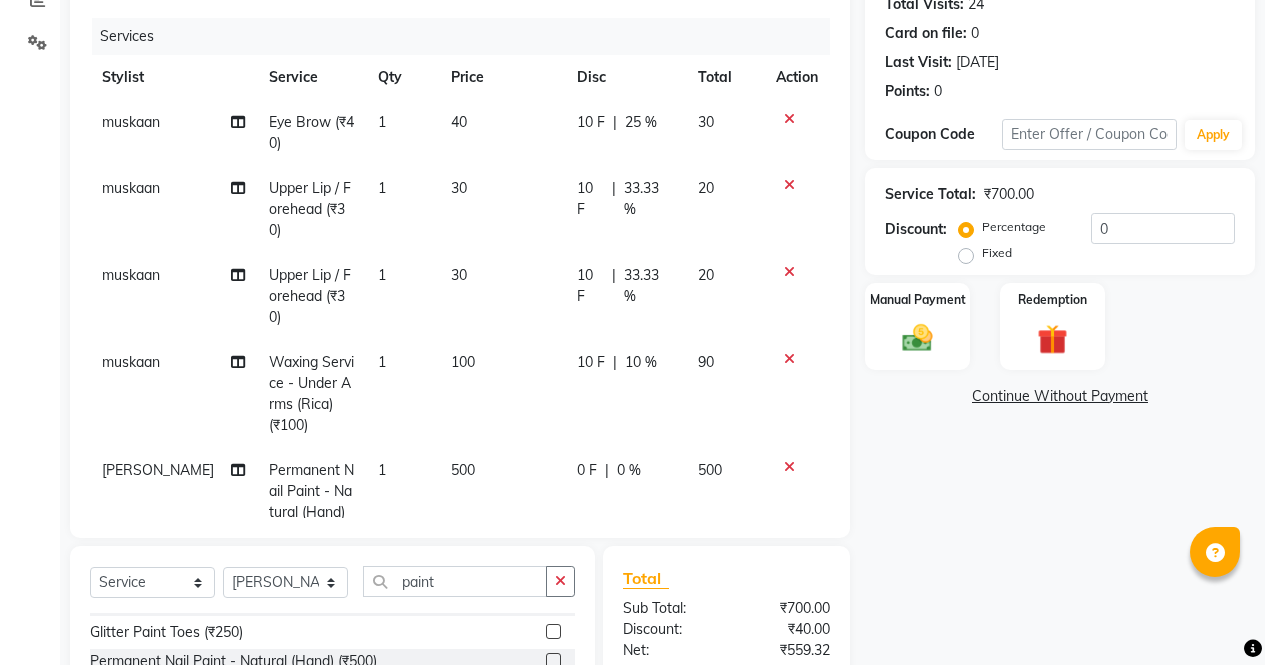 click on "25 %" 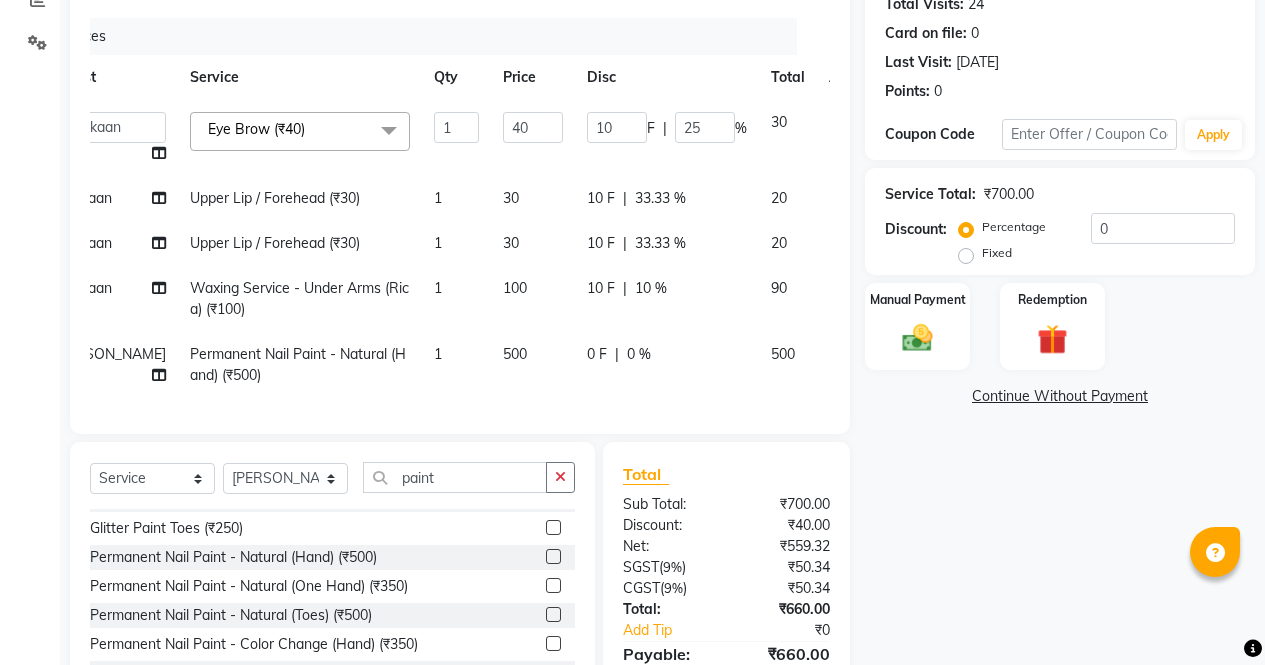 click 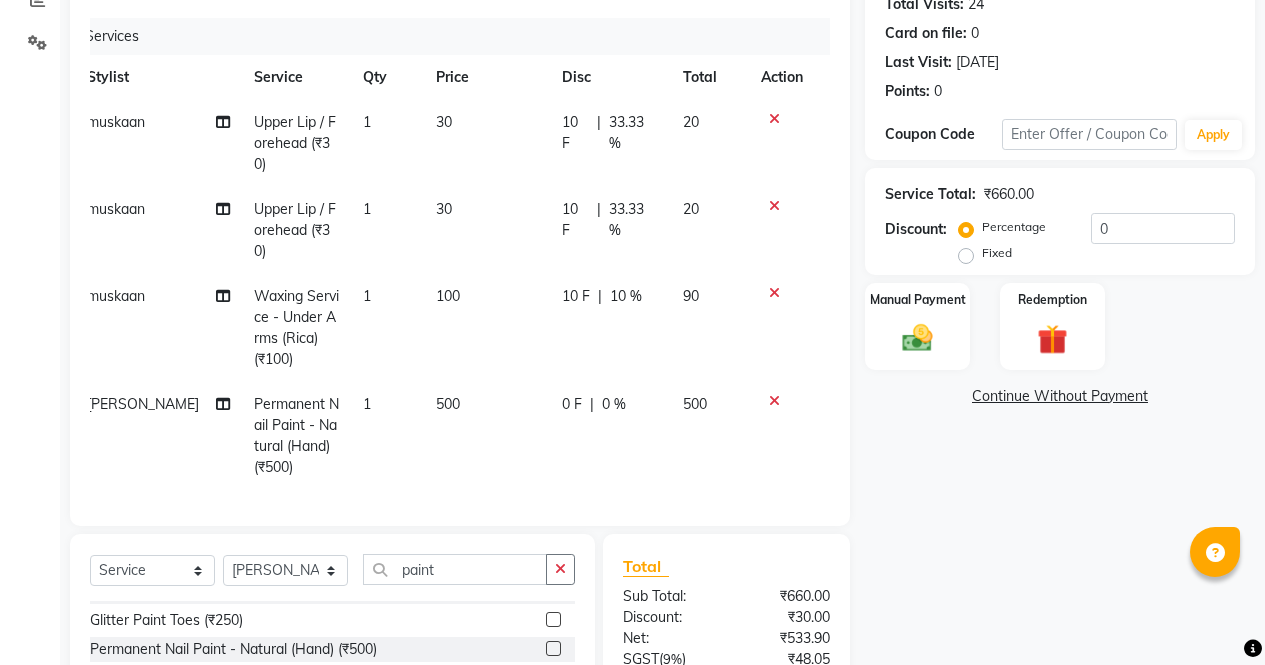 click 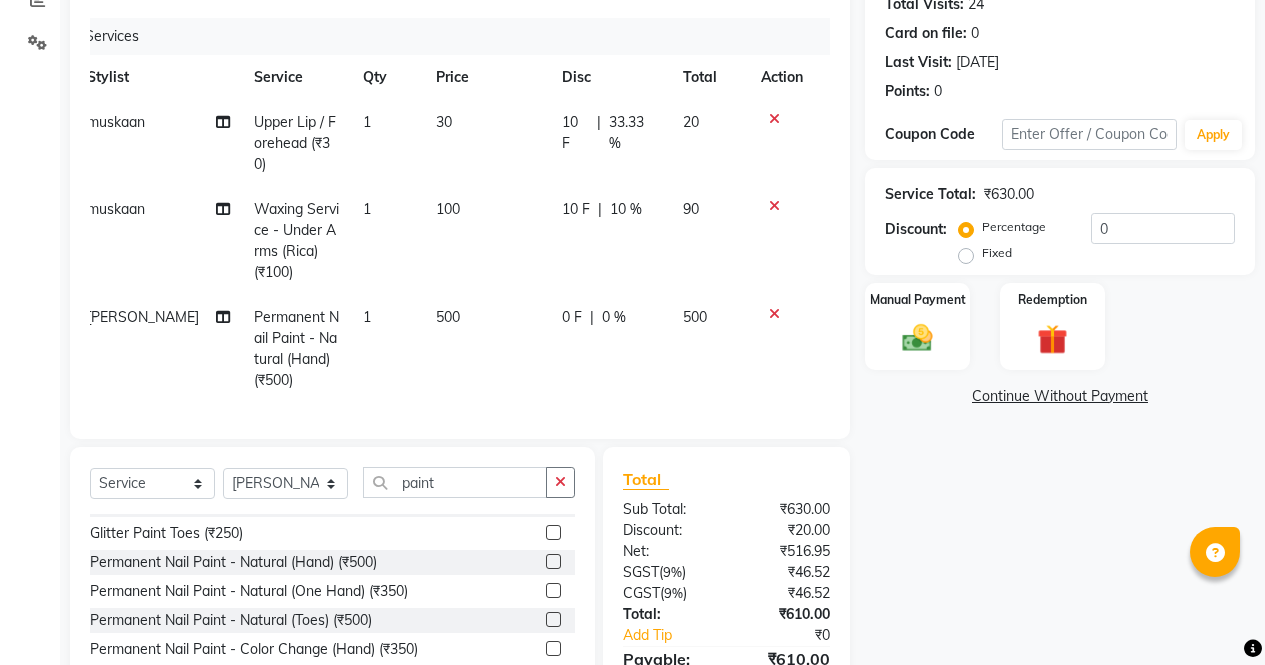click 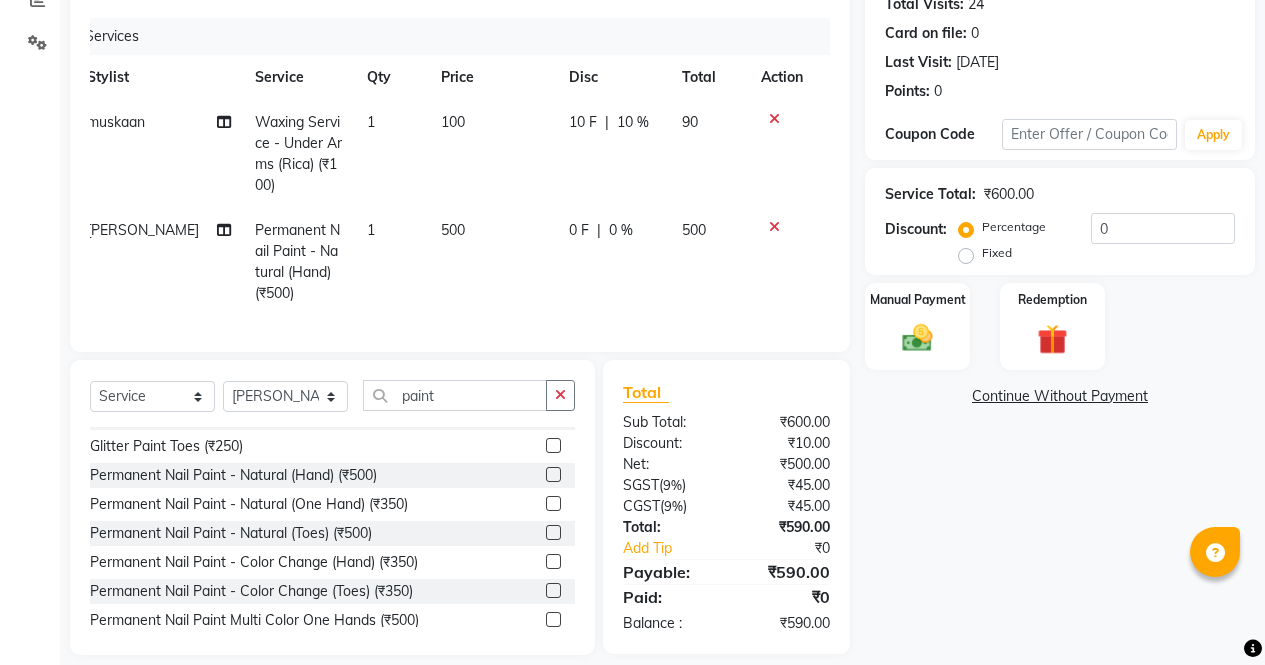 click 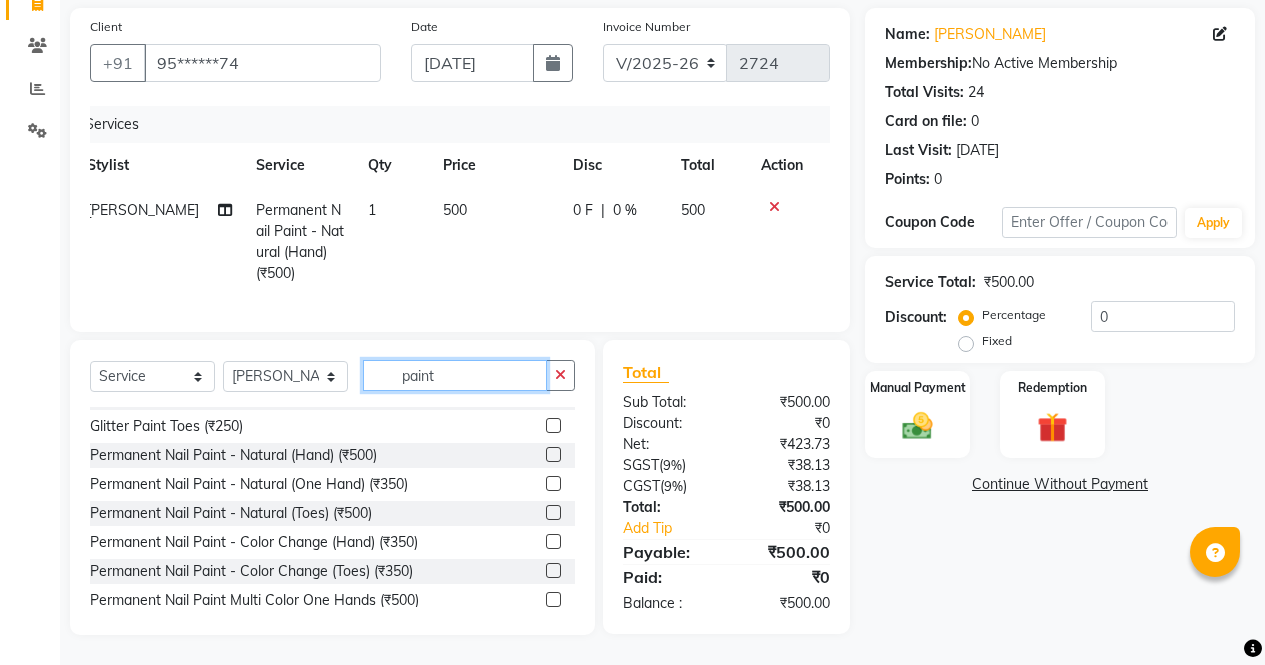click on "paint" 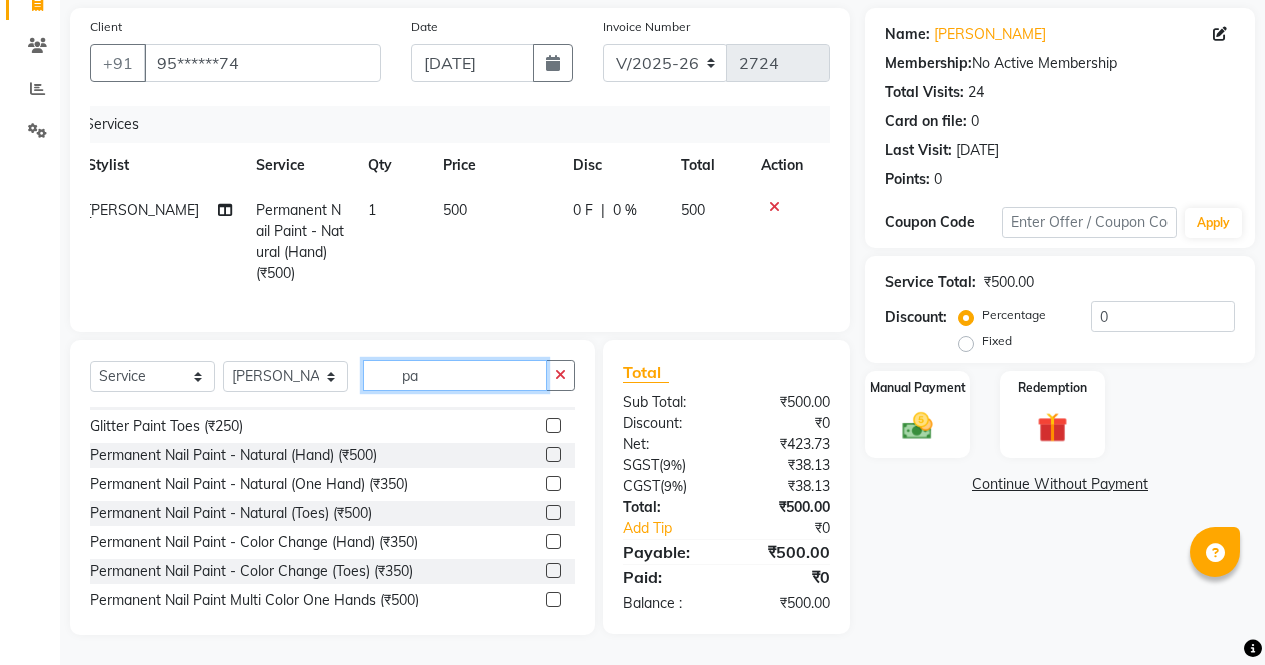 type on "p" 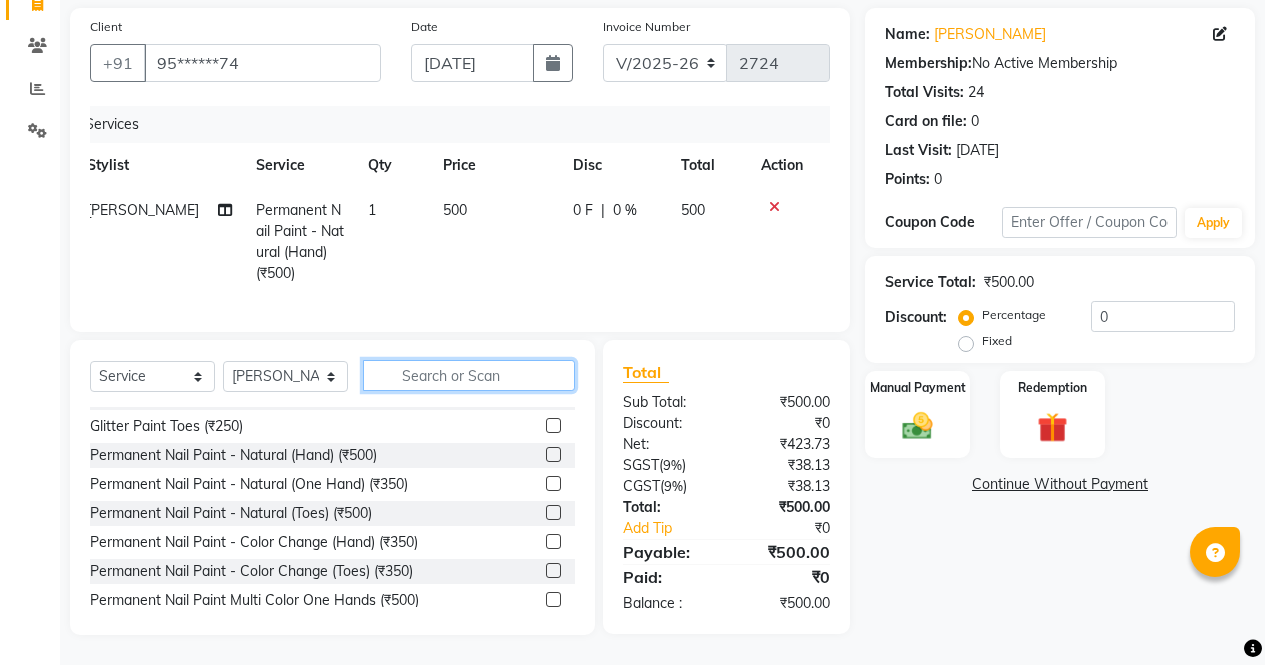 type 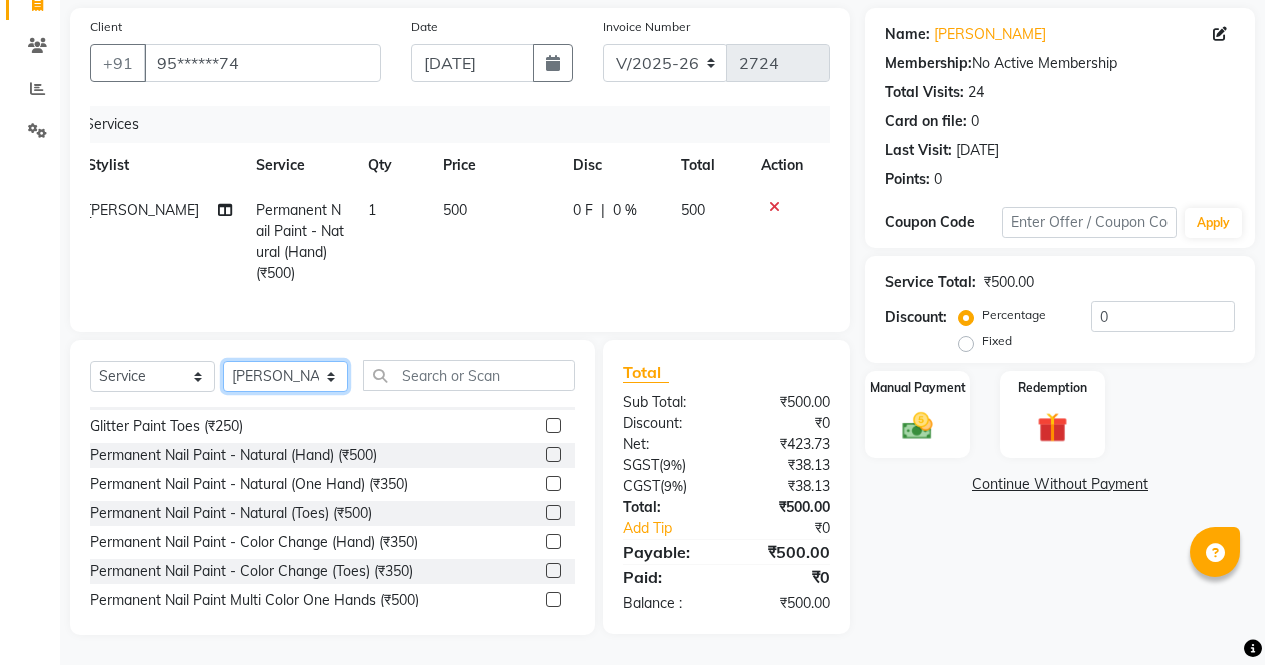 click on "Select Stylist ajeet anu ashu Front Desk muskaan pratibha rakhi rohit soni sunil" 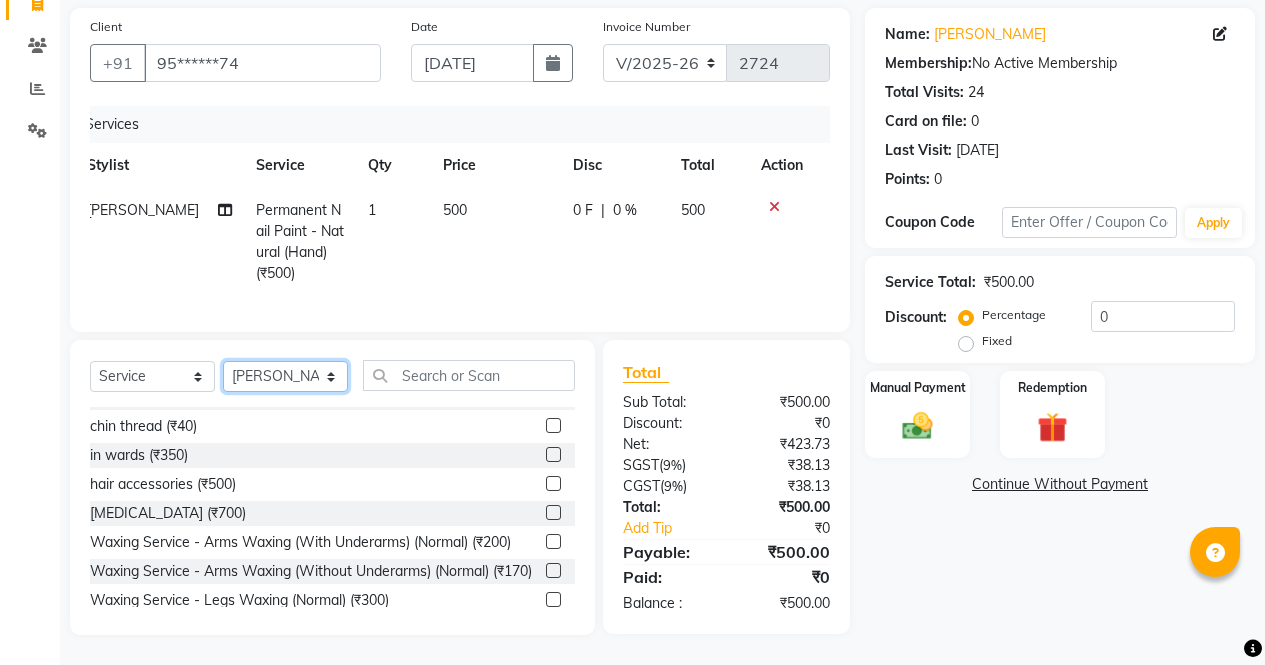 select on "28132" 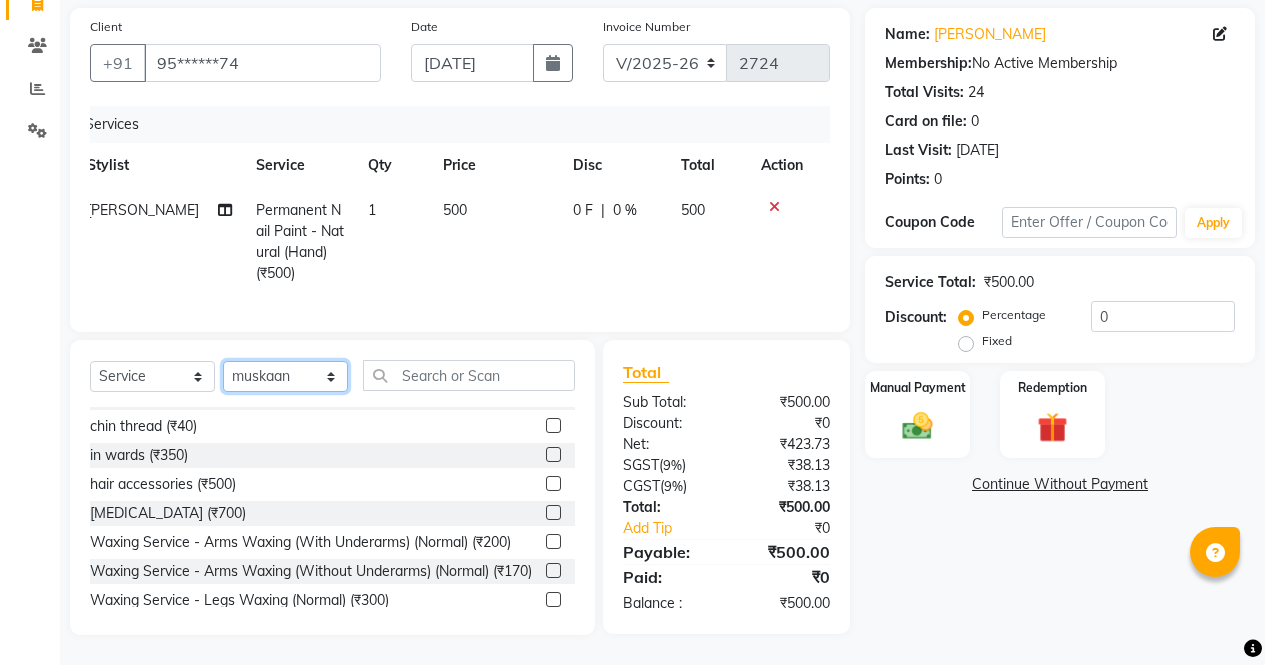 click on "Select Stylist ajeet anu ashu Front Desk muskaan pratibha rakhi rohit soni sunil" 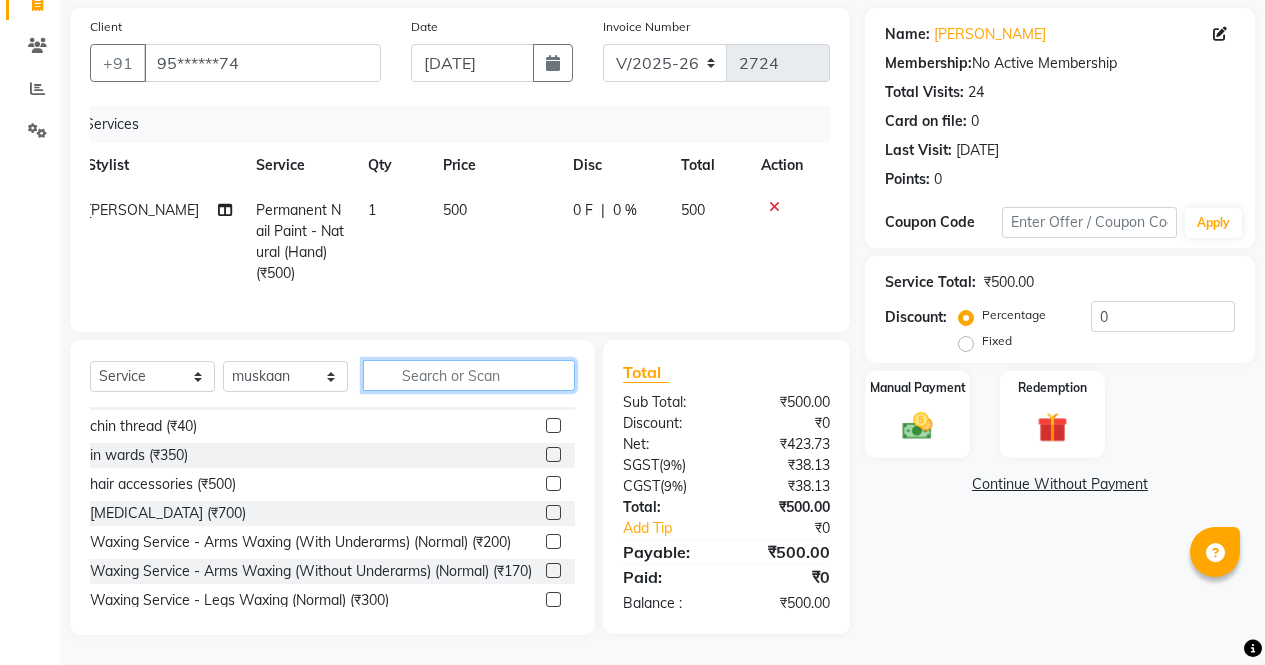 click 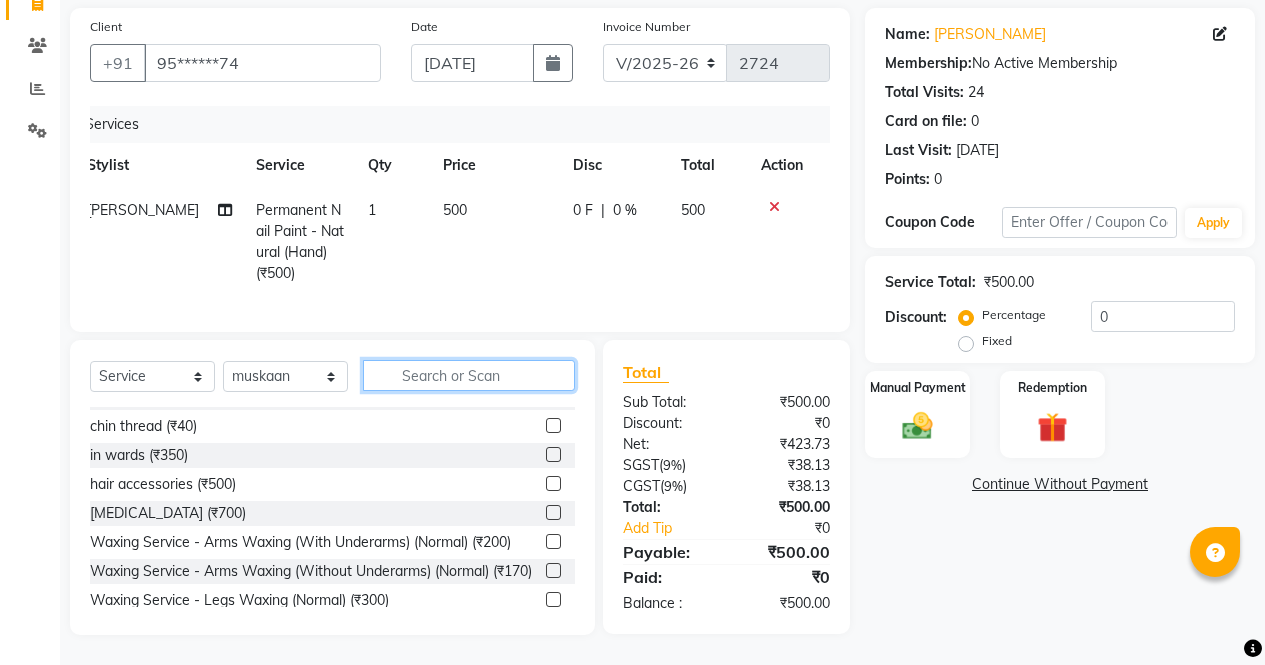 scroll, scrollTop: 0, scrollLeft: 0, axis: both 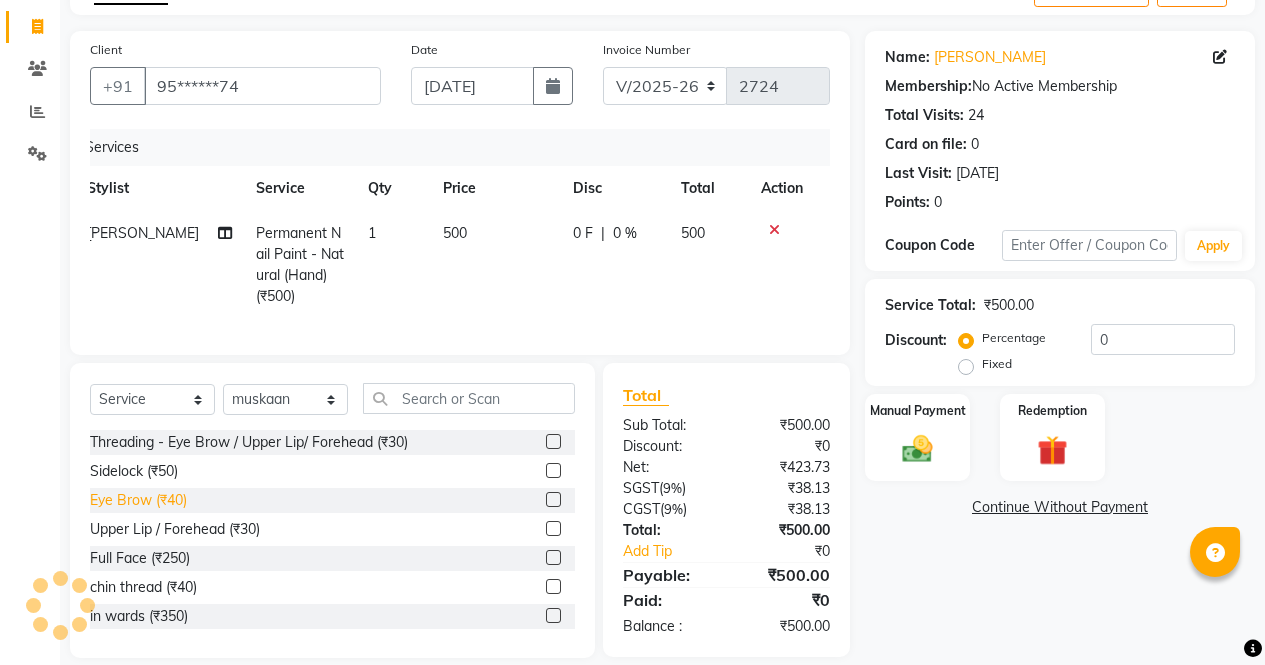 click on "Eye Brow (₹40)" 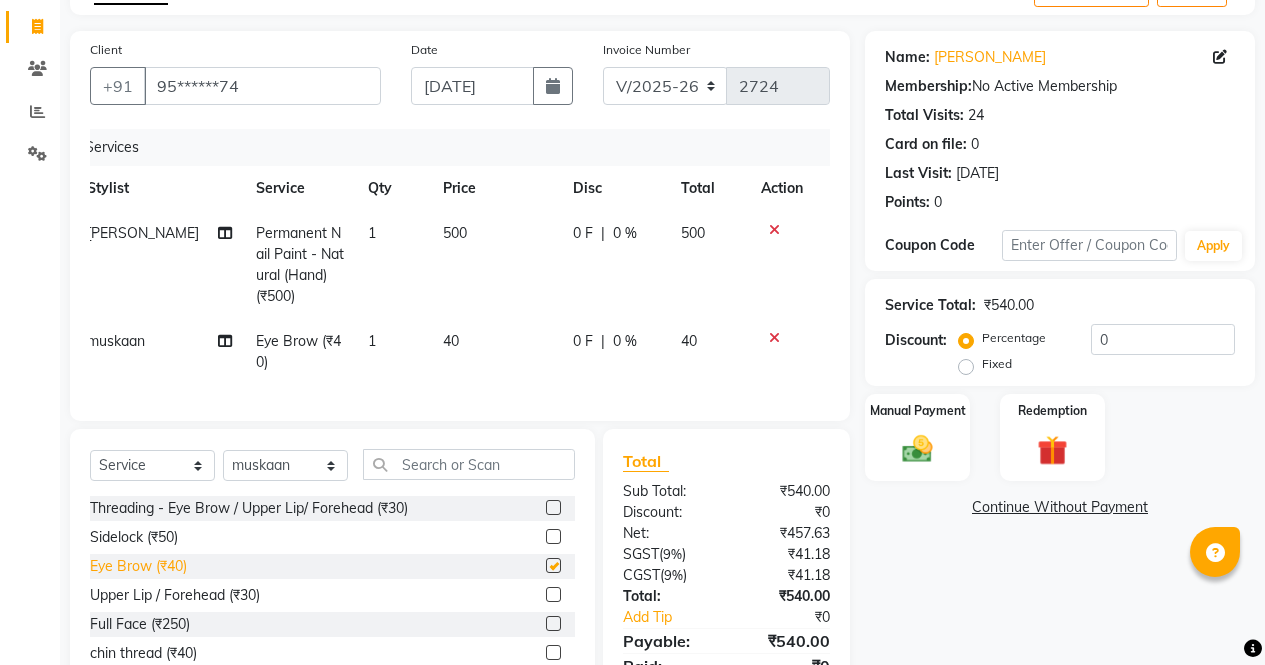 checkbox on "false" 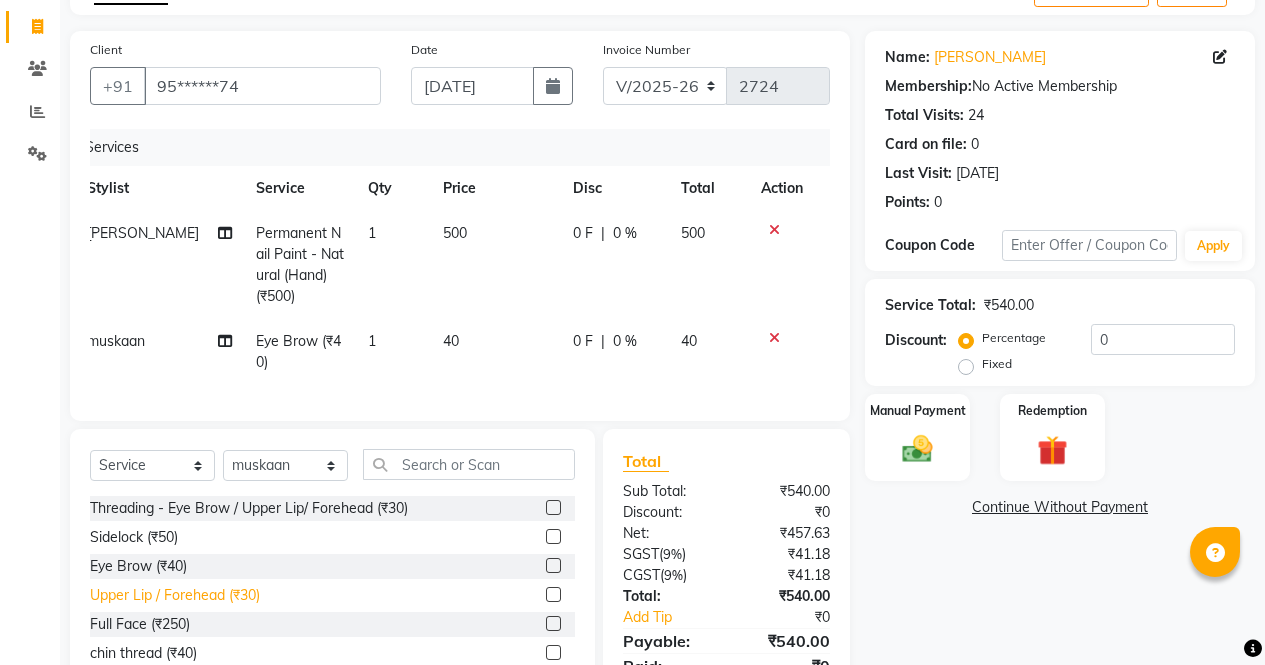 click on "Upper Lip / Forehead (₹30)" 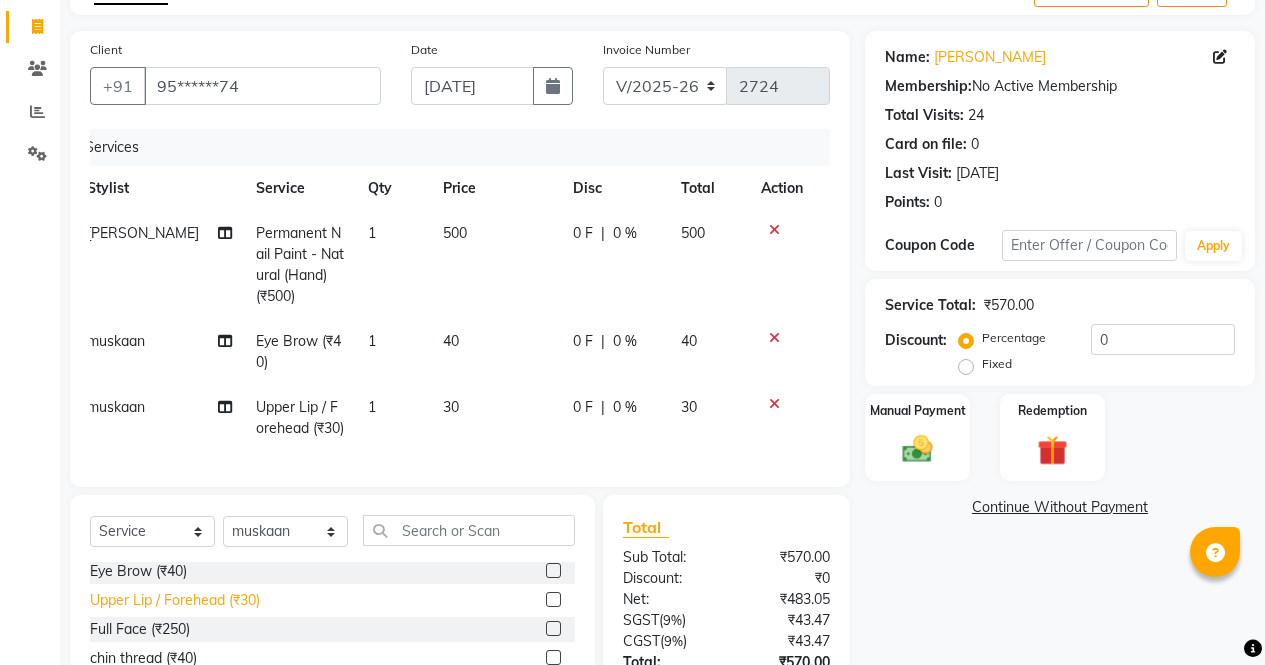 scroll, scrollTop: 94, scrollLeft: 0, axis: vertical 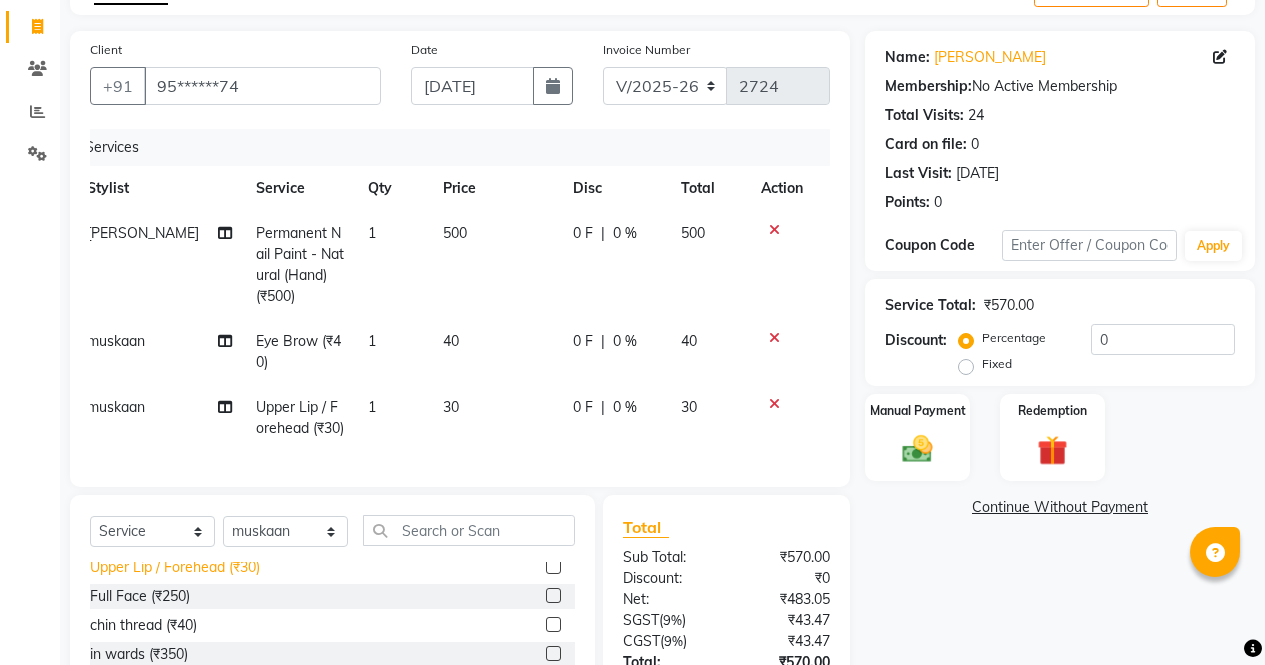 click on "Upper Lip / Forehead (₹30)" 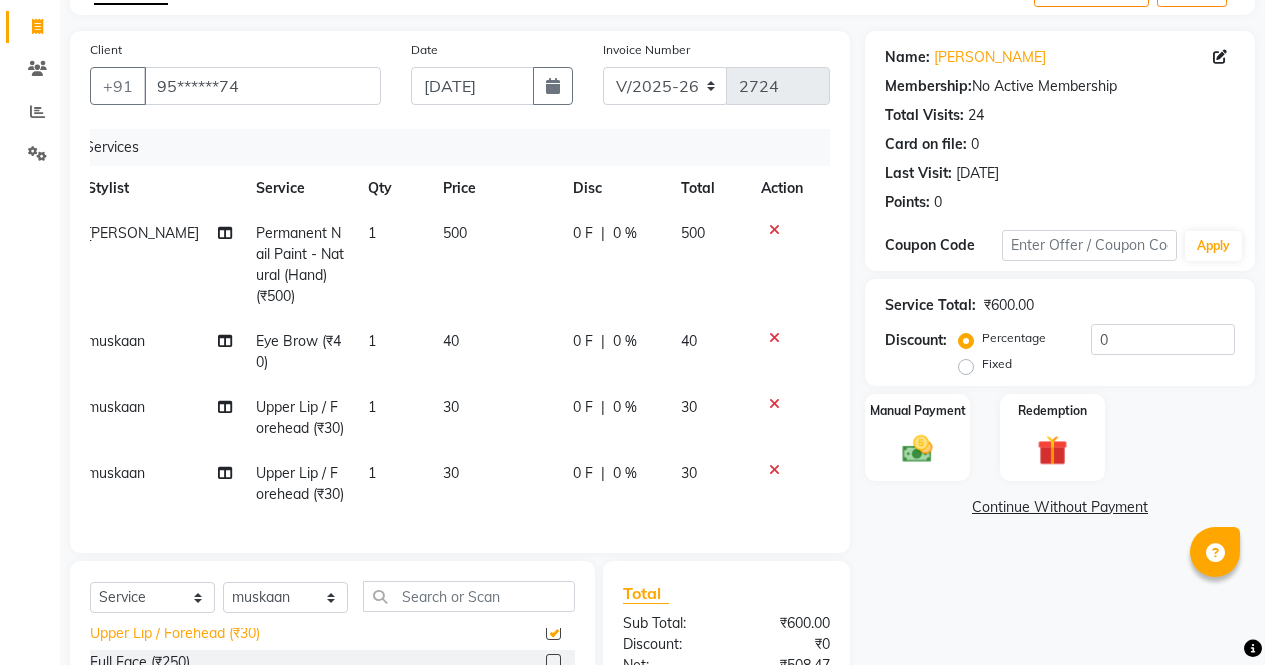 checkbox on "false" 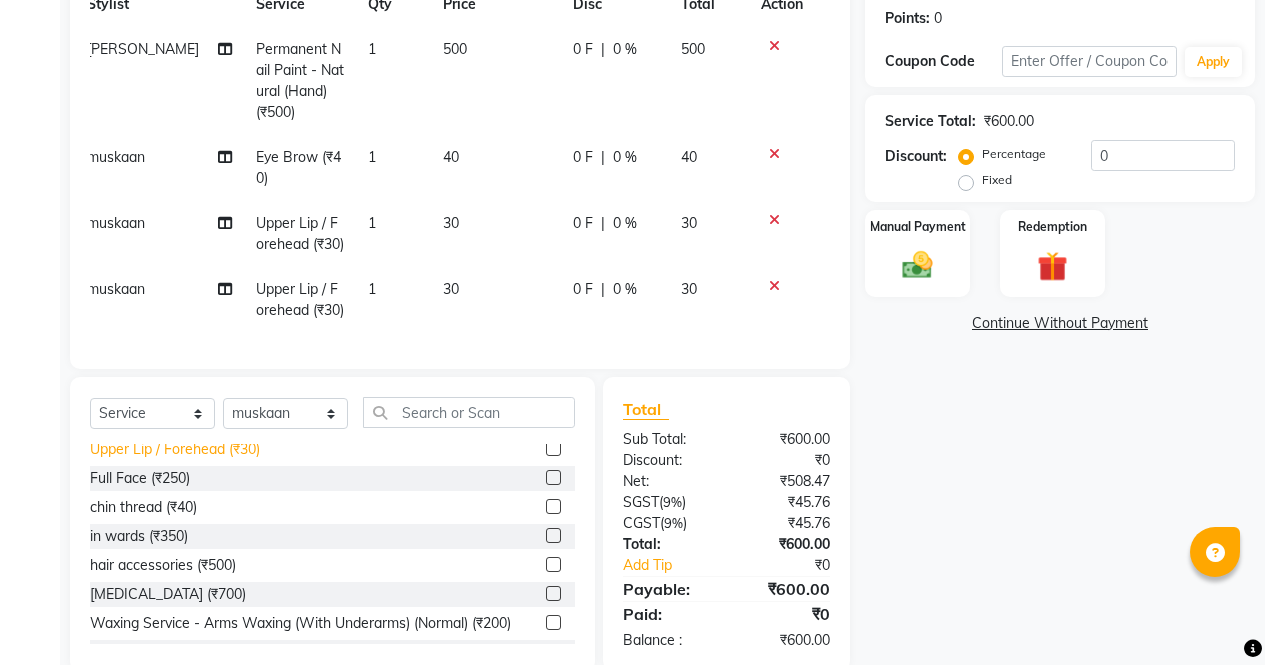 scroll, scrollTop: 316, scrollLeft: 0, axis: vertical 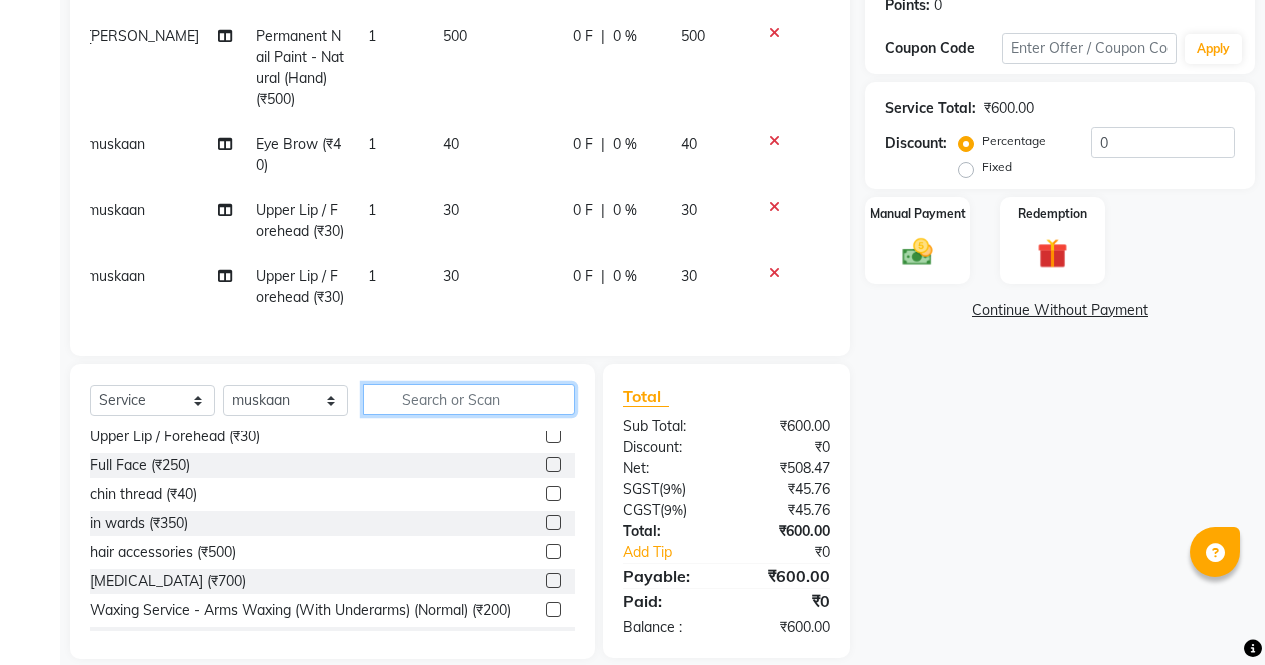 click 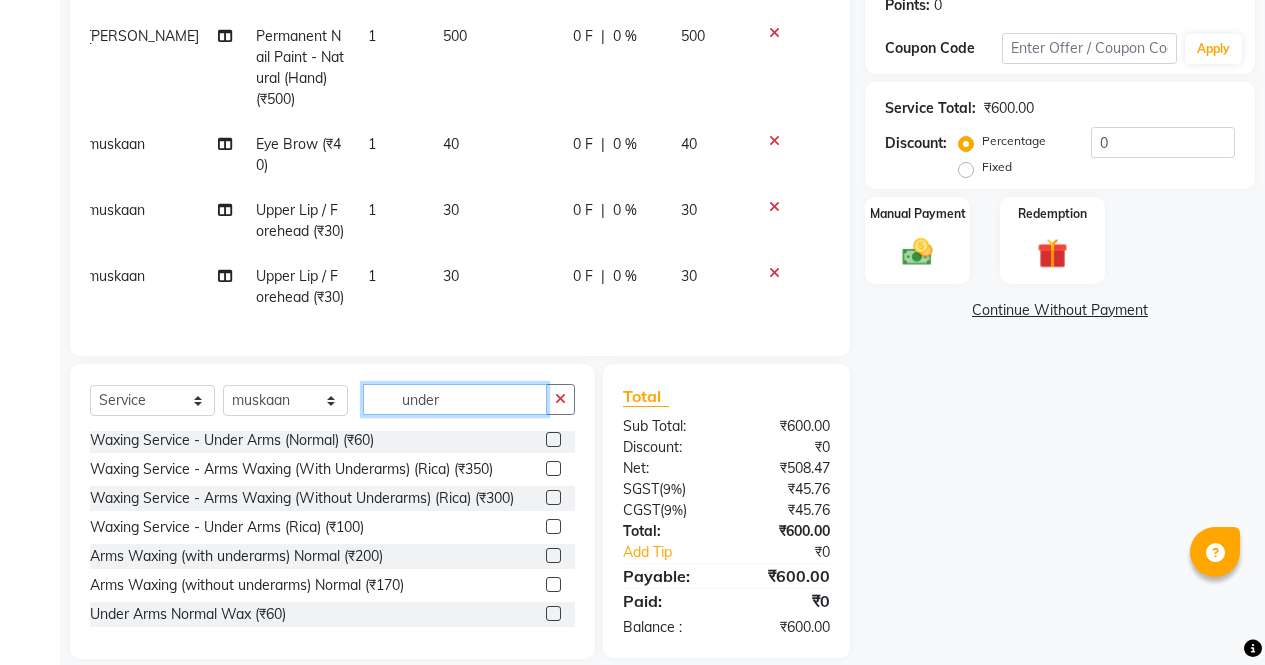 scroll, scrollTop: 62, scrollLeft: 0, axis: vertical 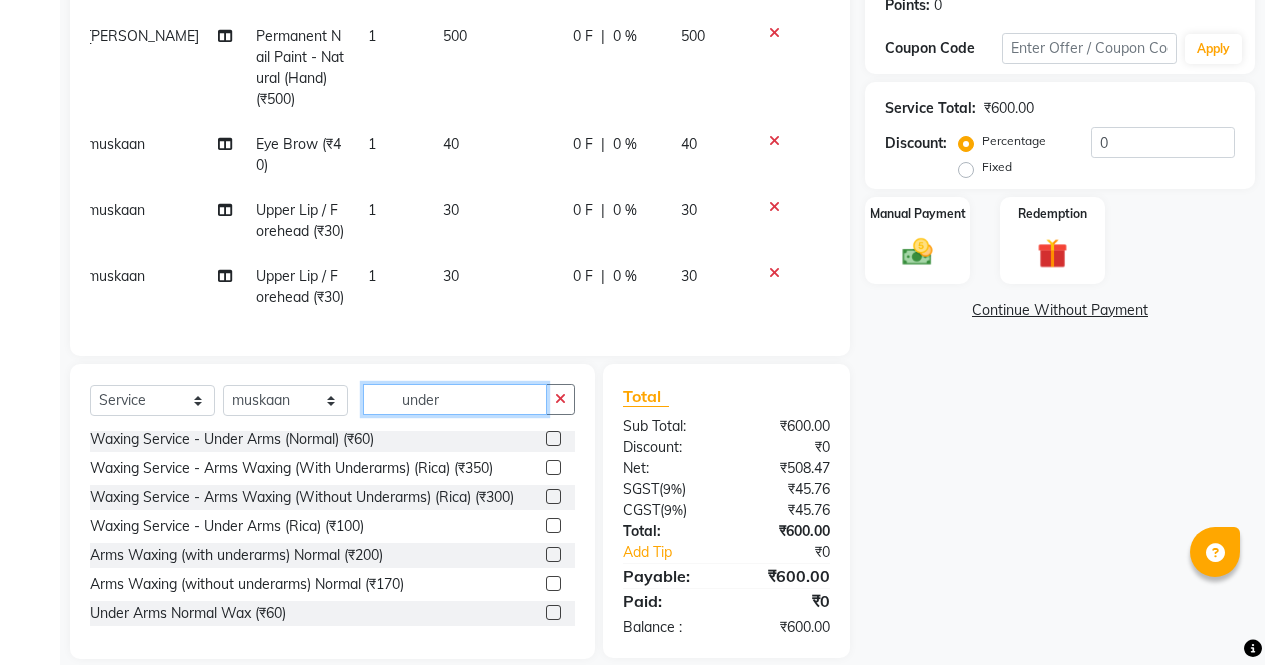 type on "under" 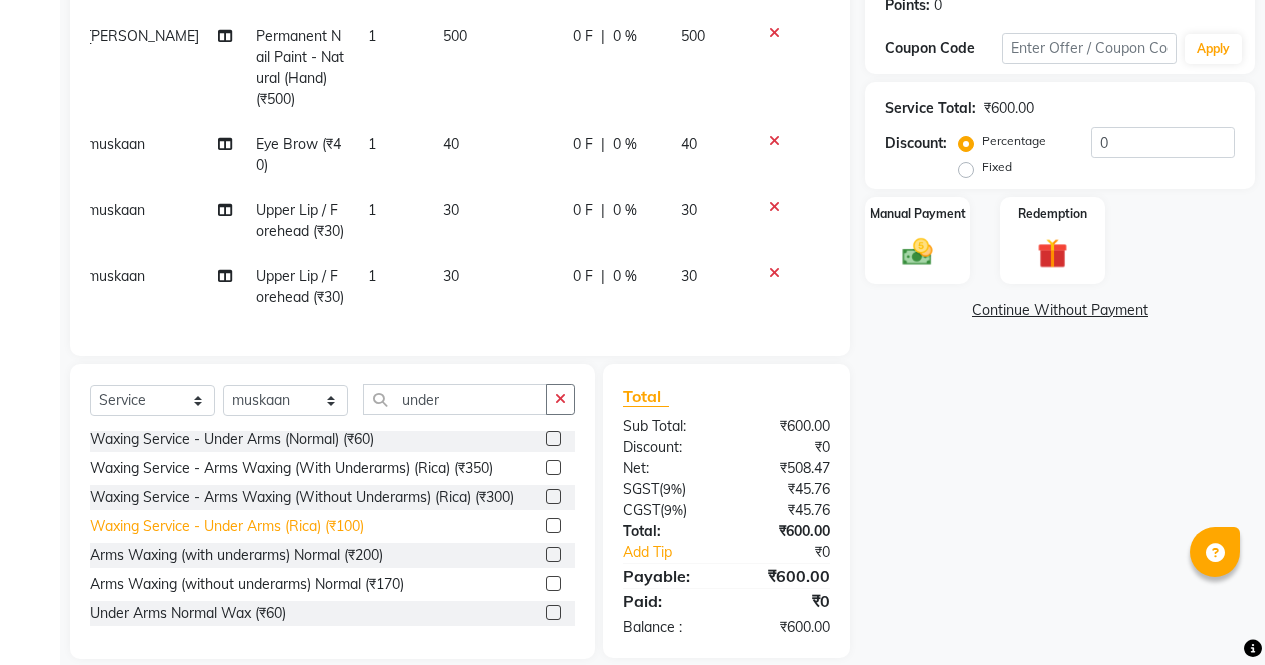 click on "Waxing Service - Under Arms (Rica) (₹100)" 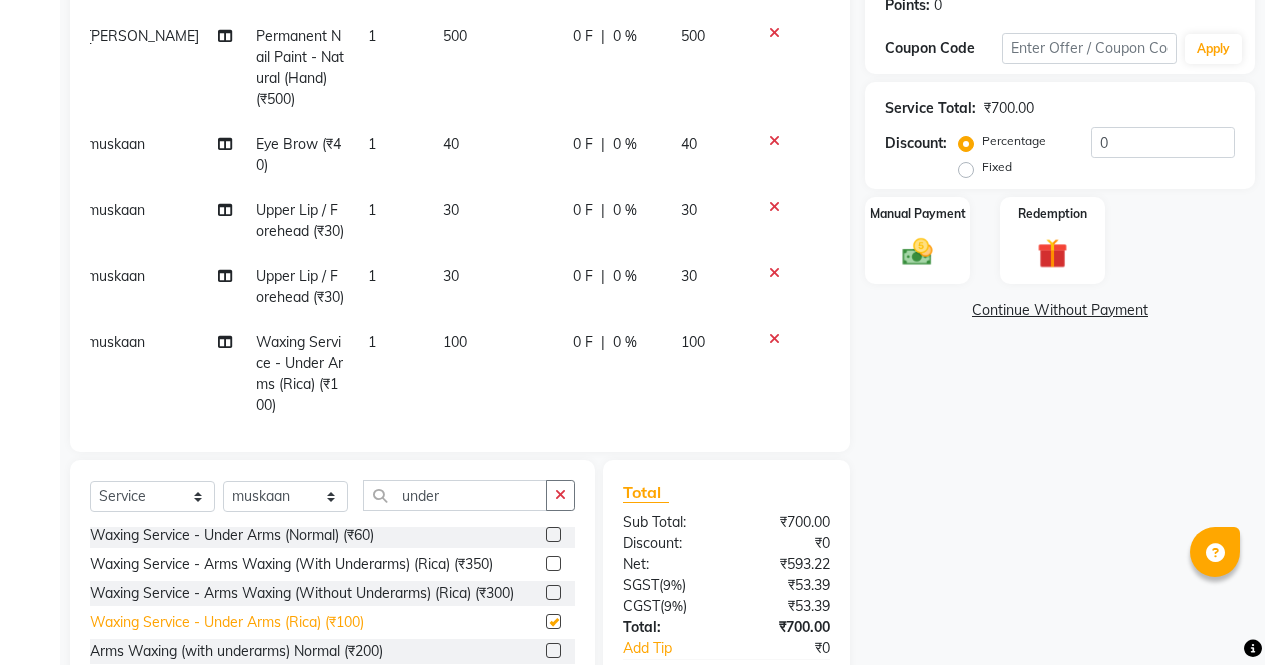 checkbox on "false" 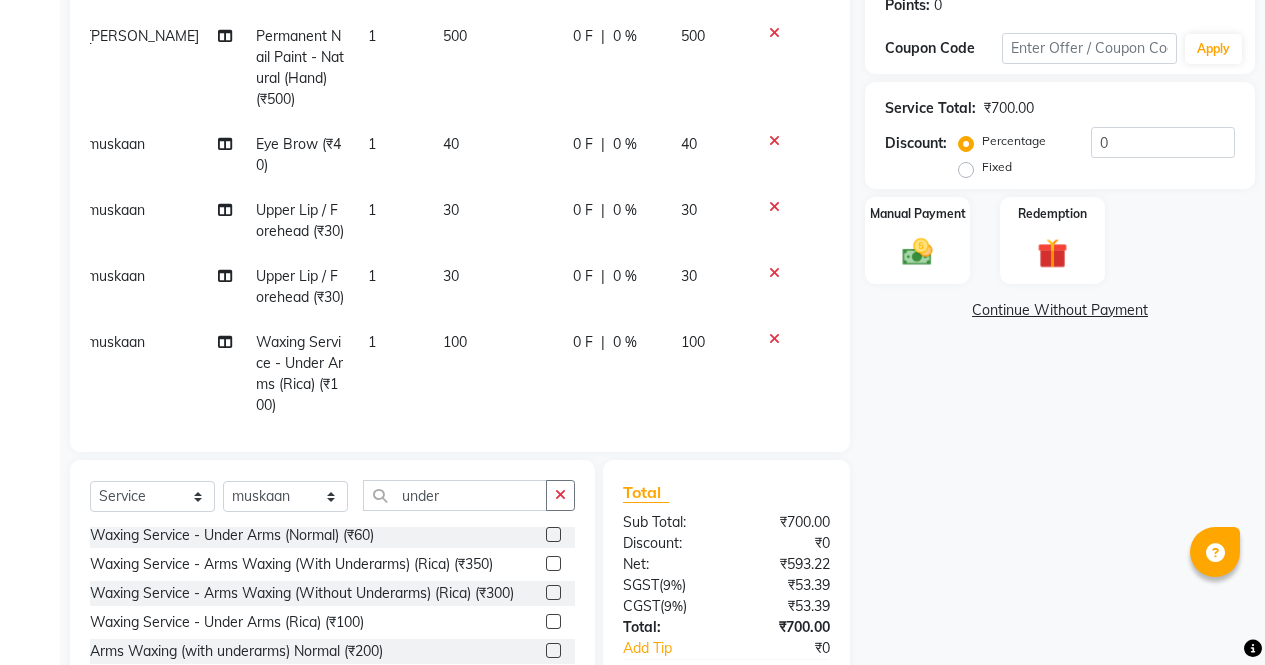 click on "0 %" 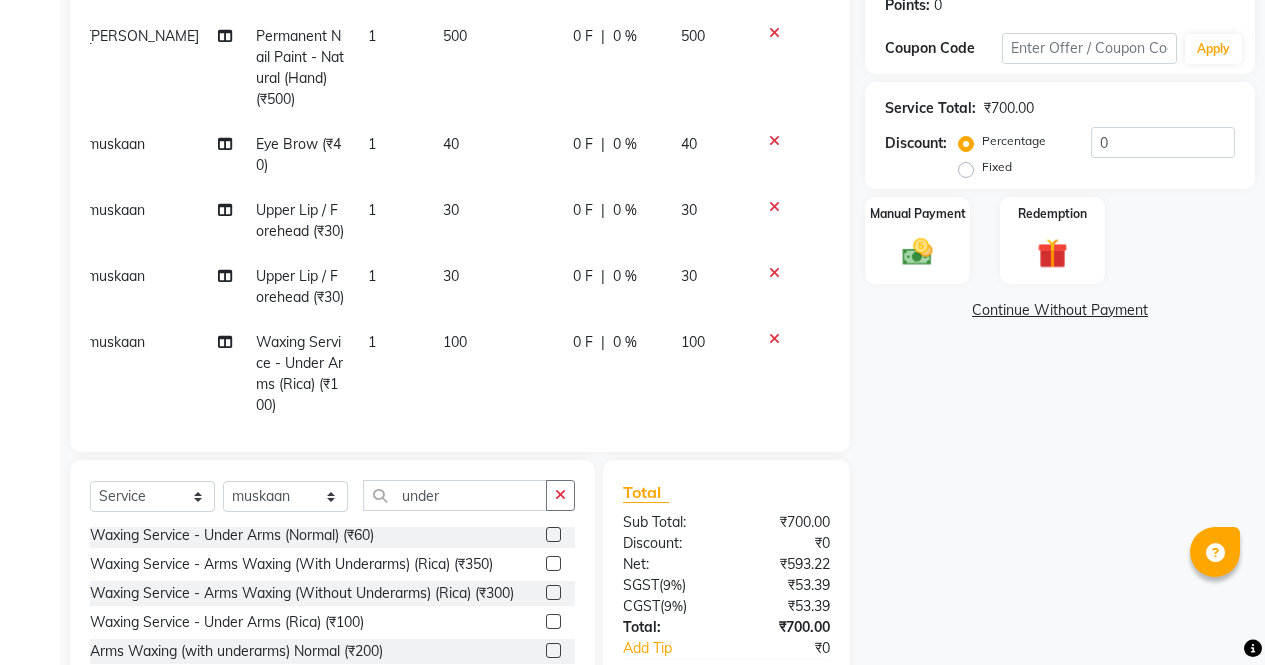 select on "28132" 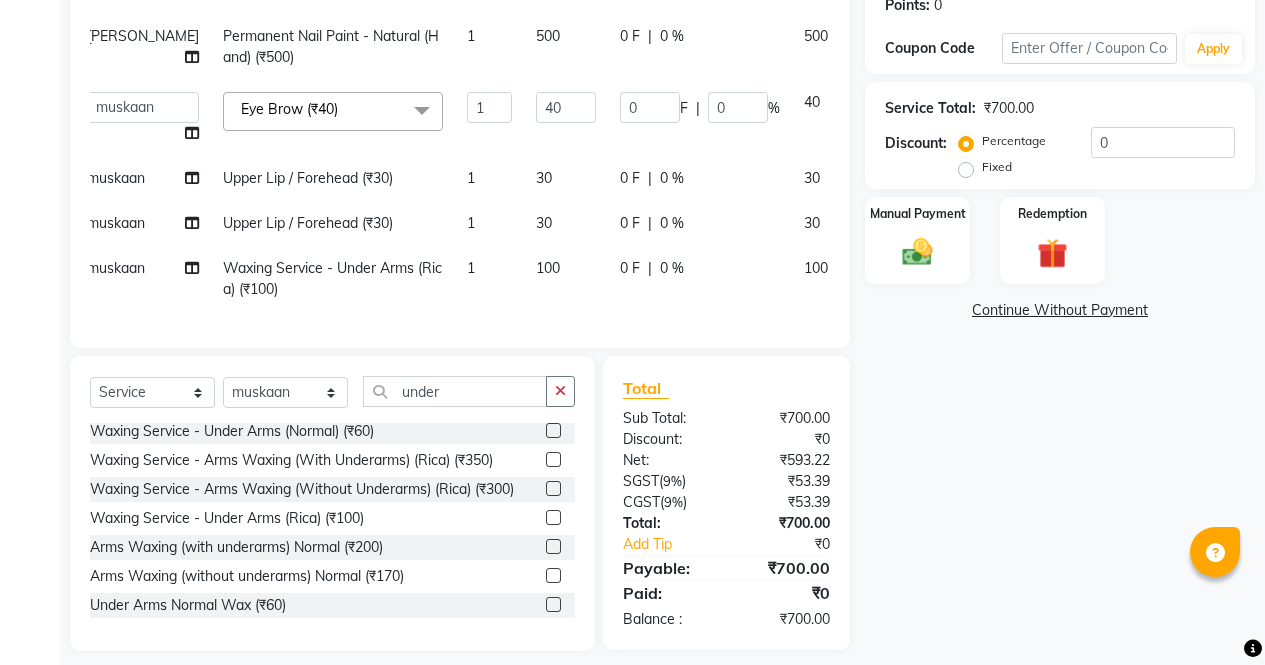 click on "0 %" 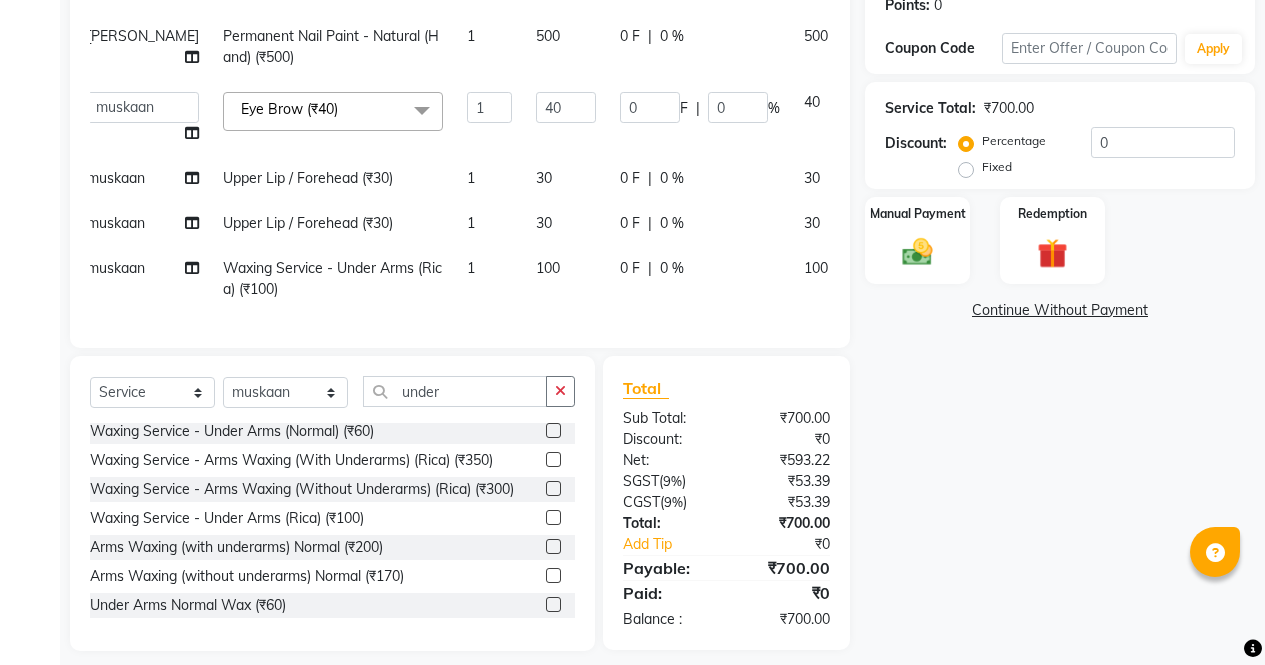 select on "28132" 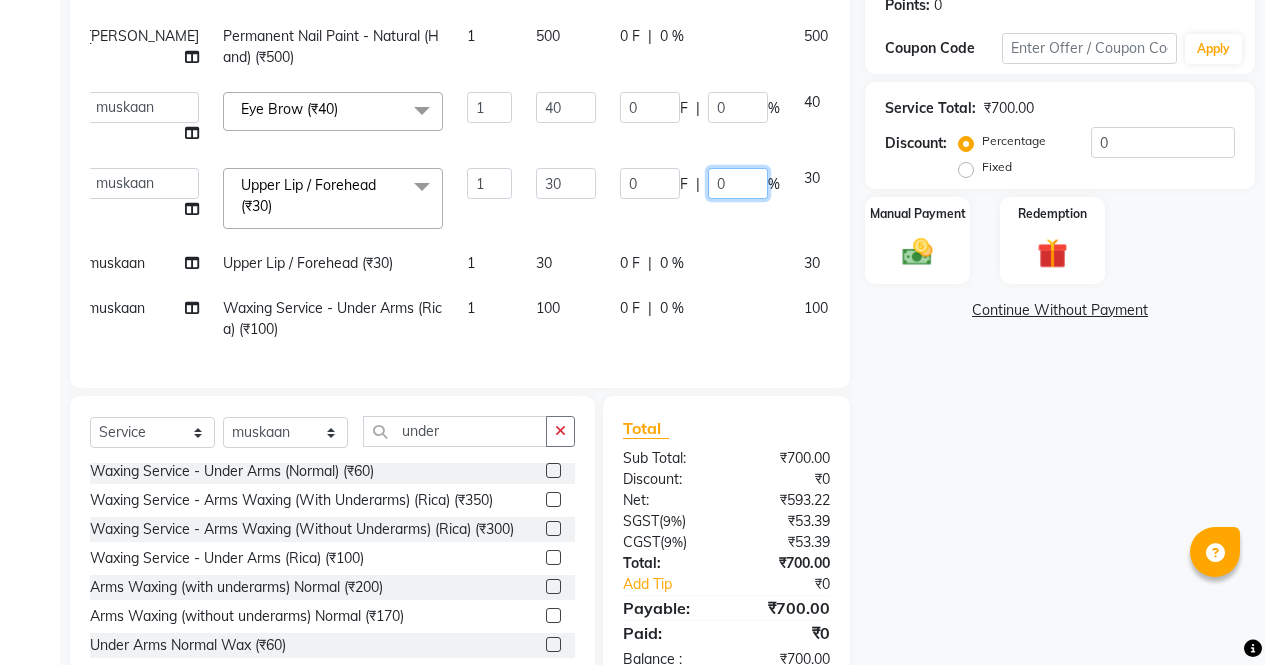 click on "0" 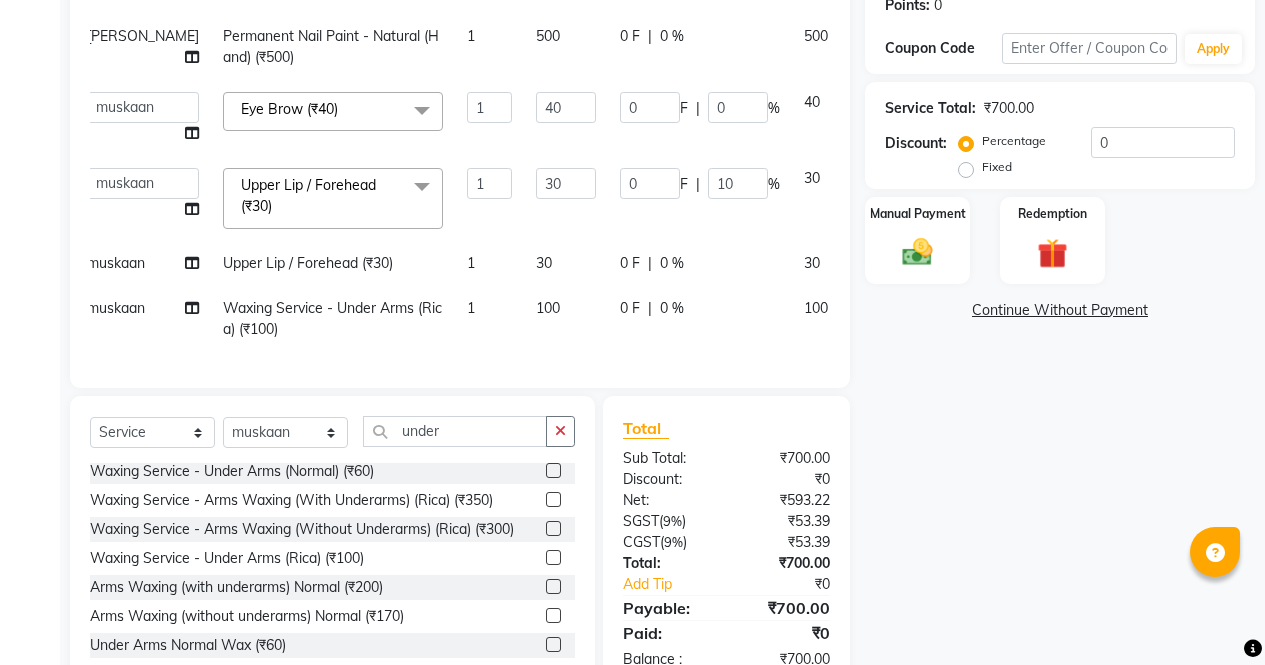 click on "0 F | 0 %" 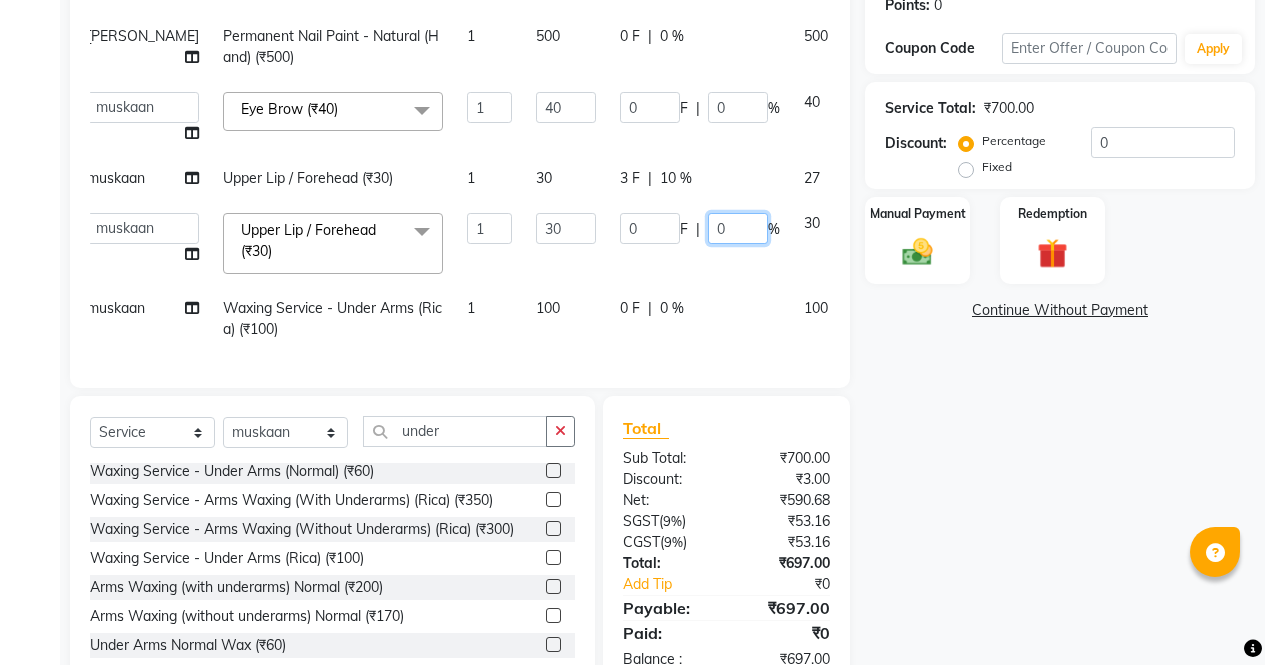 click on "0" 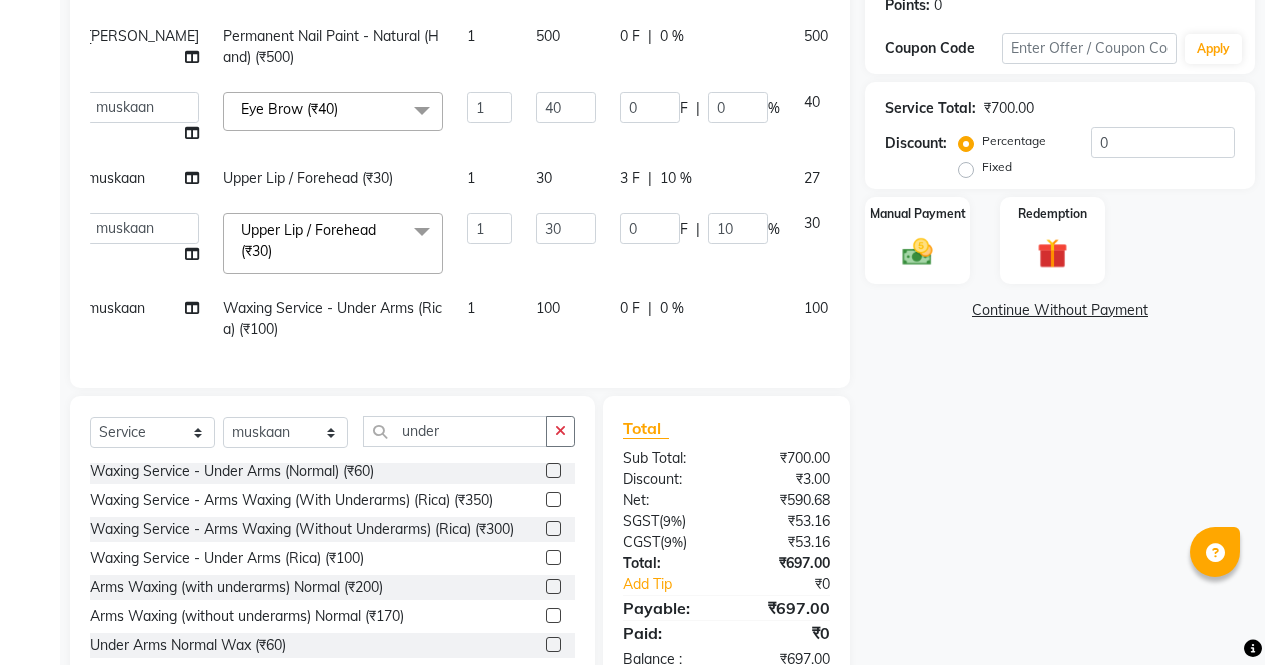 click on "0 F | 0 %" 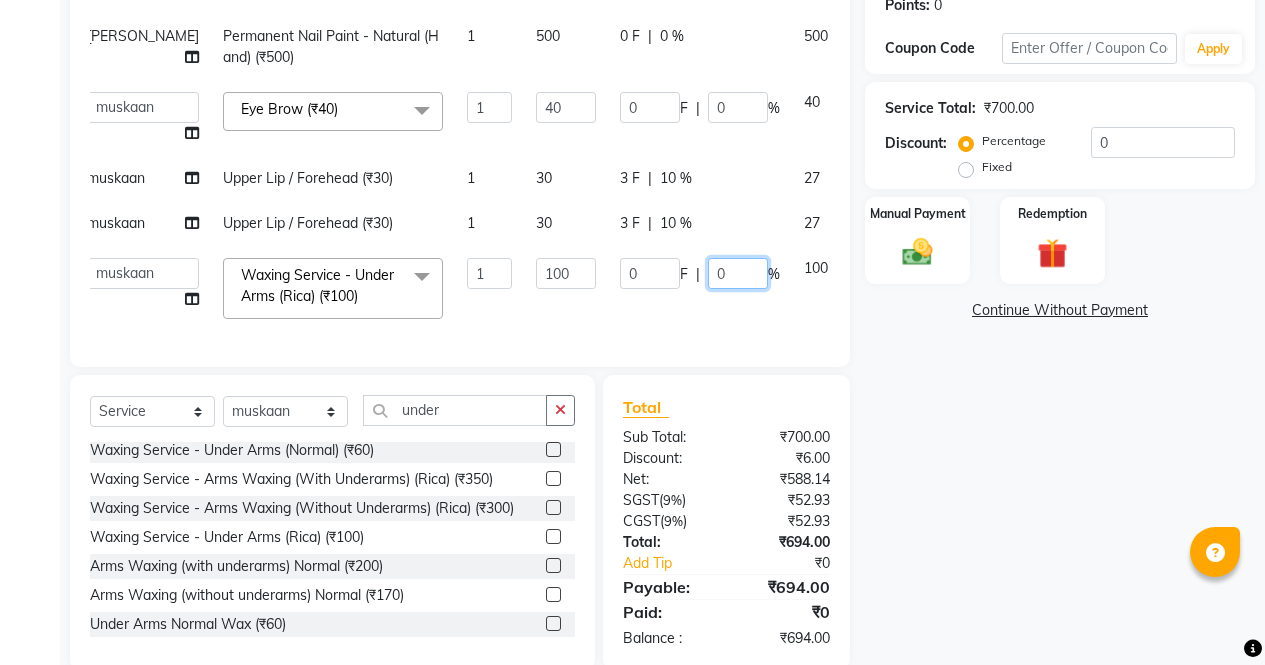 click on "0" 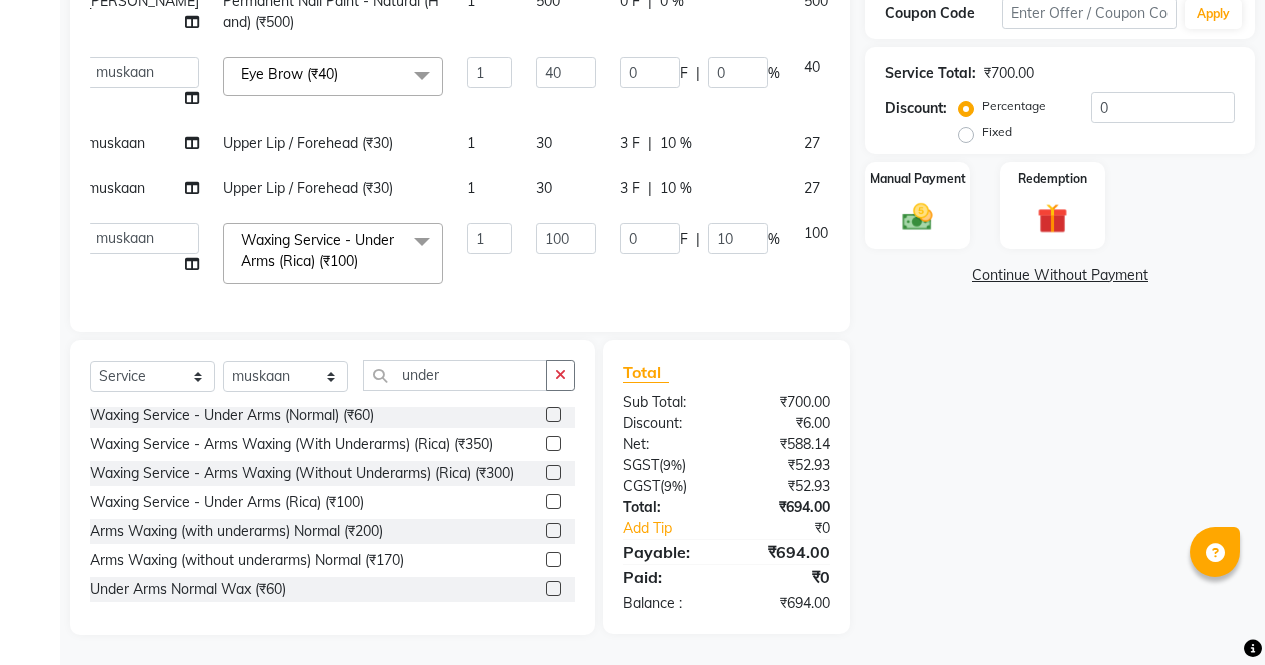 click on "Name: Devyani  Membership:  No Active Membership  Total Visits:  24 Card on file:  0 Last Visit:   26-06-2025 Points:   0  Coupon Code Apply Service Total:  ₹700.00  Discount:  Percentage   Fixed  0 Manual Payment Redemption  Continue Without Payment" 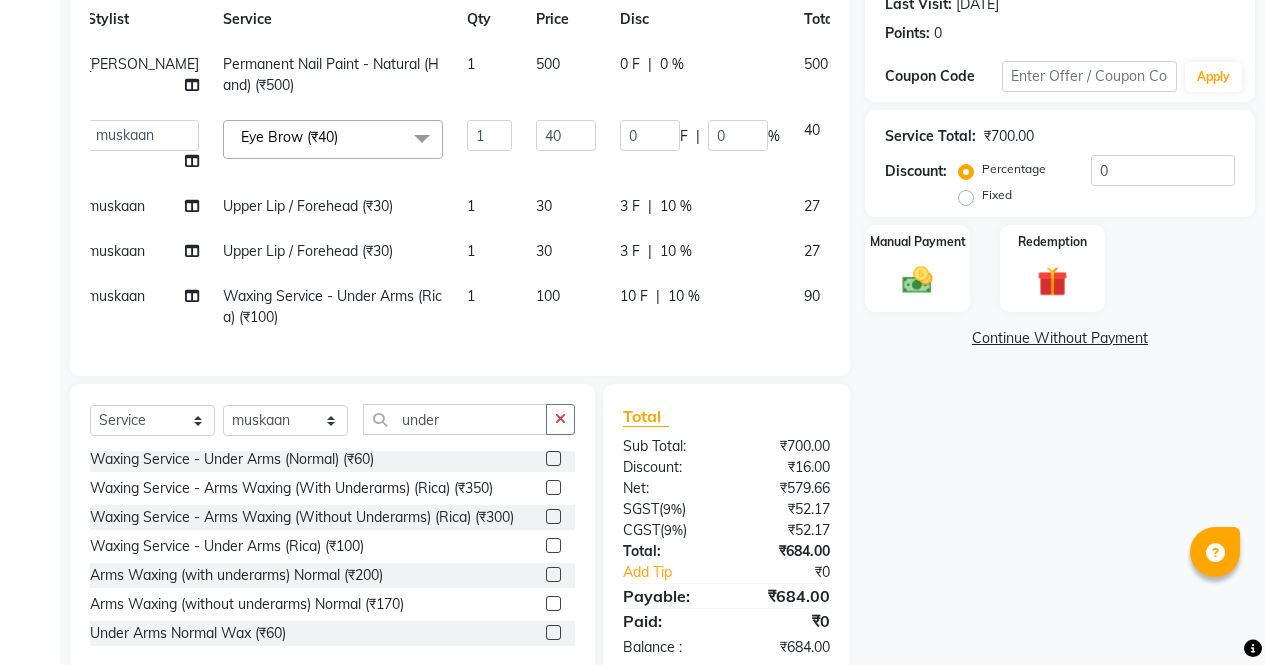 scroll, scrollTop: 262, scrollLeft: 0, axis: vertical 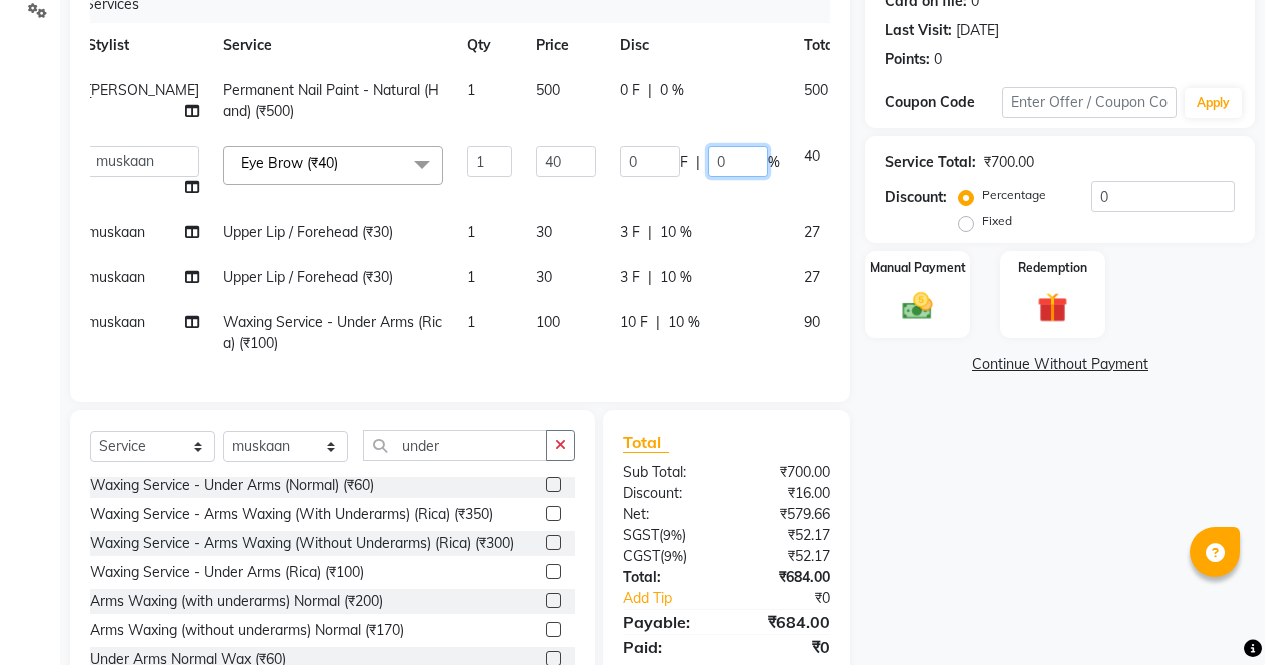 click on "0" 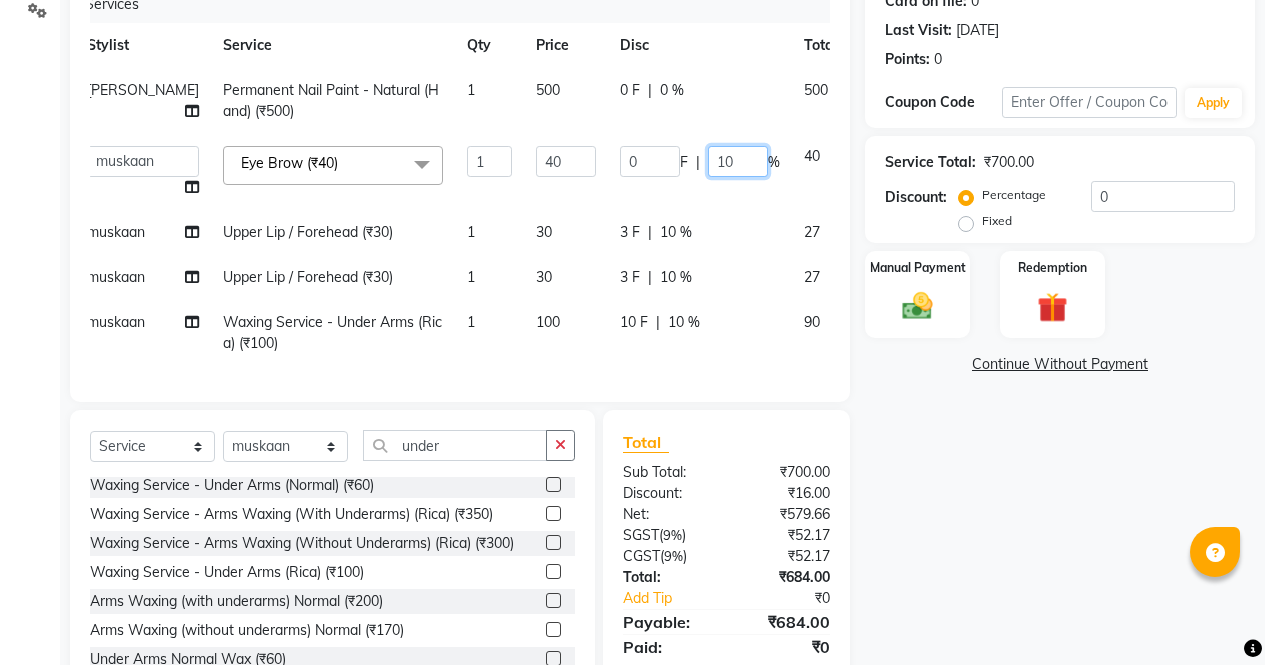 type on "100" 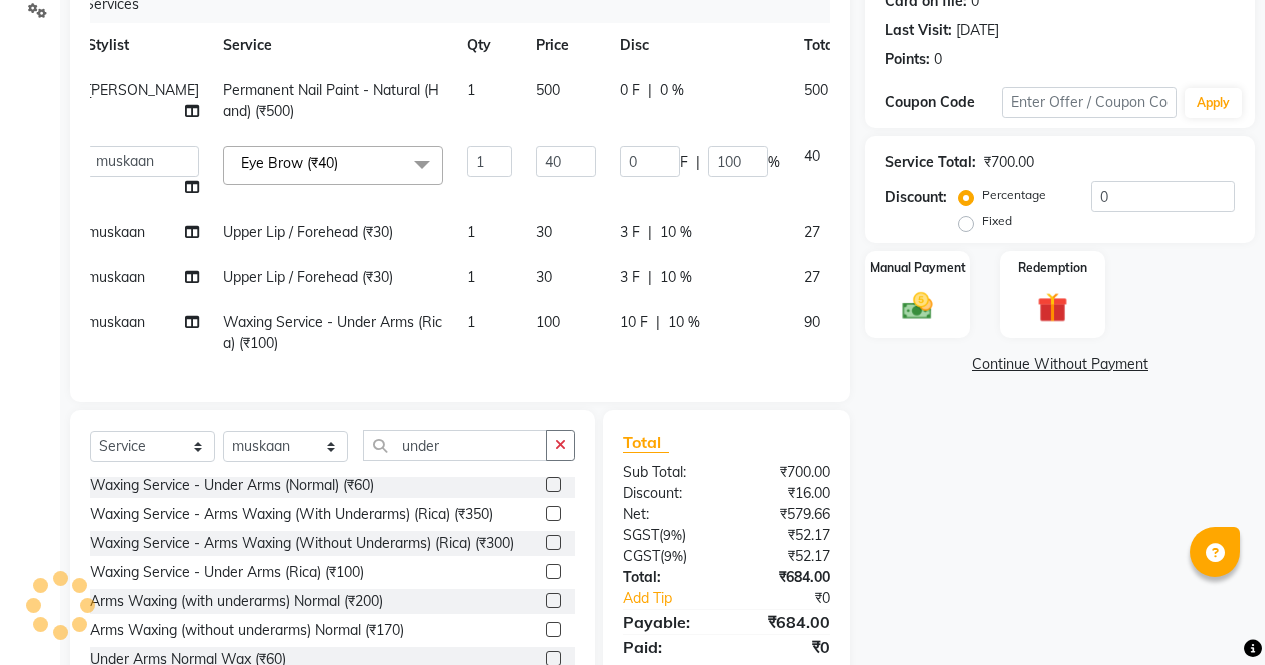 click on "Name: Devyani  Membership:  No Active Membership  Total Visits:  24 Card on file:  0 Last Visit:   26-06-2025 Points:   0  Coupon Code Apply Service Total:  ₹700.00  Discount:  Percentage   Fixed  0 Manual Payment Redemption  Continue Without Payment" 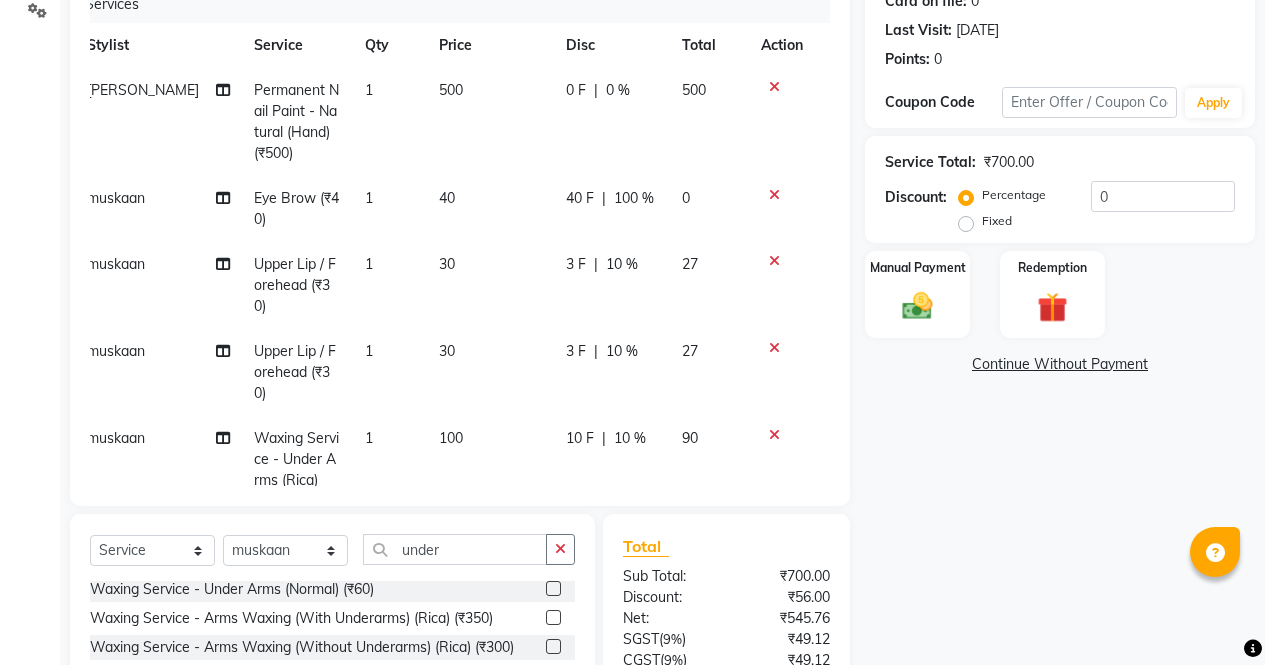 click on "100 %" 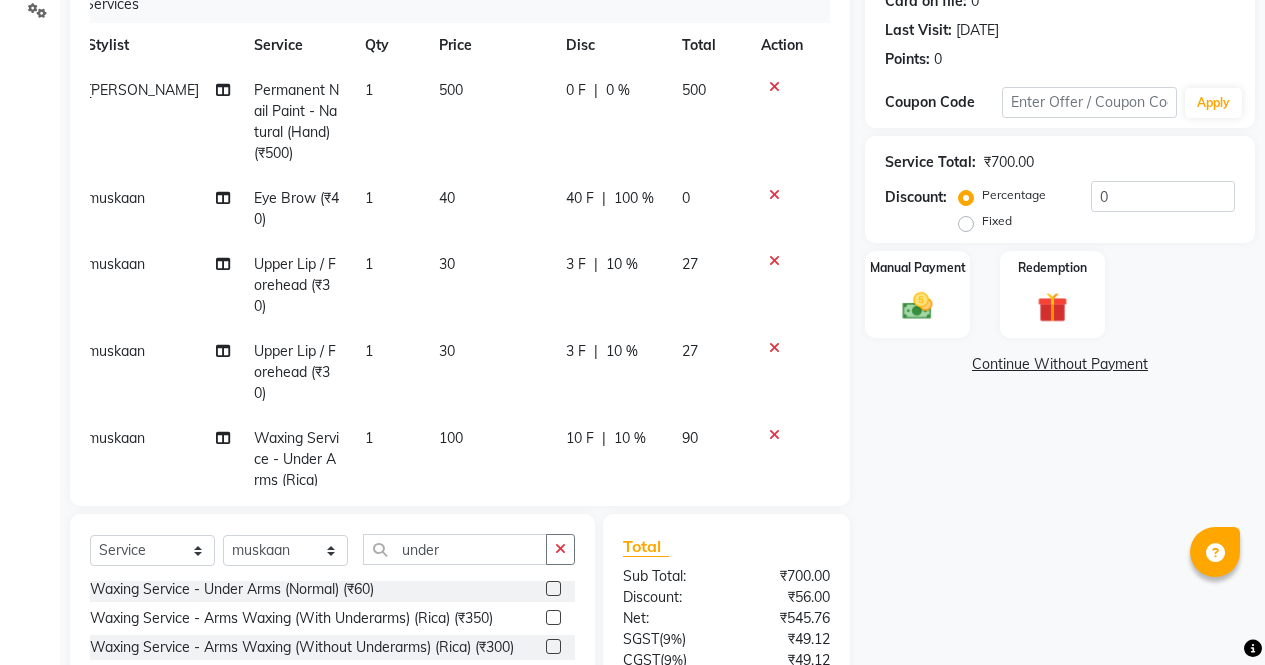 select on "28132" 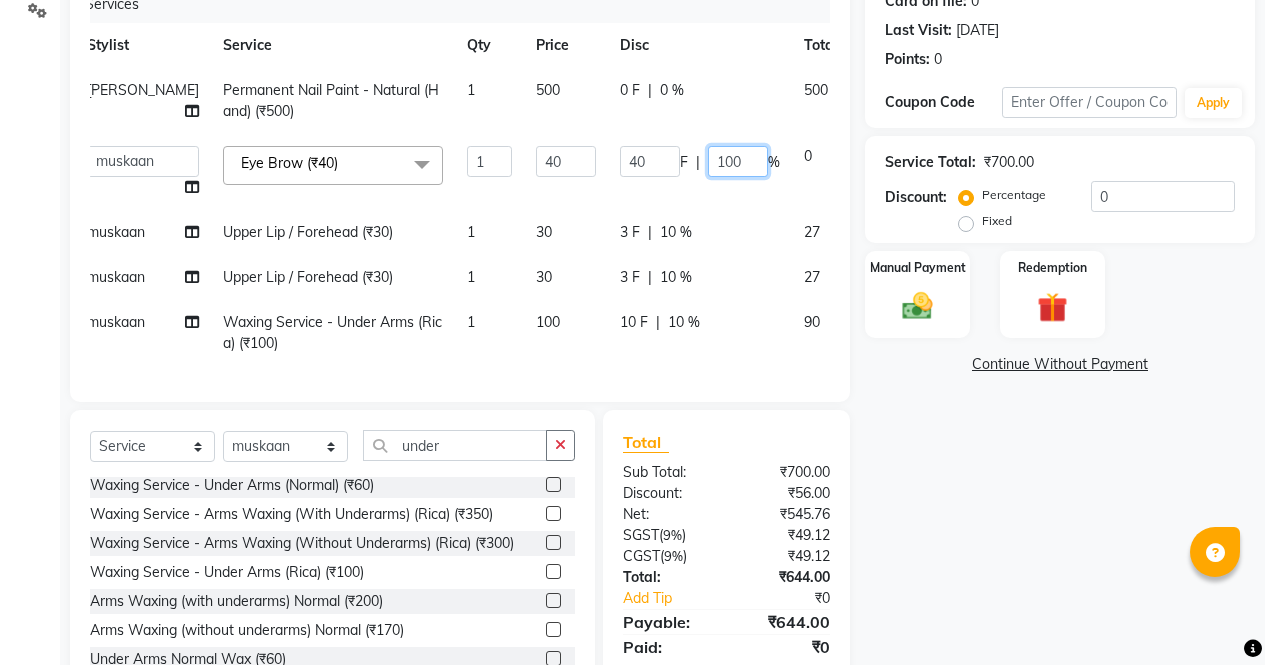 click on "100" 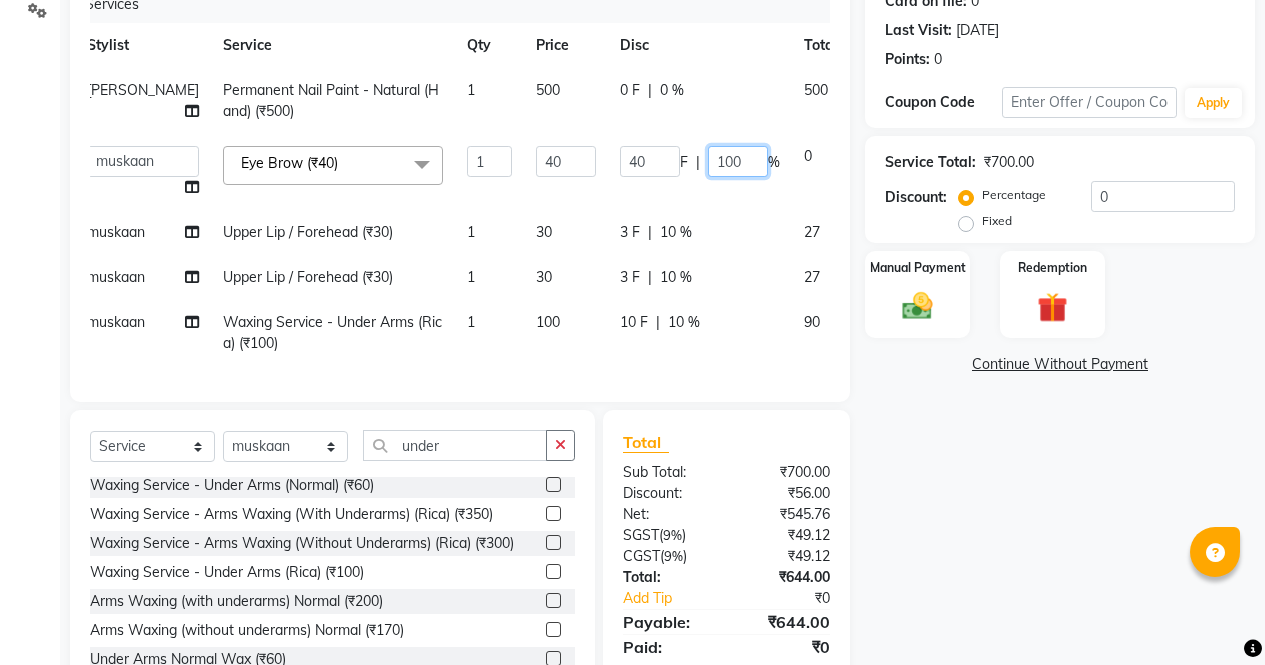 type on "10" 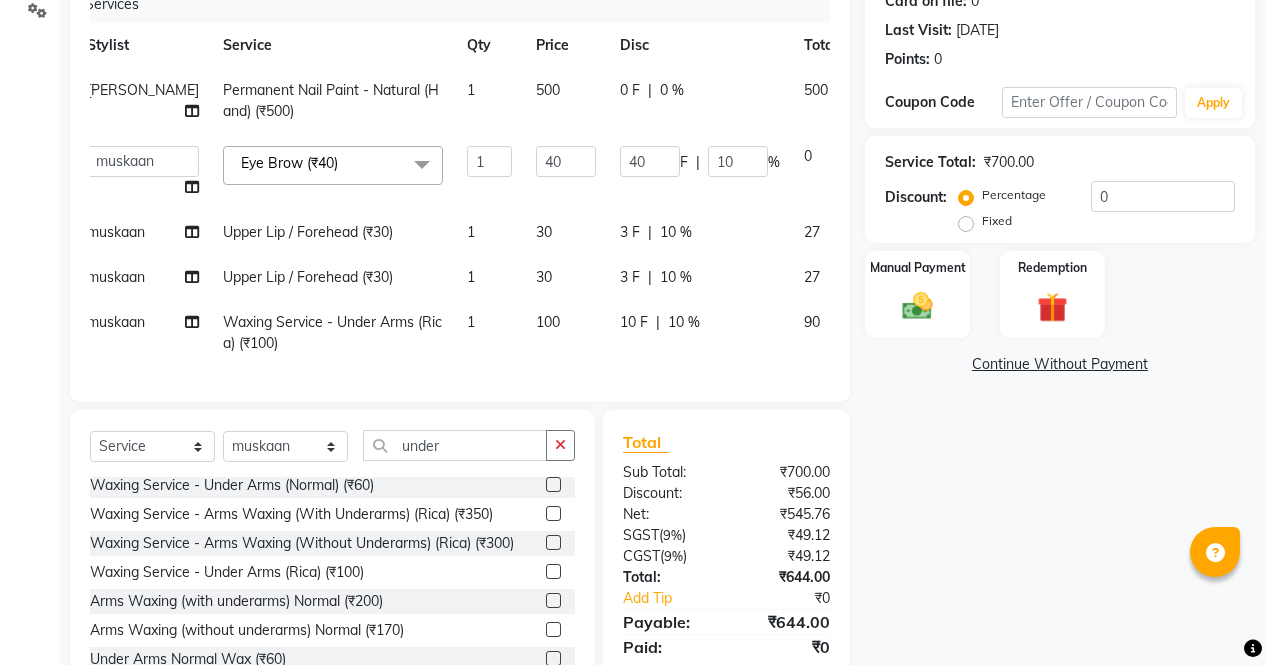 click on "Name: Devyani  Membership:  No Active Membership  Total Visits:  24 Card on file:  0 Last Visit:   26-06-2025 Points:   0  Coupon Code Apply Service Total:  ₹700.00  Discount:  Percentage   Fixed  0 Manual Payment Redemption  Continue Without Payment" 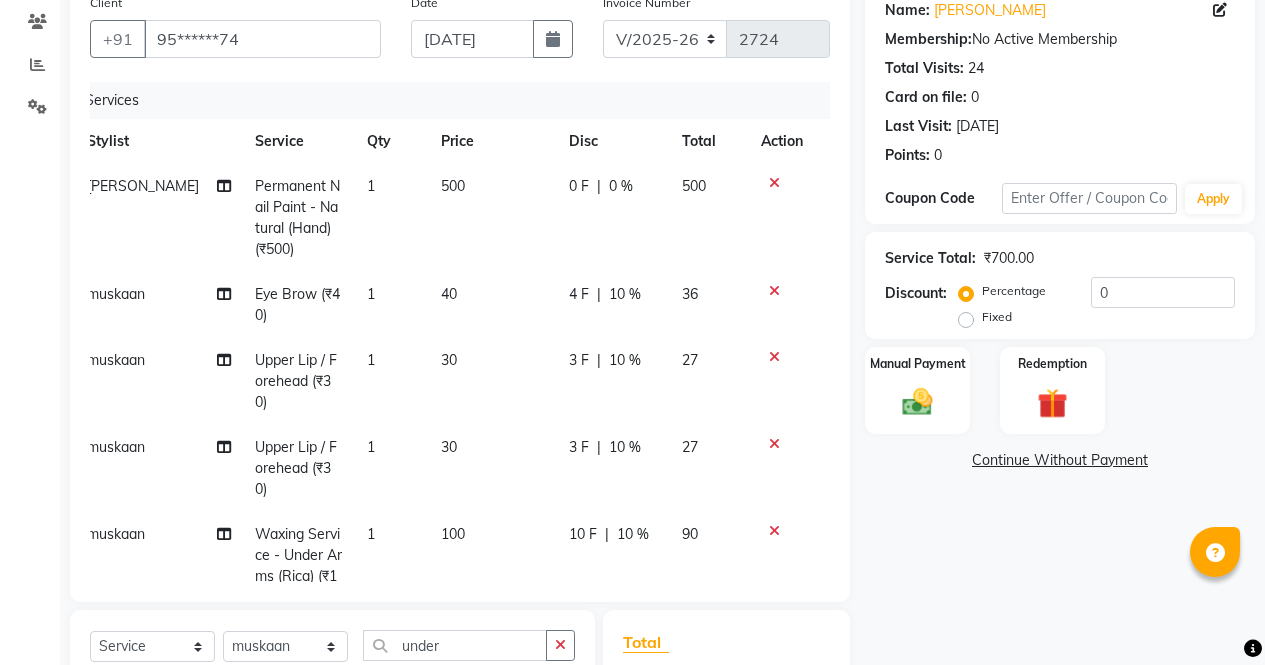 scroll, scrollTop: 164, scrollLeft: 0, axis: vertical 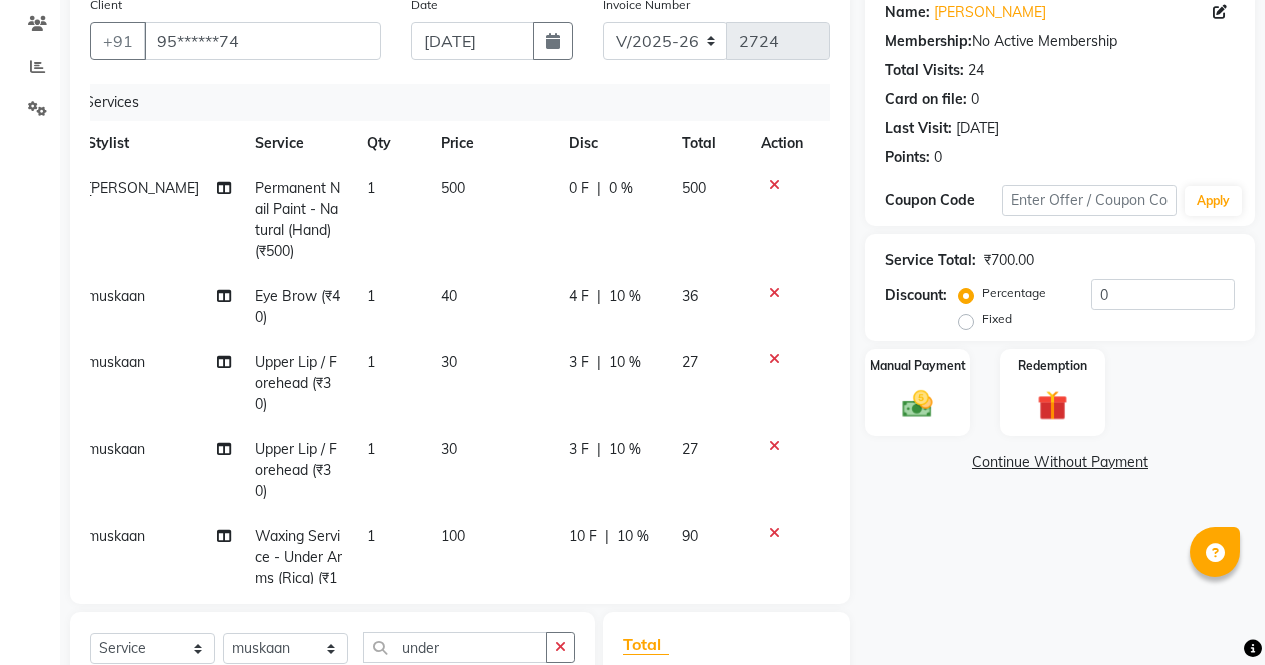 click 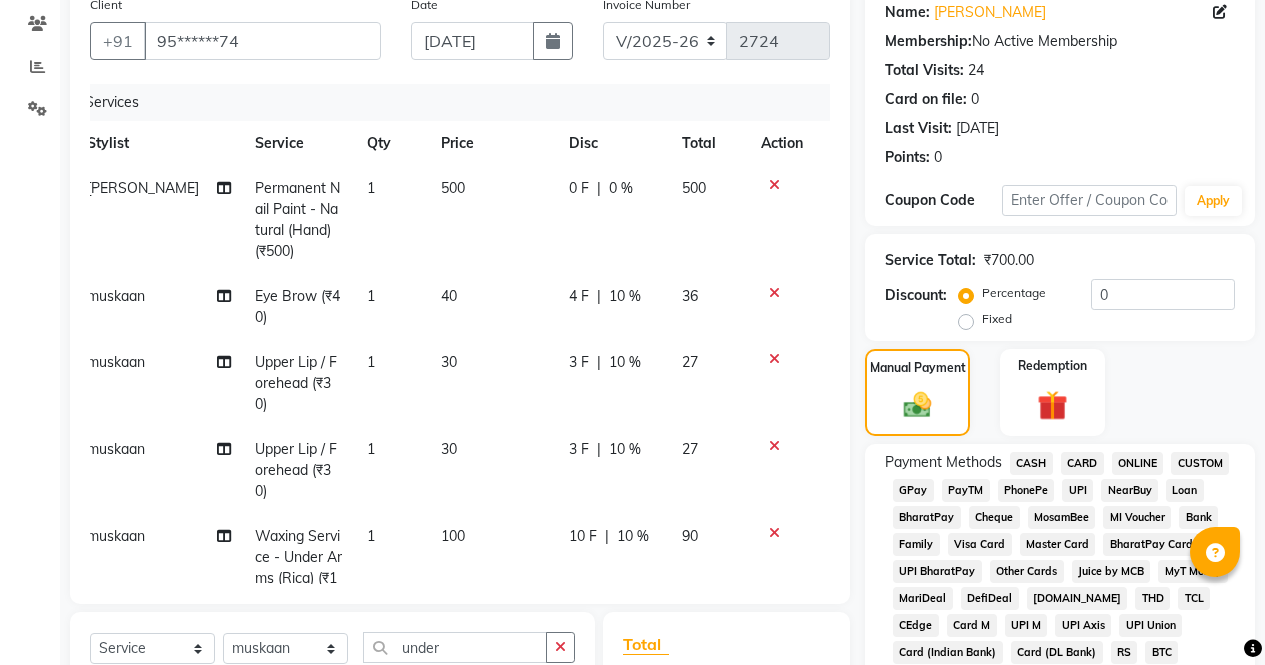 click on "ONLINE" 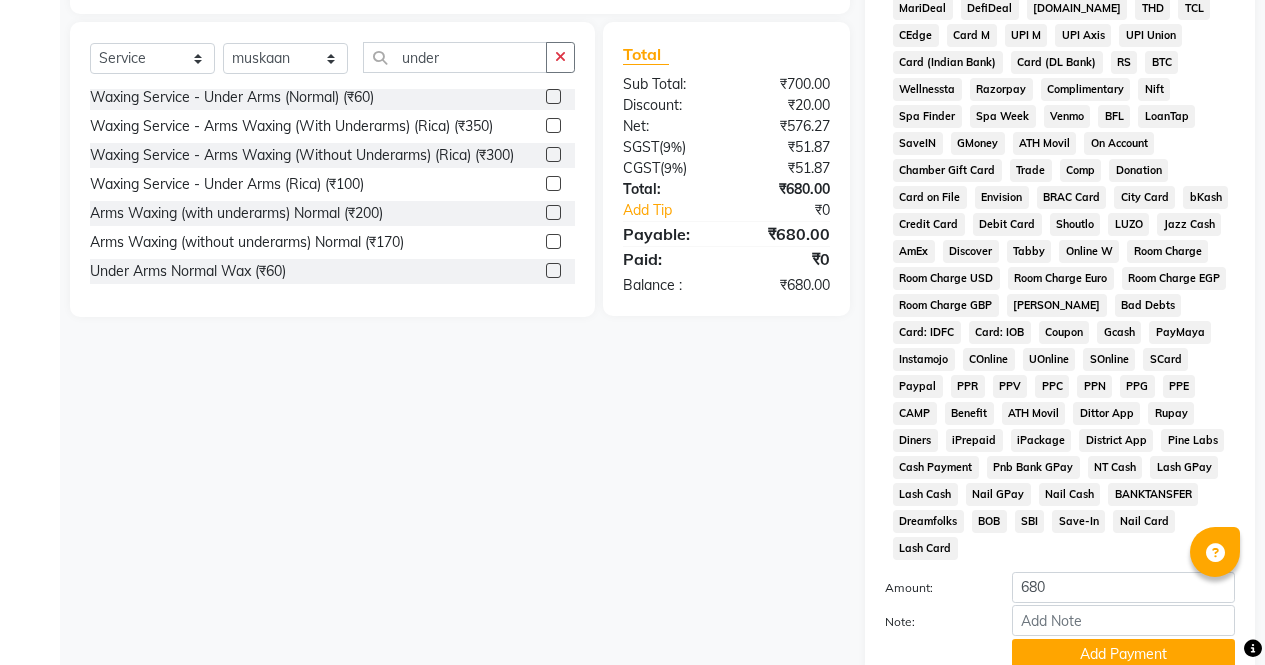 scroll, scrollTop: 887, scrollLeft: 0, axis: vertical 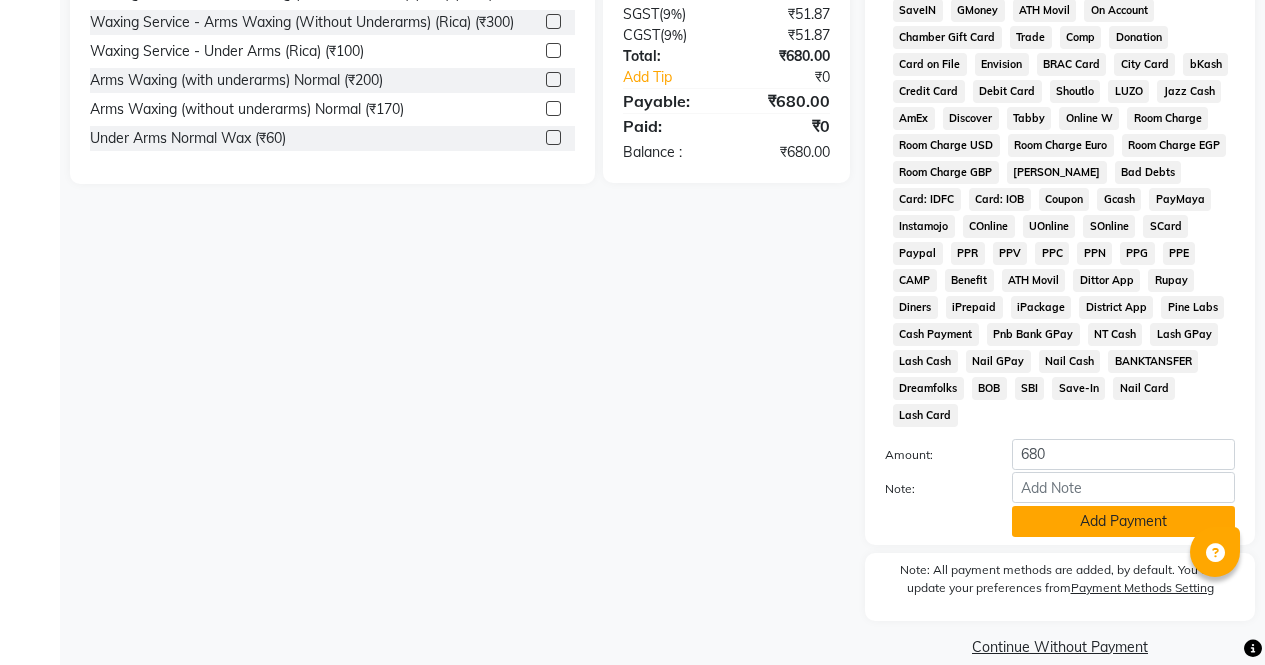 click on "Add Payment" 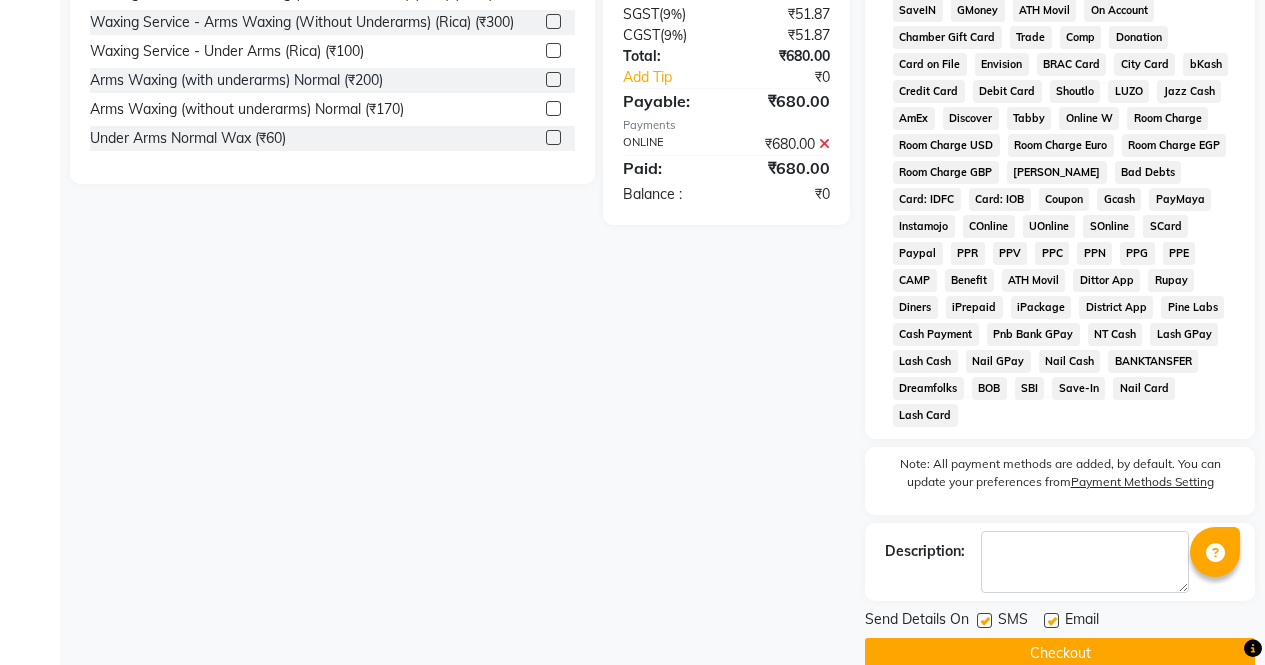 click on "Checkout" 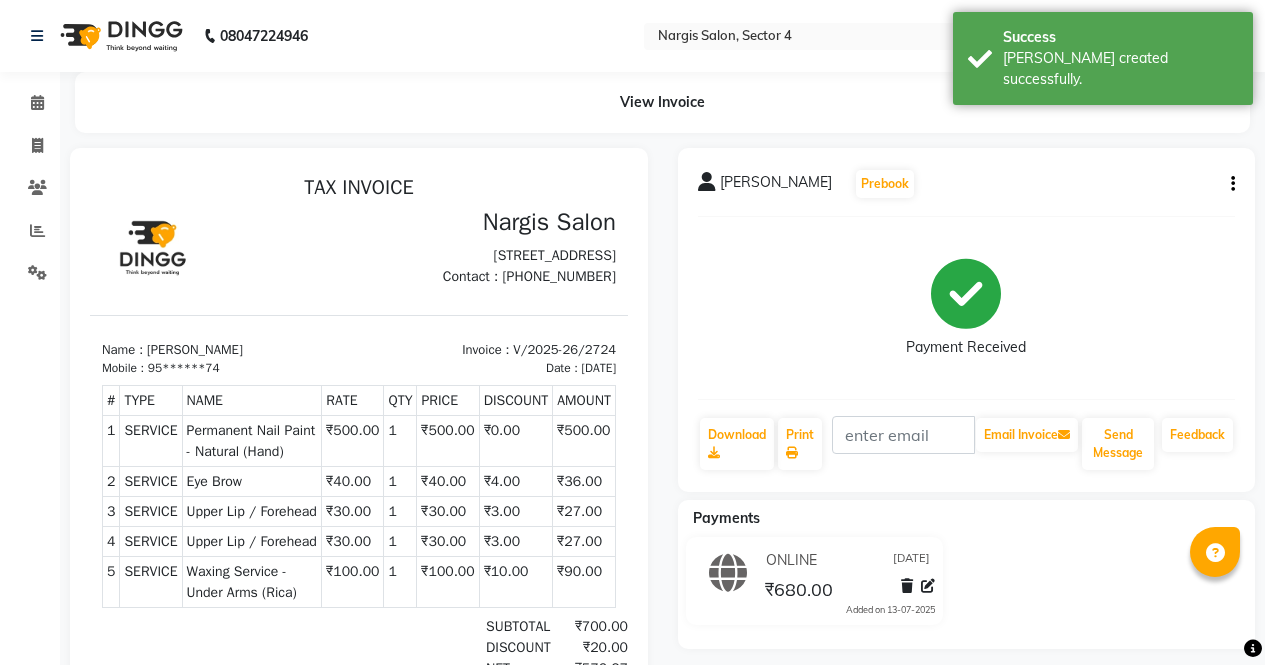 scroll, scrollTop: 0, scrollLeft: 0, axis: both 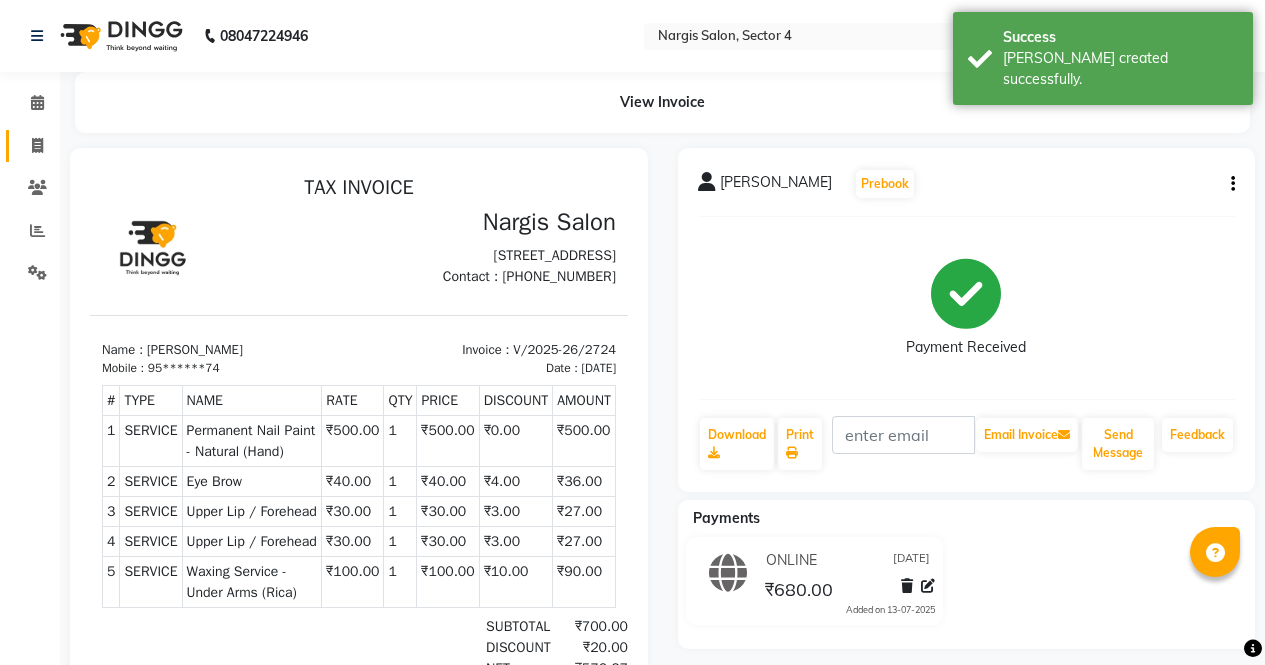 click 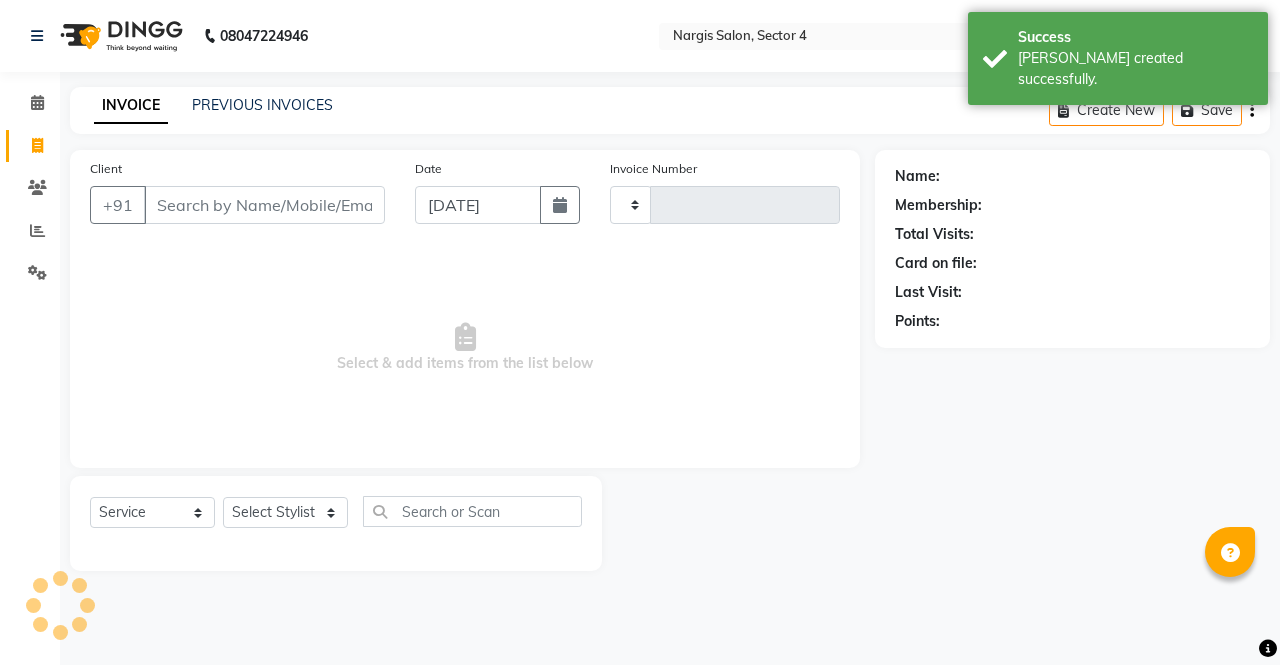 type on "2725" 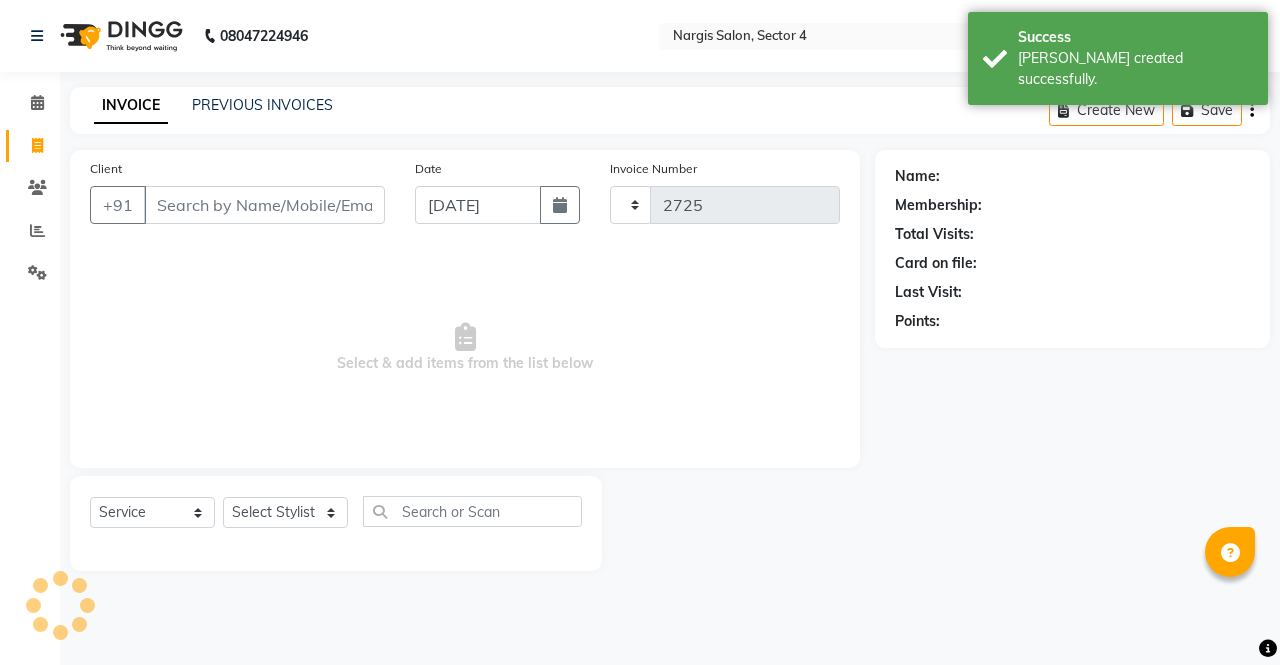 select on "4130" 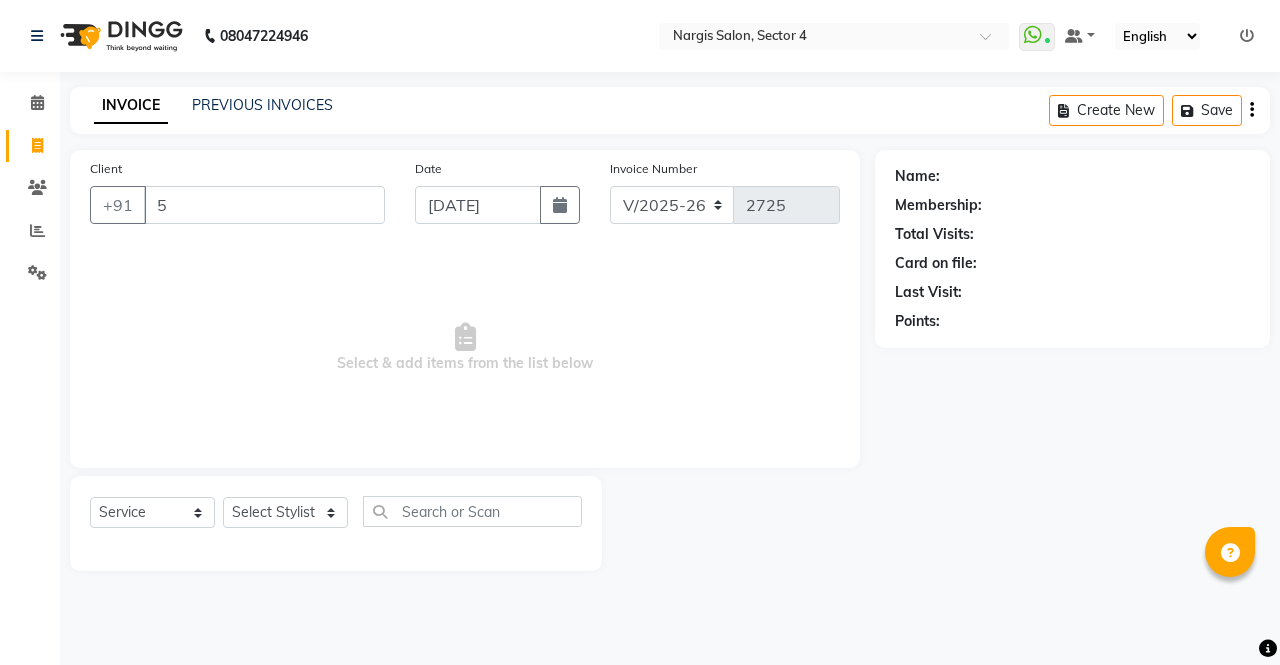 type on "5" 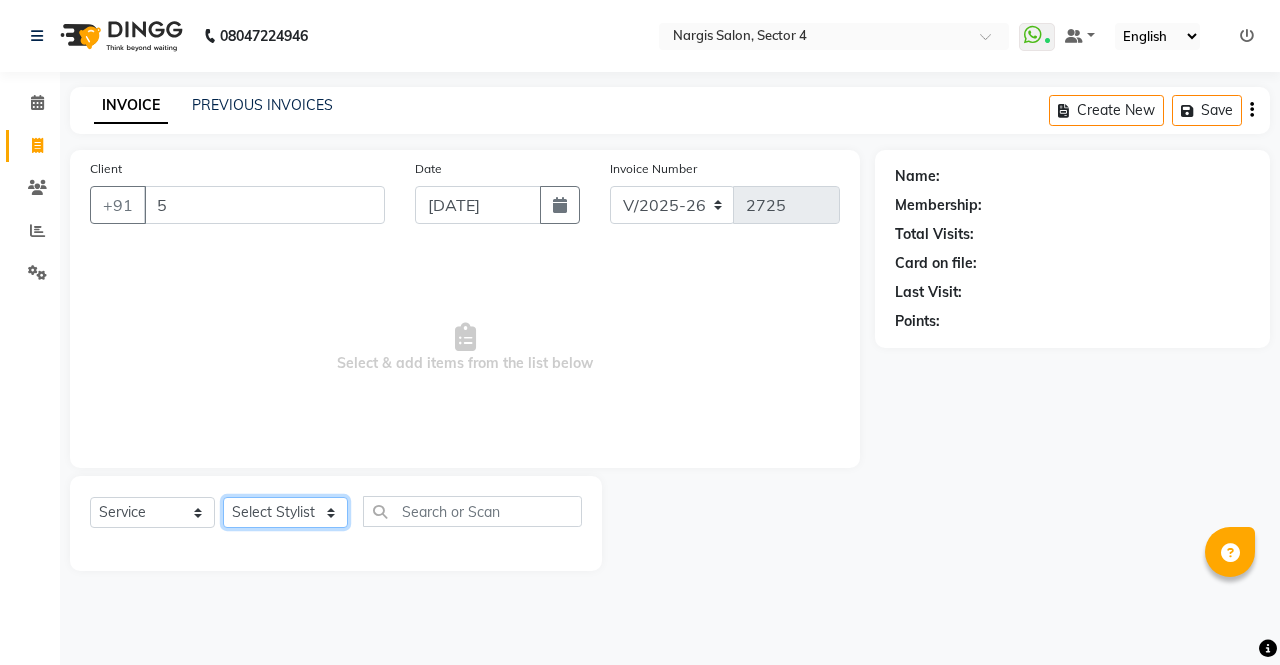 click on "Select Stylist ajeet anu ashu Front Desk muskaan pratibha rakhi rohit soni sunil" 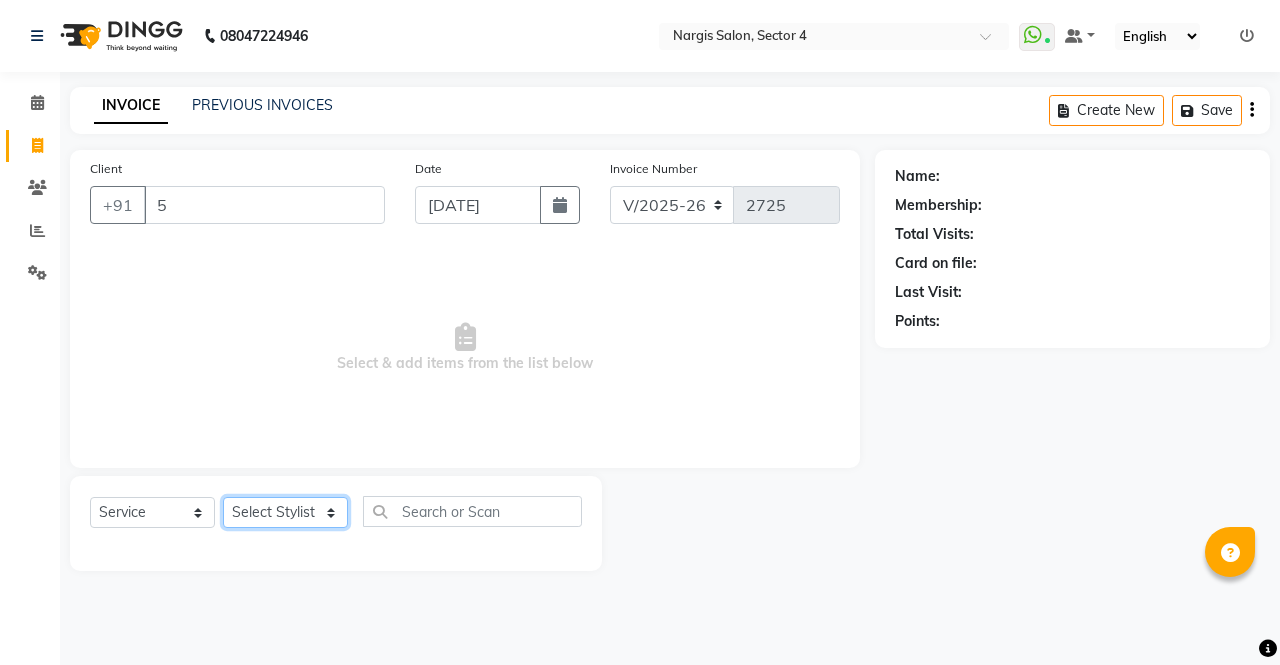 select on "28132" 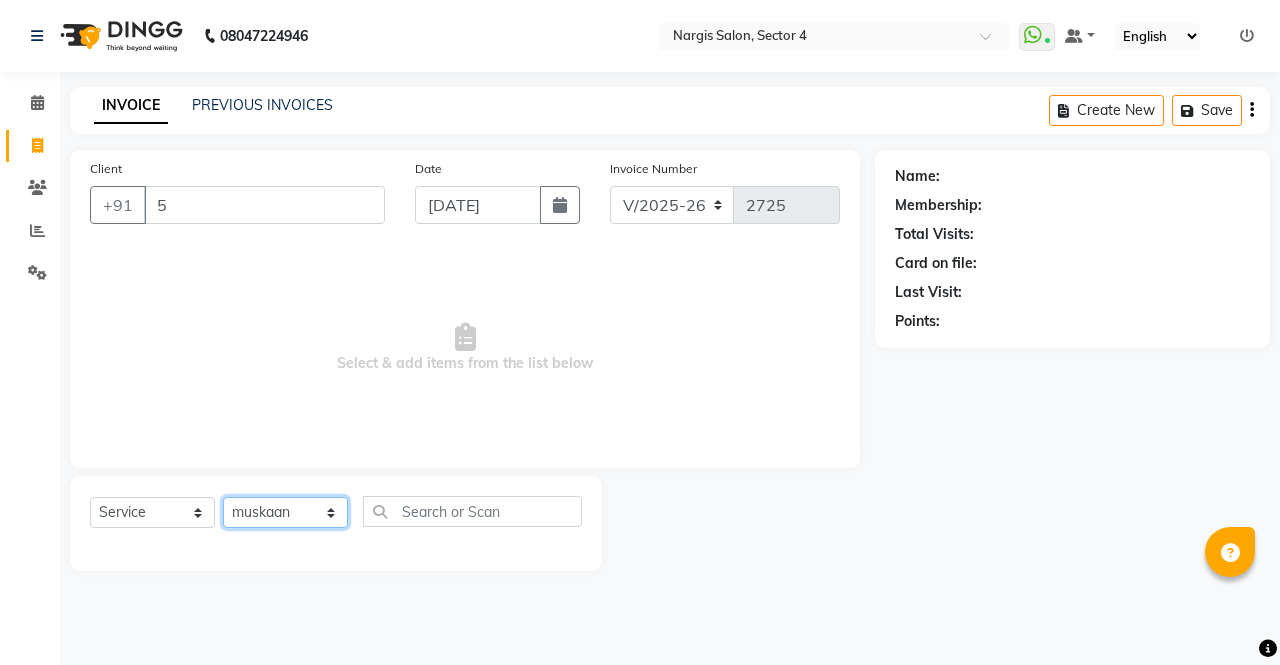 click on "Select Stylist ajeet anu ashu Front Desk muskaan pratibha rakhi rohit soni sunil" 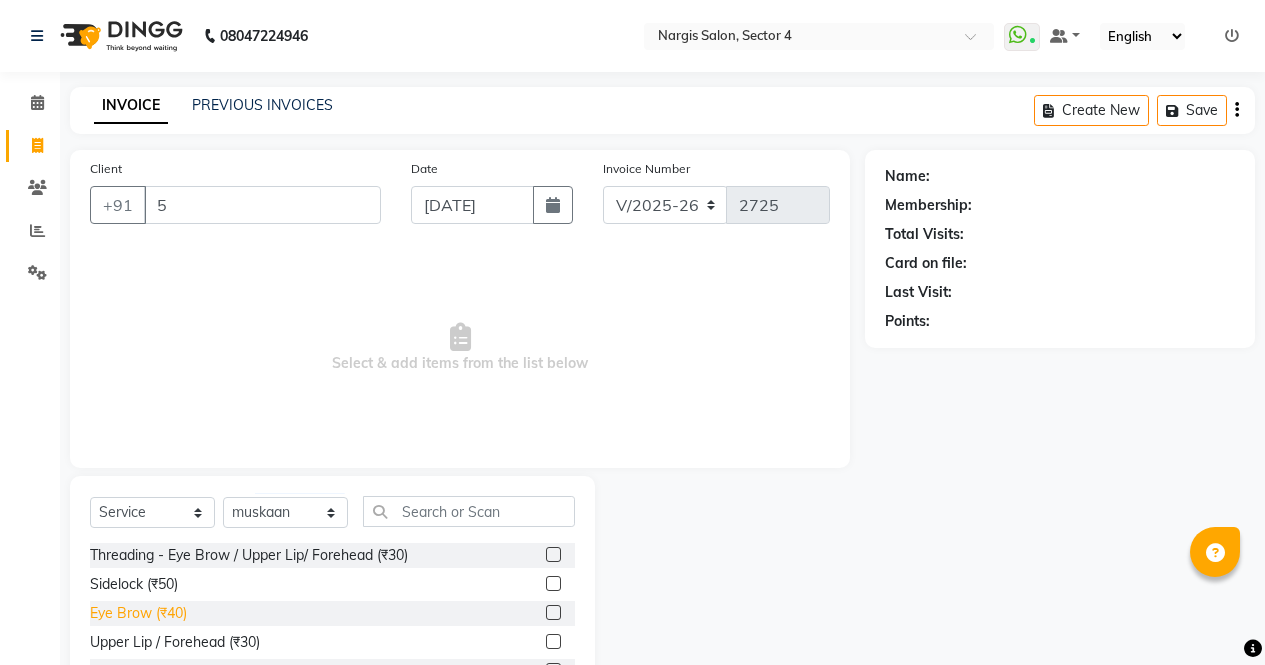 click on "Eye Brow (₹40)" 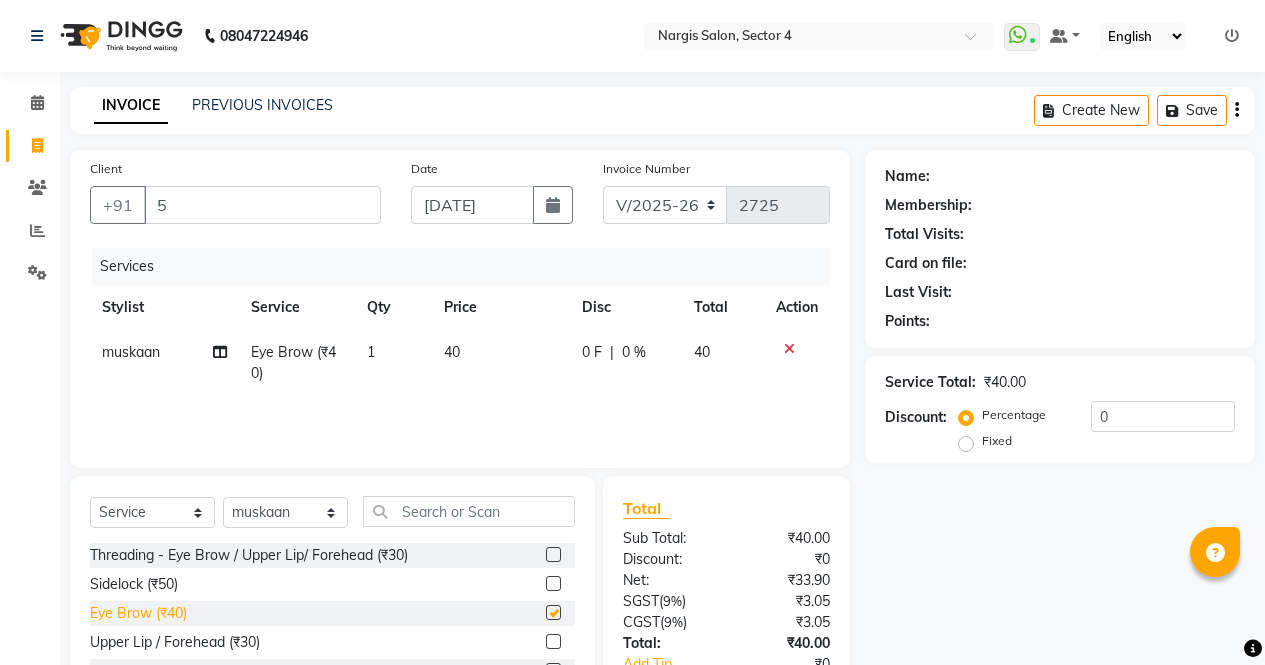 checkbox on "false" 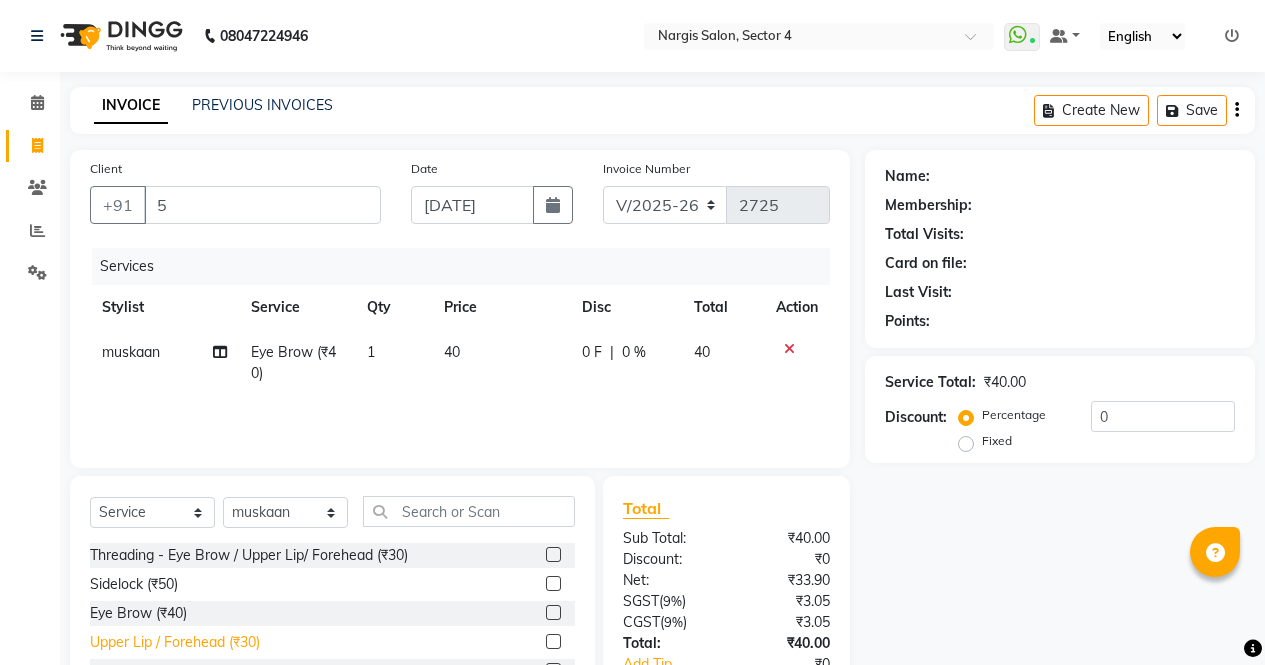 click on "Upper Lip / Forehead (₹30)" 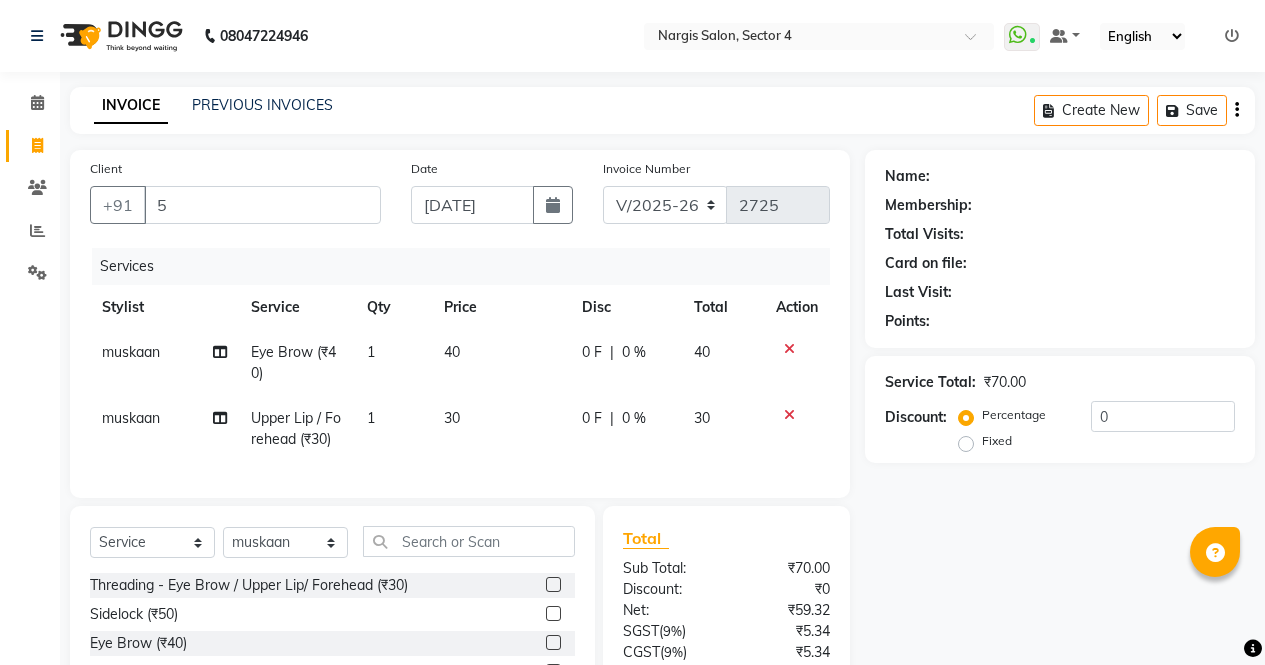checkbox on "false" 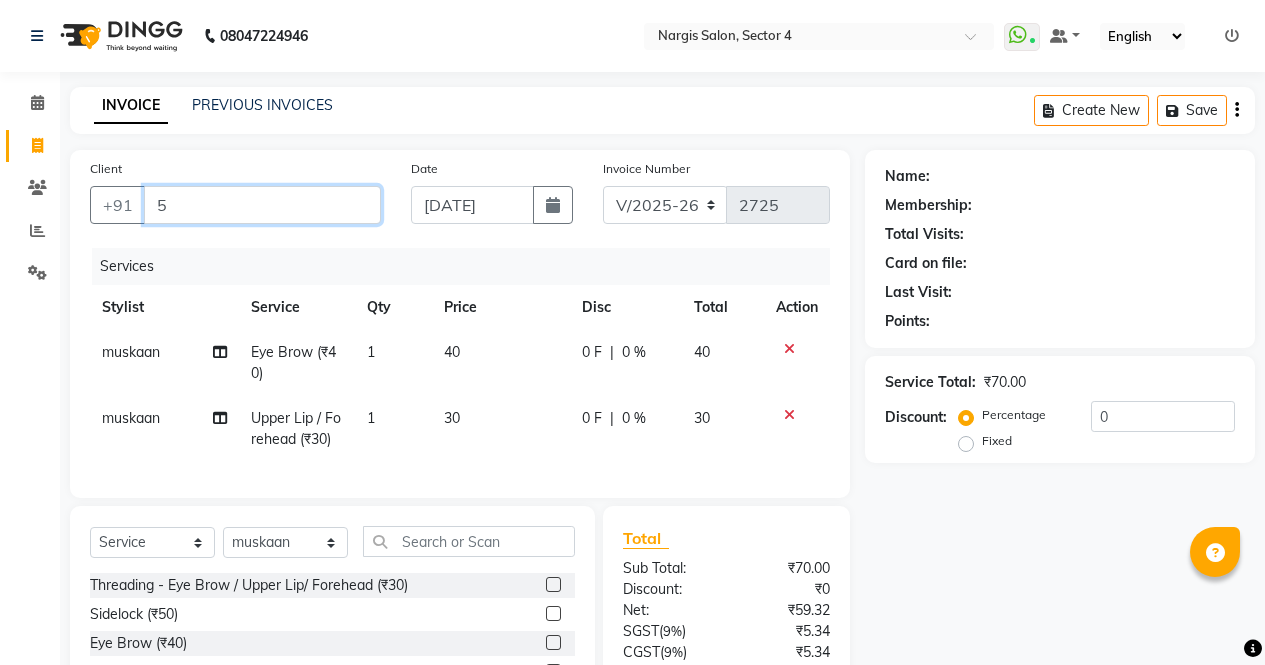 click on "5" at bounding box center [262, 205] 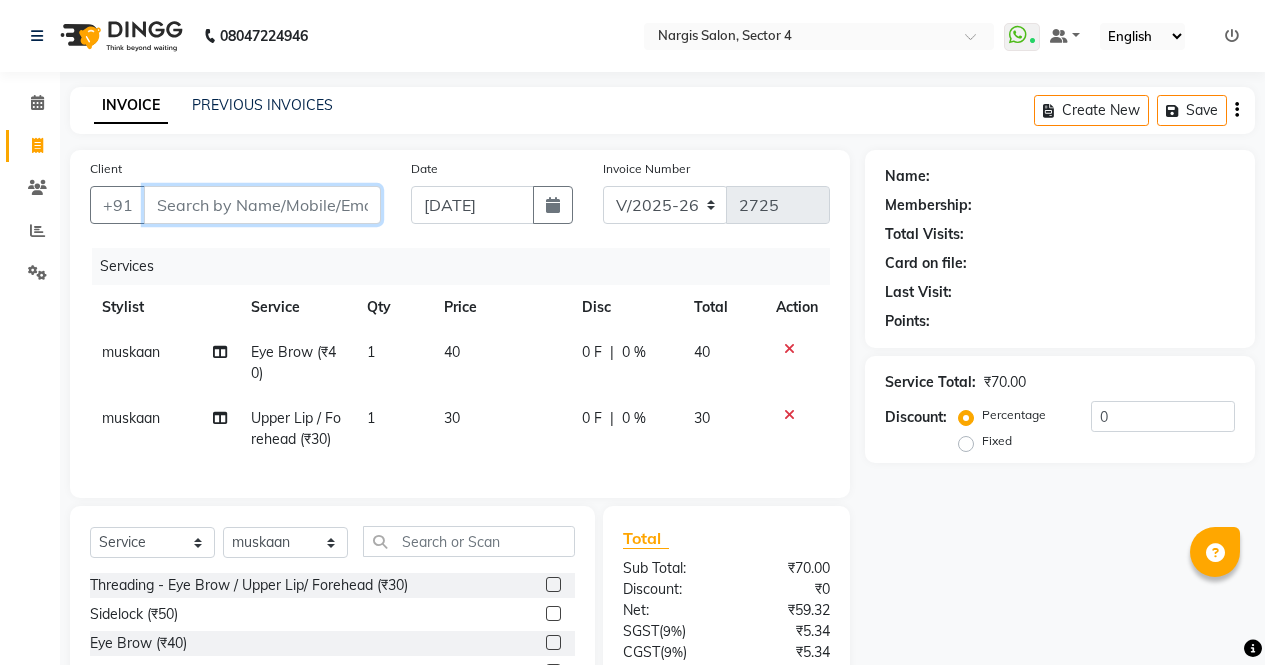 click on "Client" at bounding box center [262, 205] 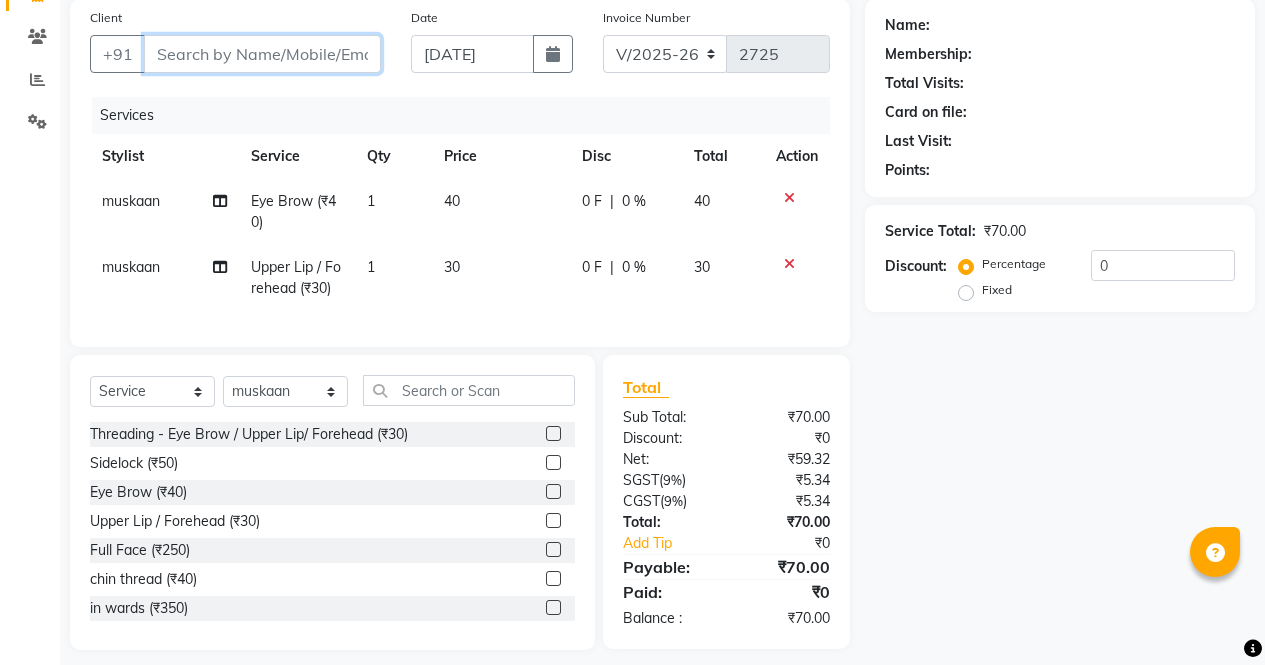 scroll, scrollTop: 181, scrollLeft: 0, axis: vertical 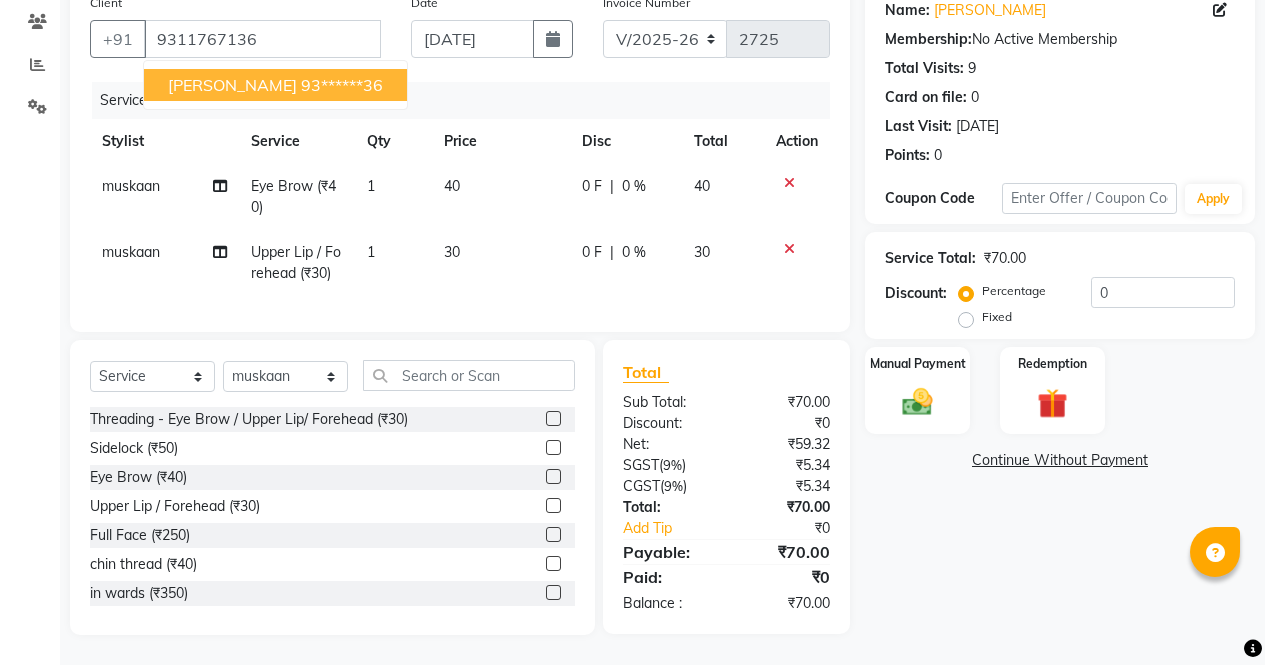 click on "SHALKI" at bounding box center (232, 85) 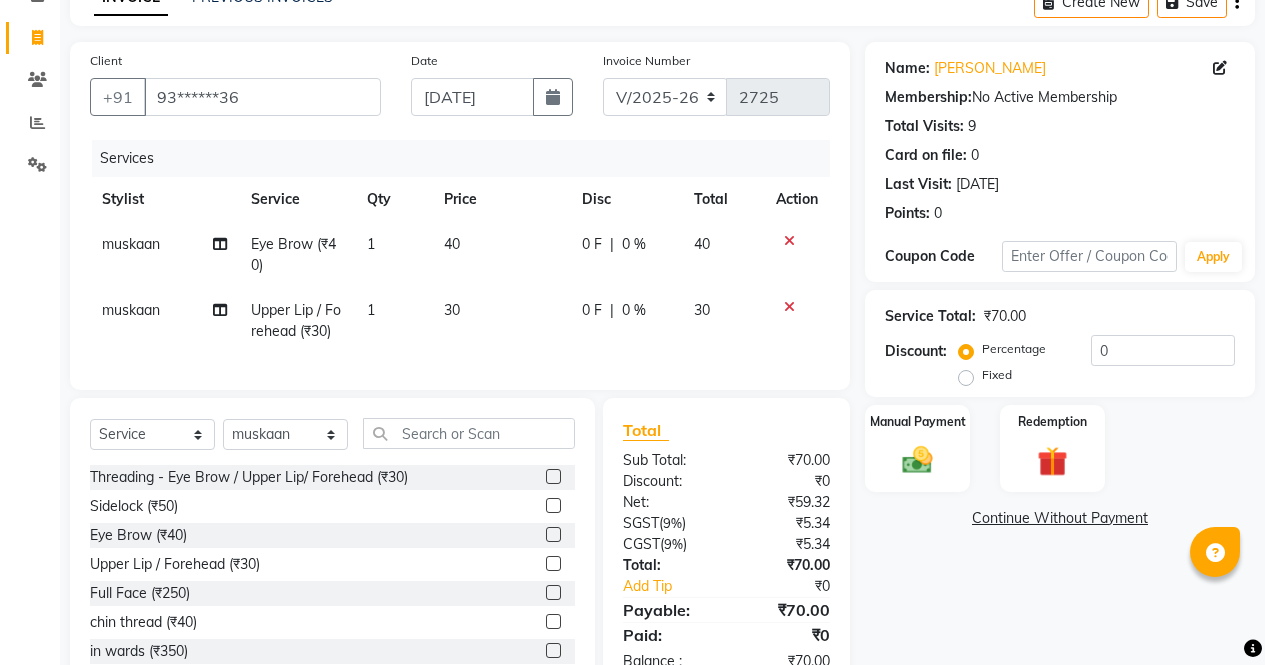 scroll, scrollTop: 0, scrollLeft: 0, axis: both 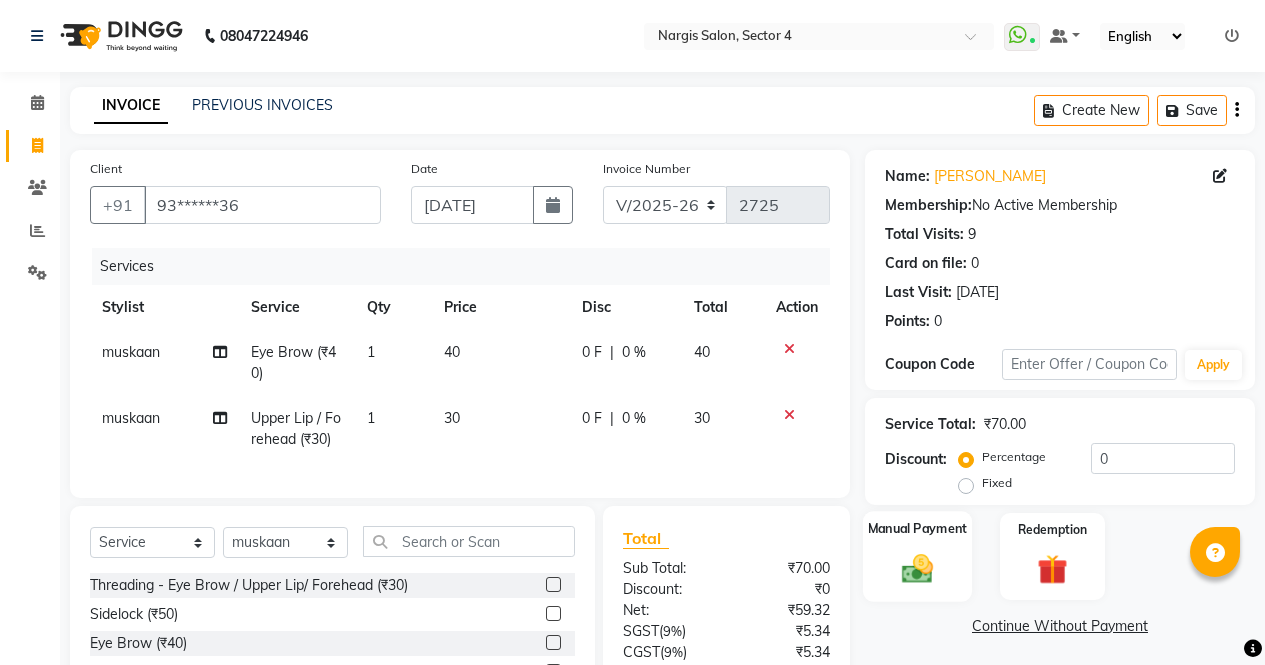 click on "Manual Payment" 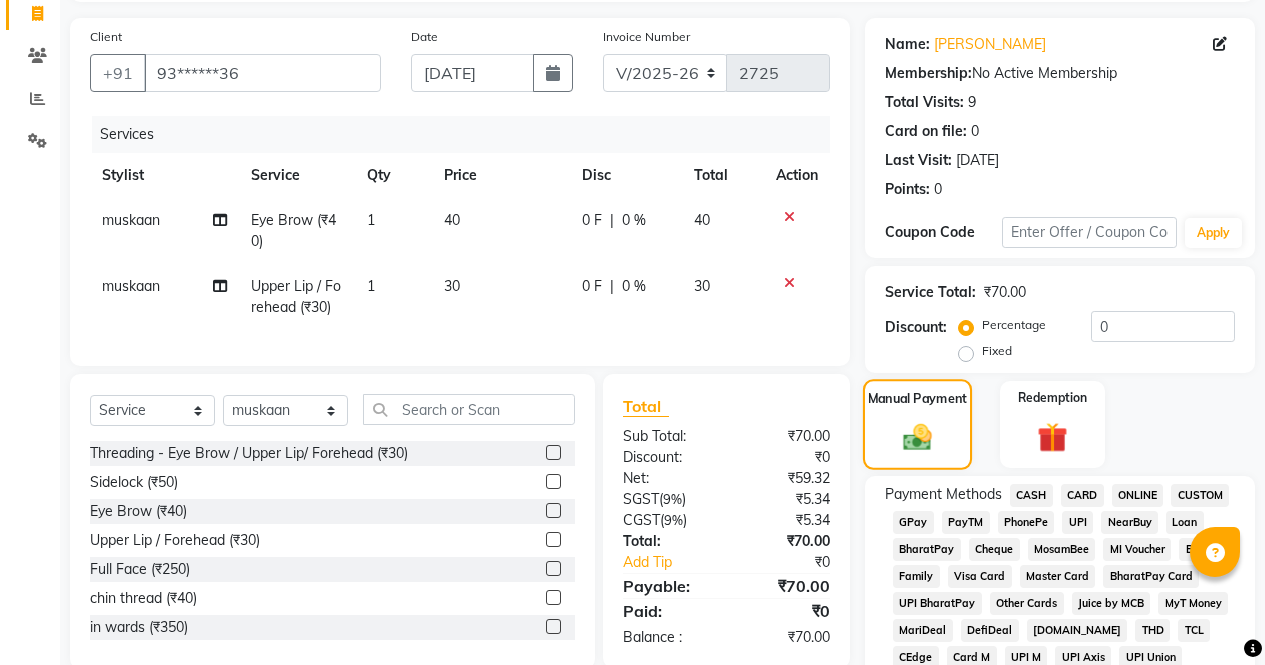 scroll, scrollTop: 206, scrollLeft: 0, axis: vertical 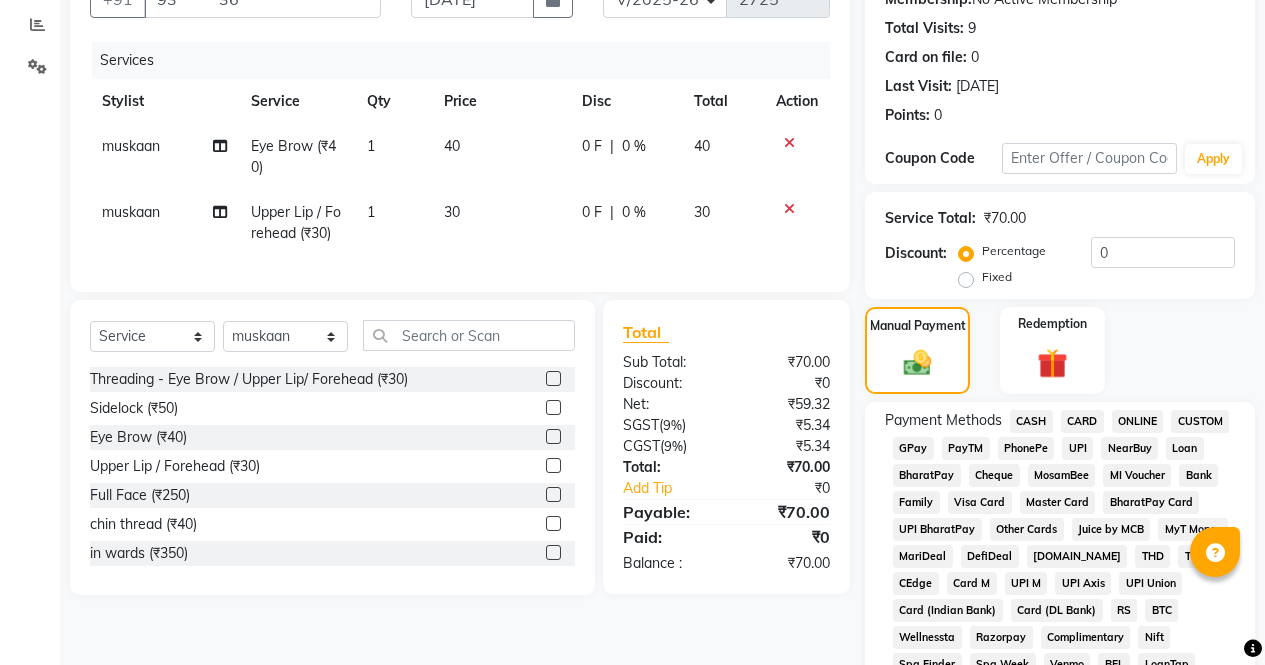 click on "ONLINE" 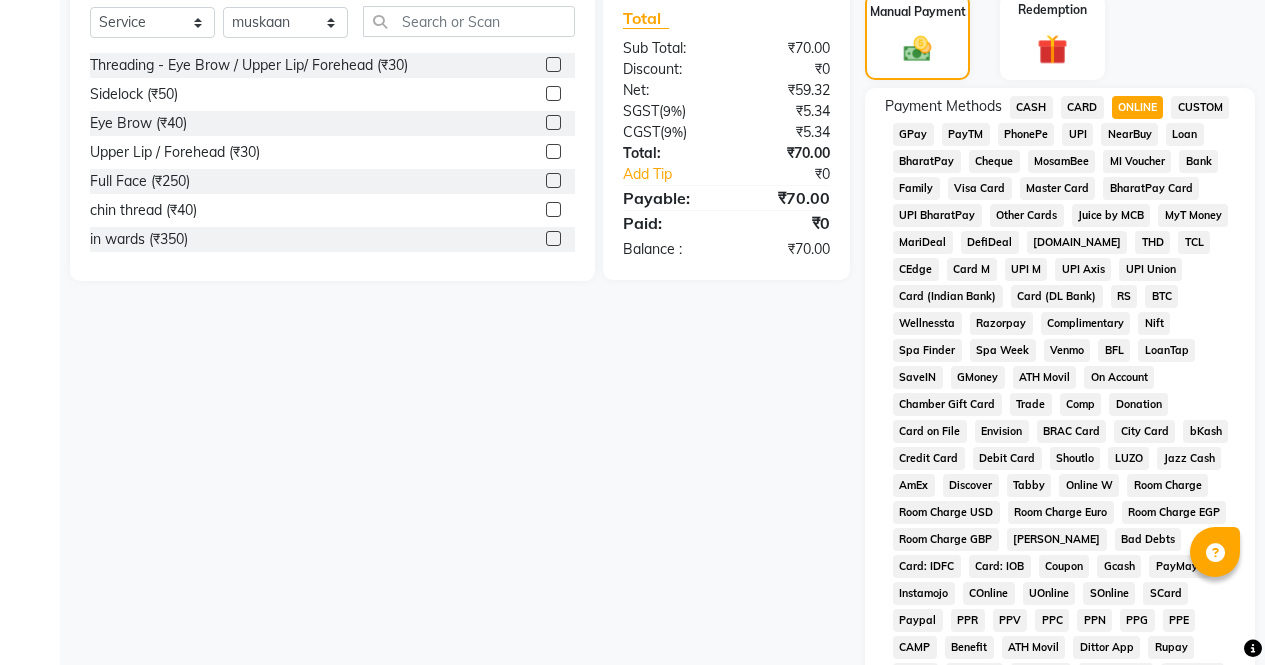 scroll, scrollTop: 887, scrollLeft: 0, axis: vertical 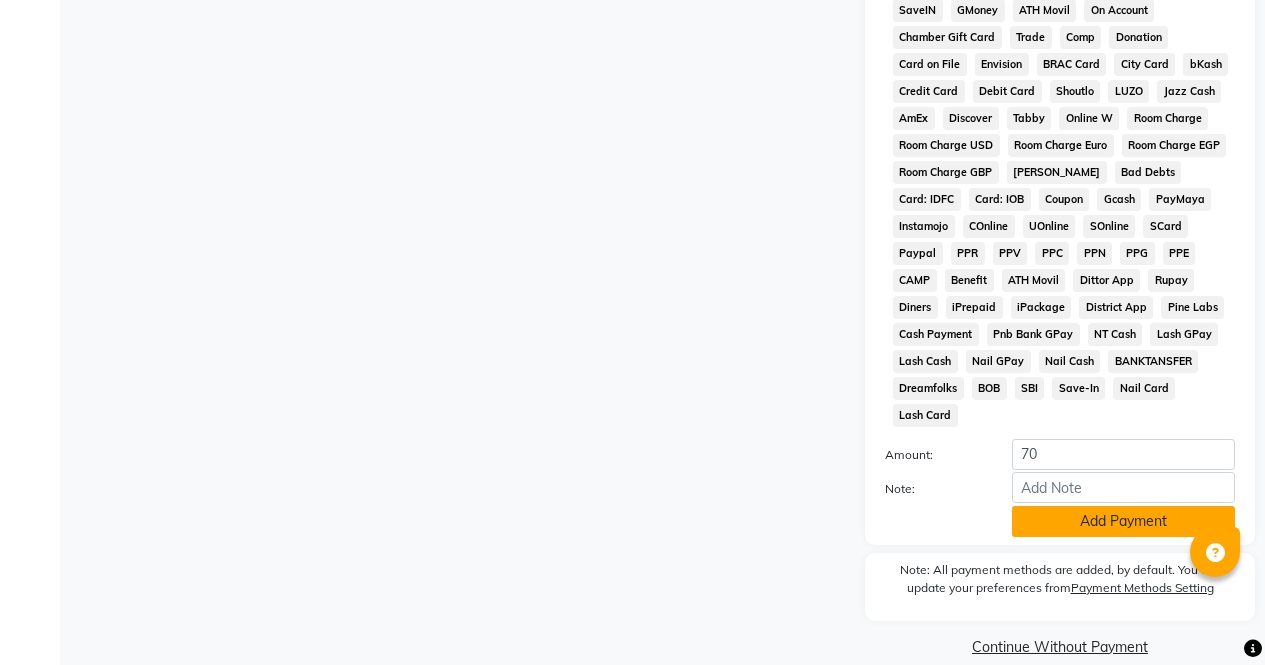 click on "Add Payment" 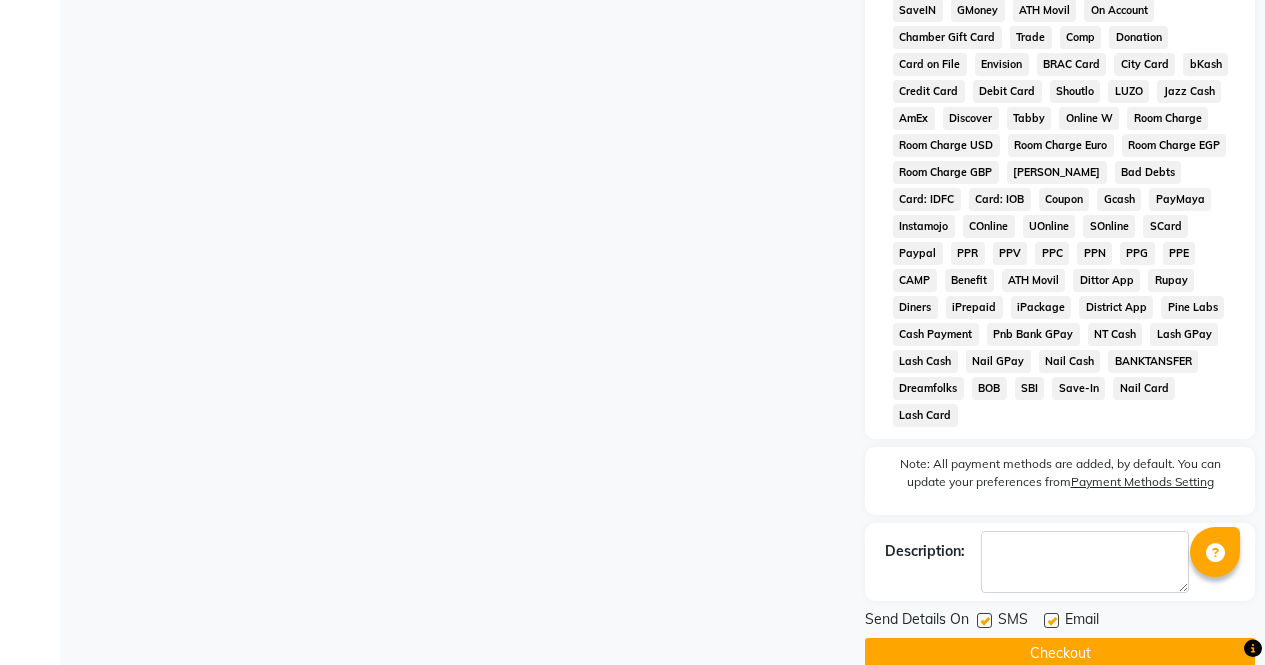 click on "Checkout" 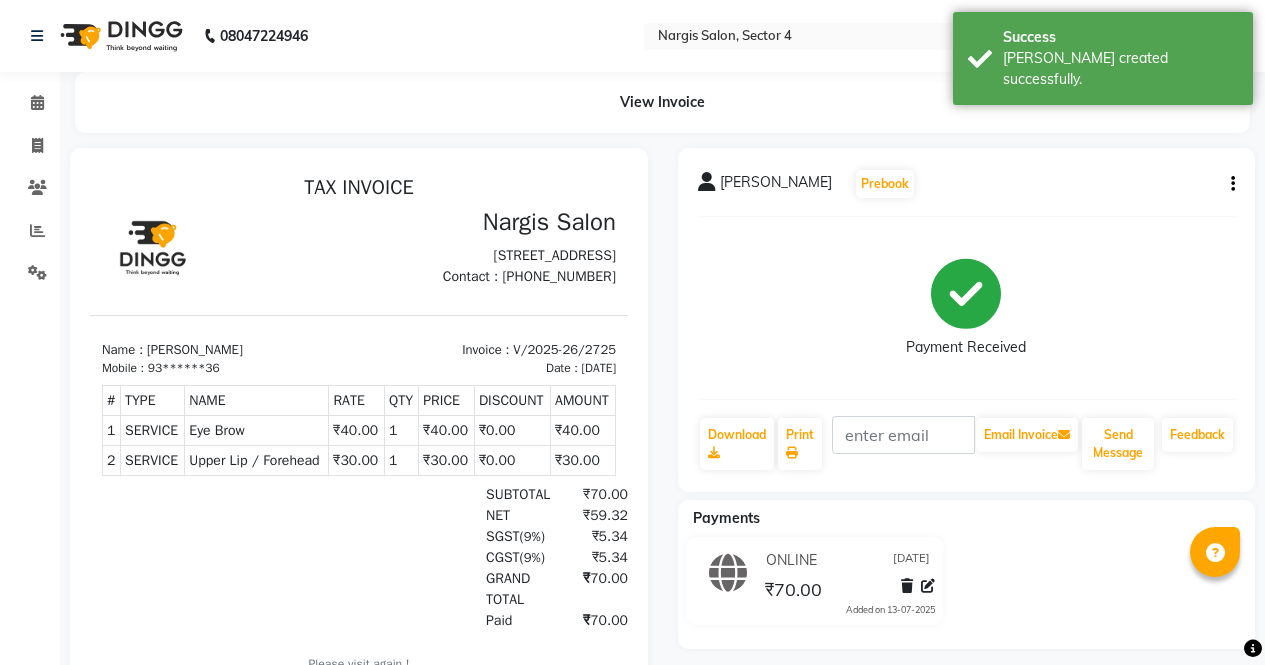 scroll, scrollTop: 0, scrollLeft: 0, axis: both 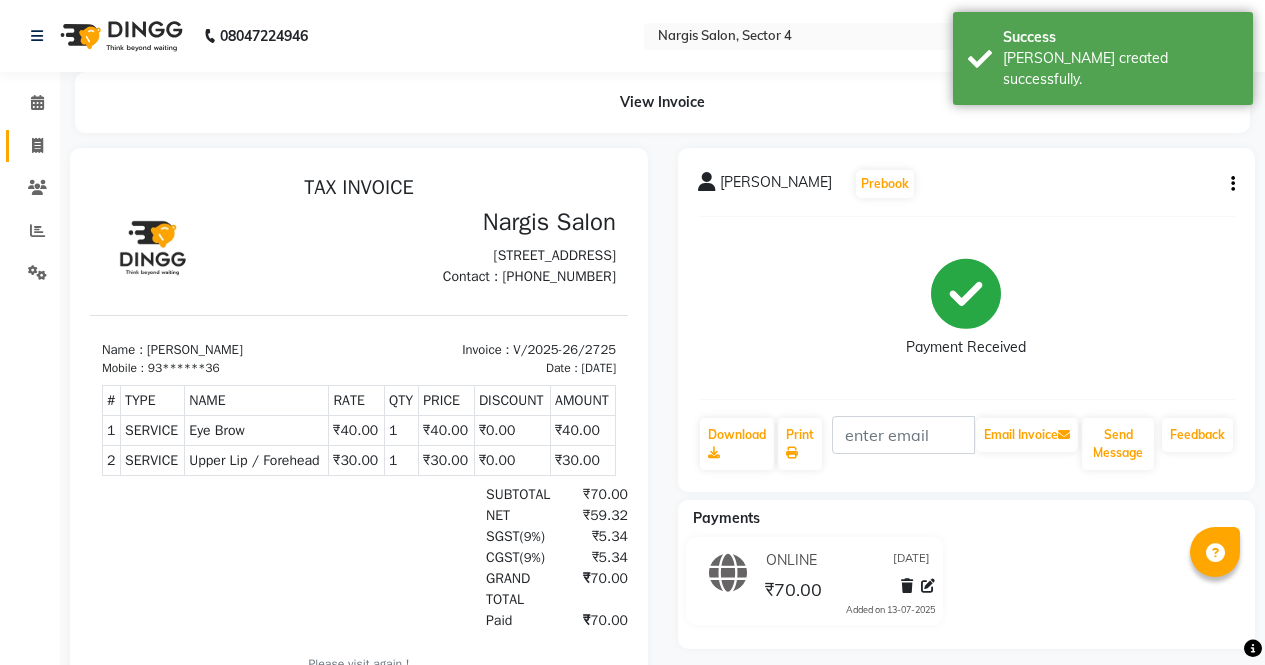 click on "Invoice" 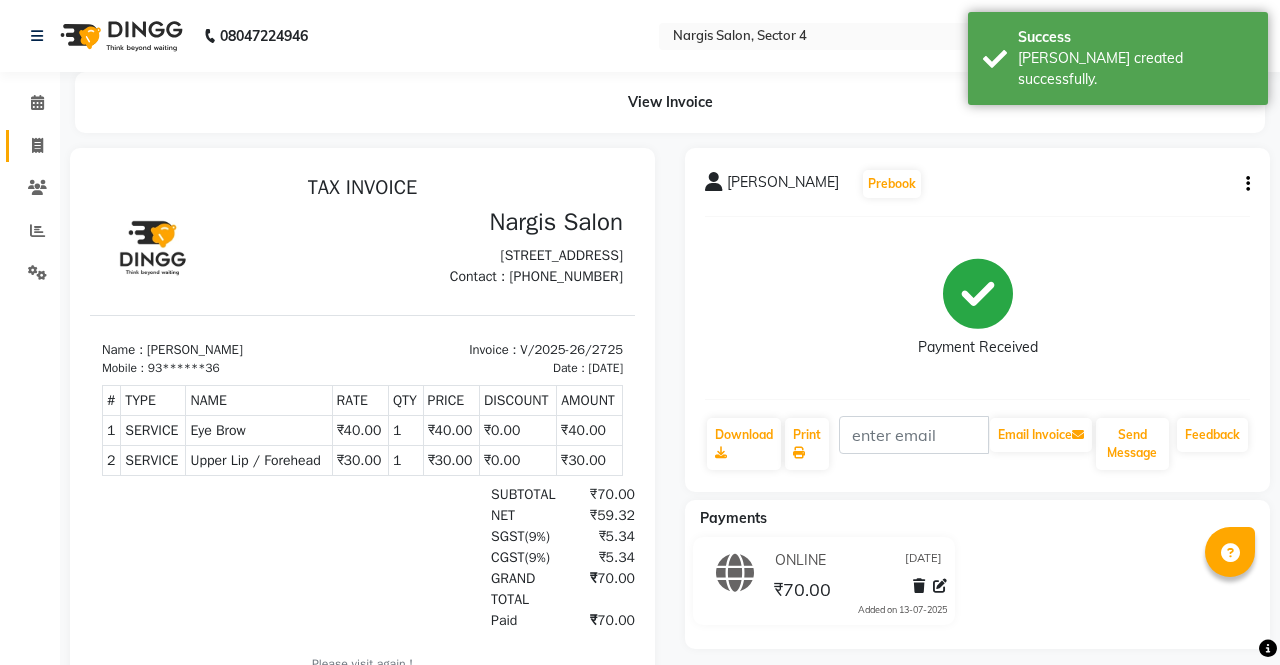 select on "service" 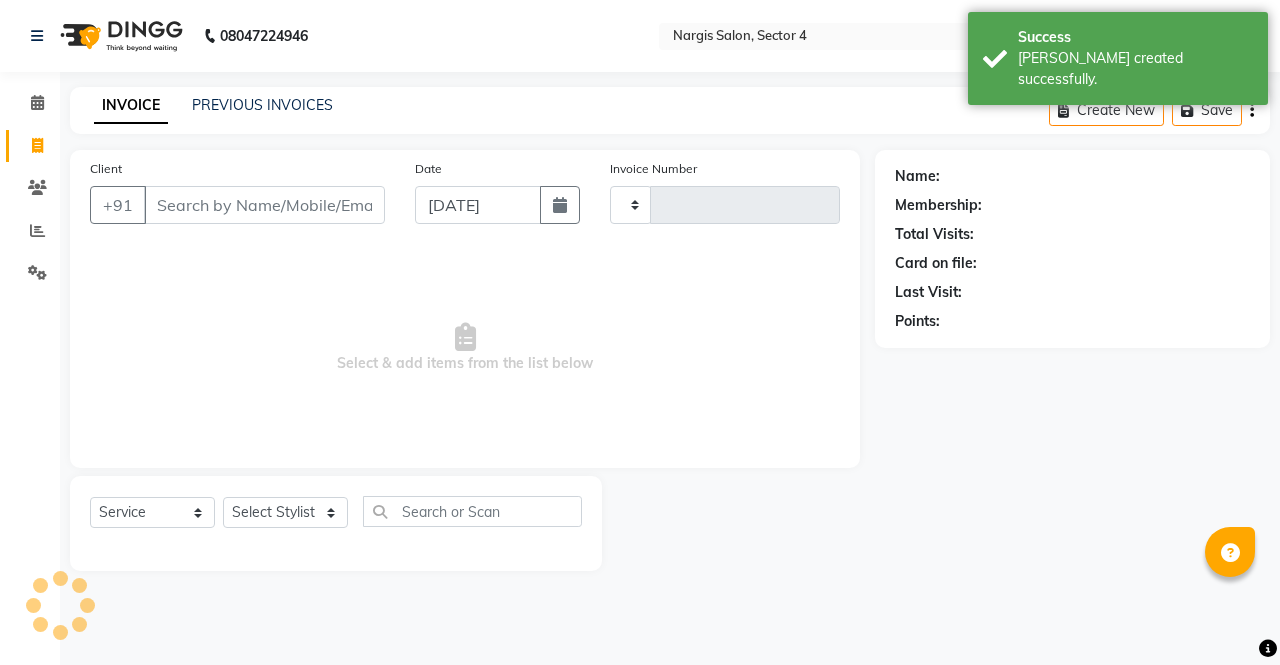 type on "2726" 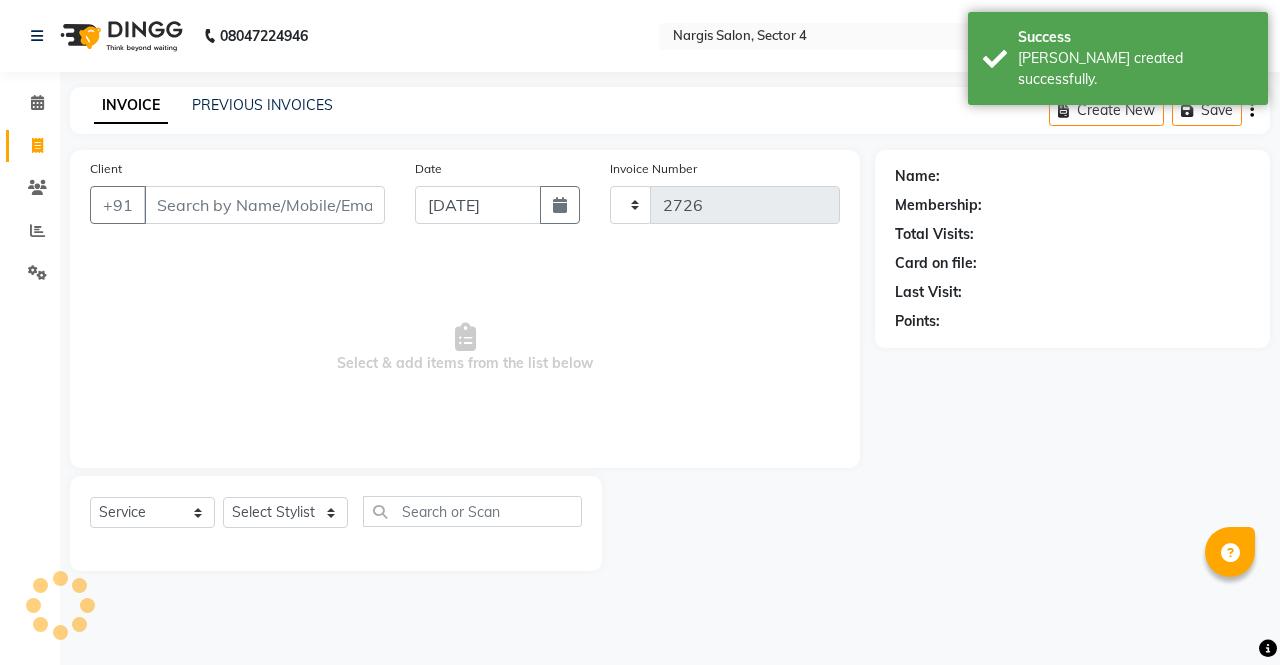 select on "4130" 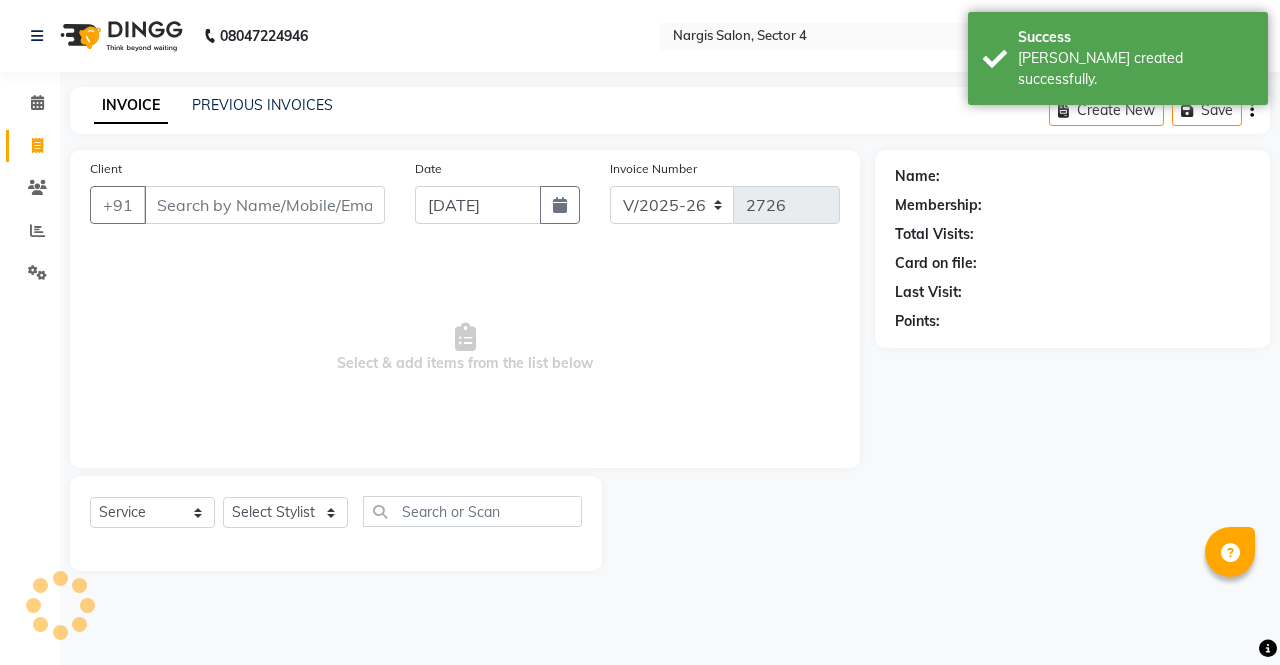 type on "5" 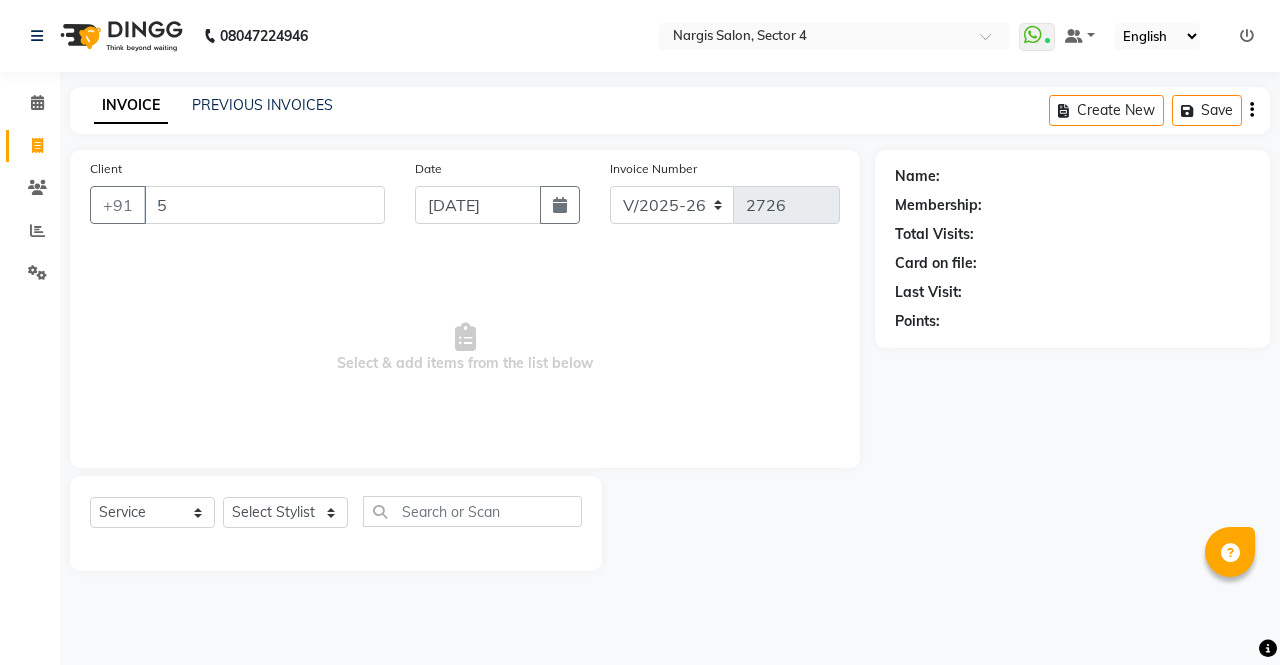 type 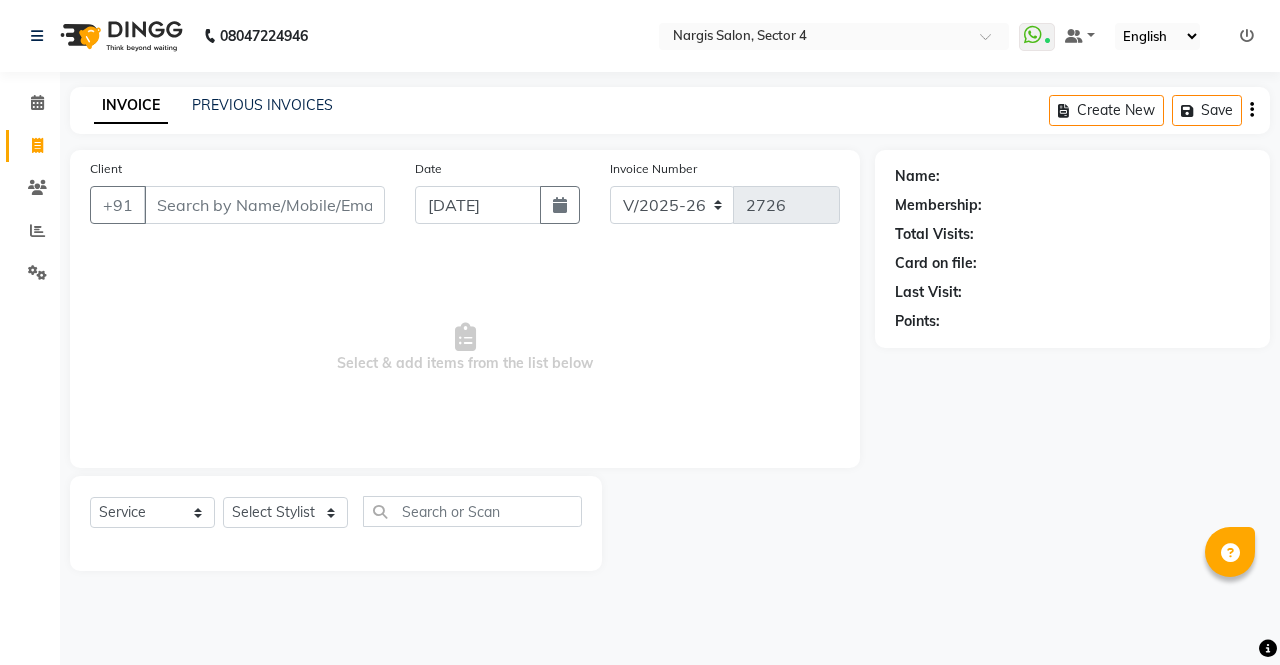 click on "Select  Service  Product  Membership  Package Voucher Prepaid Gift Card  Select Stylist ajeet anu ashu Front Desk muskaan pratibha rakhi rohit soni sunil" 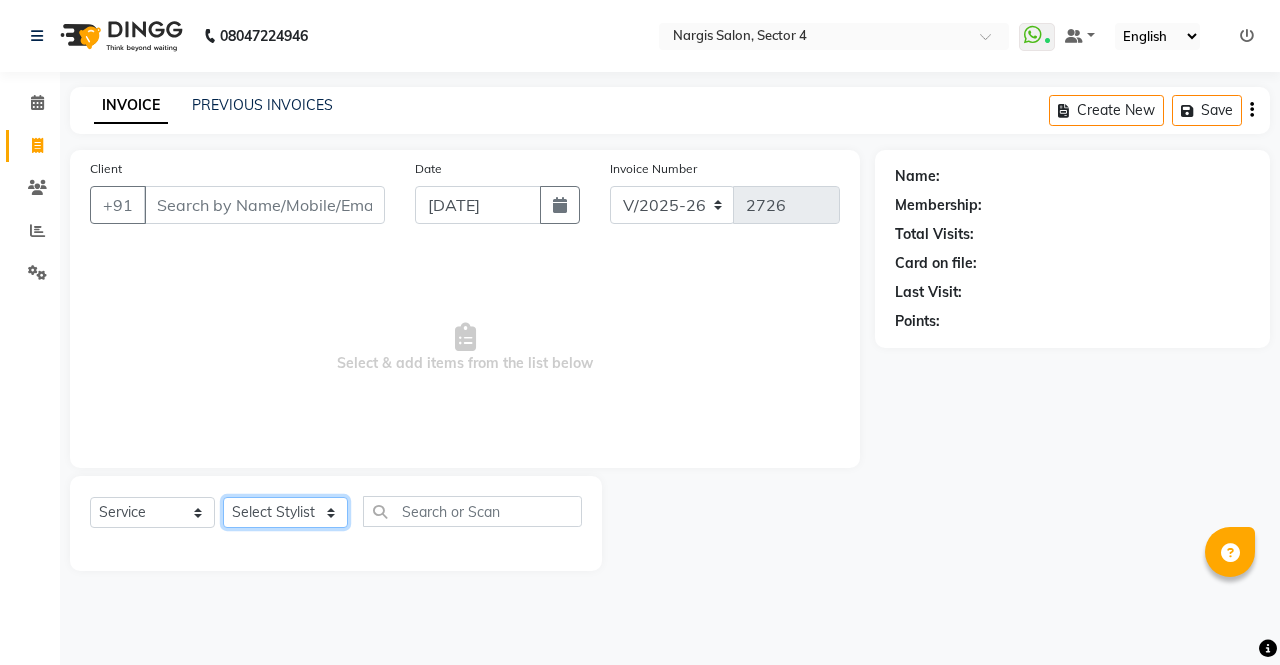 click on "Select Stylist ajeet anu ashu Front Desk muskaan pratibha rakhi rohit soni sunil" 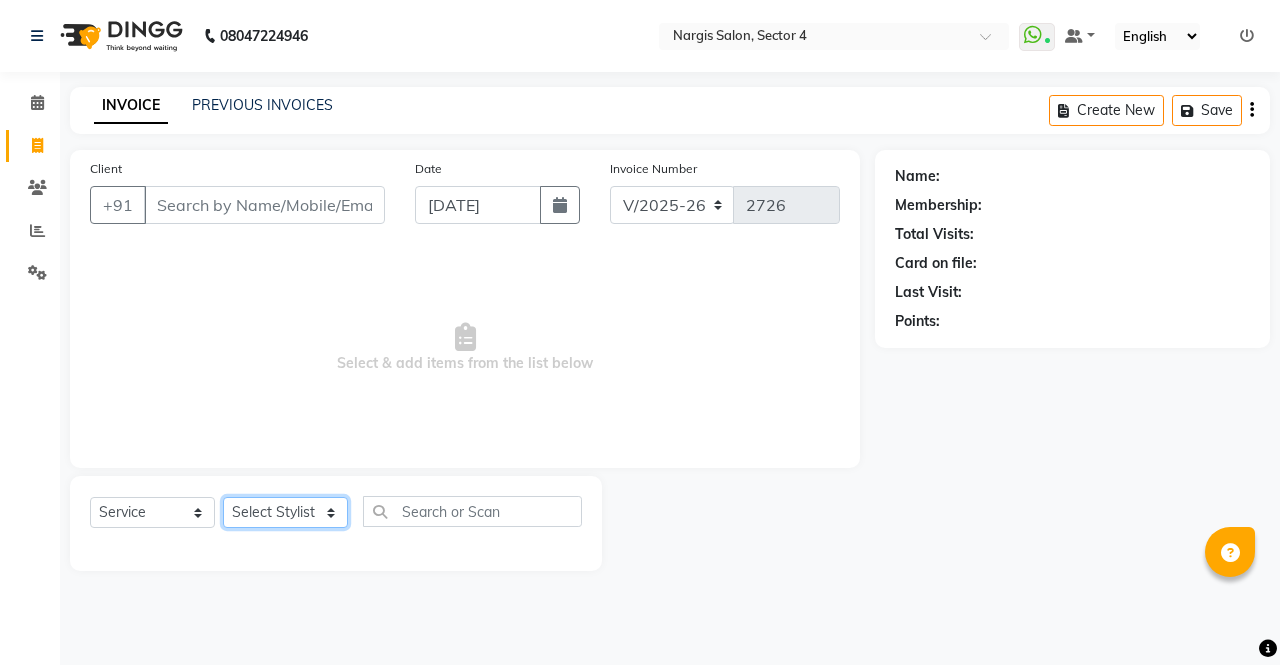 select on "60384" 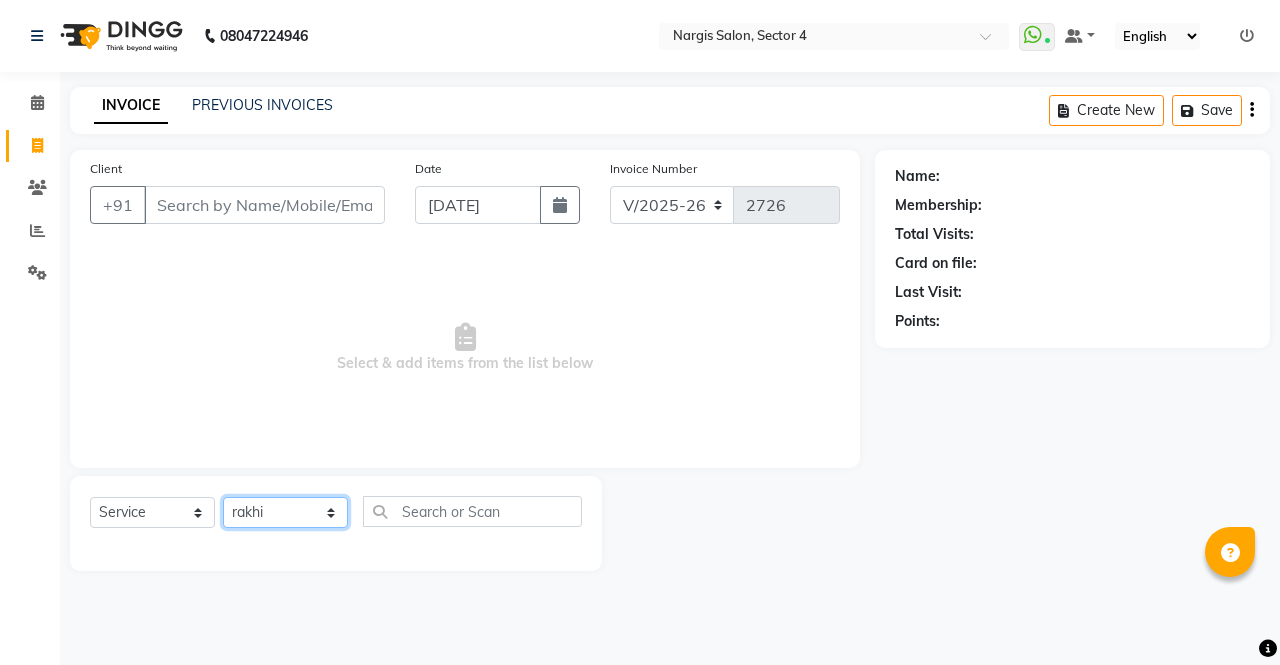 click on "Select Stylist ajeet anu ashu Front Desk muskaan pratibha rakhi rohit soni sunil" 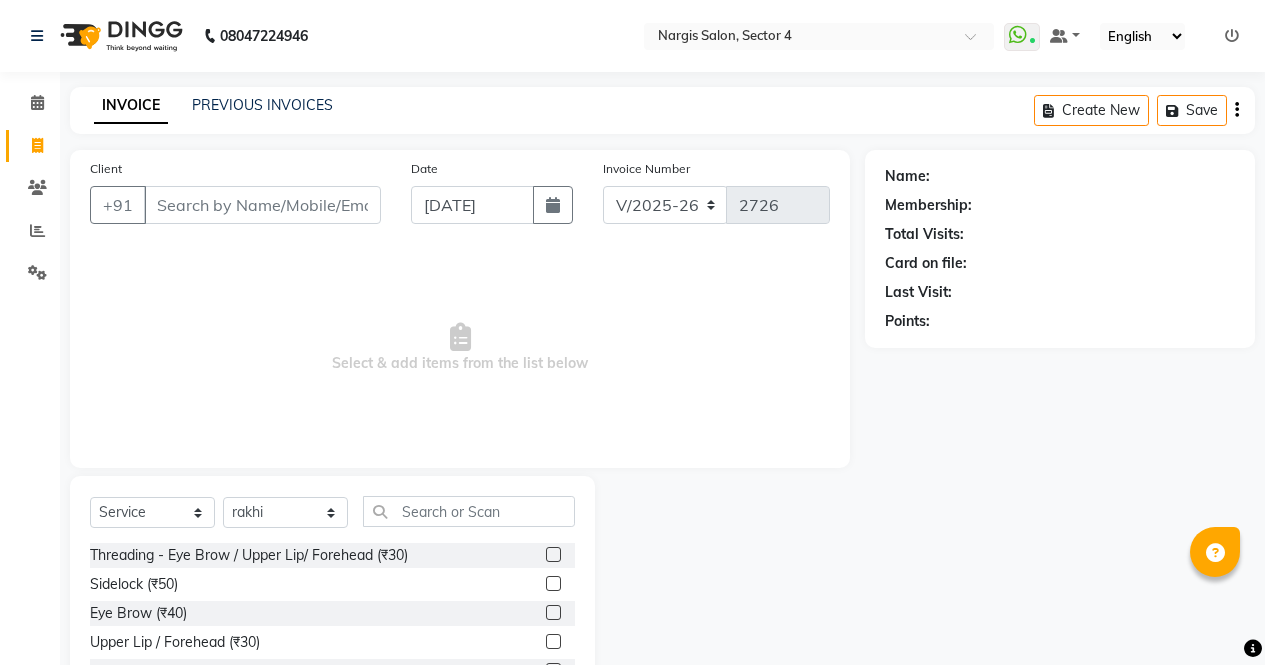 click 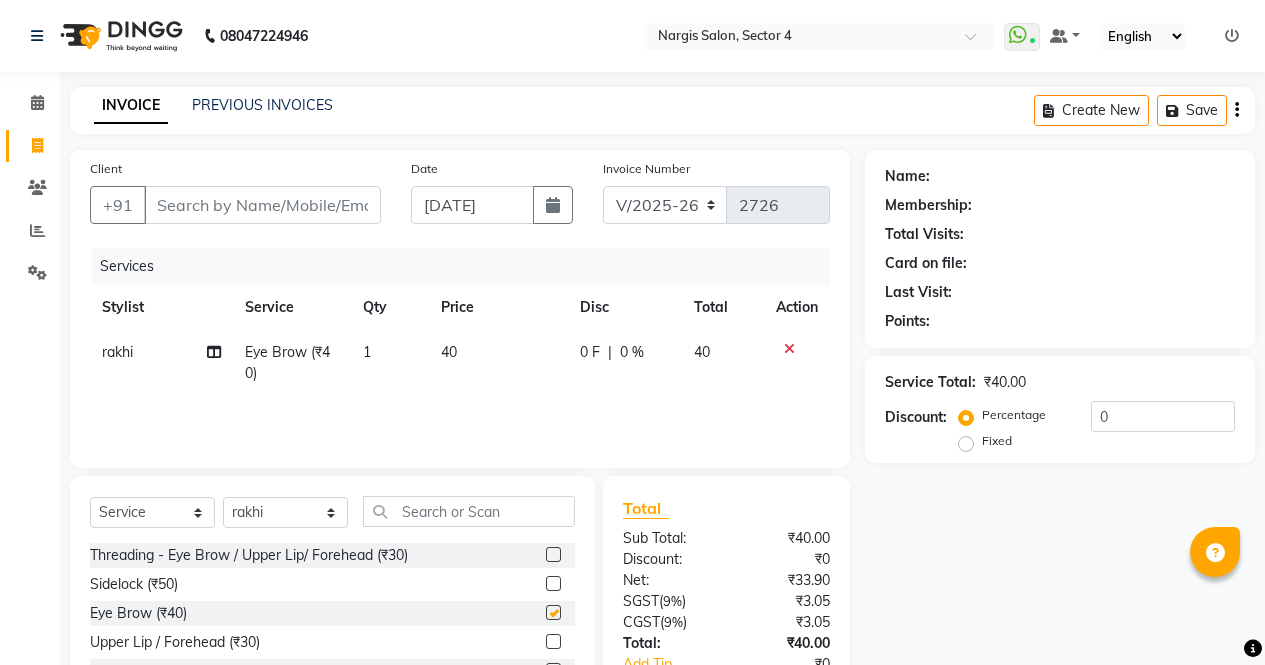 checkbox on "false" 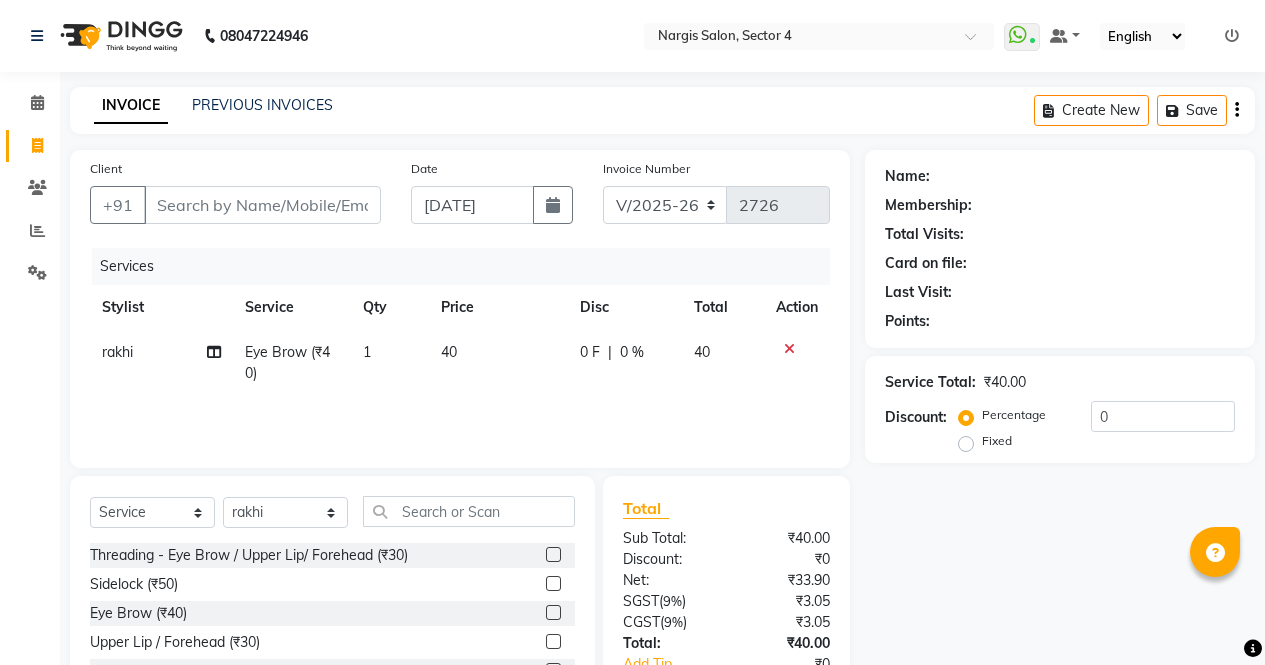 click 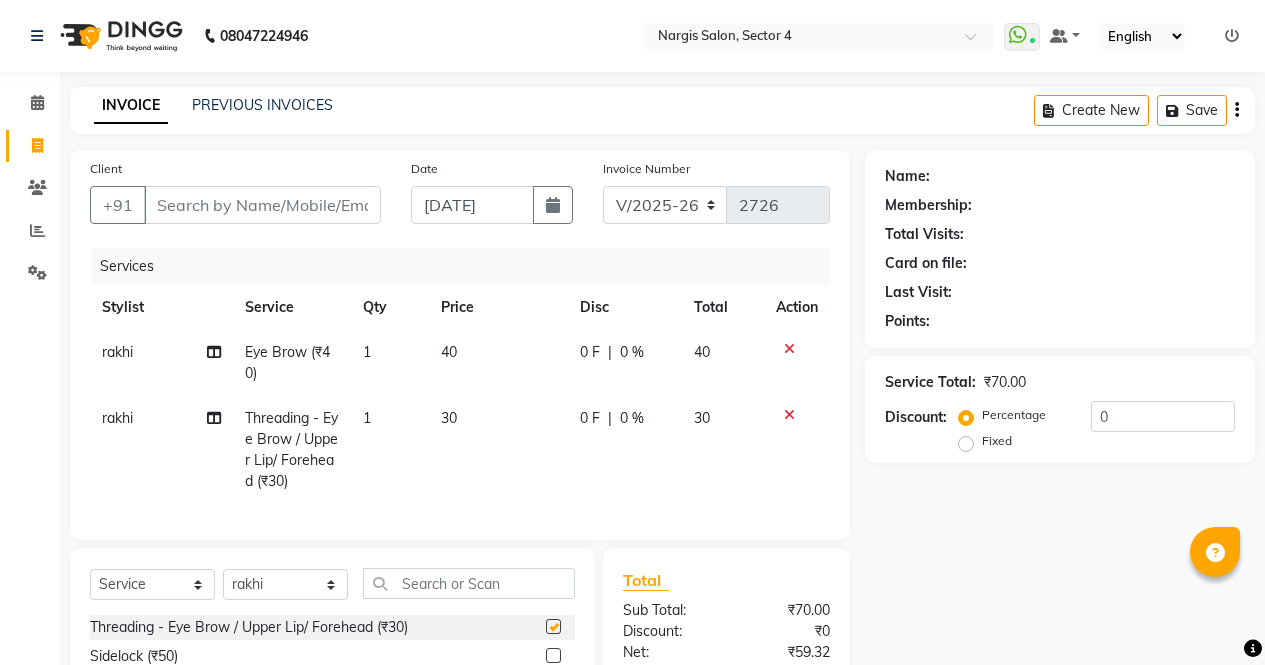checkbox on "false" 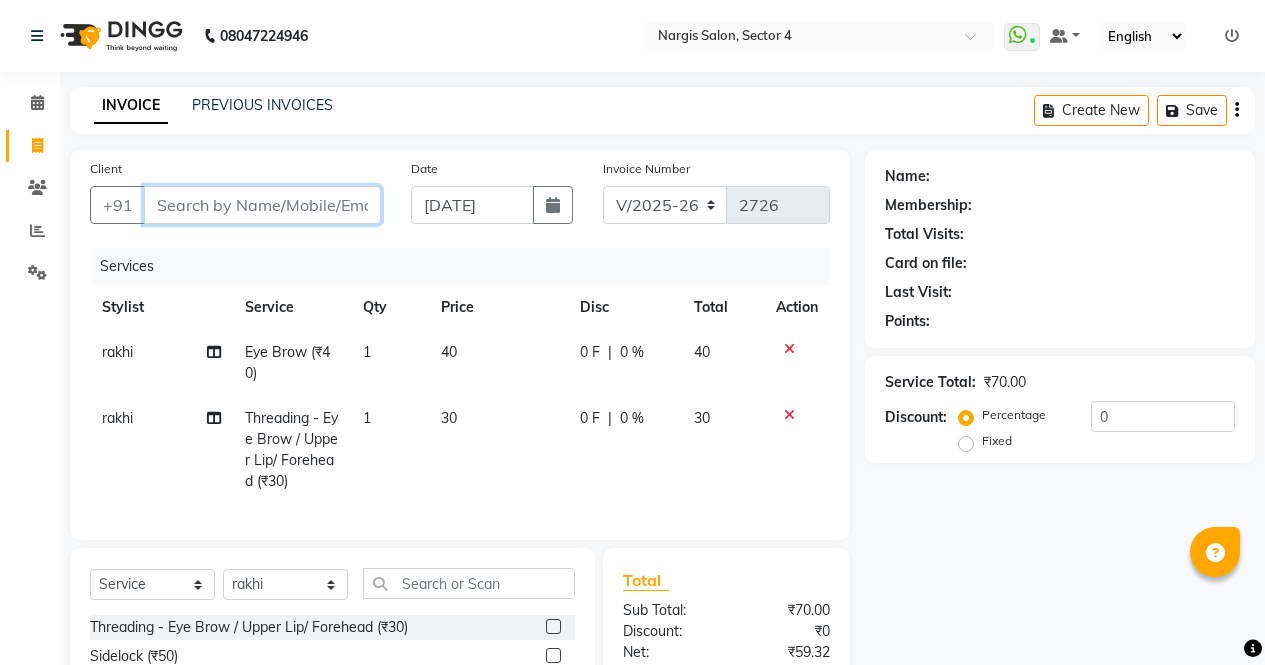 click on "Client" at bounding box center [262, 205] 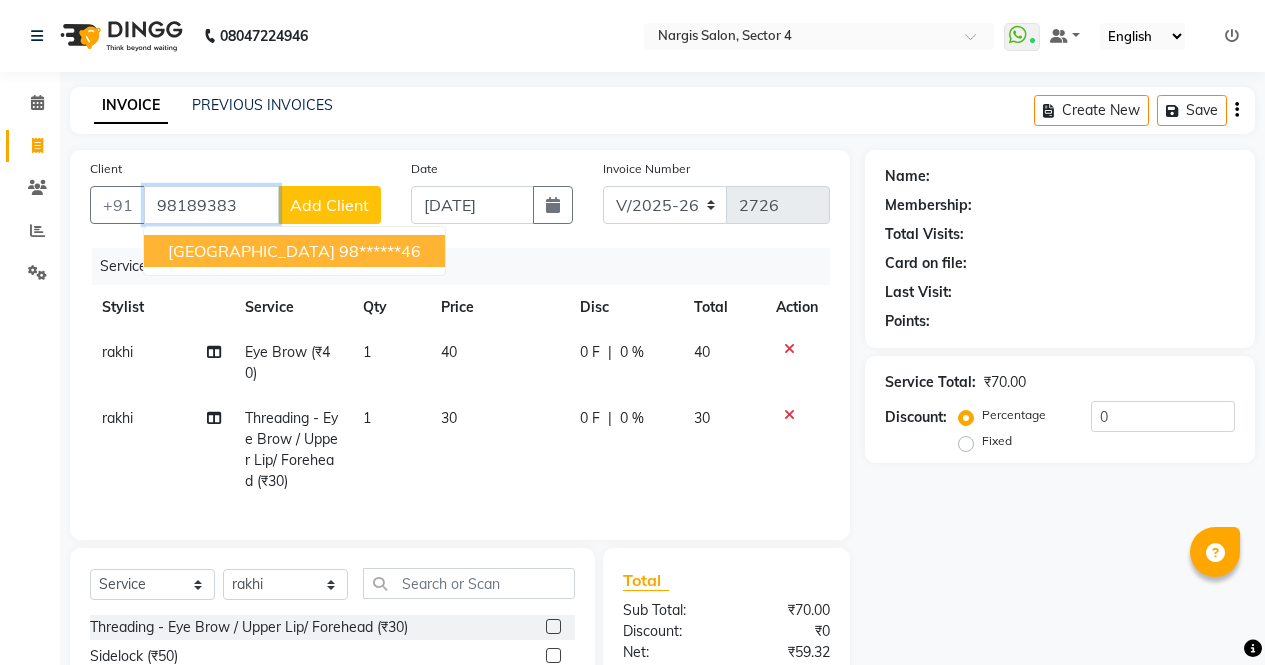 click on "98******46" at bounding box center [380, 251] 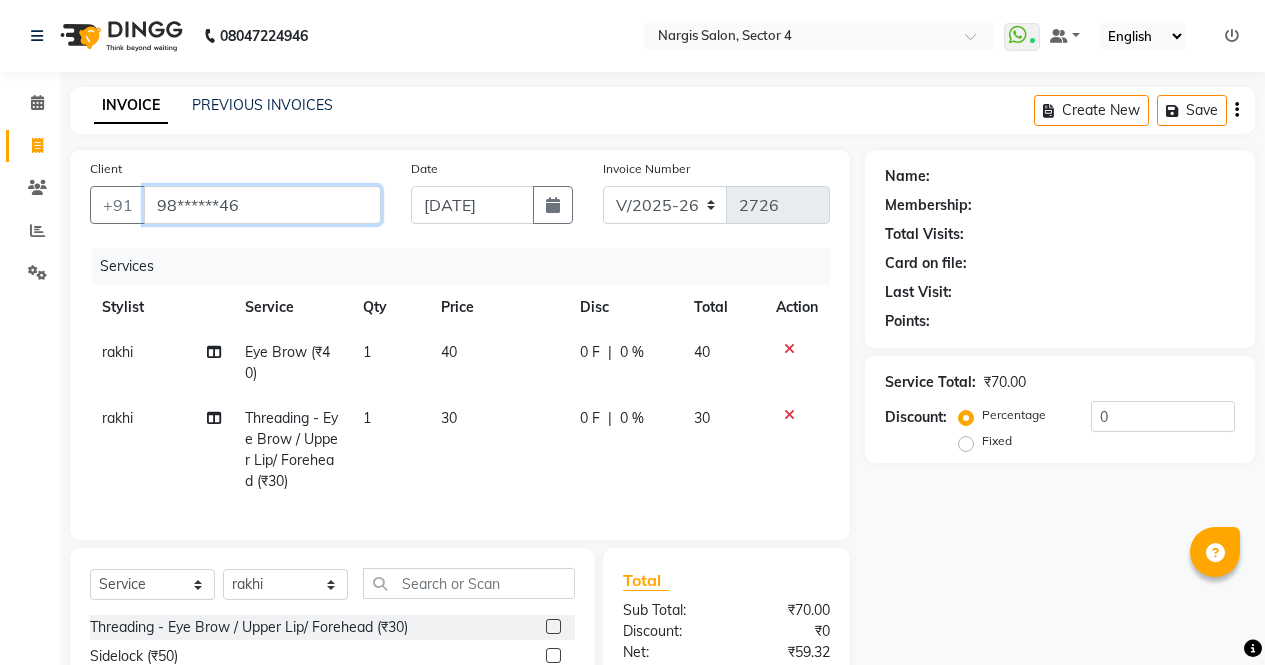 type on "98******46" 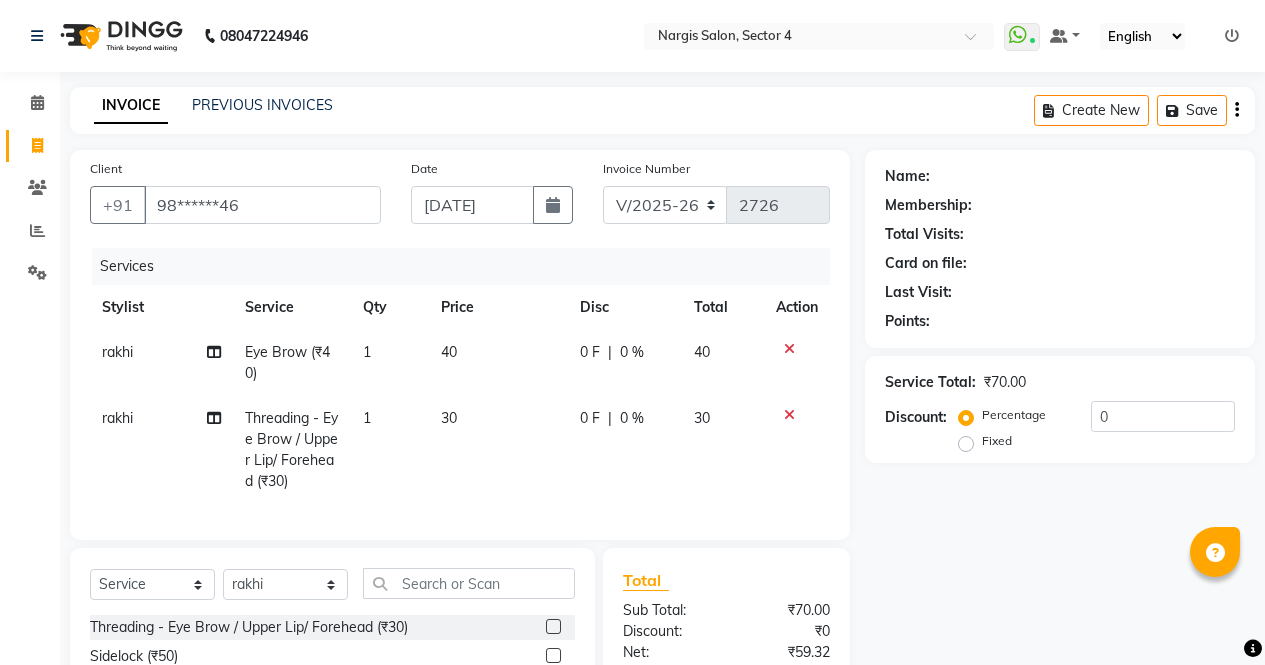 select on "1: Object" 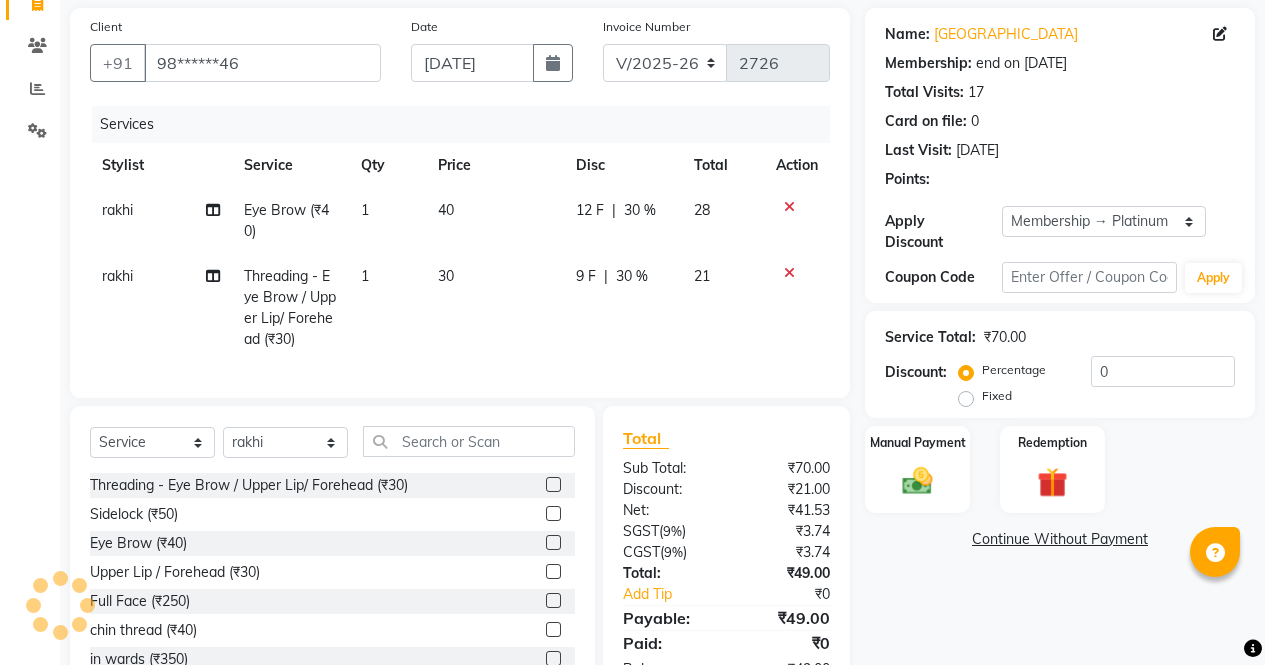 scroll, scrollTop: 223, scrollLeft: 0, axis: vertical 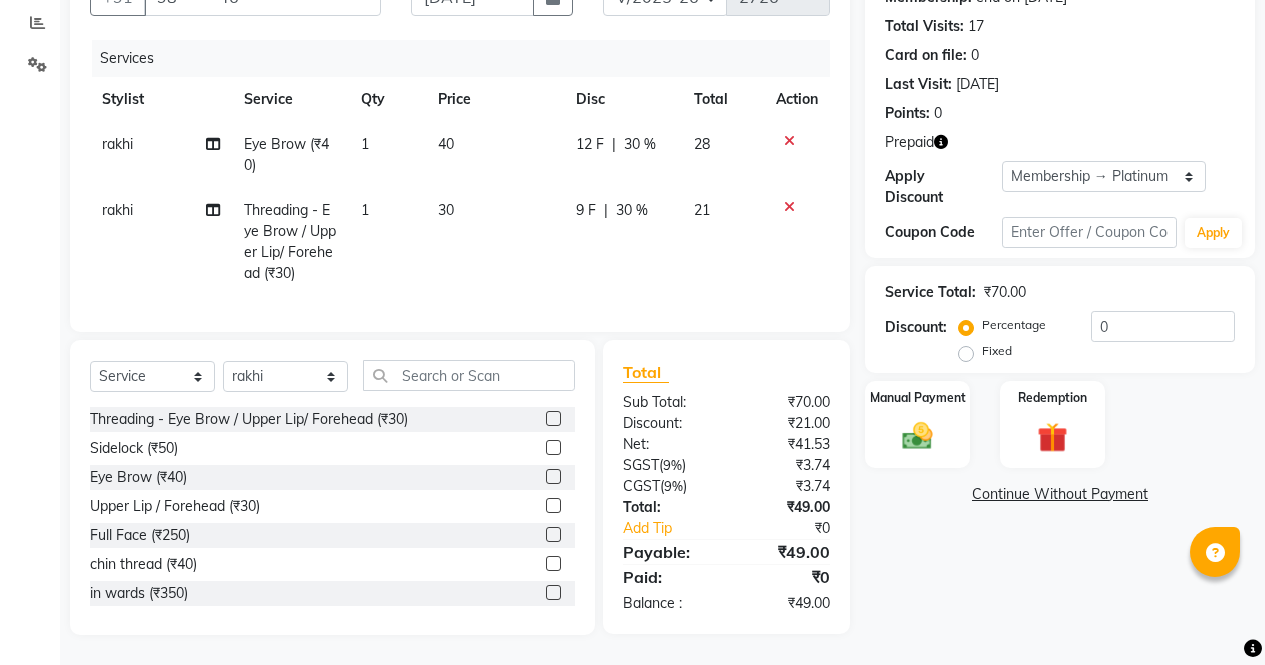 click 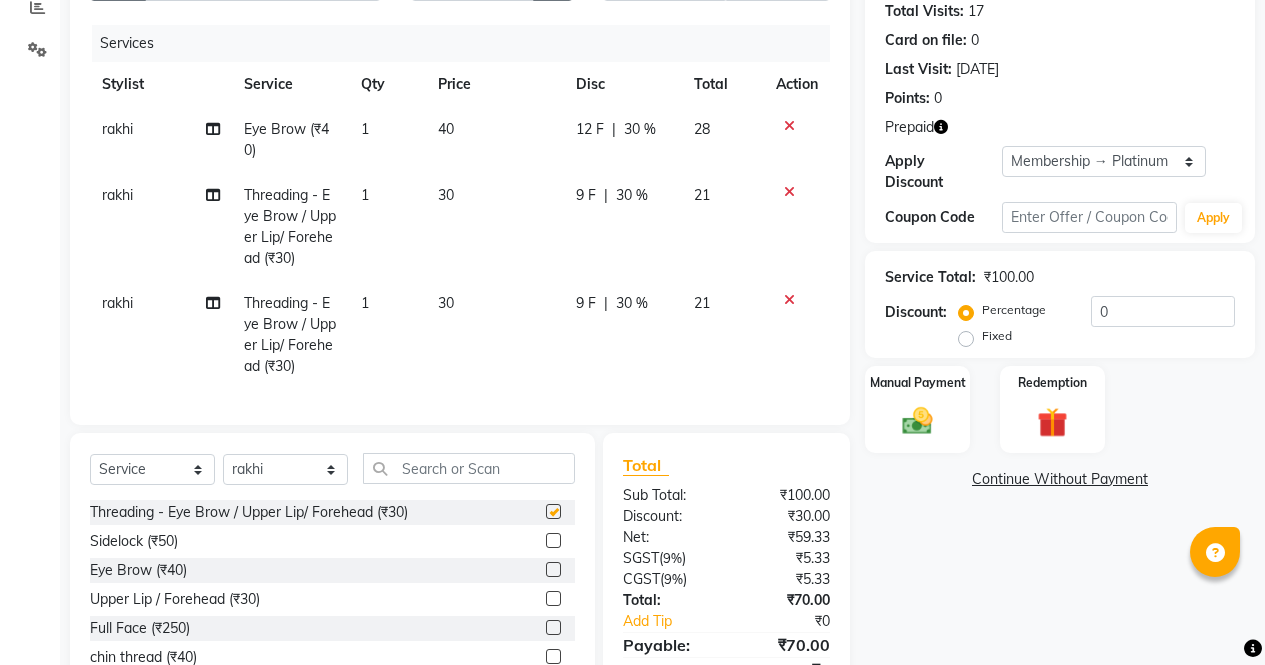 scroll, scrollTop: 331, scrollLeft: 0, axis: vertical 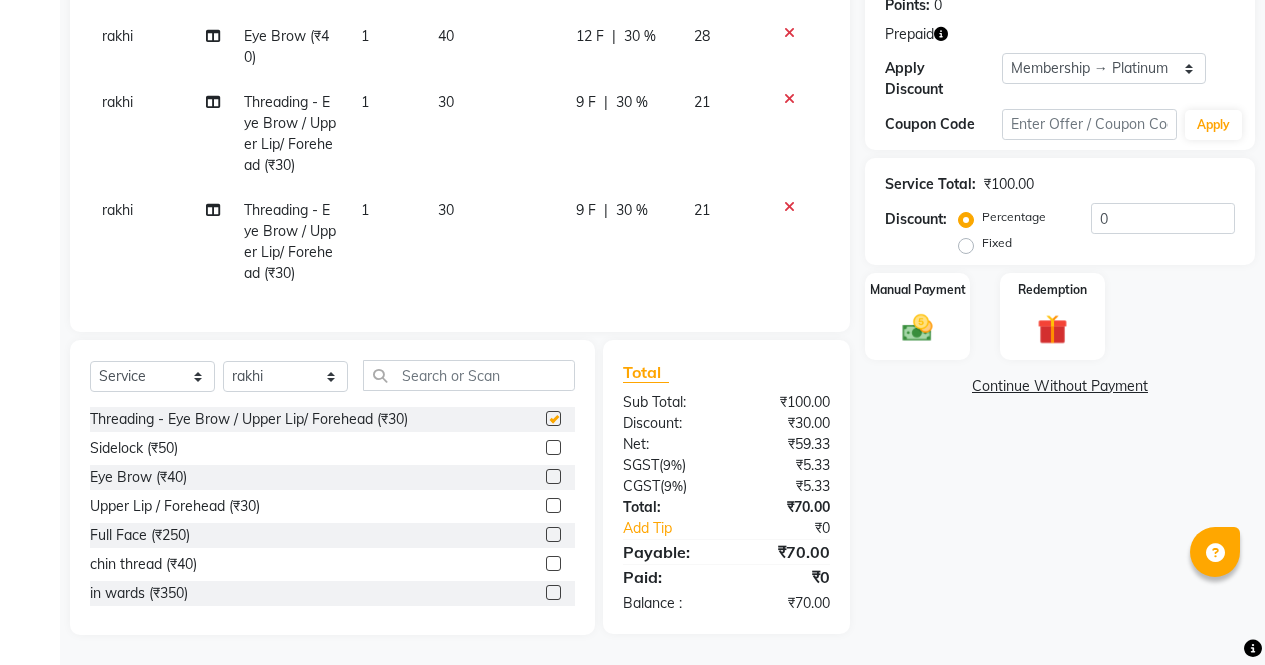 checkbox on "false" 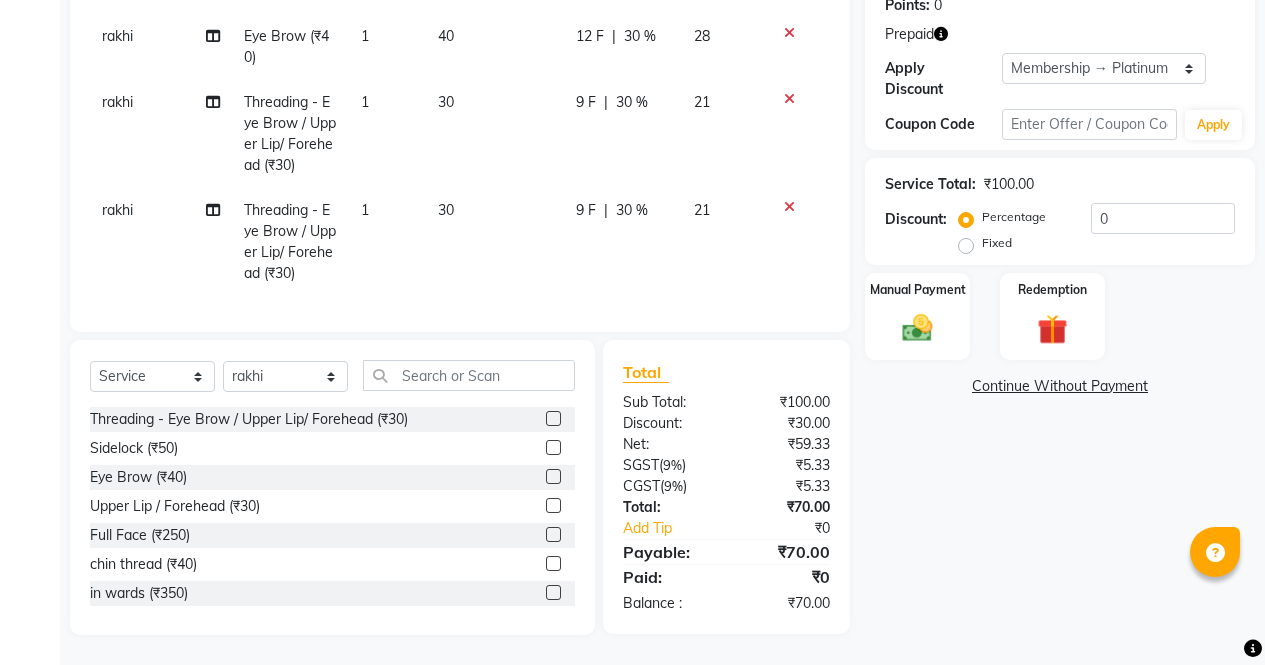 click 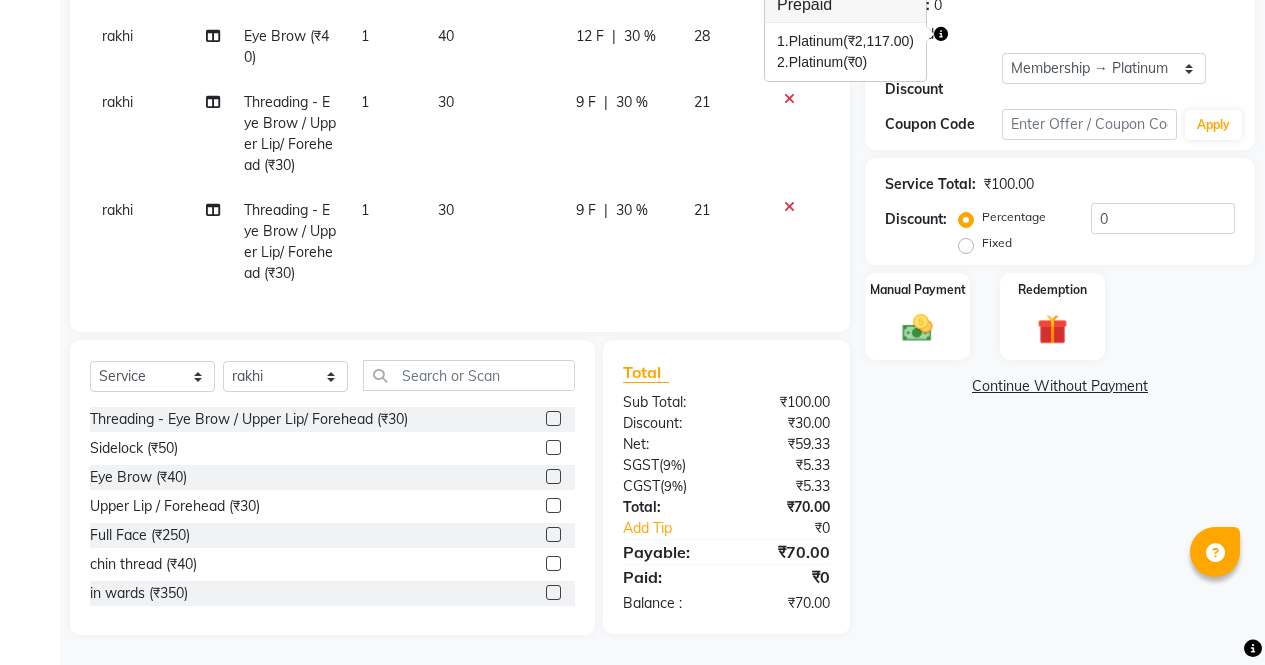 click 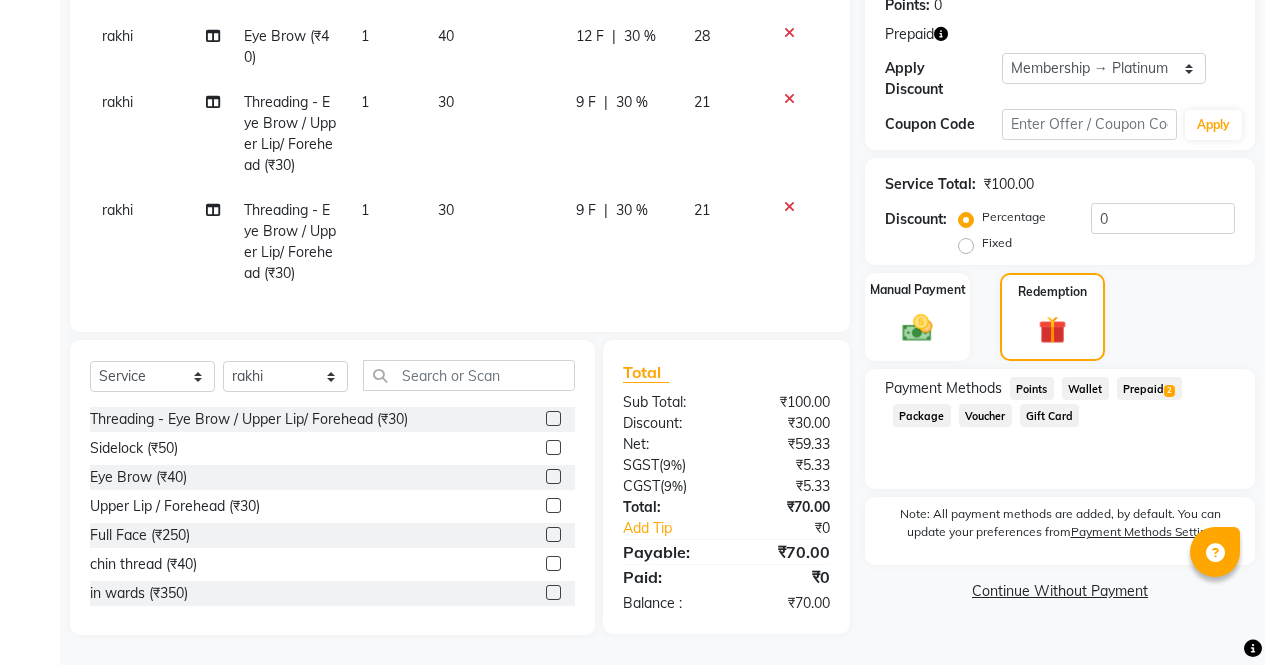 click on "Prepaid  2" 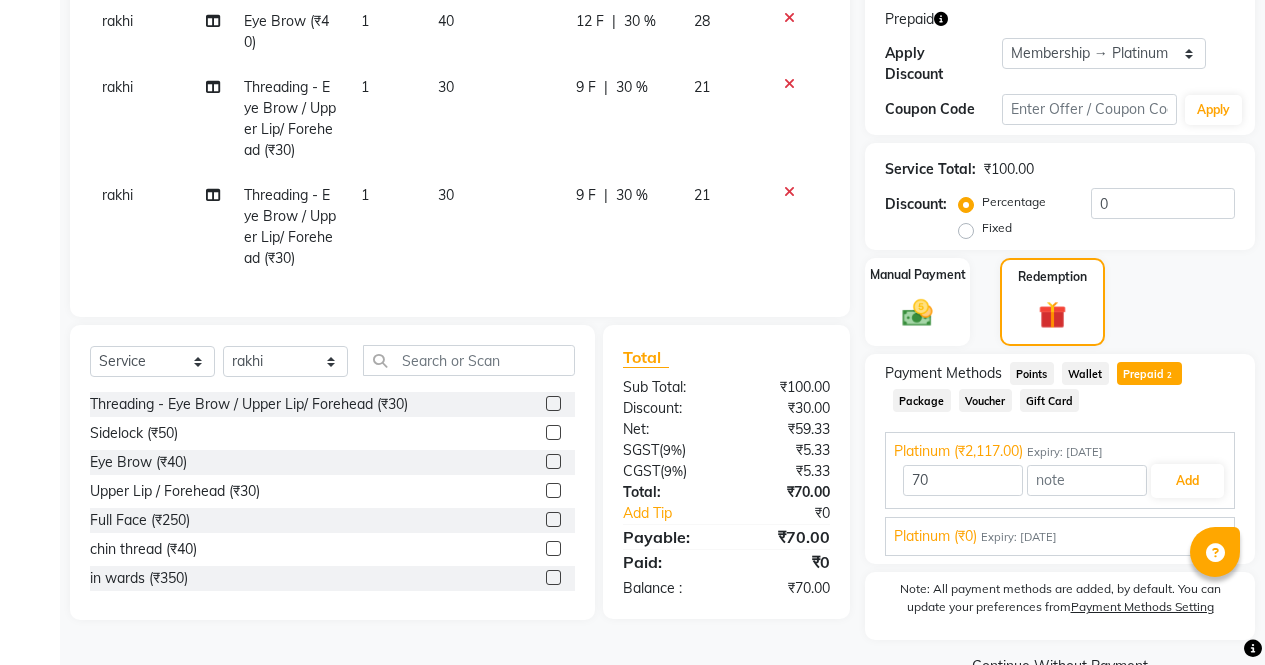 scroll, scrollTop: 361, scrollLeft: 0, axis: vertical 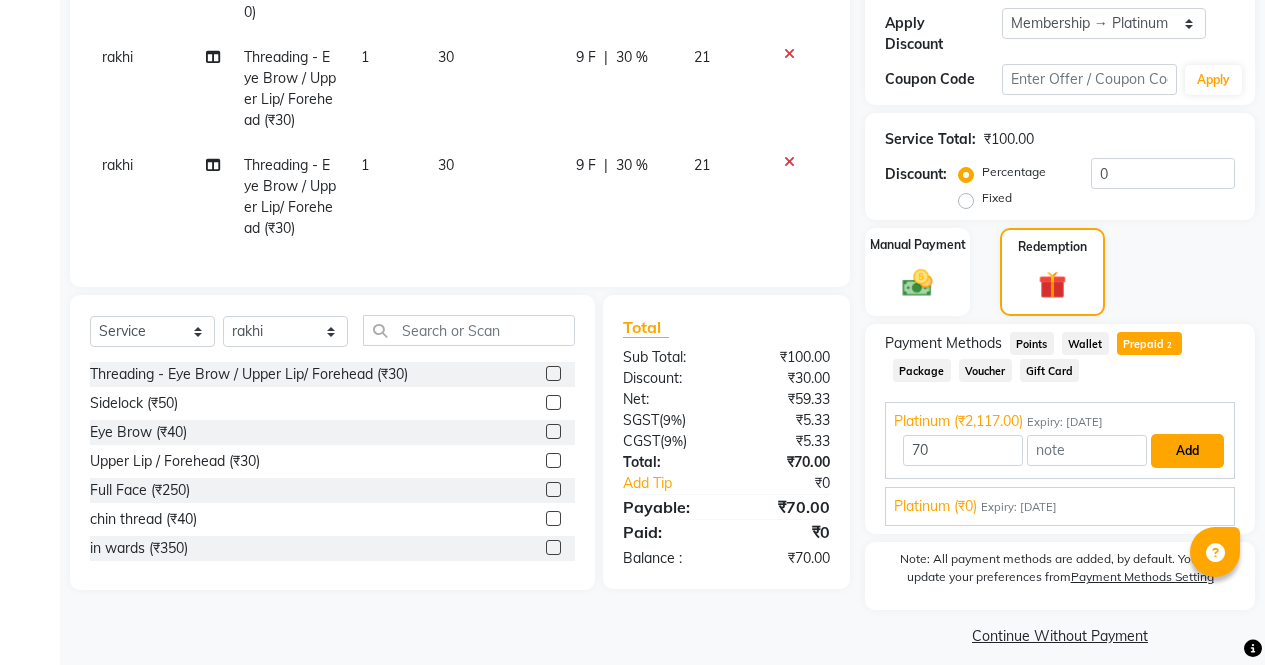 click on "Add" at bounding box center (1187, 451) 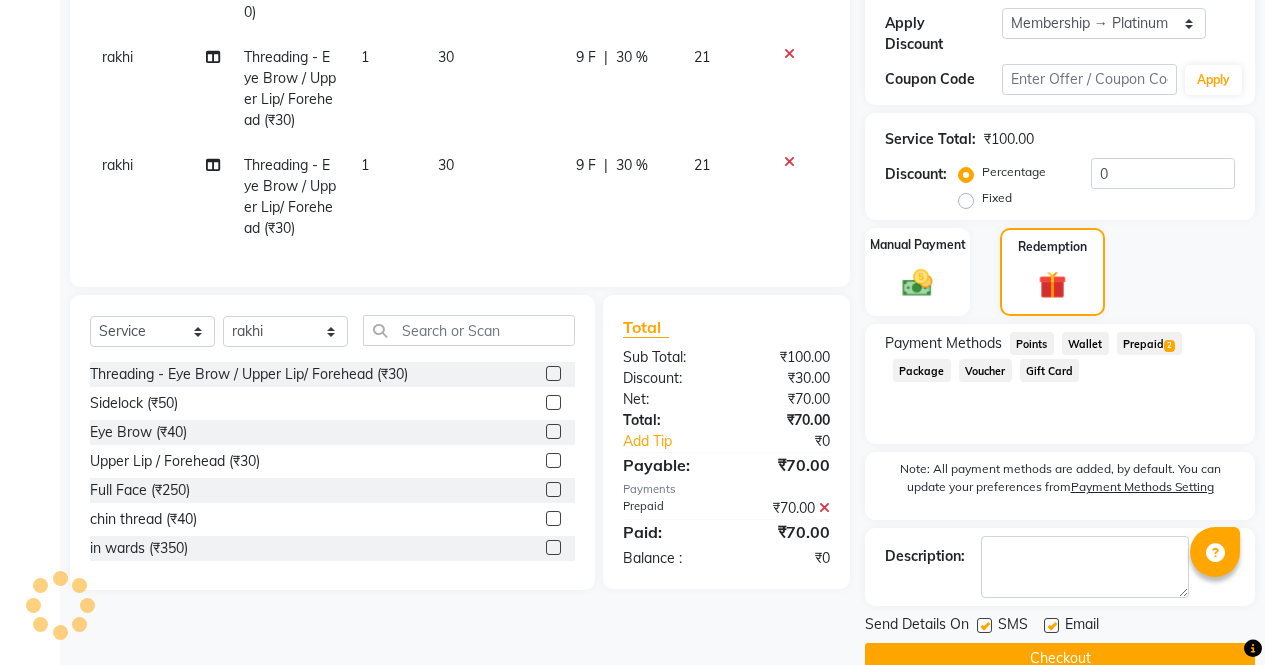 click on "Checkout" 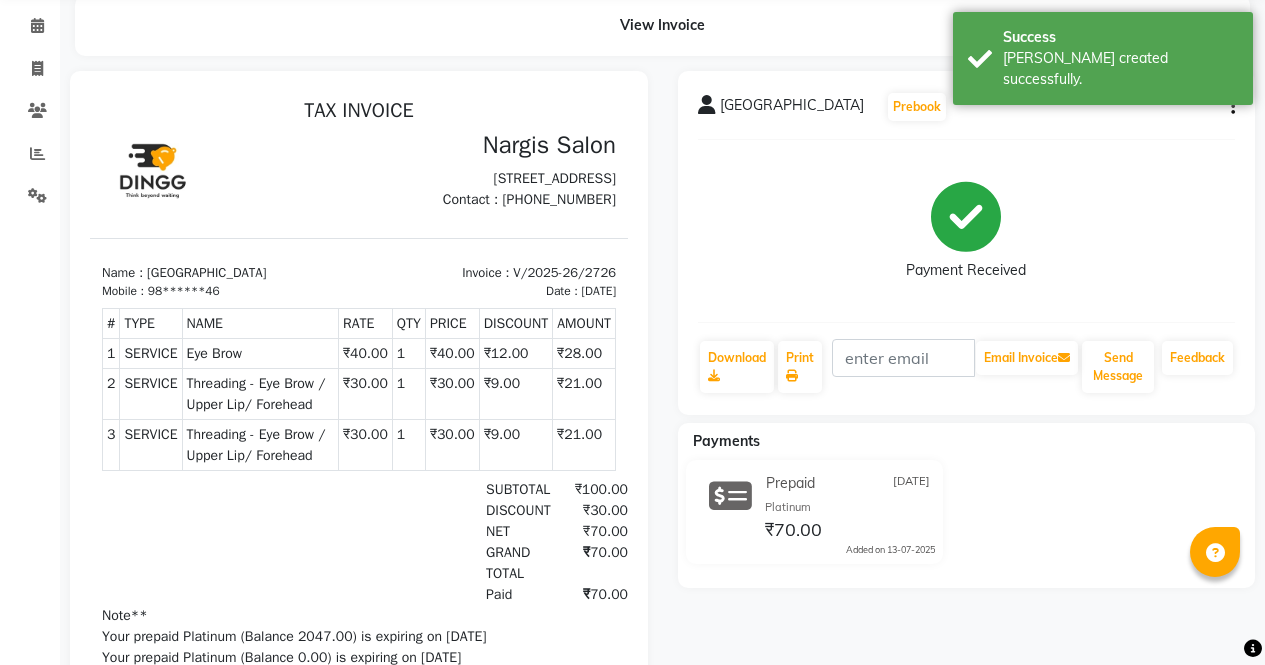 scroll, scrollTop: 0, scrollLeft: 0, axis: both 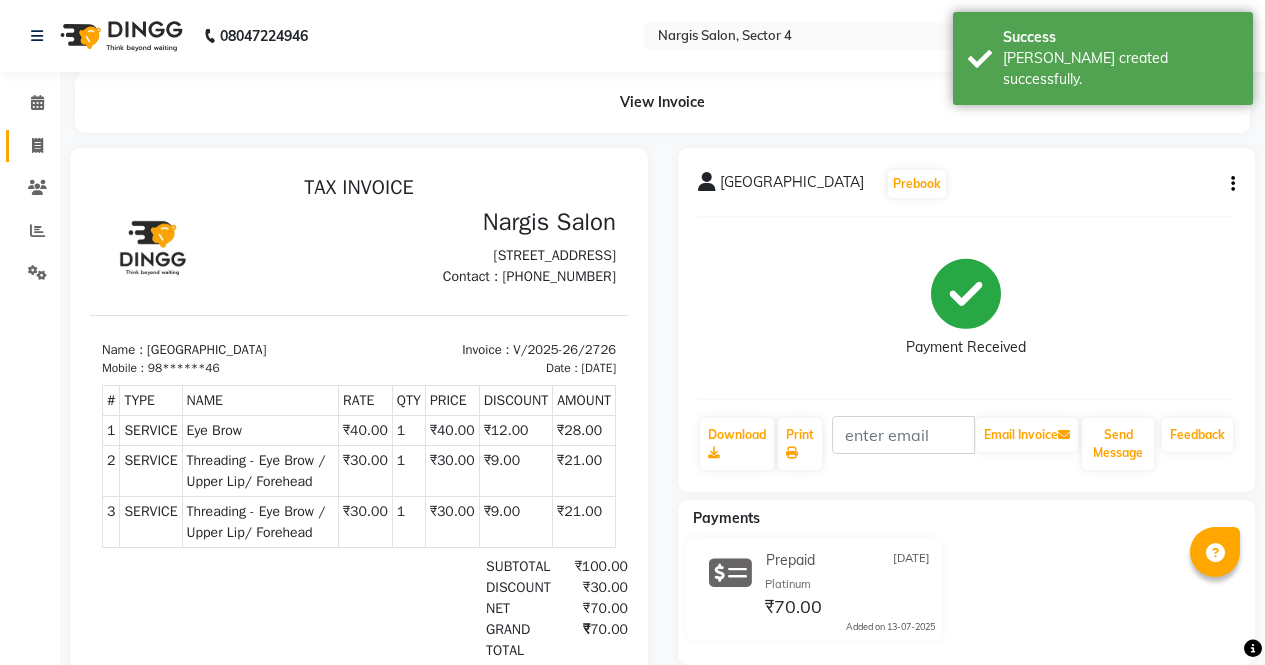 click on "Invoice" 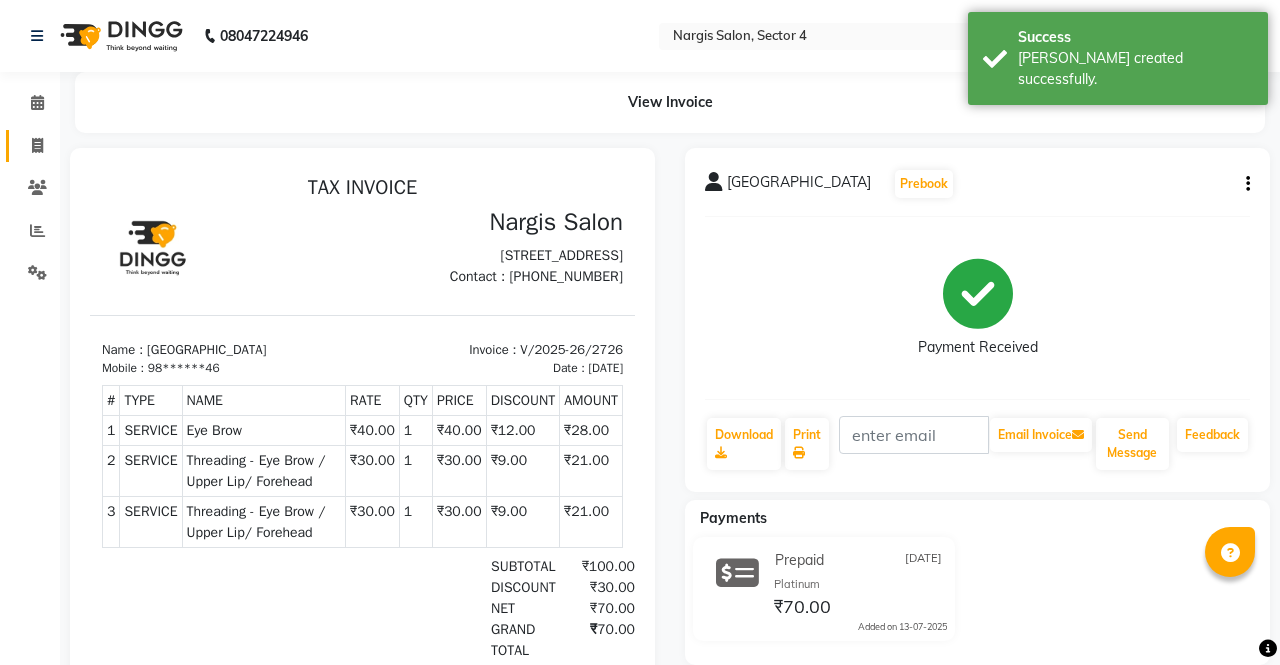select on "service" 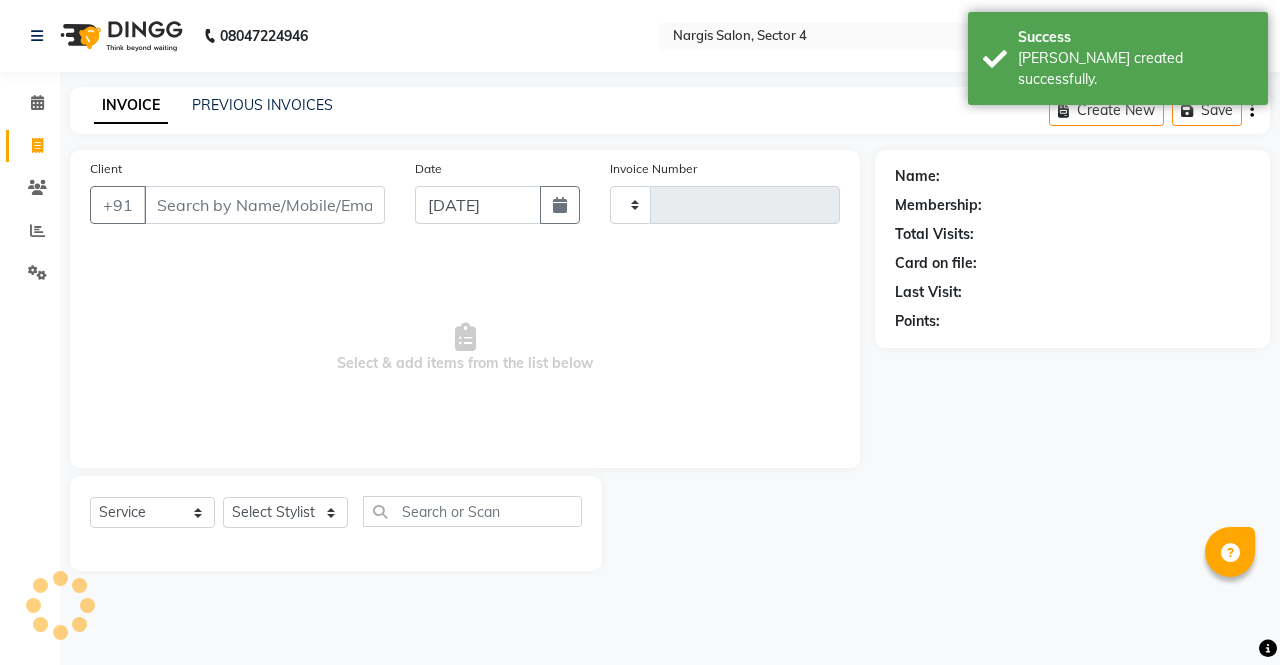 type on "2727" 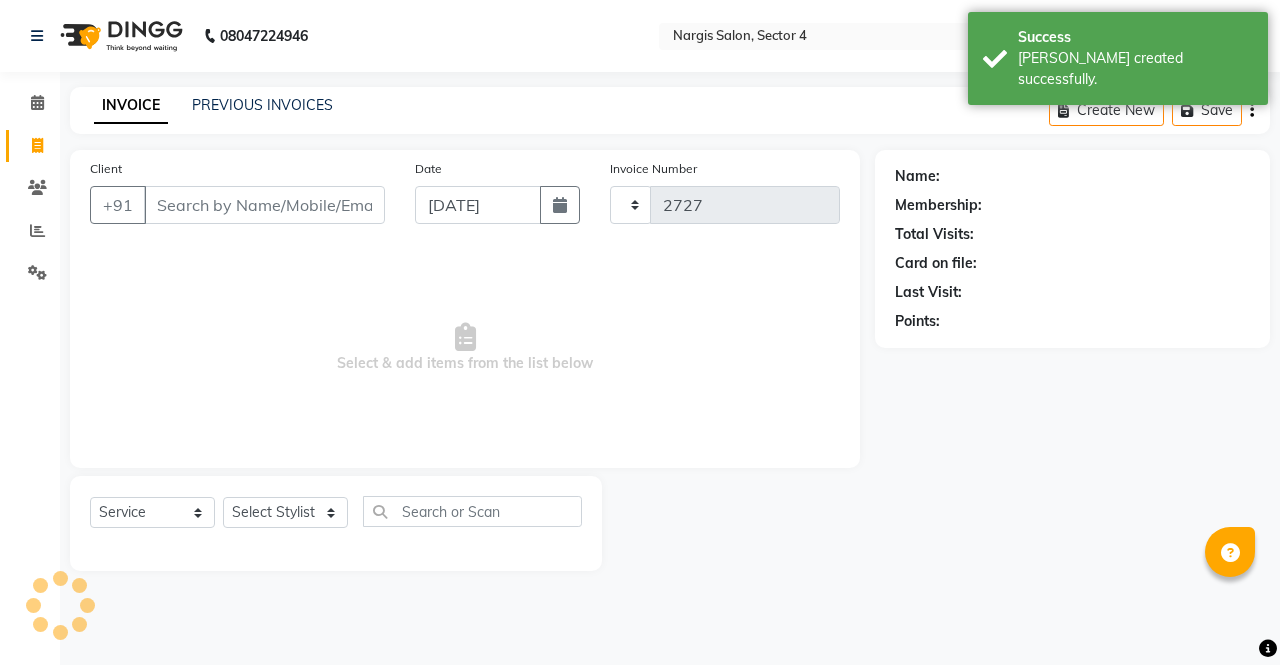 select on "4130" 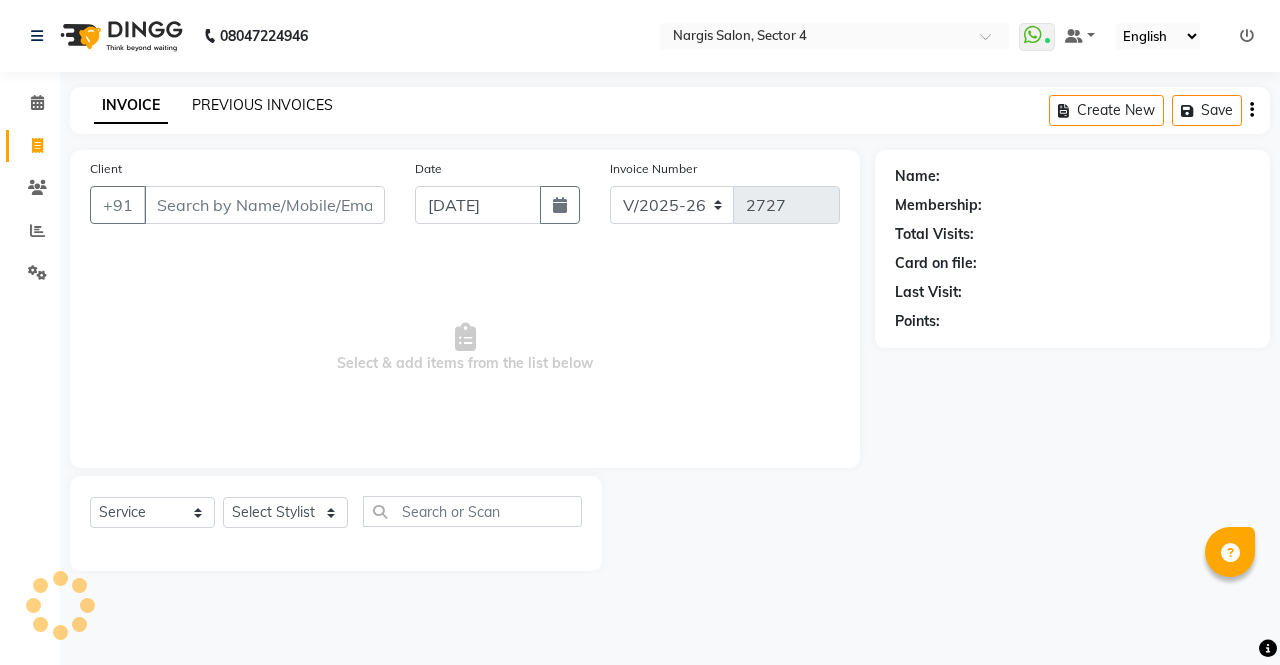click on "PREVIOUS INVOICES" 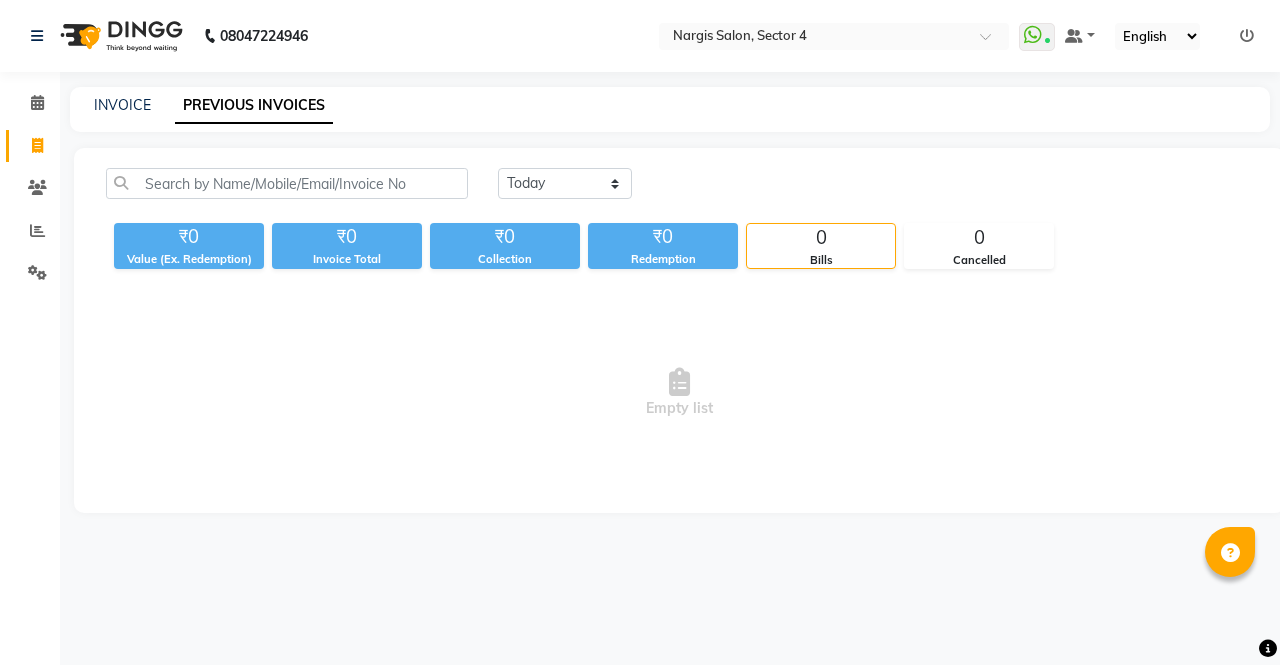 click on "08047224946 Select Location × Nargis Salon, Sector 4  WhatsApp Status  ✕ Status:  Connected Most Recent Message: 12-07-2025     07:35 PM Recent Service Activity: 13-07-2025     10:13 AM Default Panel My Panel English ENGLISH Español العربية मराठी हिंदी ગુજરાતી தமிழ் 中文 Notifications nothing to show ☀ Nargis Salon, Sector 4  Calendar  Invoice  Clients  Reports  Settings Completed InProgress Upcoming Dropped Tentative Check-In Confirm Bookings Segments Page Builder INVOICE PREVIOUS INVOICES Today Yesterday Custom Range ₹0 Value (Ex. Redemption) ₹0 Invoice Total  ₹0 Collection ₹0 Redemption 0 Bills 0 Cancelled  Empty list" at bounding box center (640, 332) 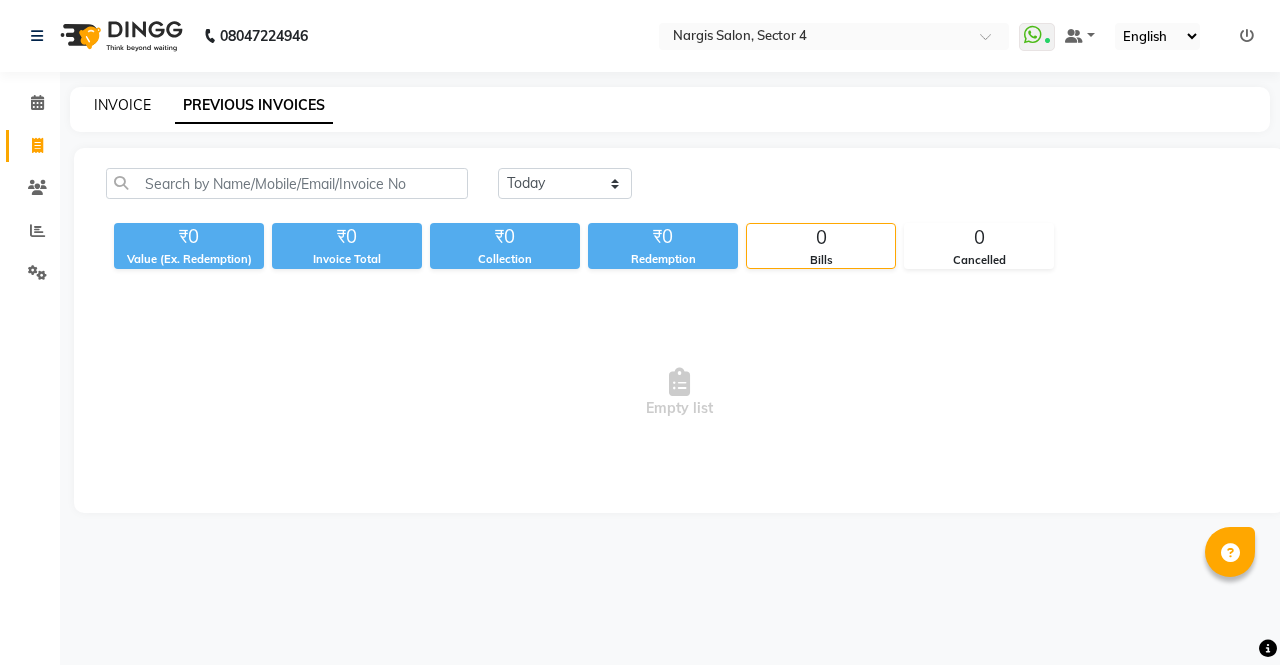 click on "INVOICE" 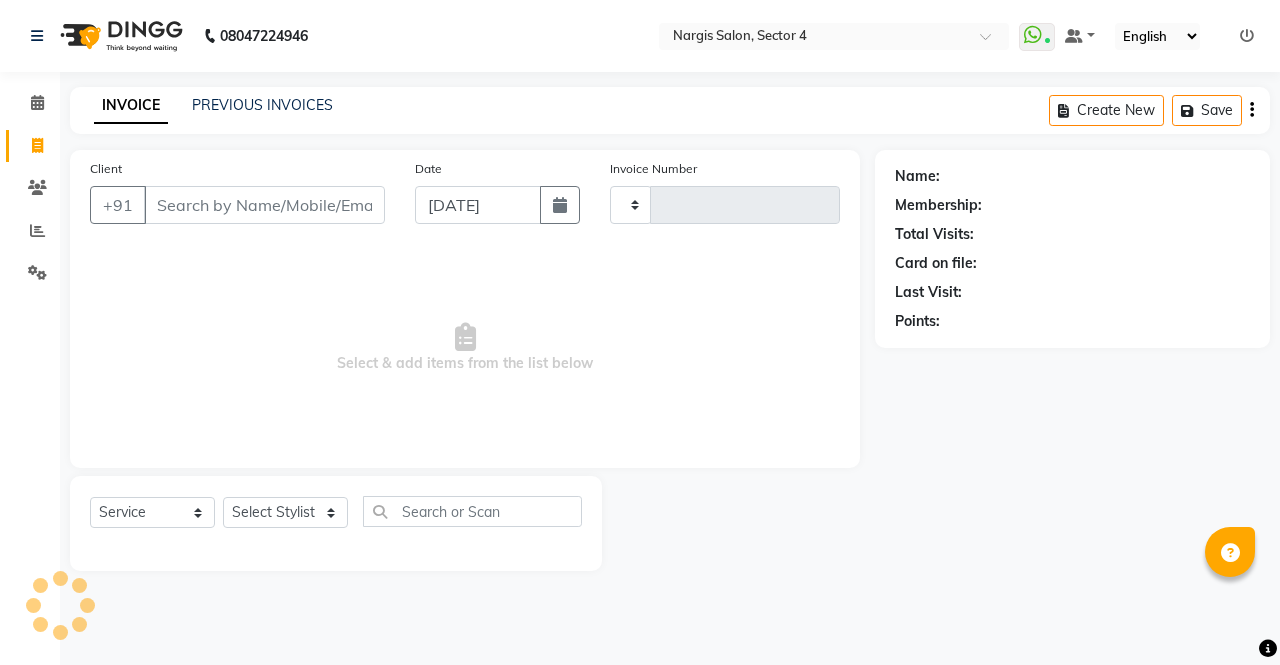 click on "INVOICE PREVIOUS INVOICES Create New   Save" 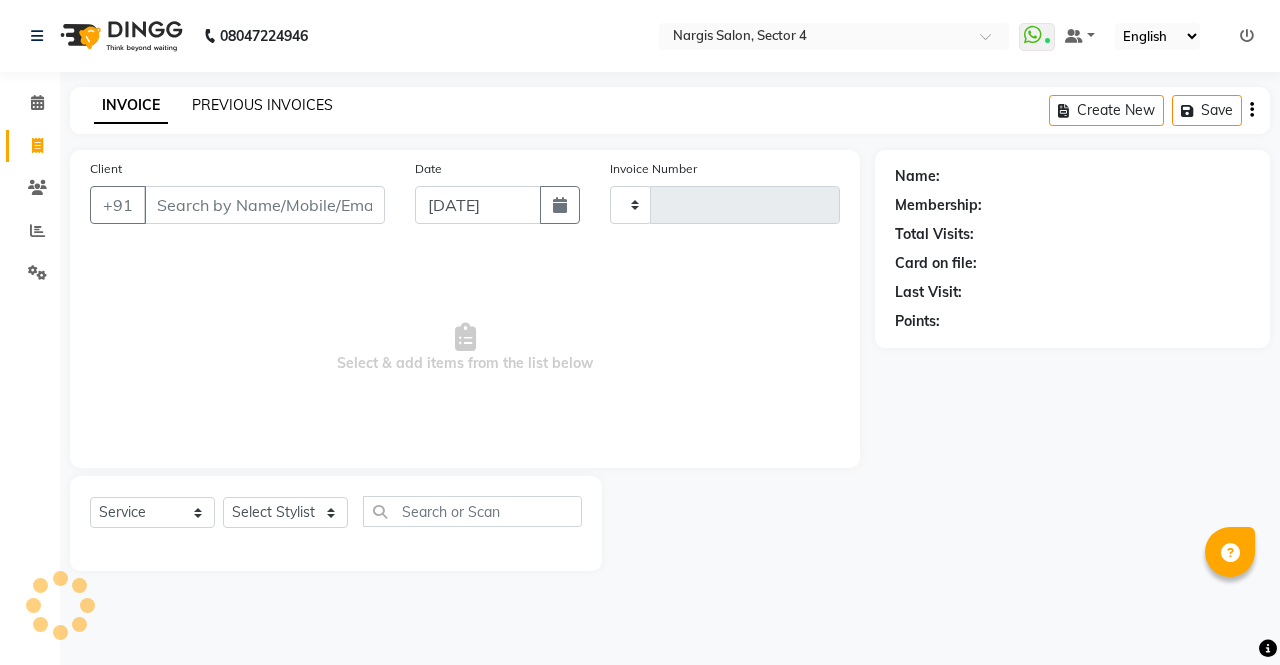 click on "PREVIOUS INVOICES" 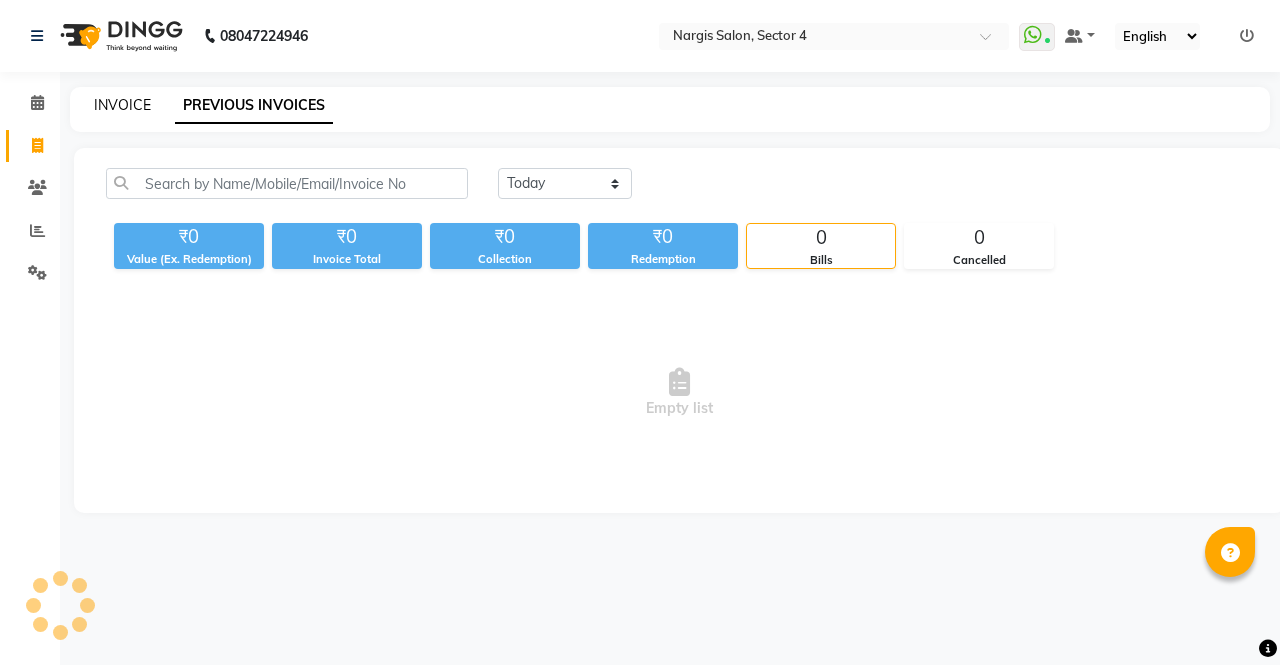 click on "INVOICE" 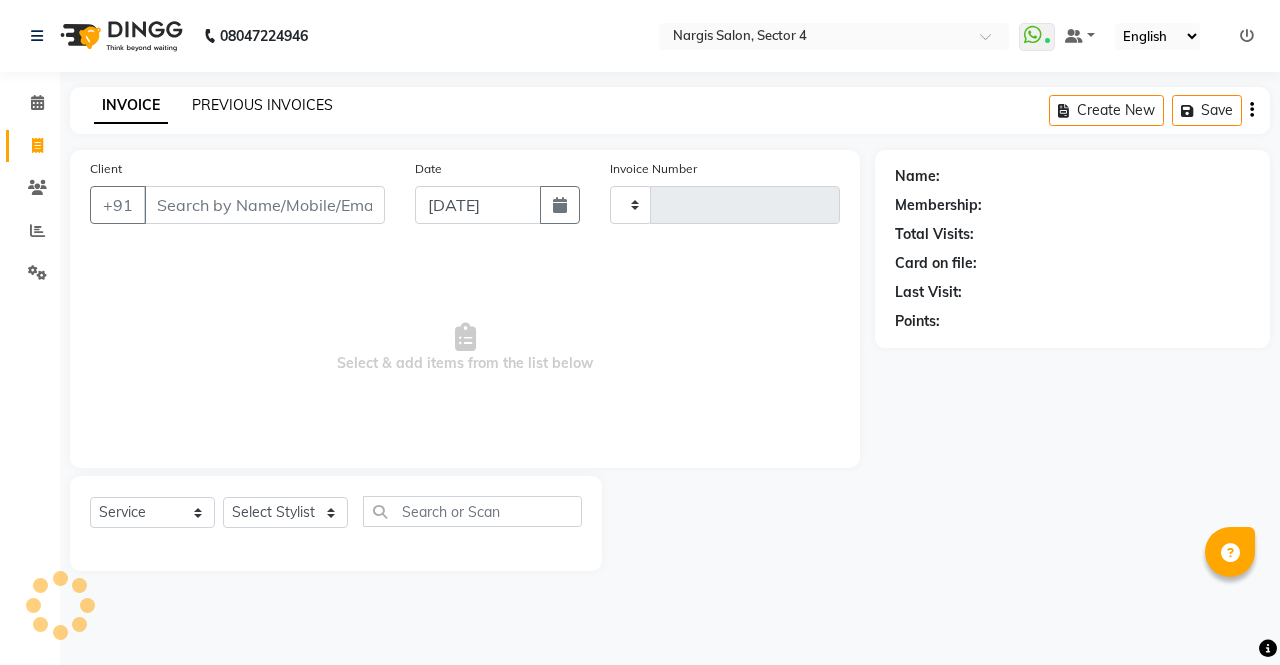 click on "PREVIOUS INVOICES" 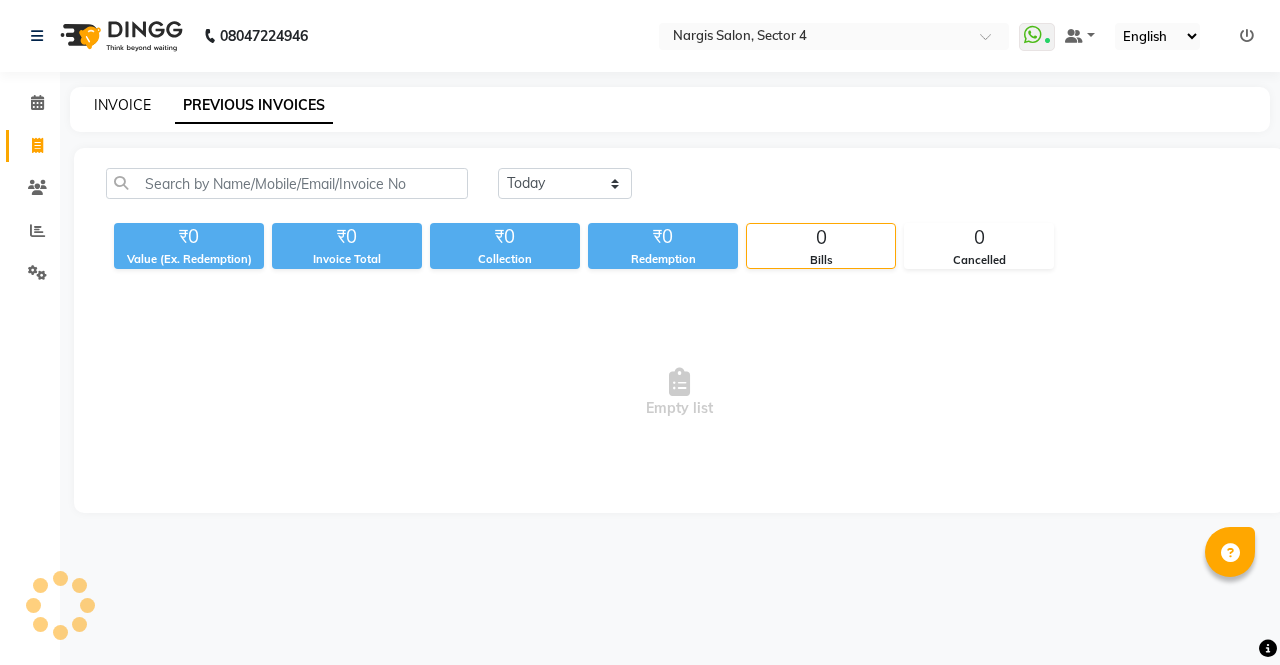 click on "INVOICE" 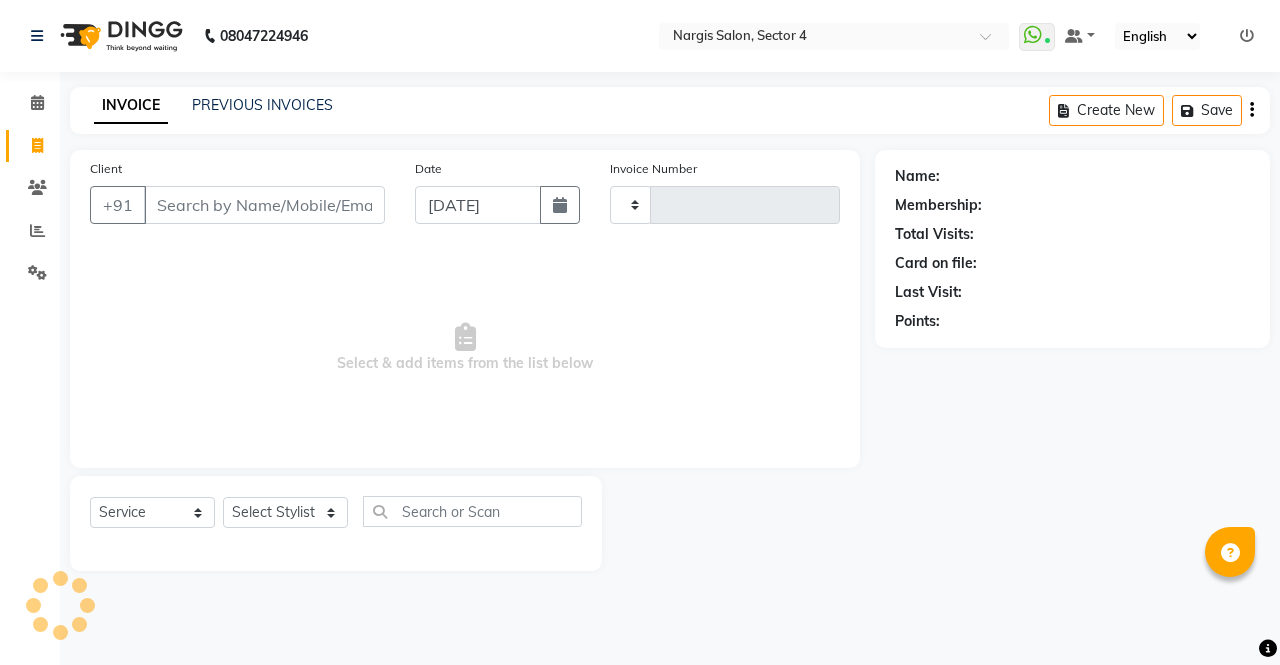 type on "2727" 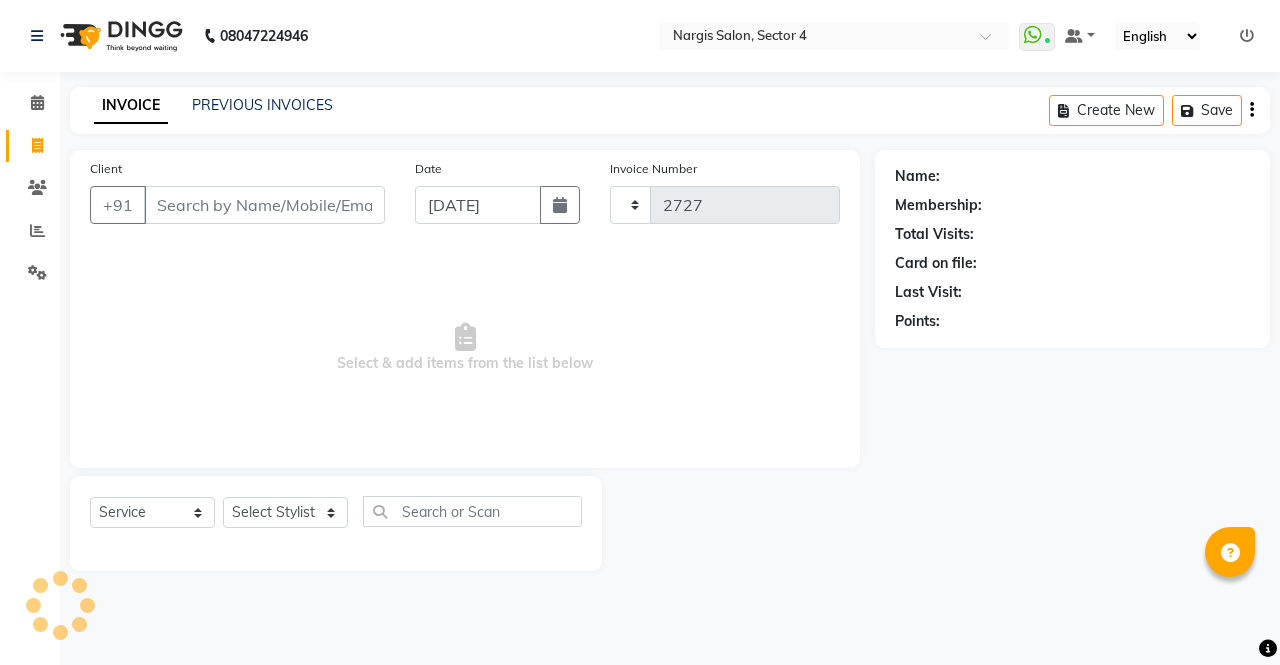 select on "4130" 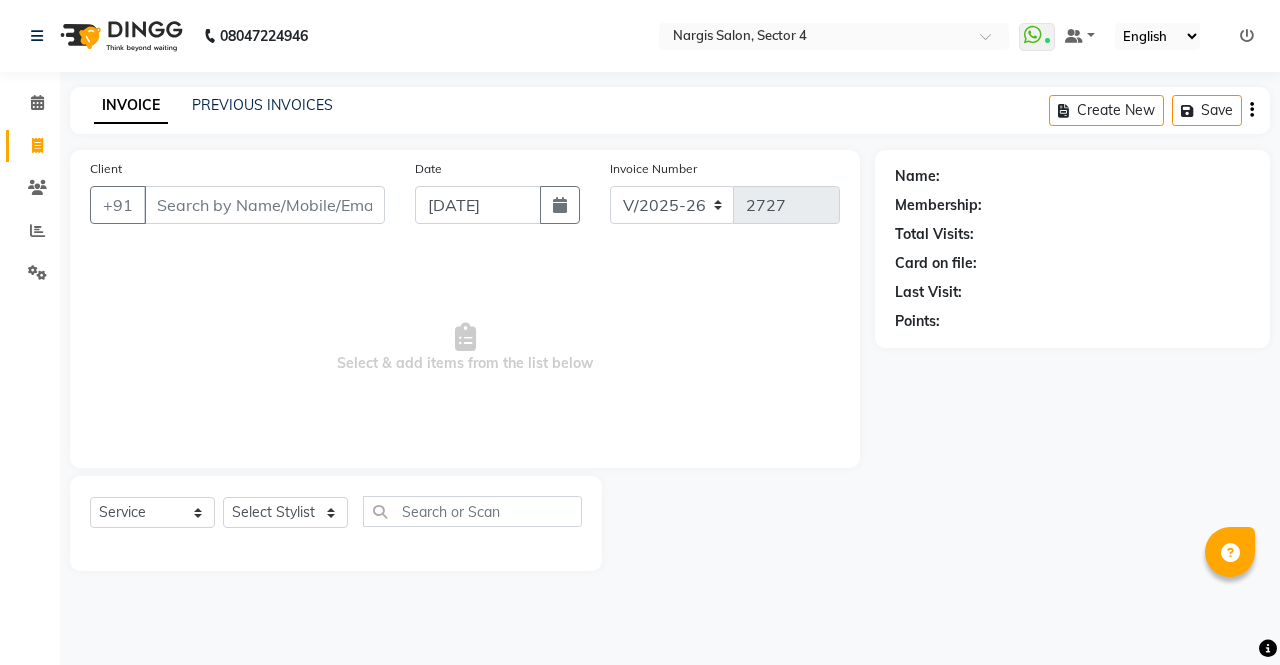 click 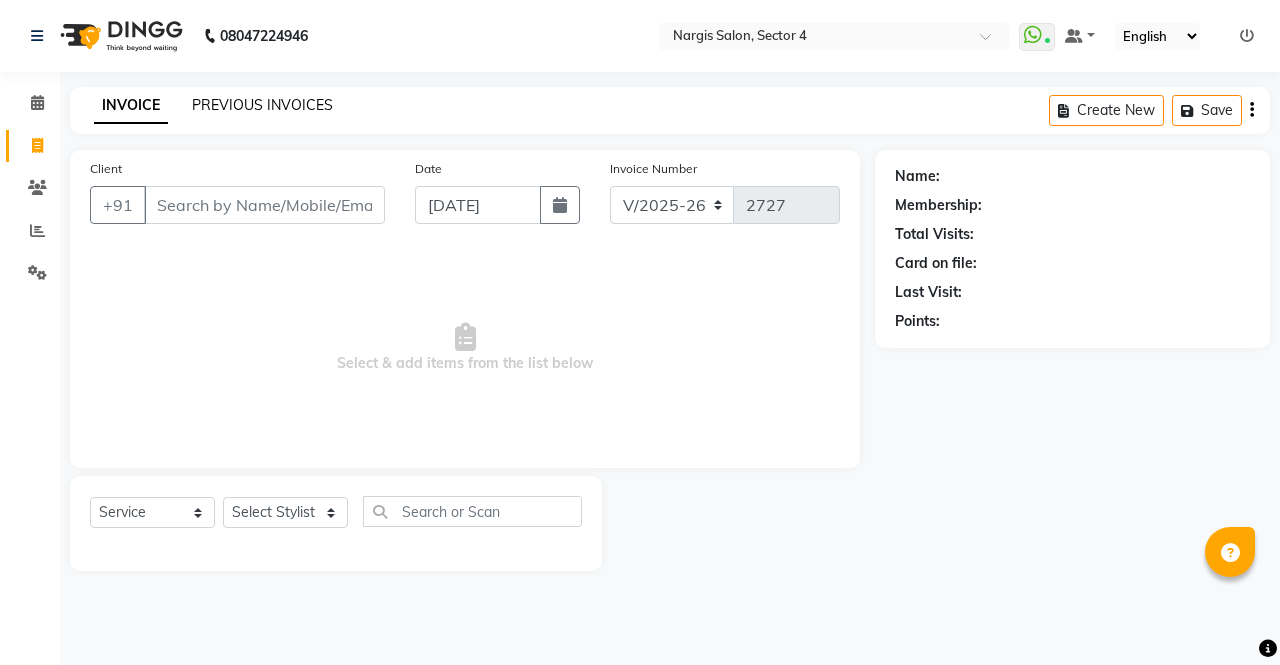 click on "PREVIOUS INVOICES" 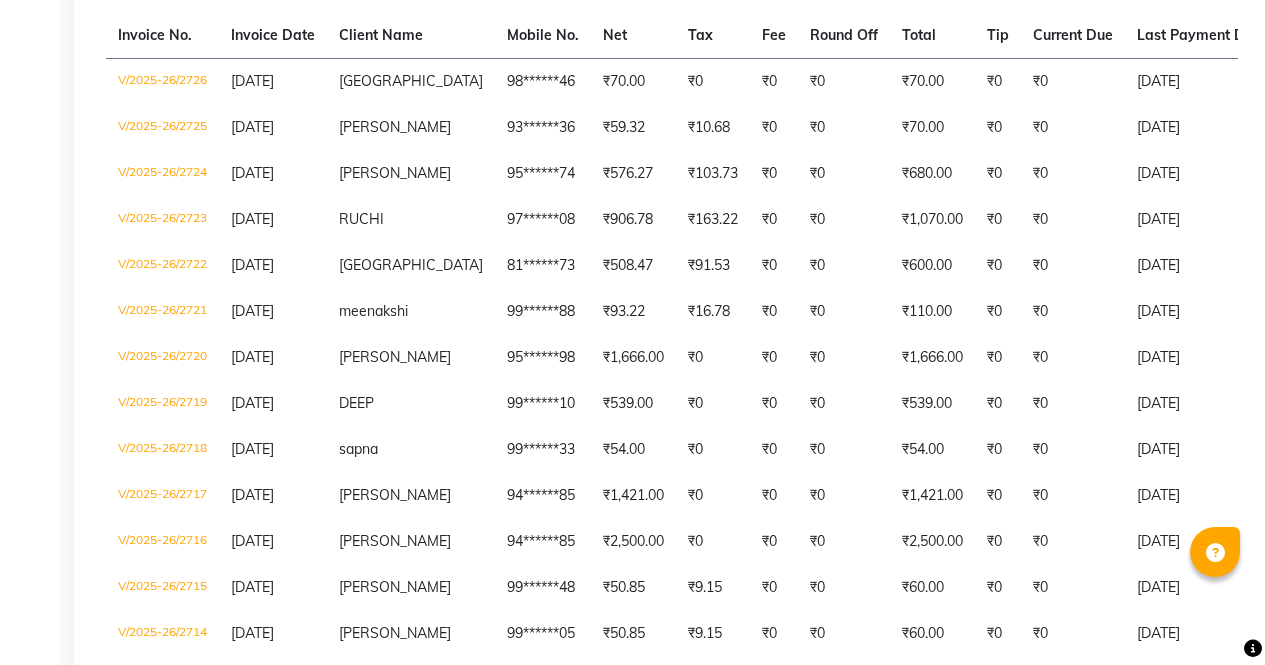 scroll, scrollTop: 331, scrollLeft: 0, axis: vertical 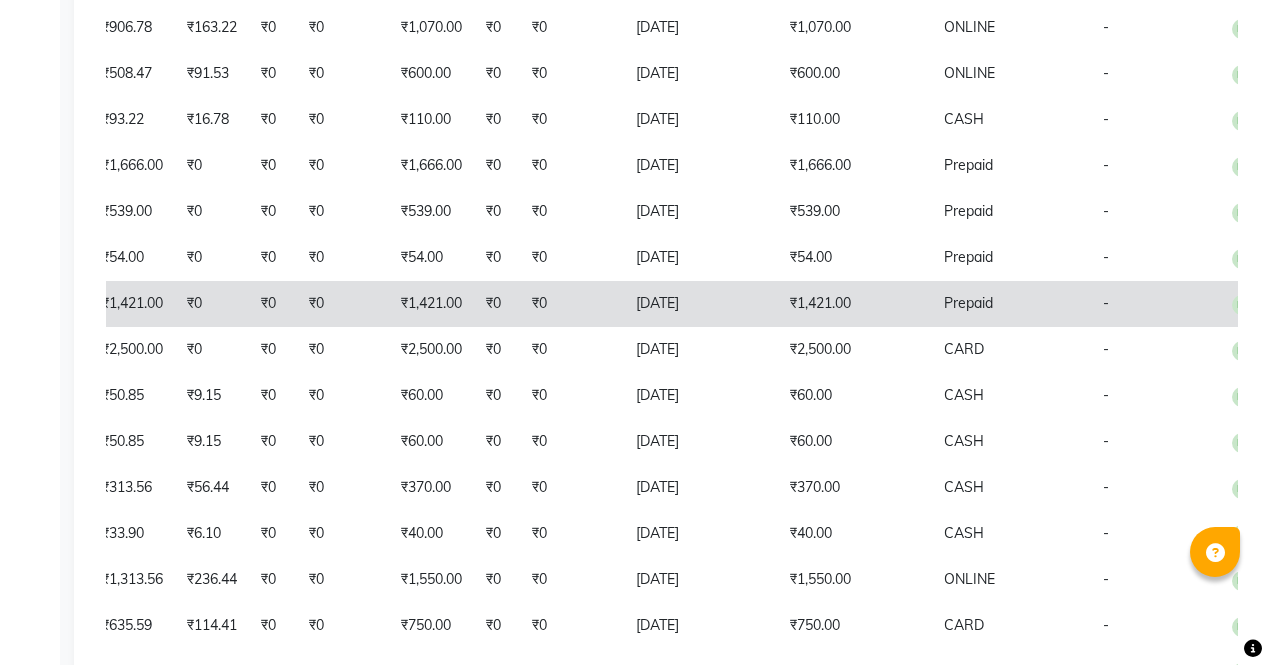 click on "[DATE]" 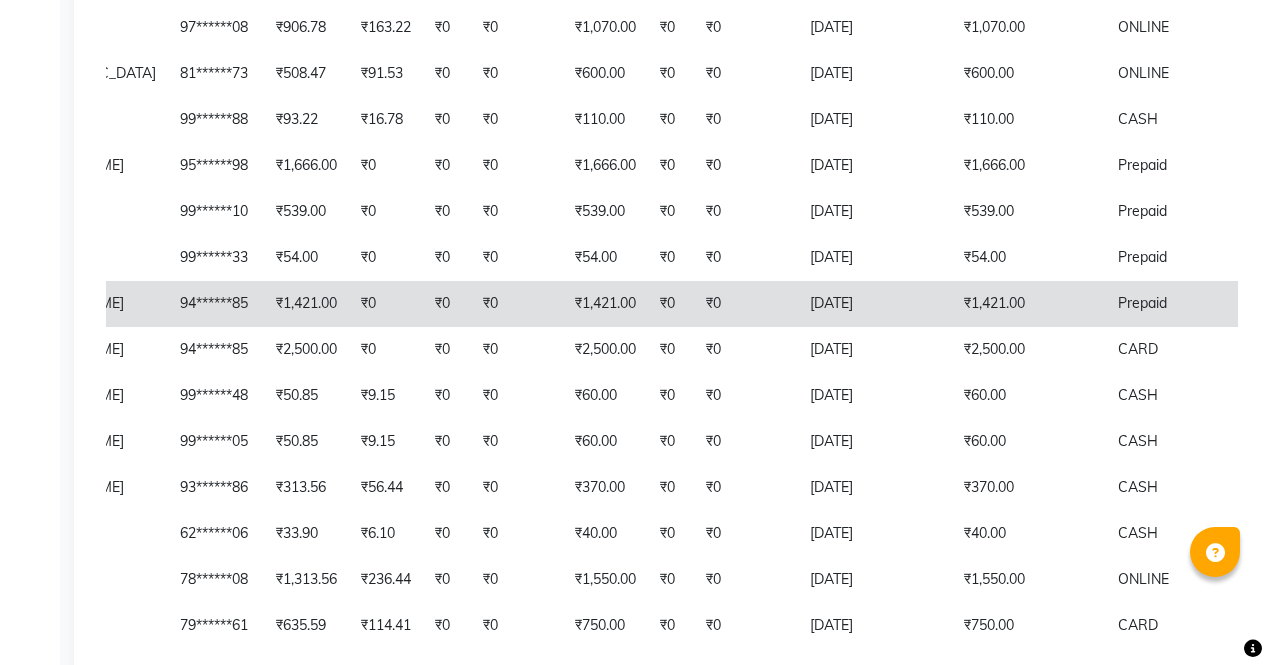 scroll, scrollTop: 0, scrollLeft: 0, axis: both 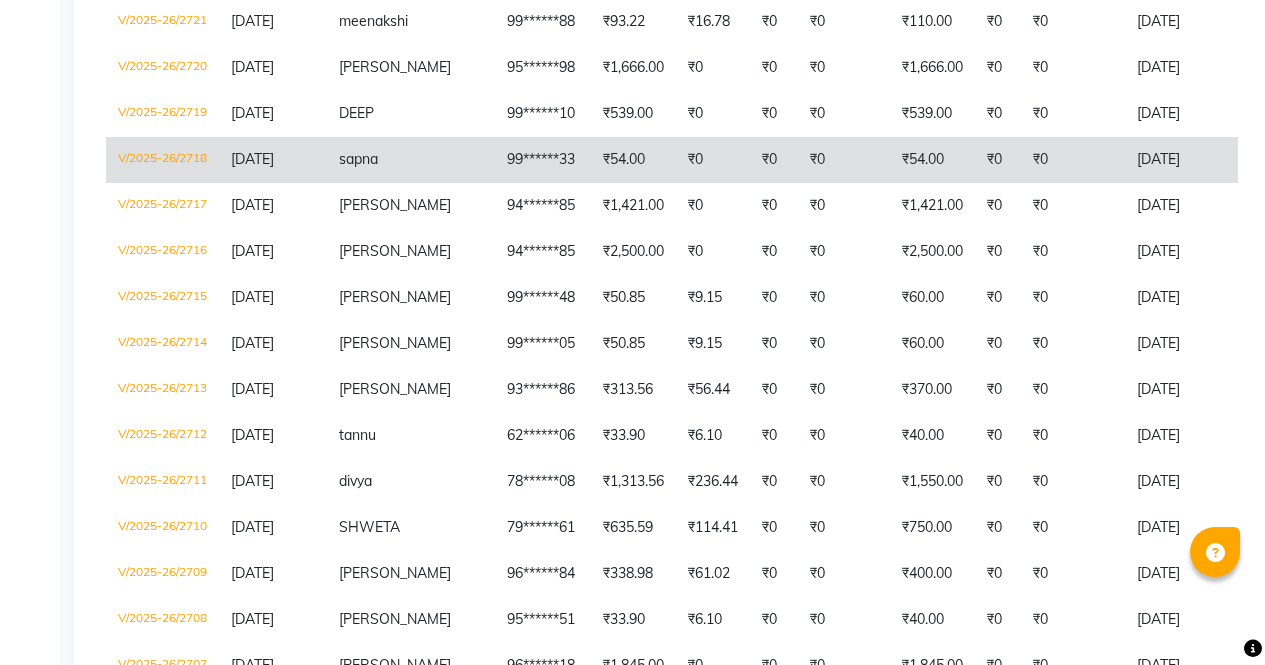 click on "₹54.00" 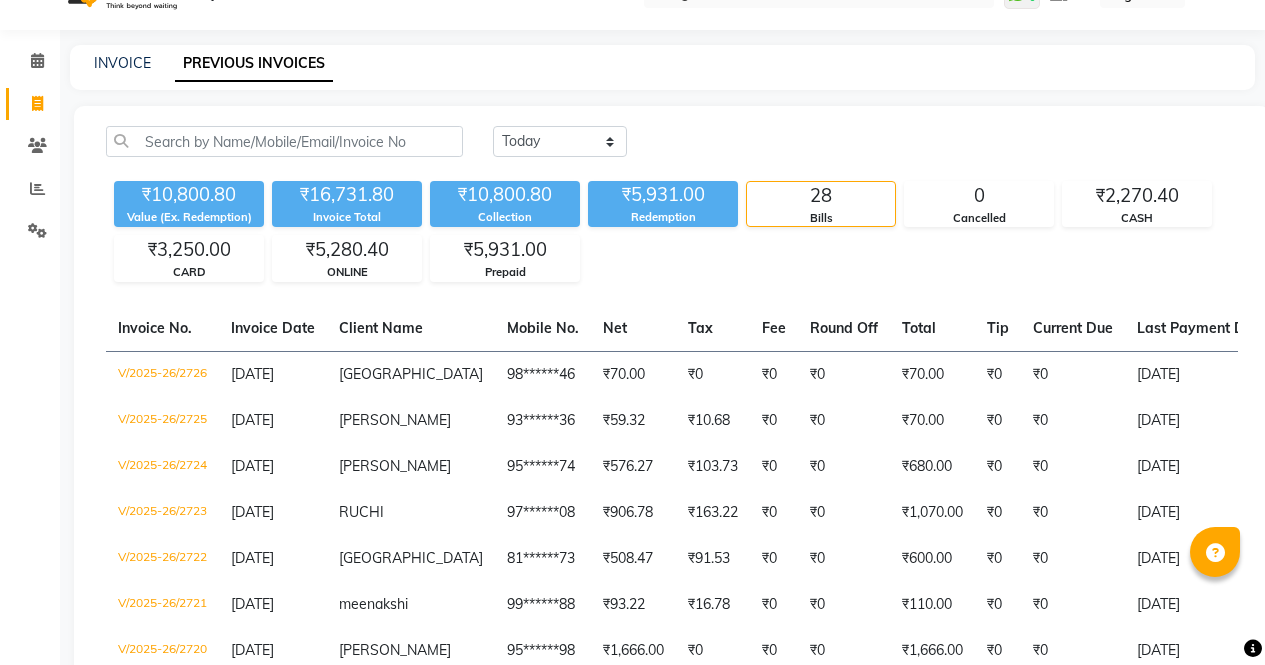 scroll, scrollTop: 0, scrollLeft: 0, axis: both 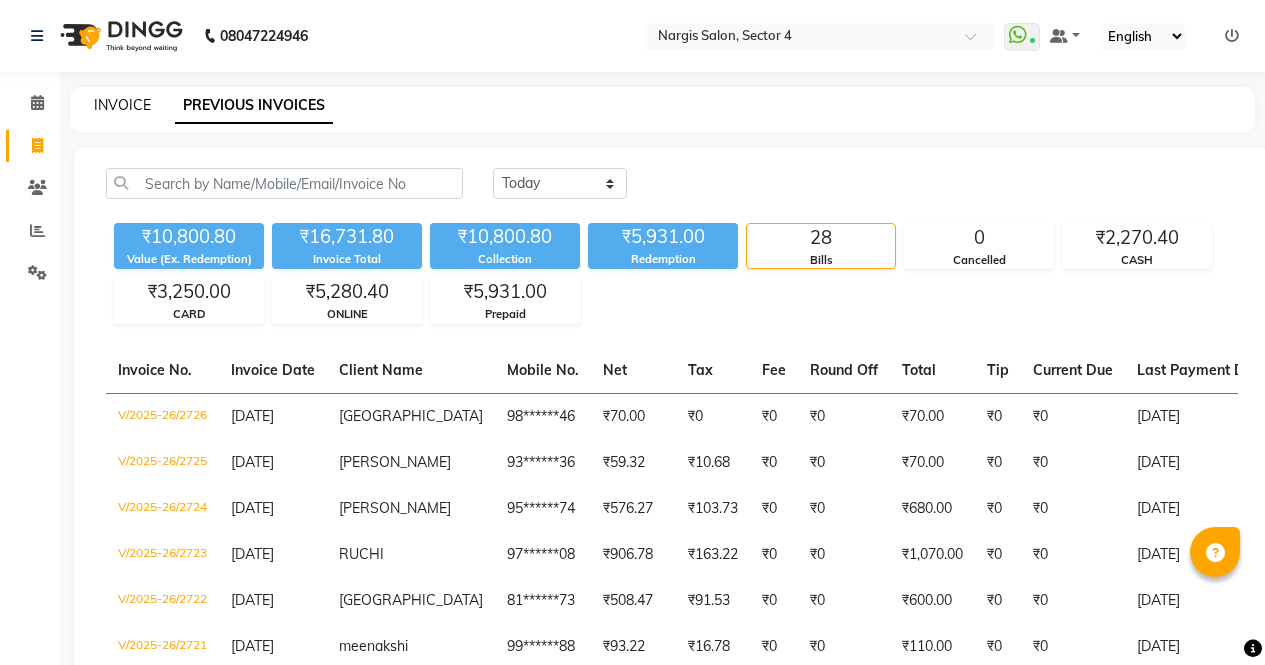click on "INVOICE" 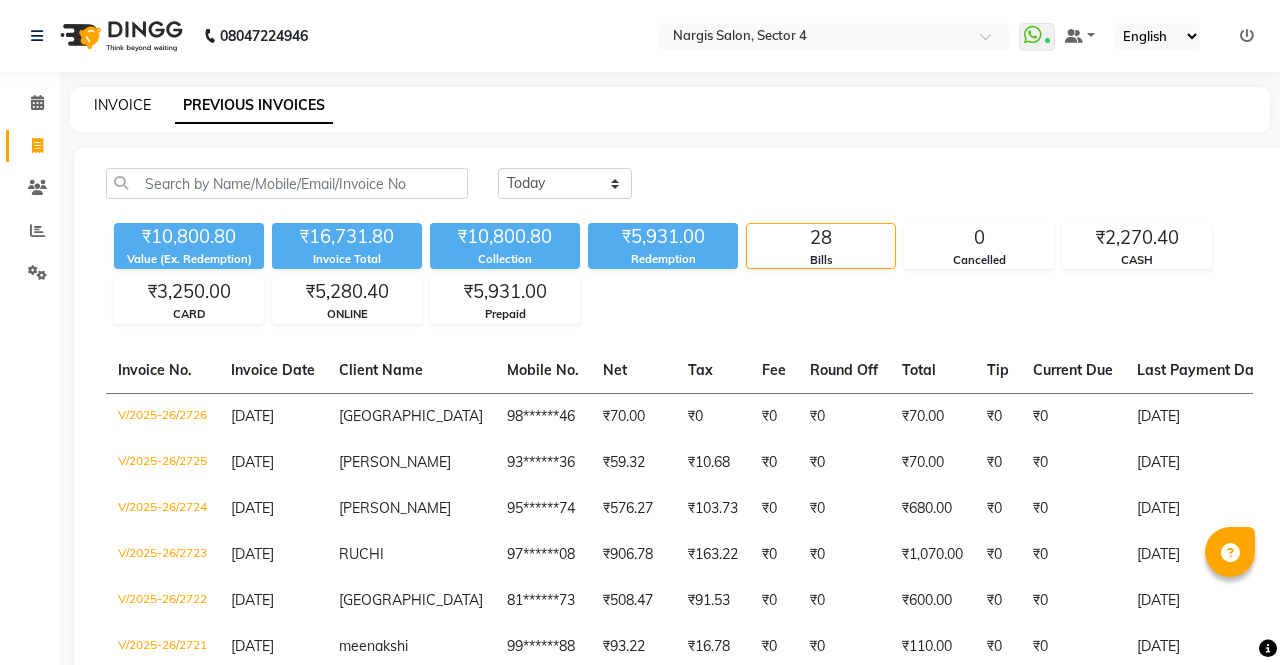 select on "service" 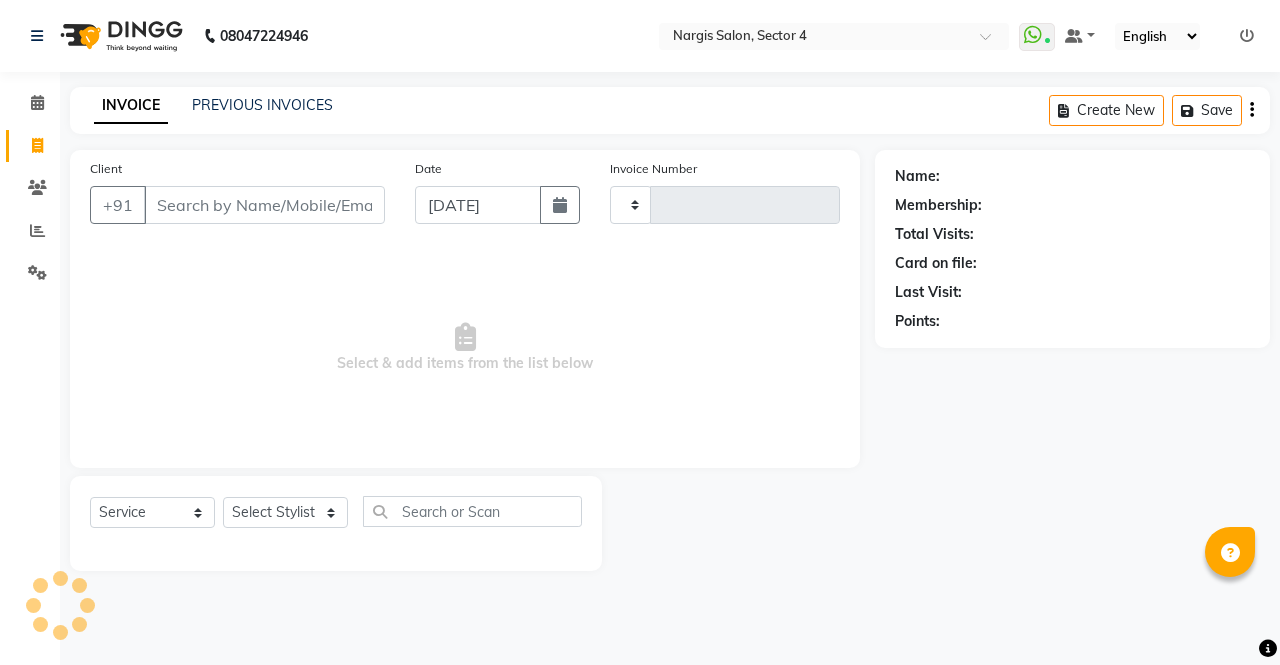 type on "2727" 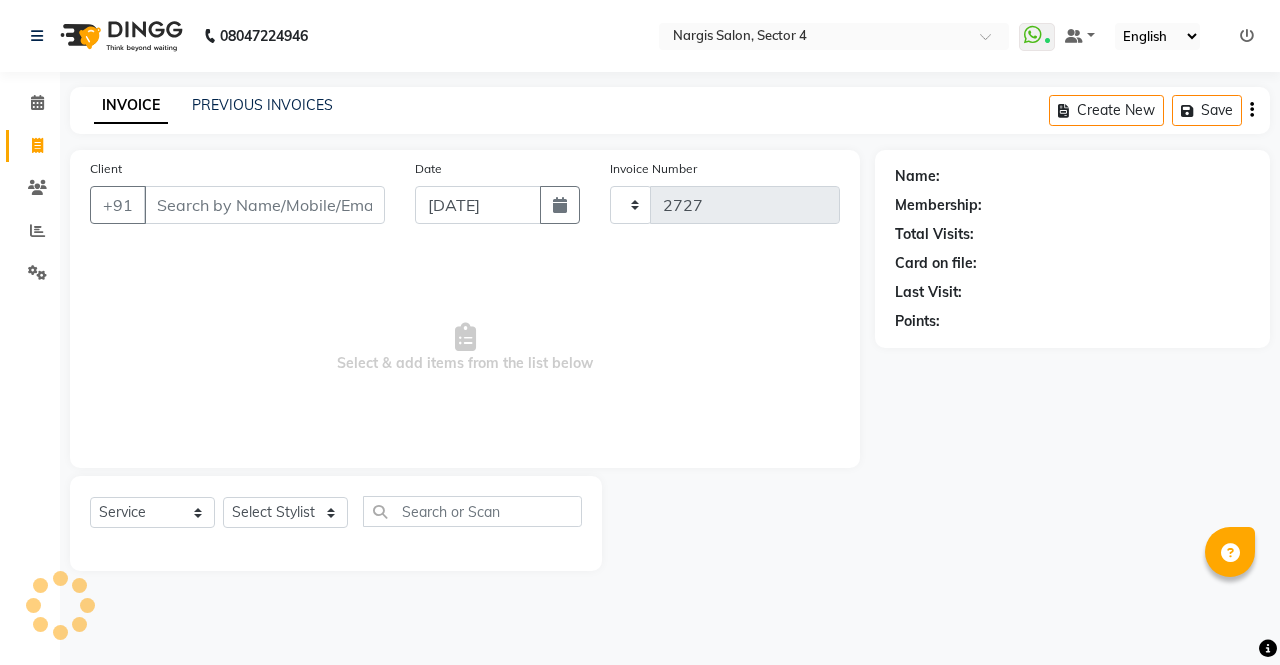 select on "4130" 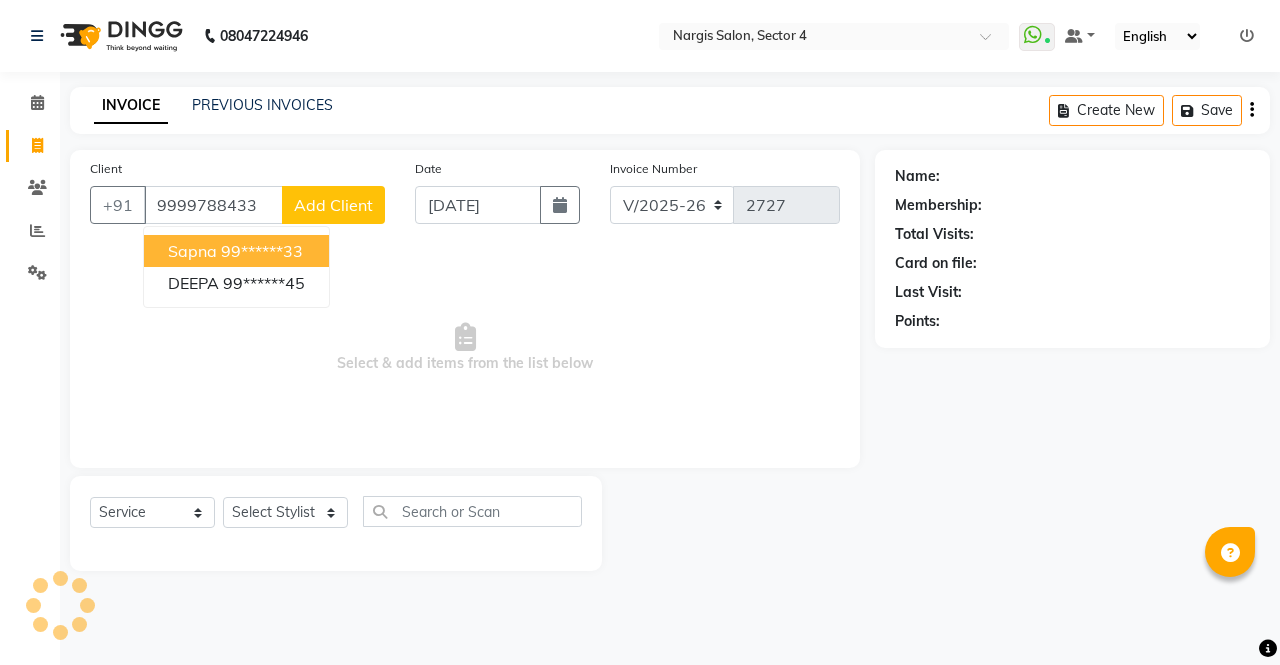 type on "9999788433" 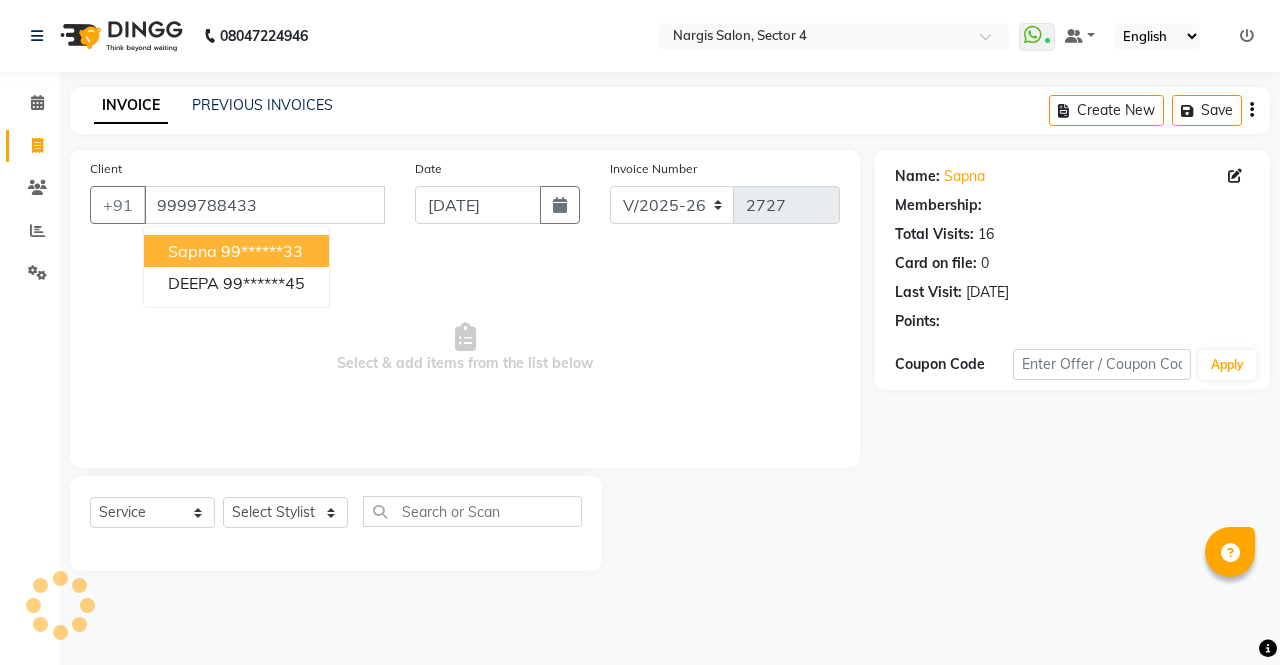 select on "1: Object" 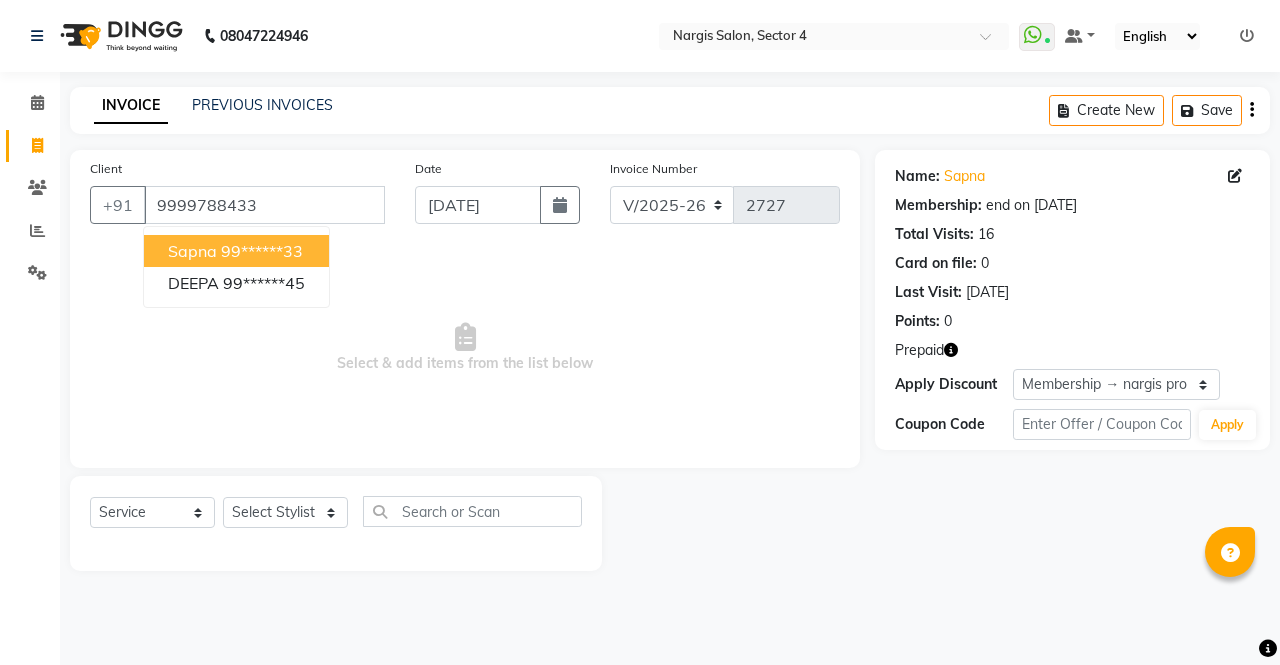 click on "99******33" at bounding box center [262, 251] 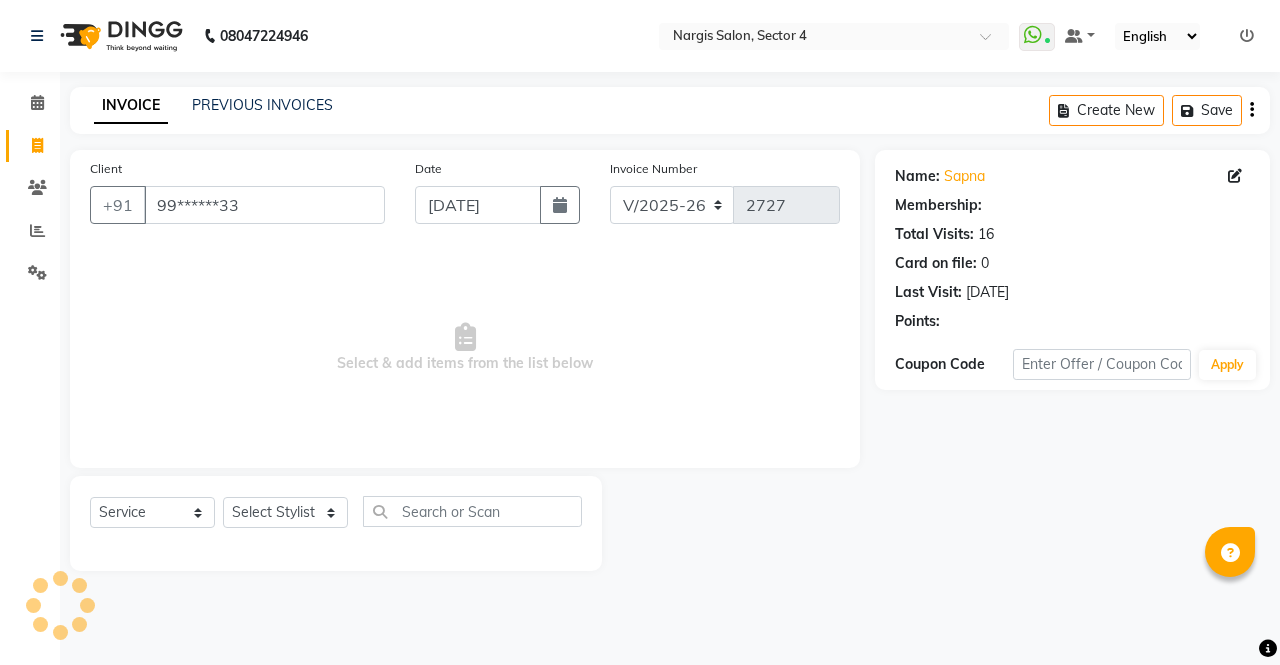 select on "1: Object" 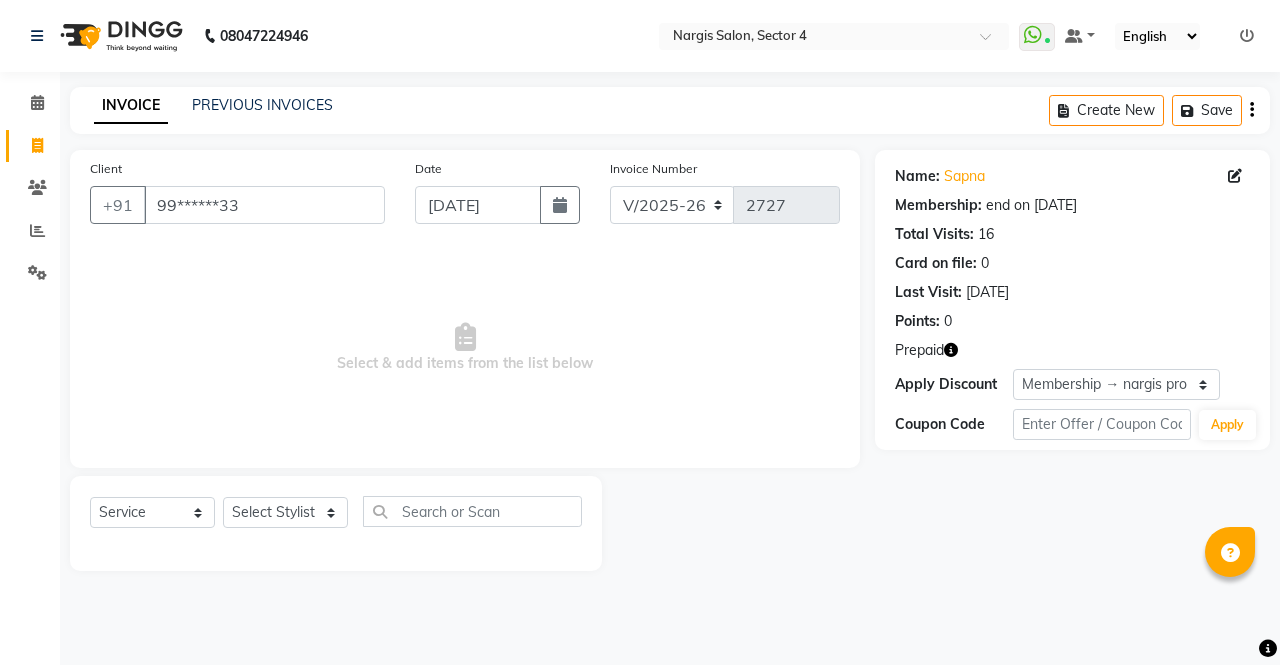 click 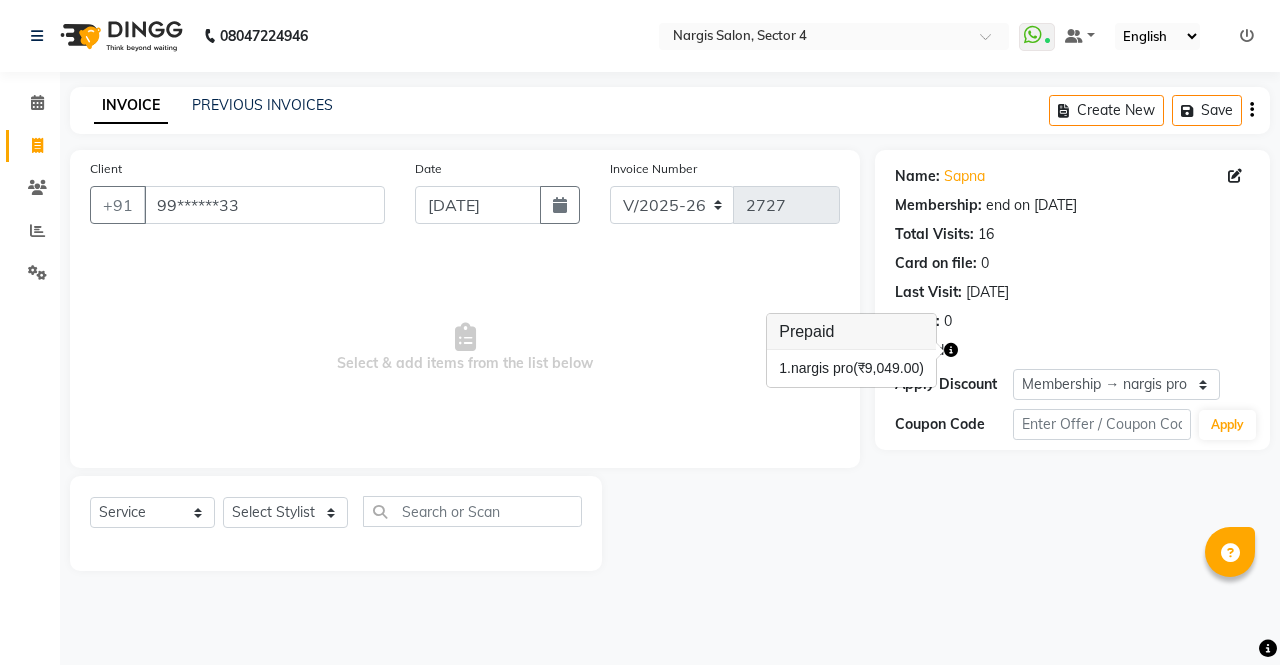click on "Name: Sapna  Membership: end on 24-06-2030 Total Visits:  16 Card on file:  0 Last Visit:   13-07-2025 Points:   0  Prepaid Apply Discount Select Membership → nargis pro Membership → nargis pro Coupon Code Apply" 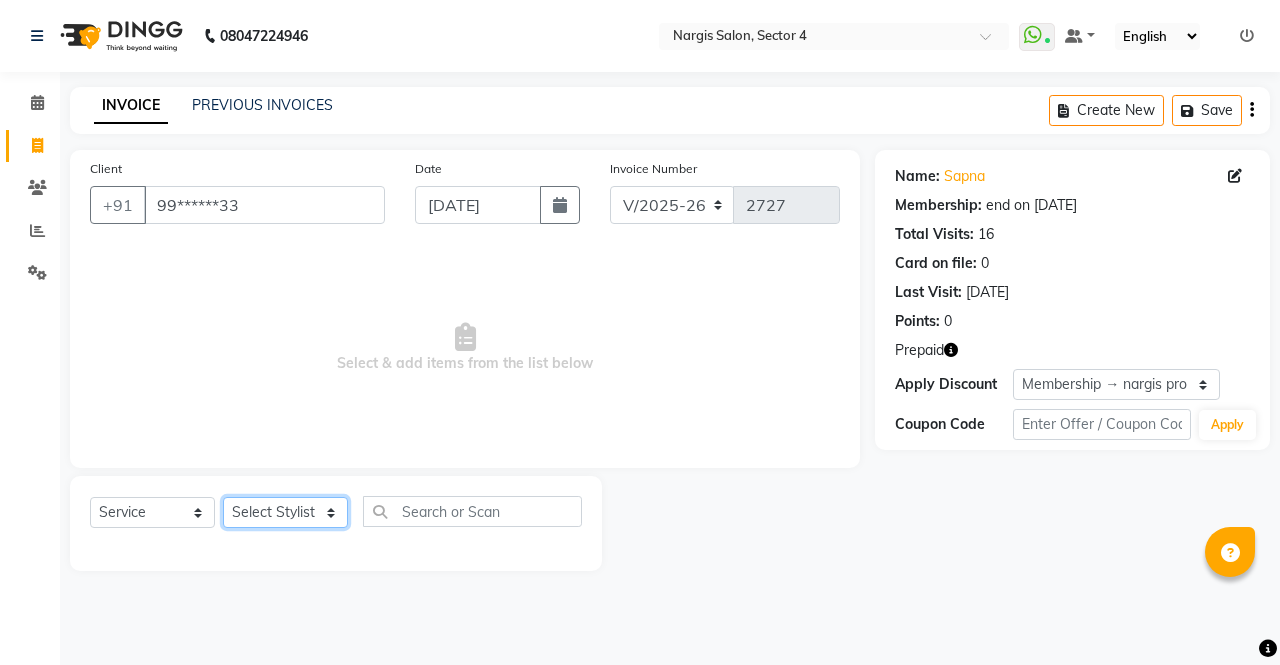 click on "Select Stylist ajeet anu ashu Front Desk muskaan pratibha rakhi rohit soni sunil" 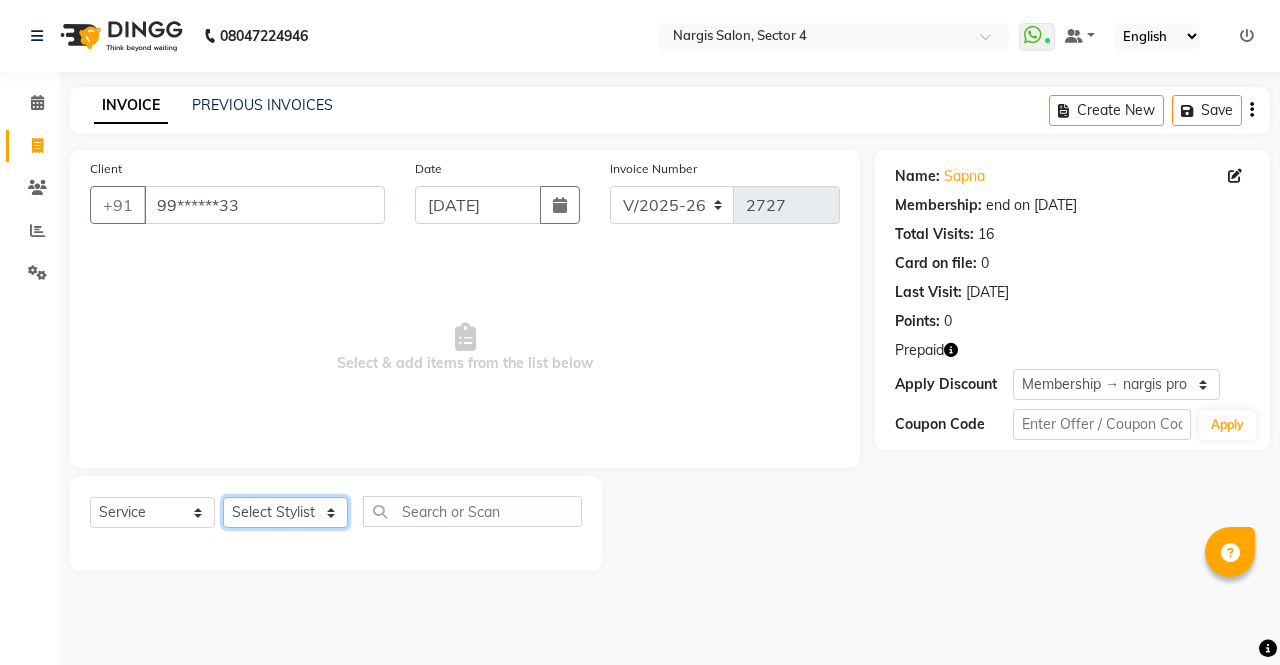 select on "29276" 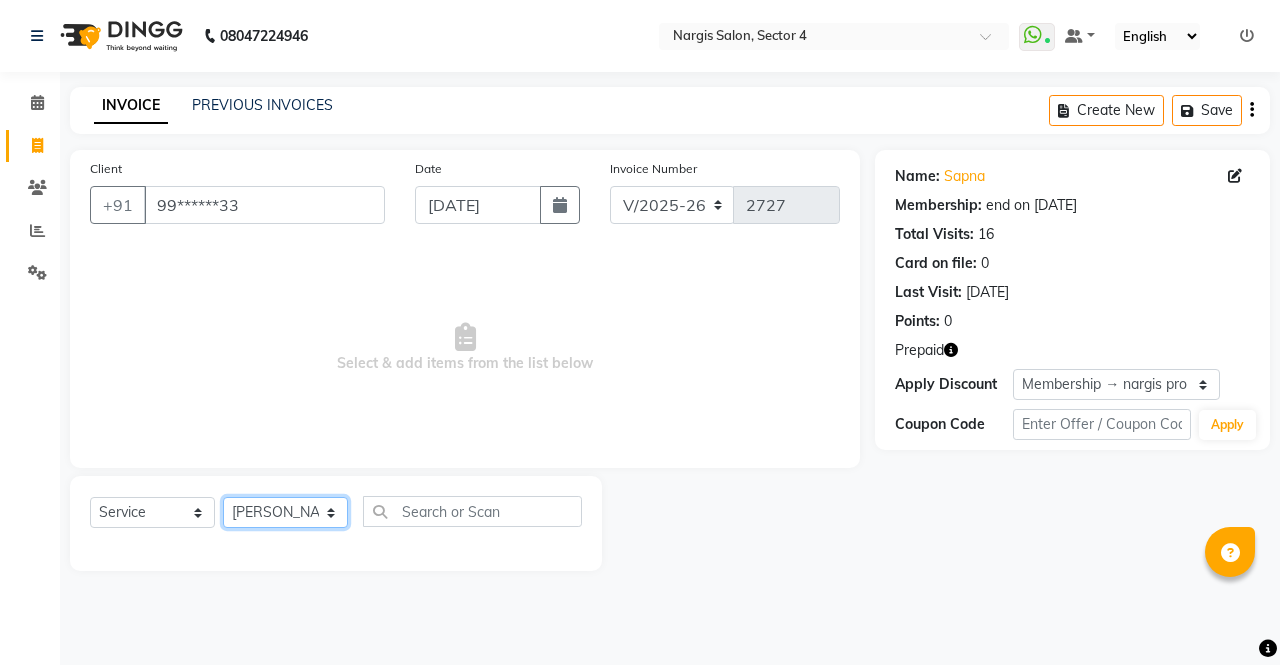 click on "Select Stylist ajeet anu ashu Front Desk muskaan pratibha rakhi rohit soni sunil" 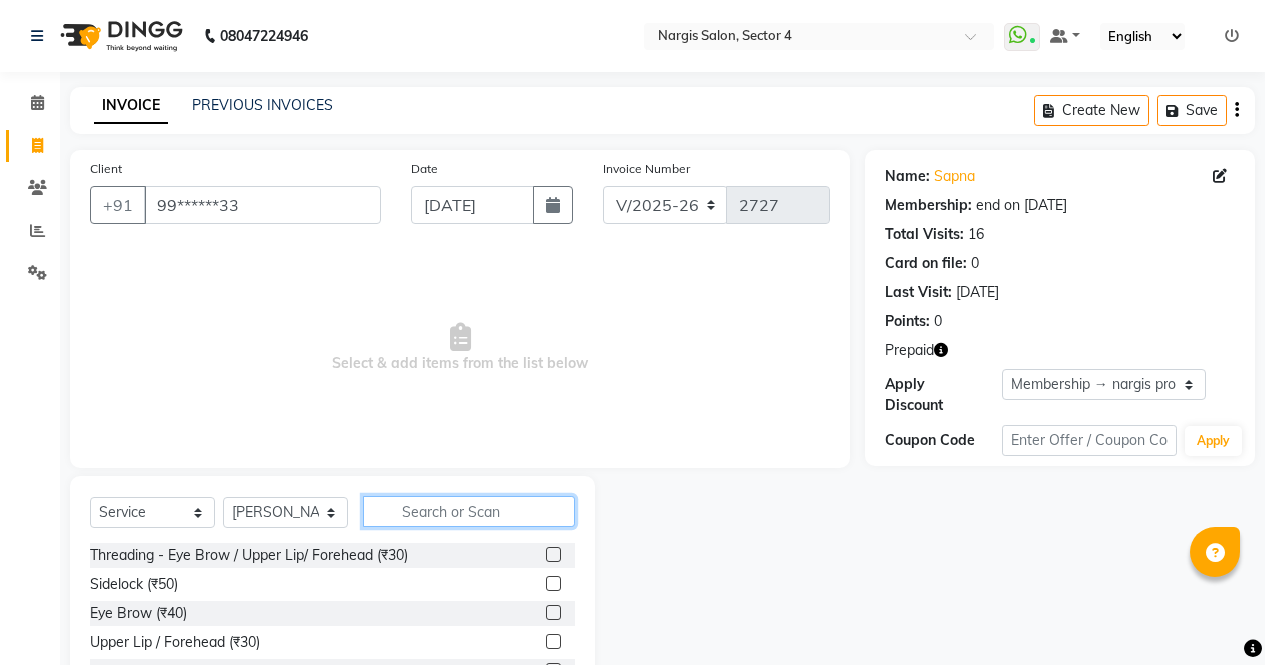 click 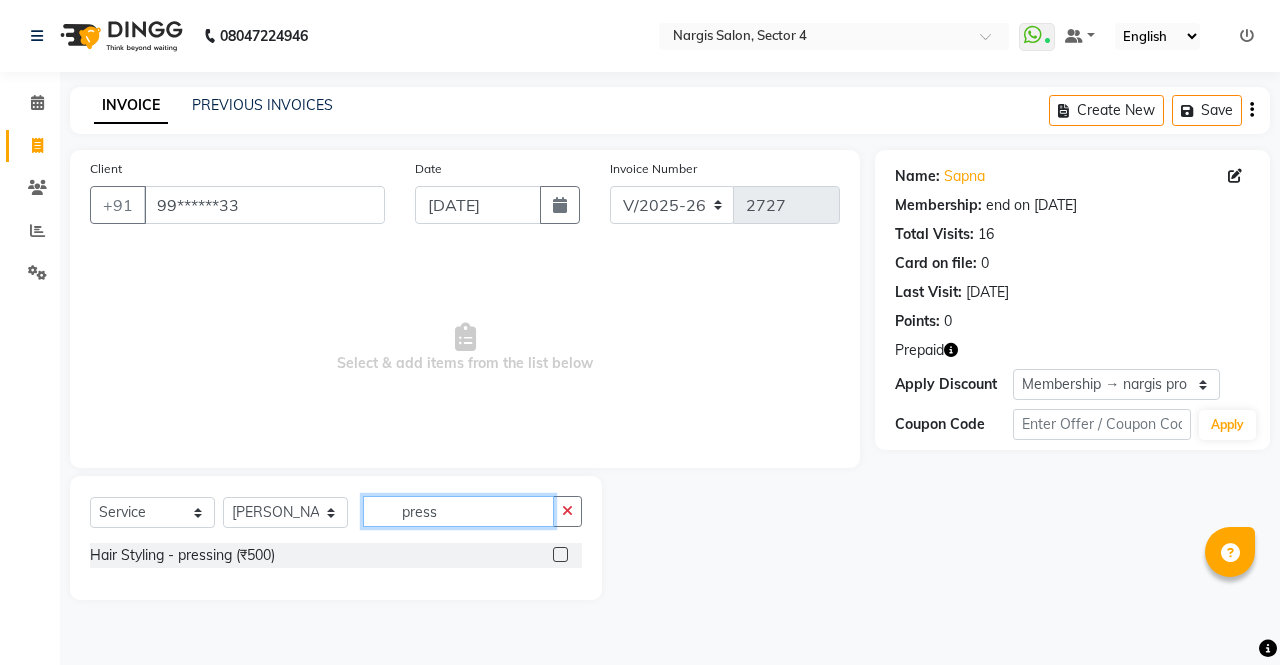 type on "press" 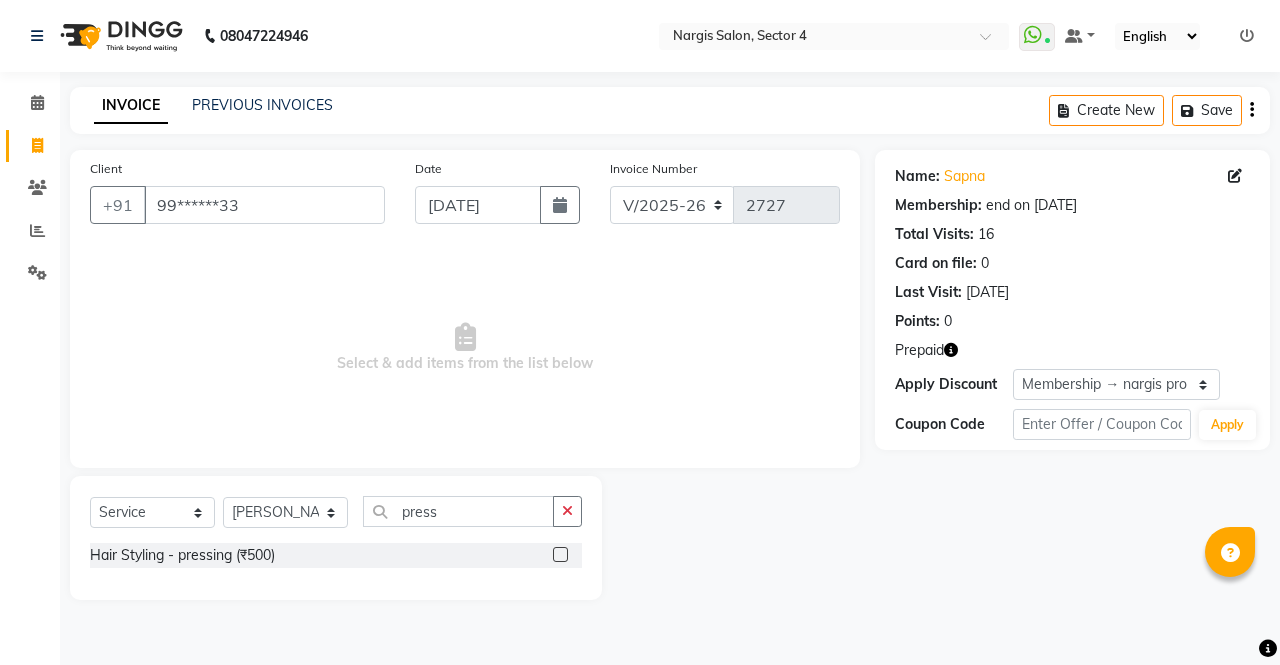 click 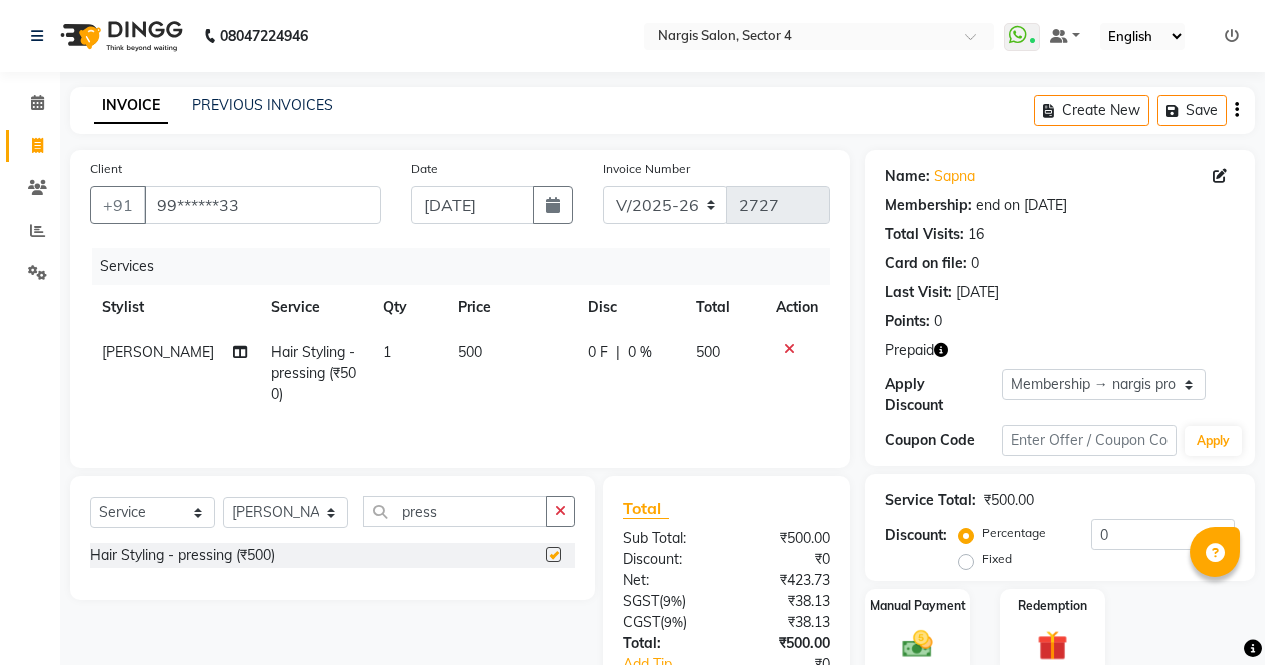 checkbox on "false" 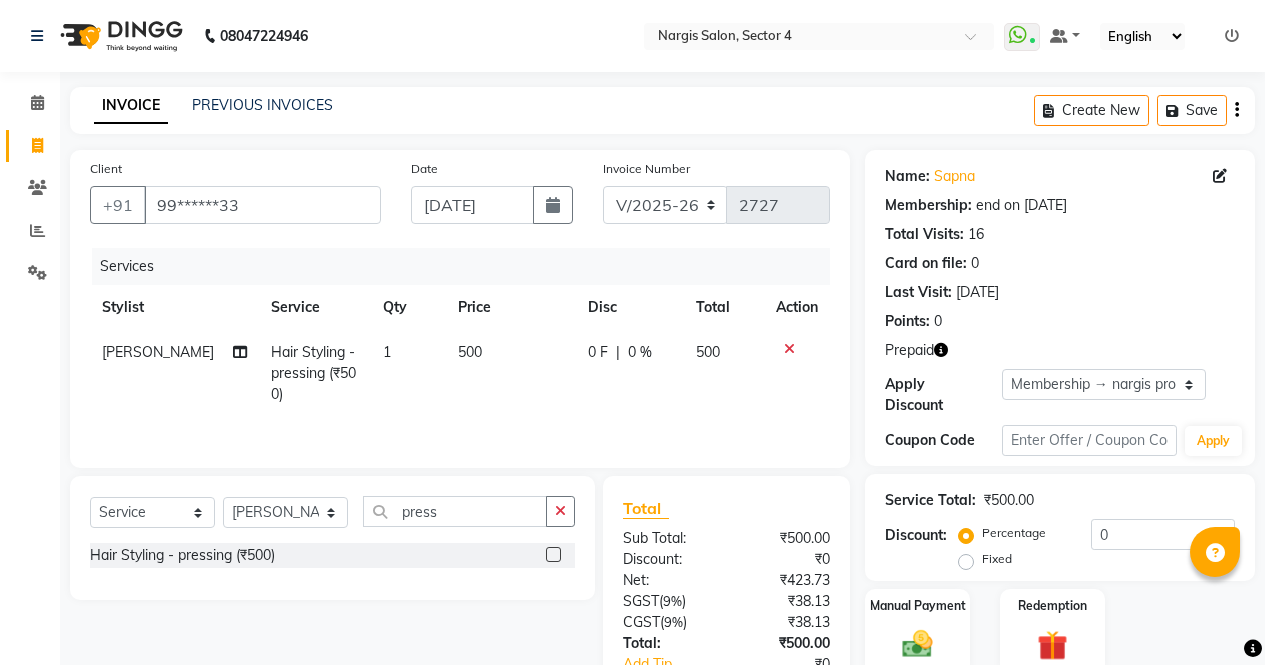 click on "500" 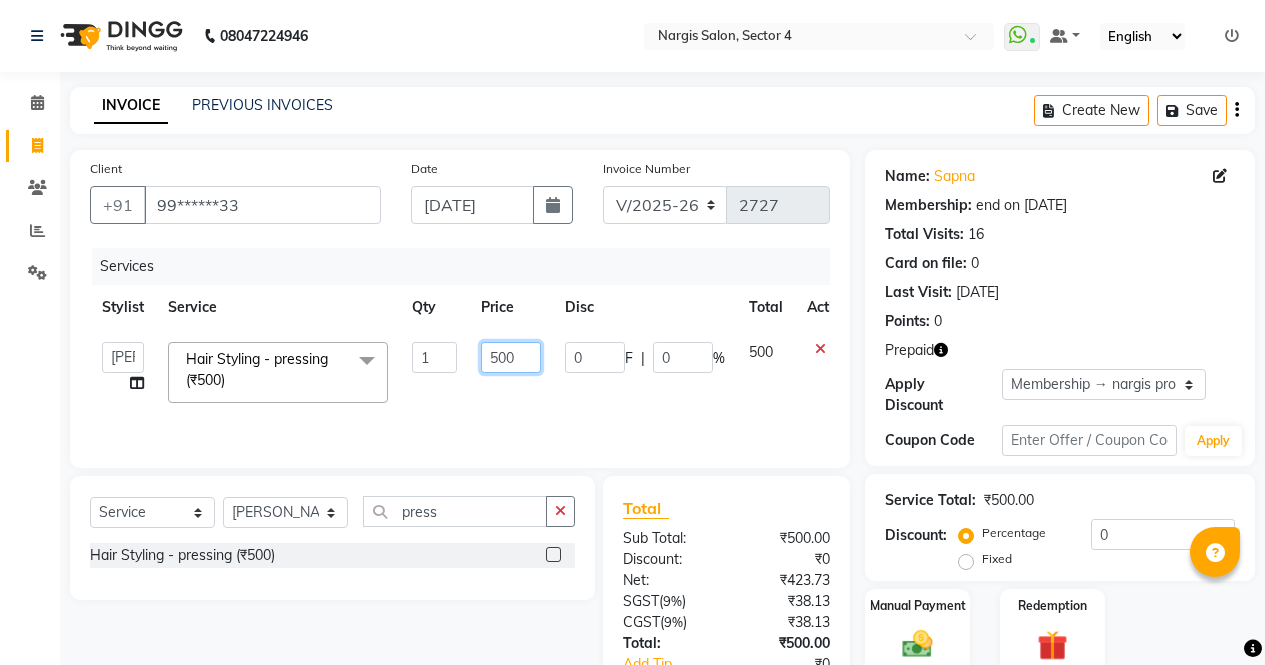 click on "500" 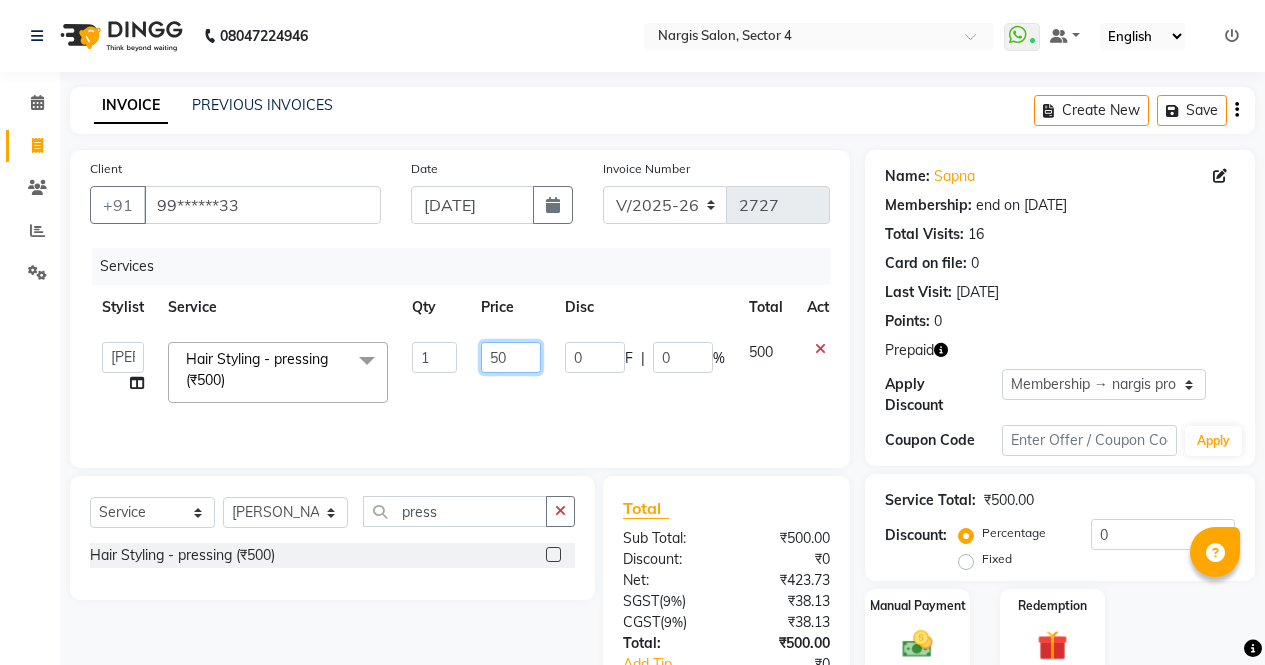 type on "5" 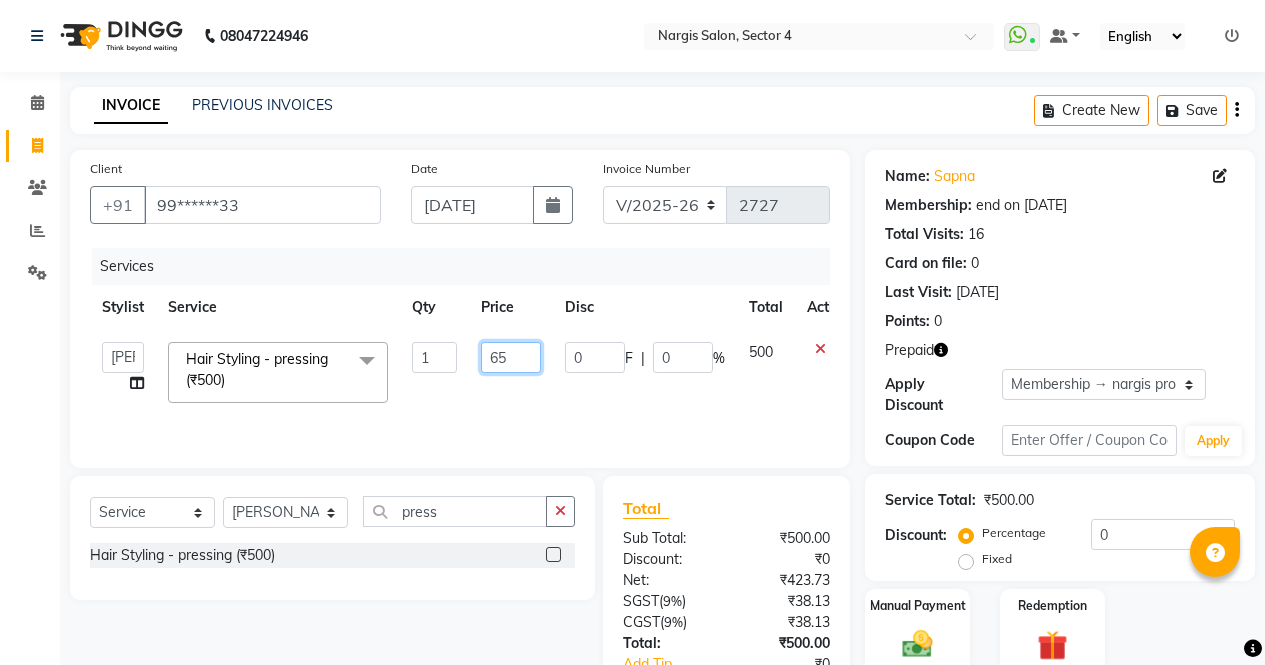 type on "650" 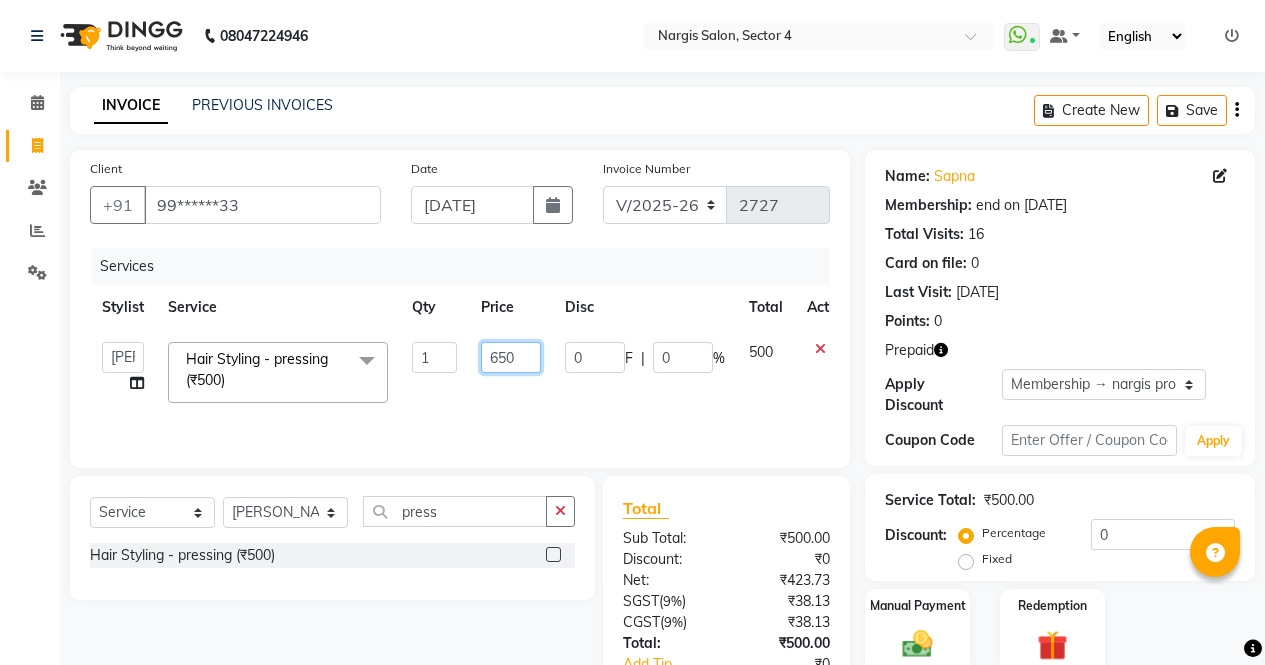 scroll, scrollTop: 135, scrollLeft: 0, axis: vertical 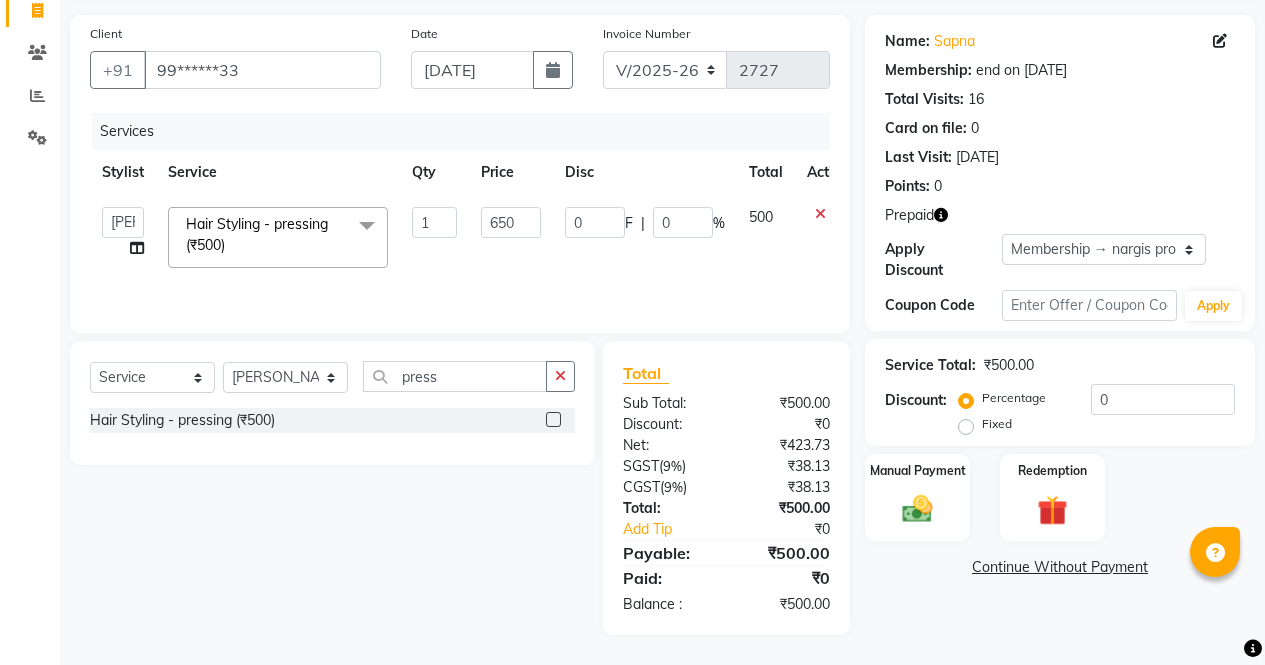 click on "Select  Service  Product  Membership  Package Voucher Prepaid Gift Card  Select Stylist ajeet anu ashu Front Desk muskaan pratibha rakhi rohit soni sunil press Hair Styling - pressing (₹500)" 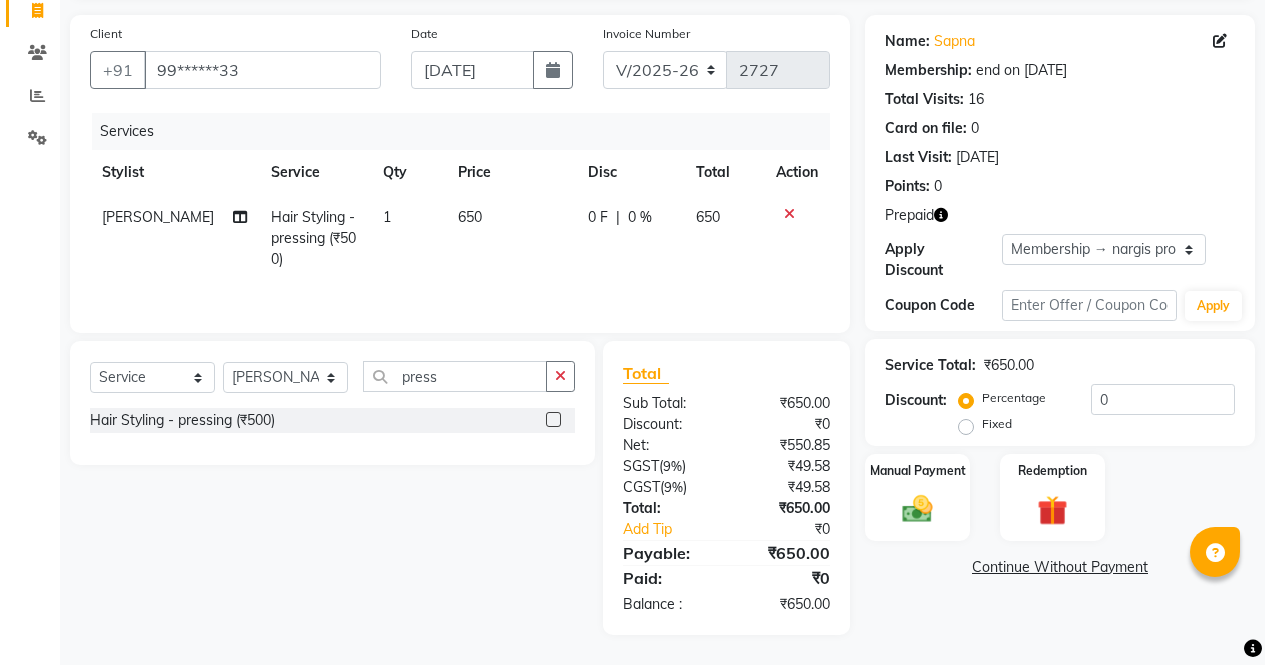 click 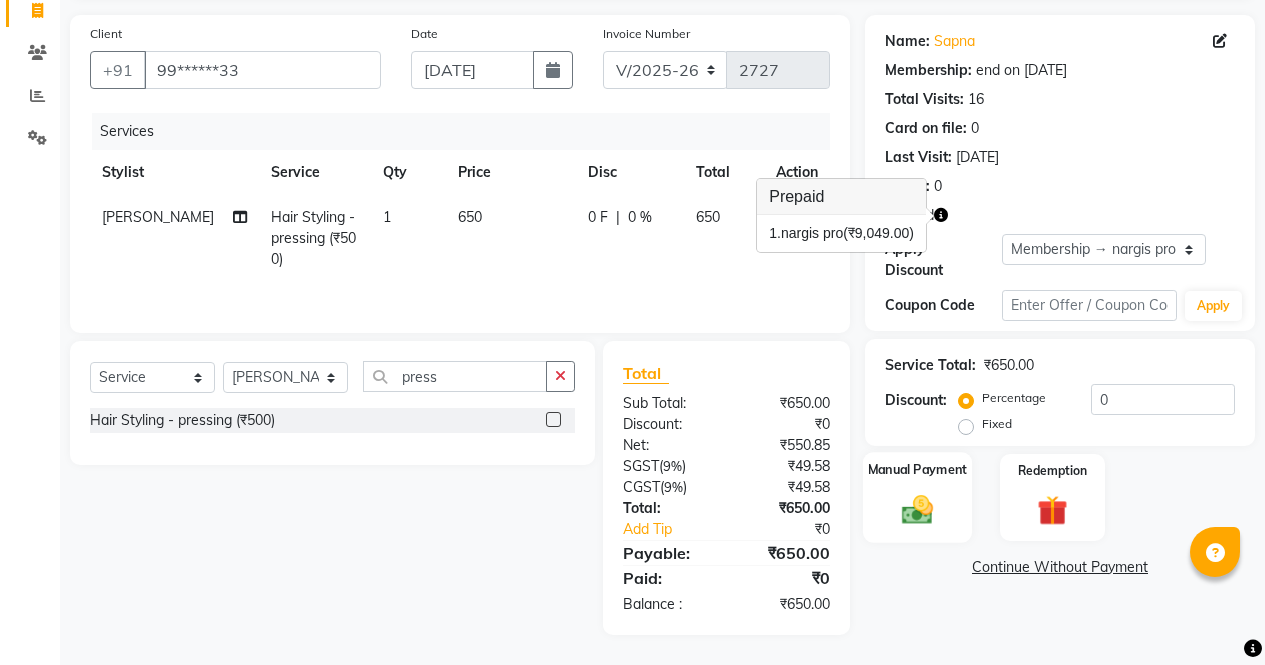 click on "Manual Payment" 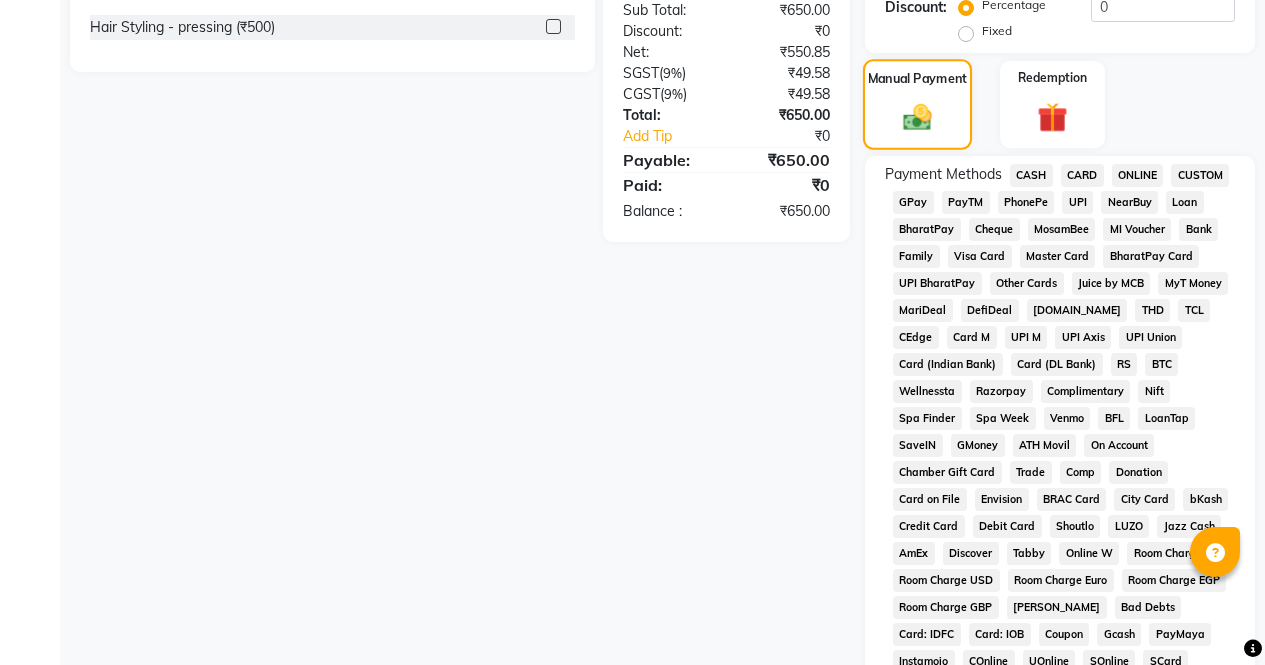 scroll, scrollTop: 437, scrollLeft: 0, axis: vertical 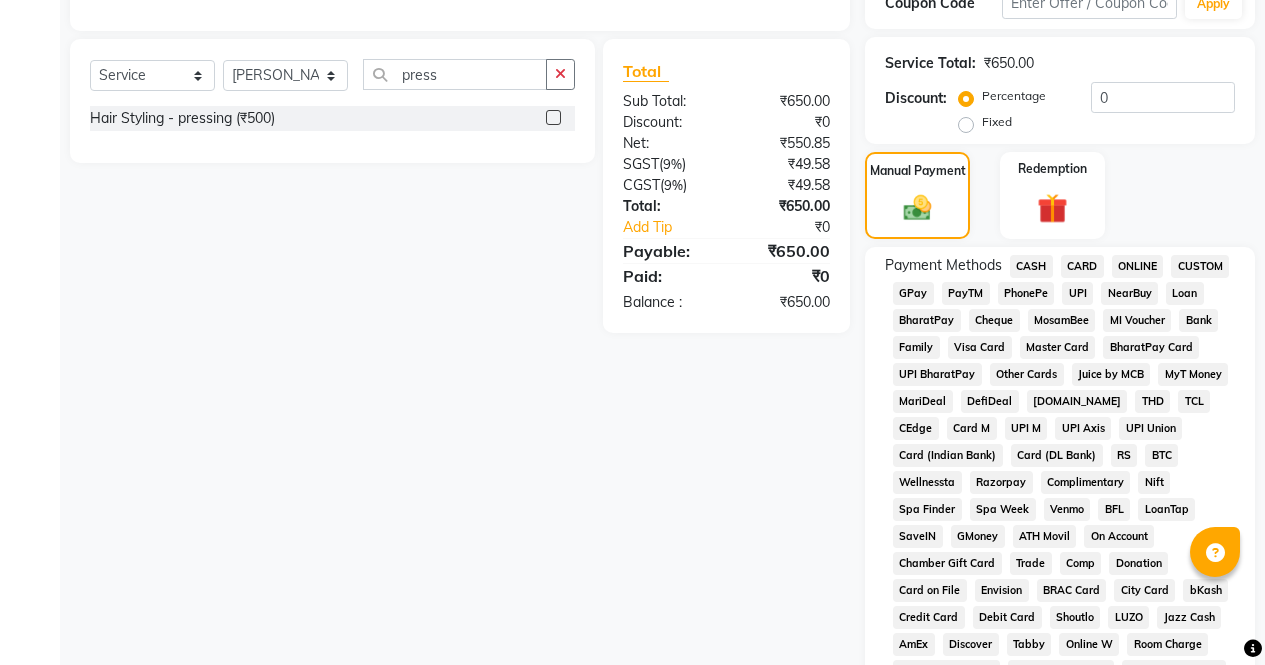click on "Client +91 99******33 Date 13-07-2025 Invoice Number V/2025 V/2025-26 2727 Services Stylist Service Qty Price Disc Total Action ajeet Hair Styling - pressing (₹500) 1 650 0 F | 0 % 650 Select  Service  Product  Membership  Package Voucher Prepaid Gift Card  Select Stylist ajeet anu ashu Front Desk muskaan pratibha rakhi rohit soni sunil press Hair Styling - pressing (₹500)  Total Sub Total: ₹650.00 Discount: ₹0 Net: ₹550.85 SGST  ( 9% ) ₹49.58 CGST  ( 9% ) ₹49.58 Total: ₹650.00 Add Tip ₹0 Payable: ₹650.00 Paid: ₹0 Balance   : ₹650.00" 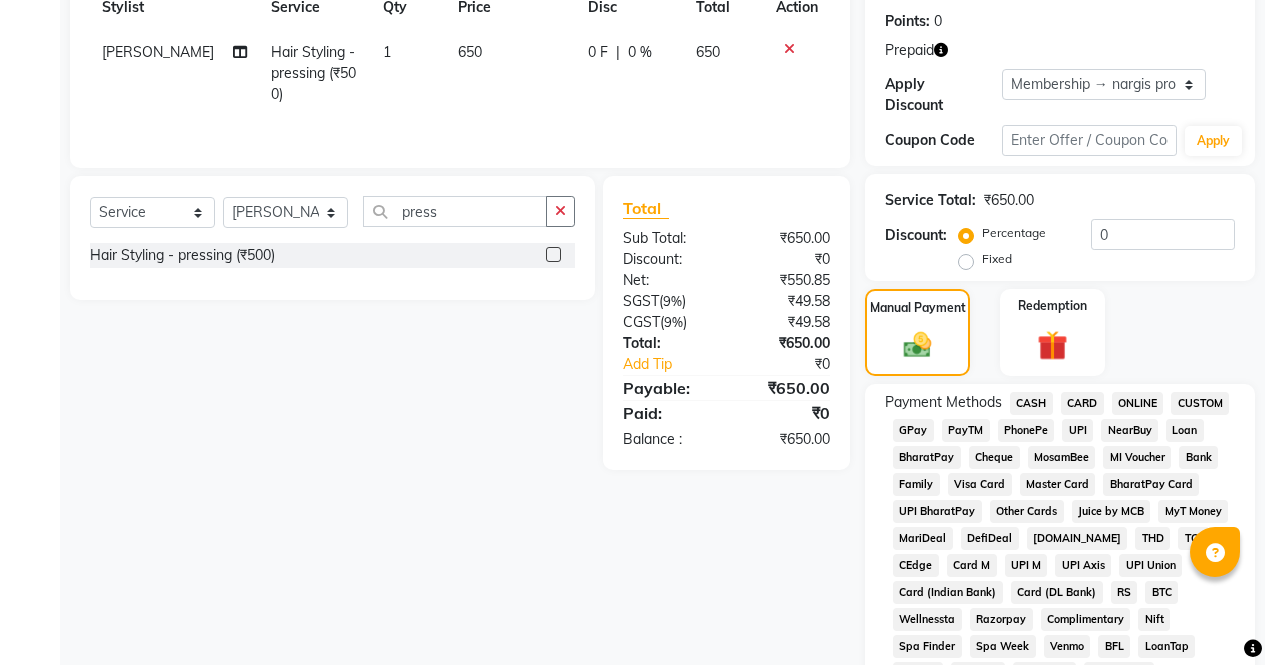 scroll, scrollTop: 298, scrollLeft: 0, axis: vertical 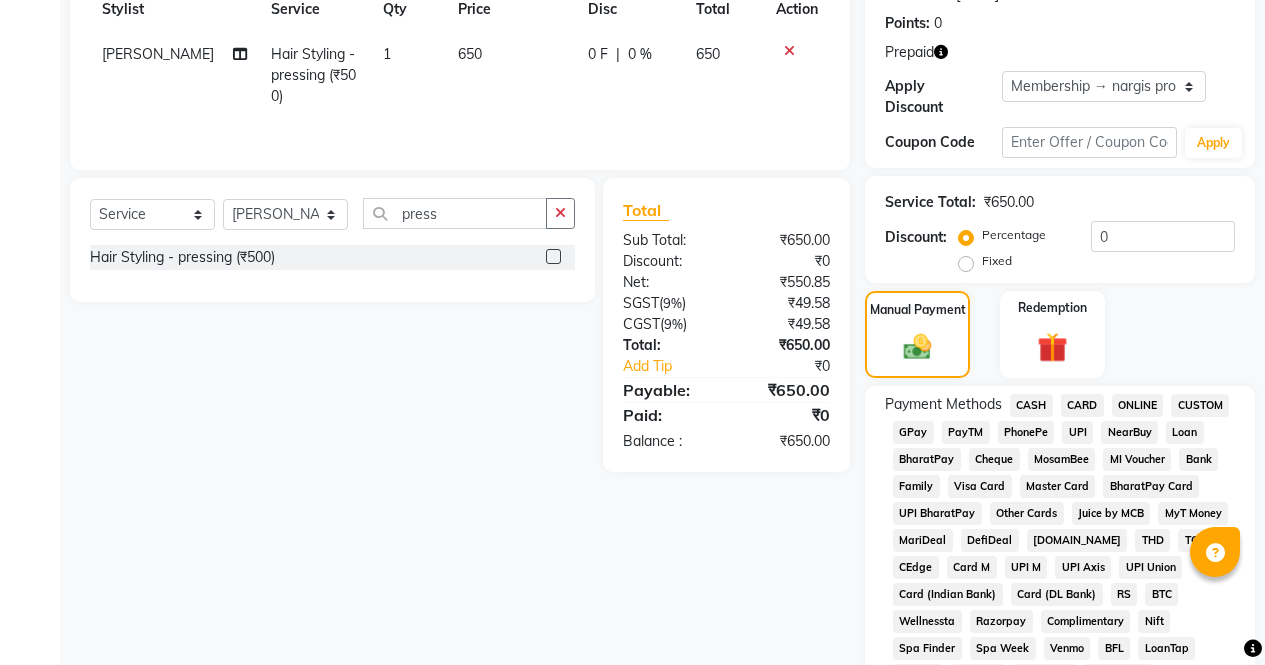 click 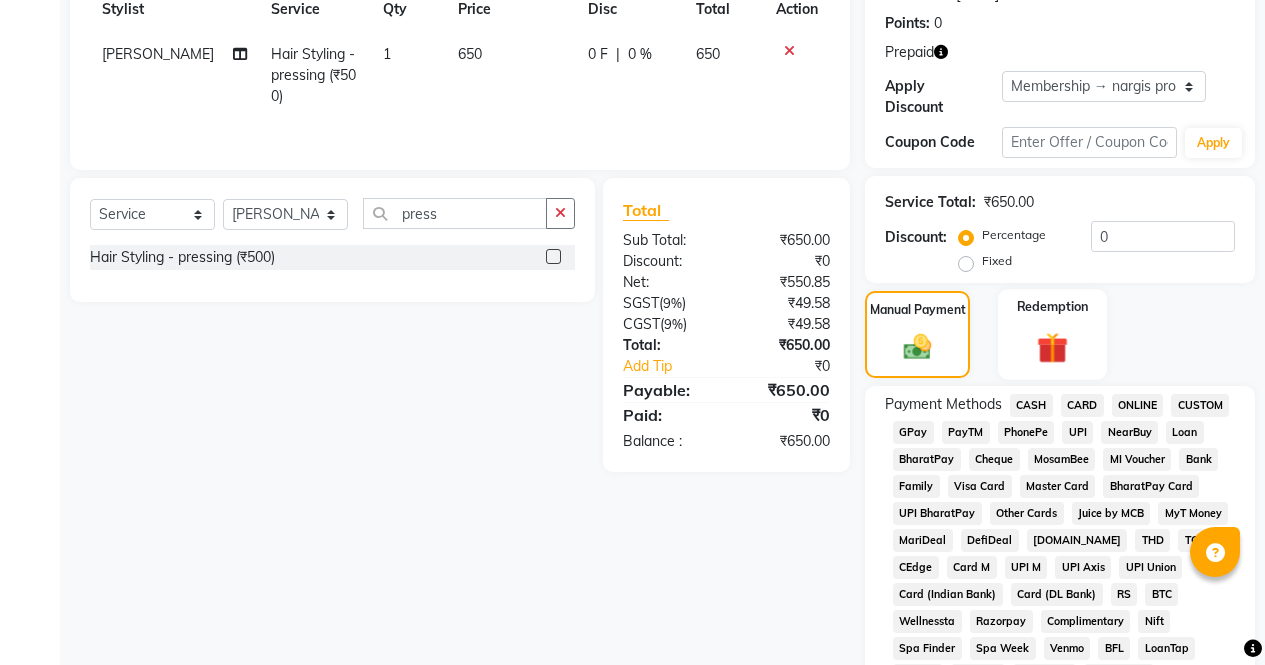 scroll, scrollTop: 271, scrollLeft: 0, axis: vertical 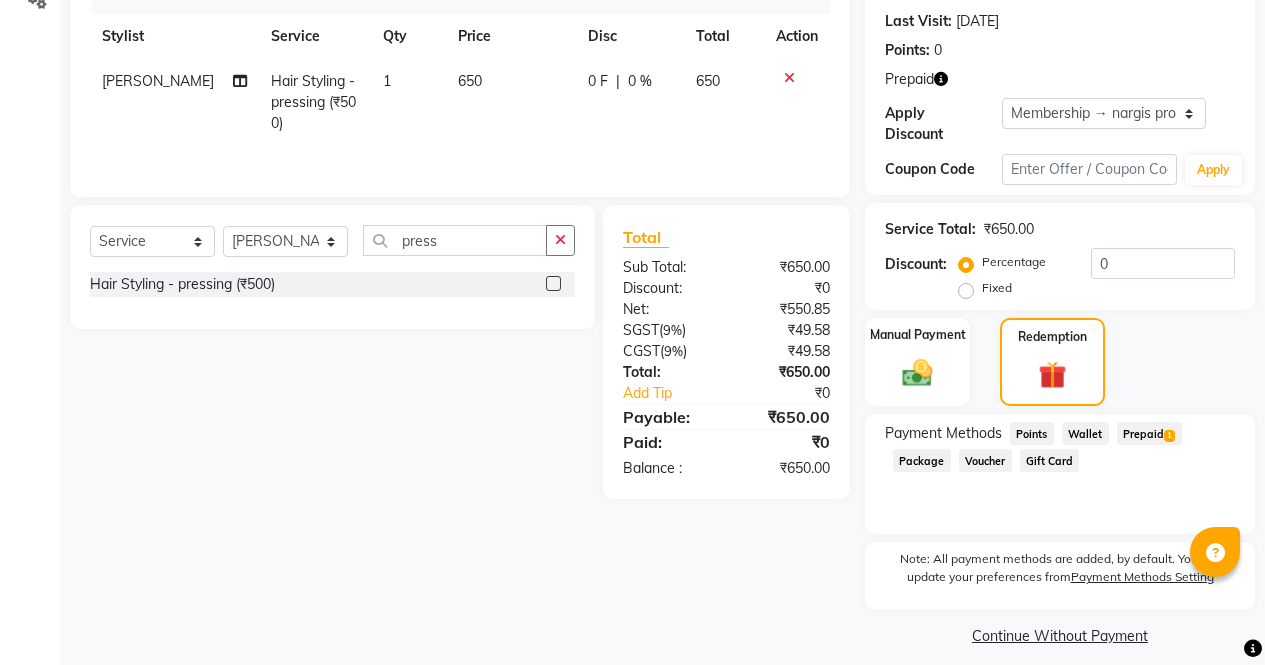 click on "Continue Without Payment" 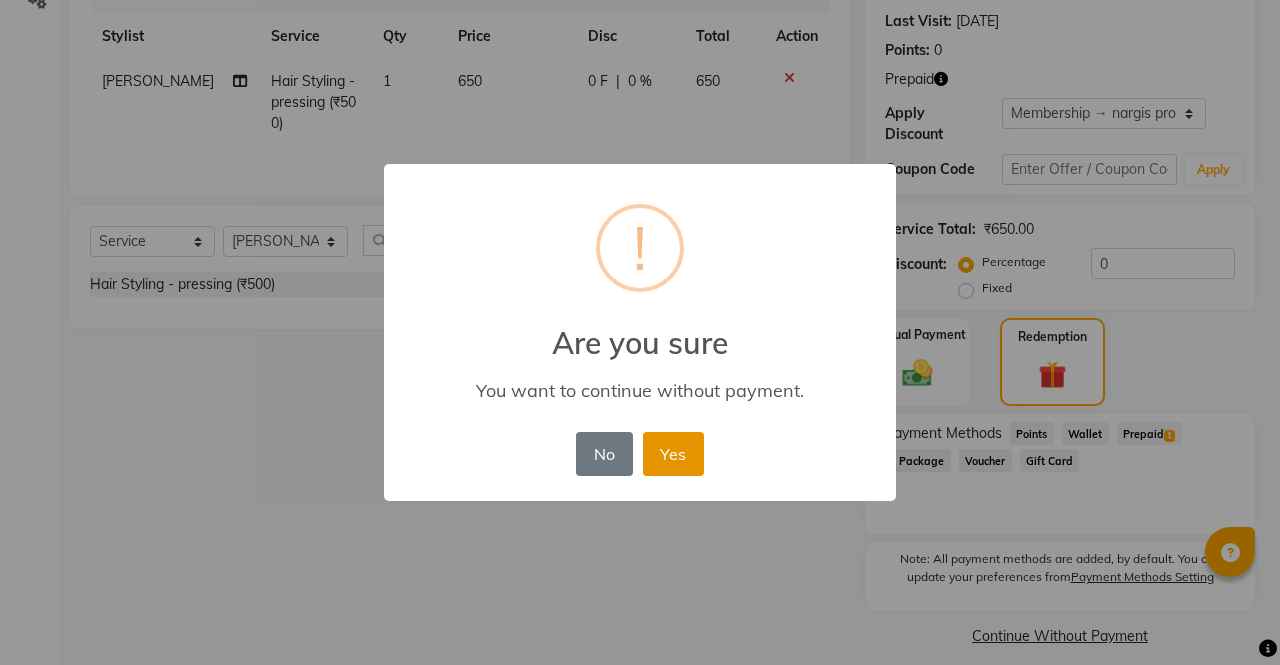 click on "Yes" at bounding box center (673, 454) 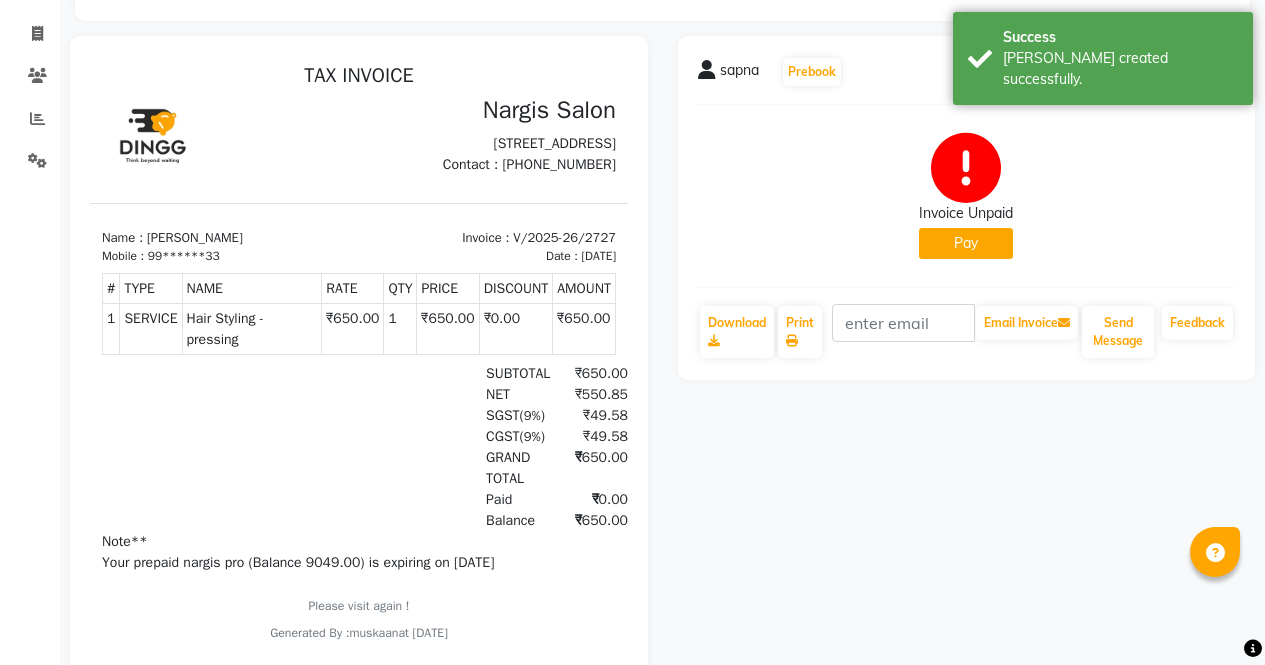 scroll, scrollTop: 0, scrollLeft: 0, axis: both 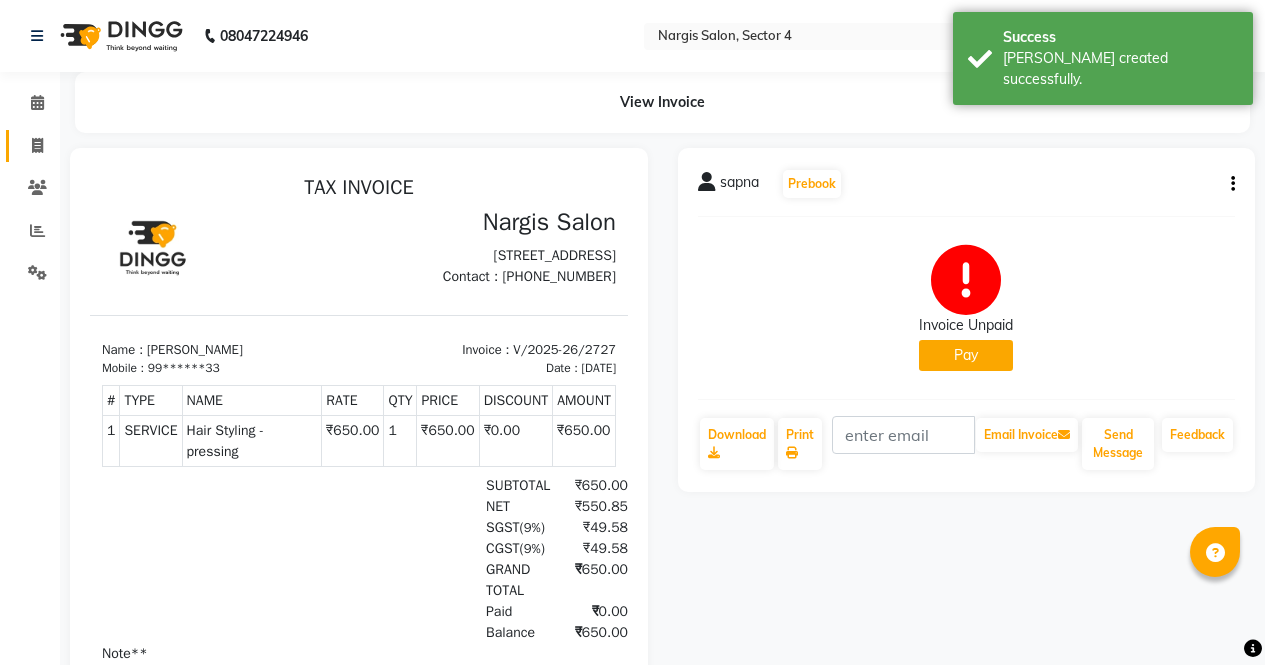 click 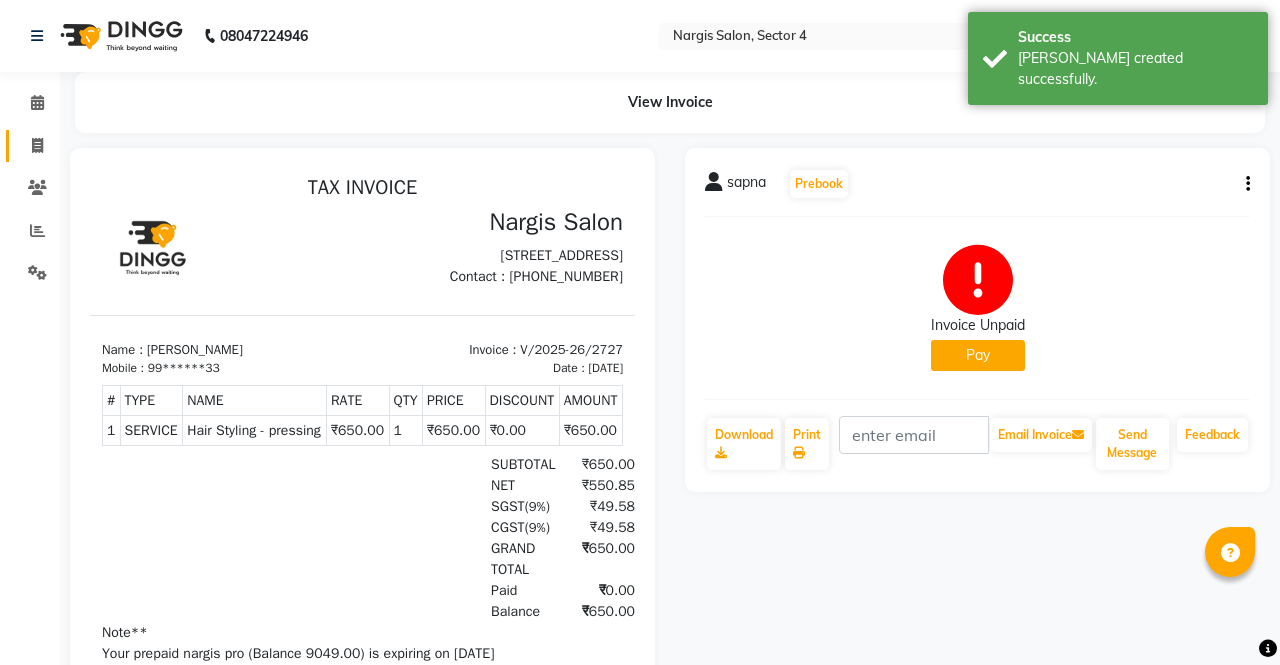 select on "4130" 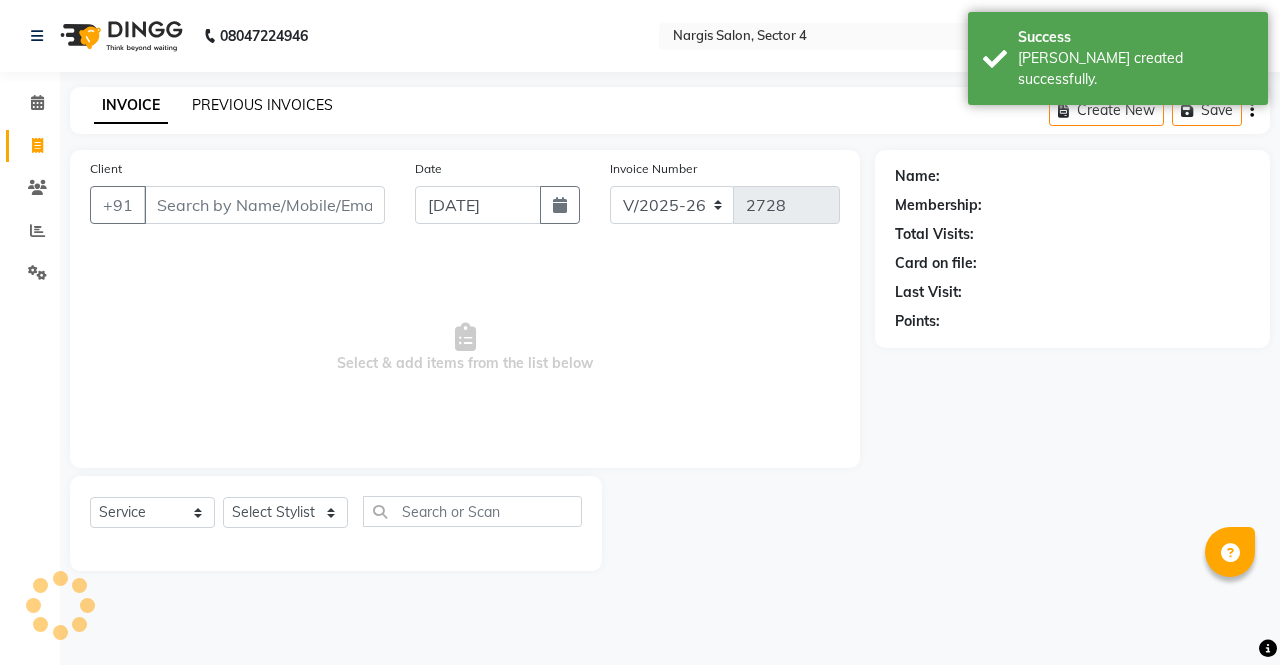 click on "PREVIOUS INVOICES" 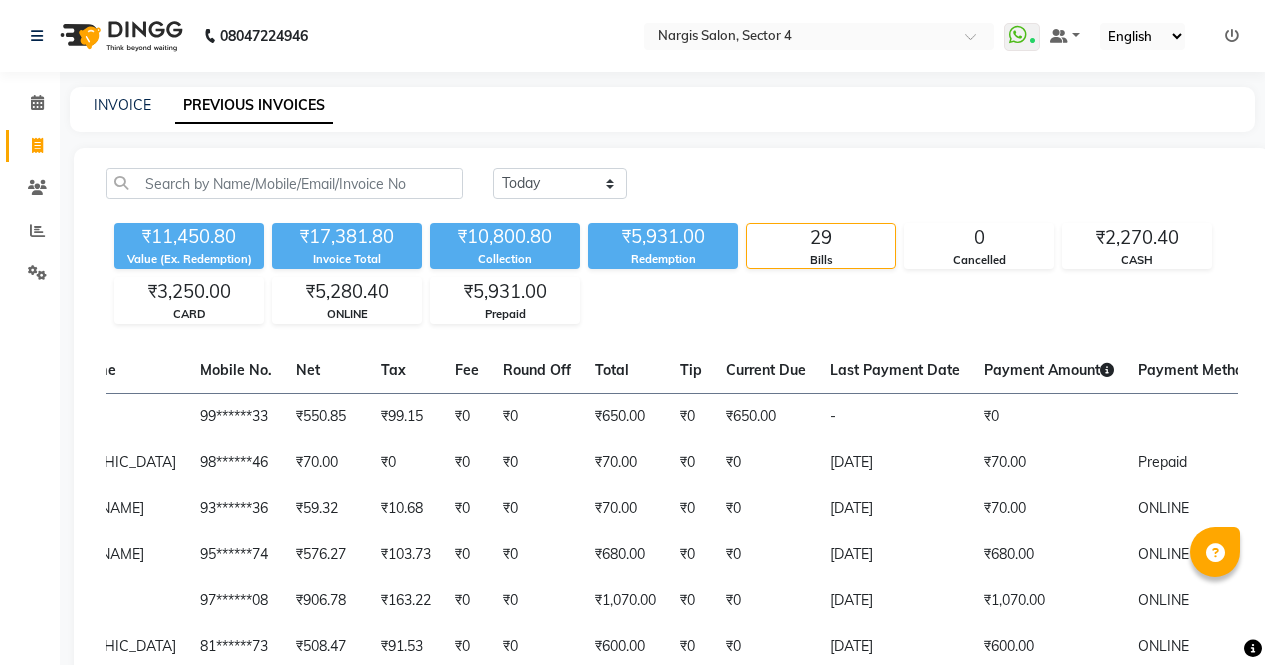 scroll, scrollTop: 0, scrollLeft: 506, axis: horizontal 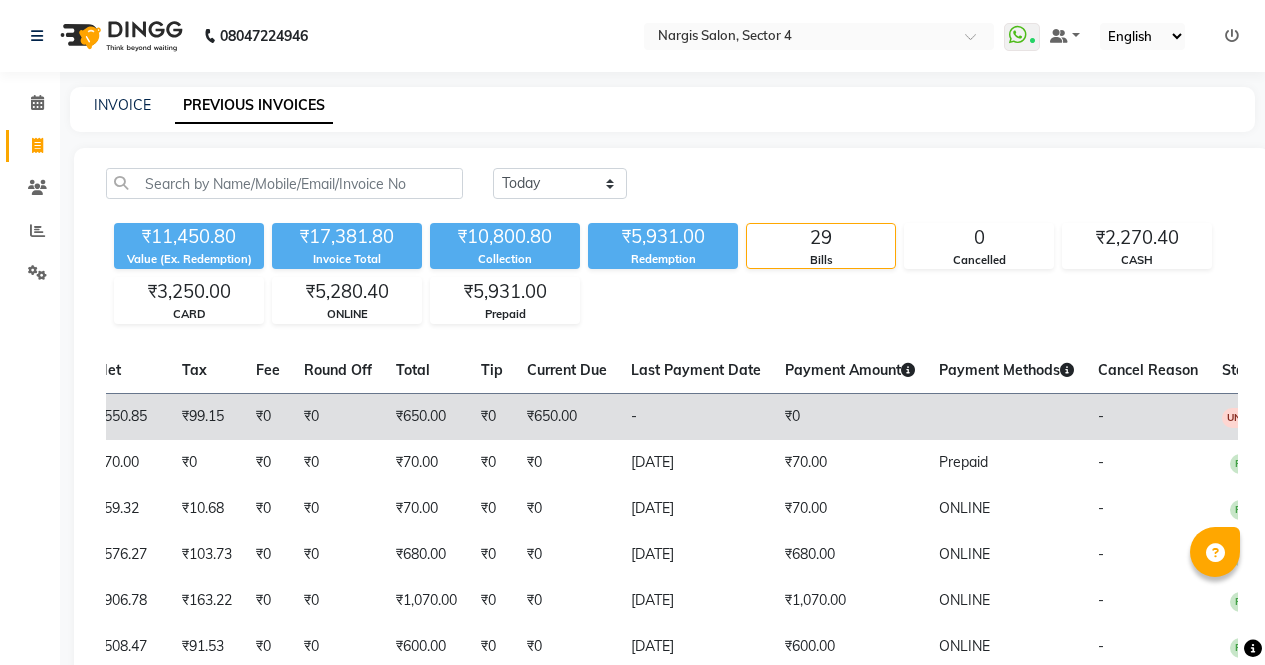 click on "₹650.00" 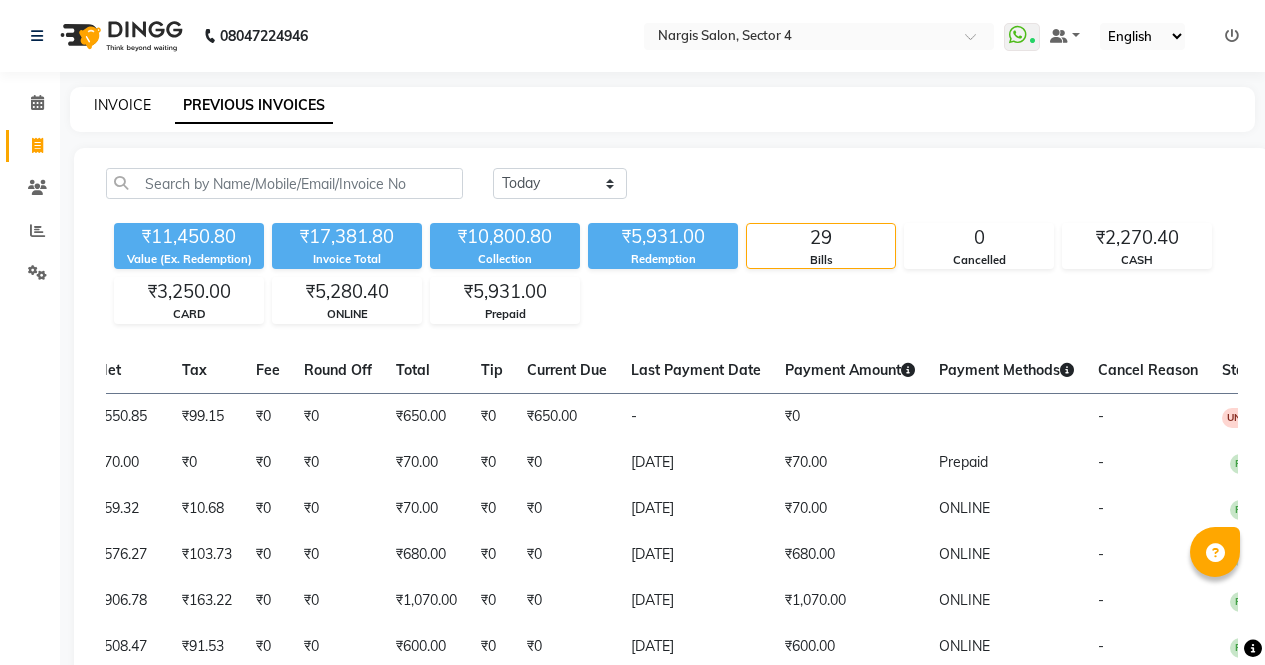 click on "INVOICE" 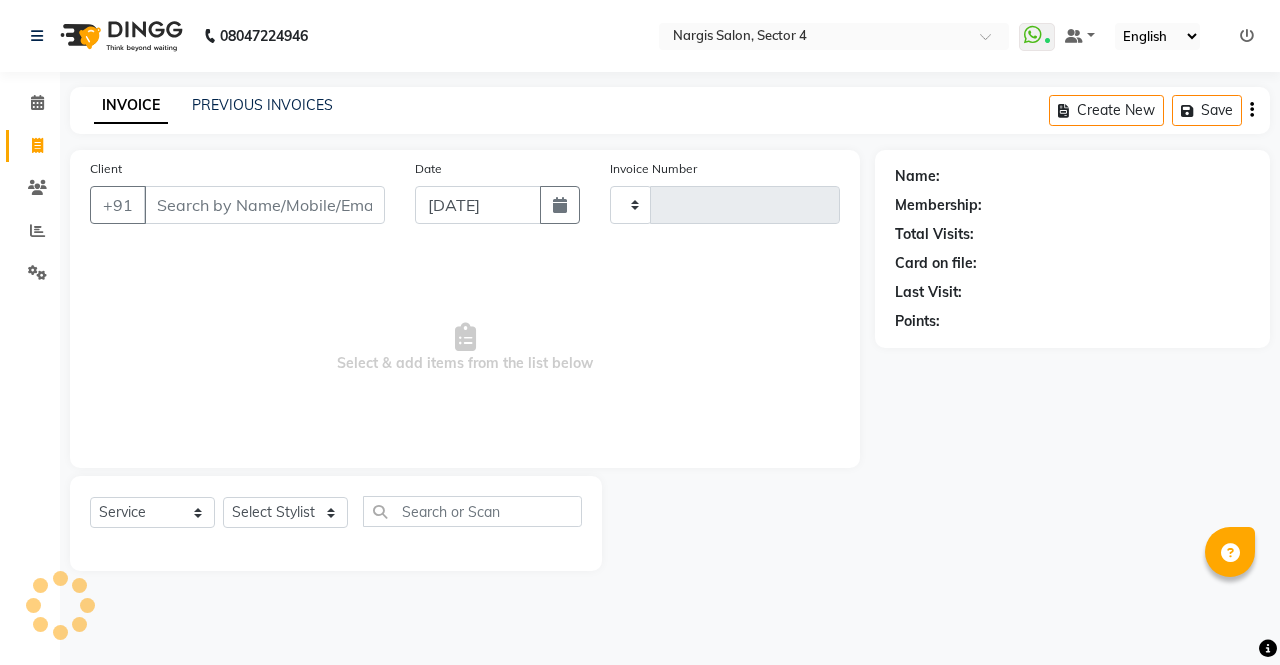 type on "2728" 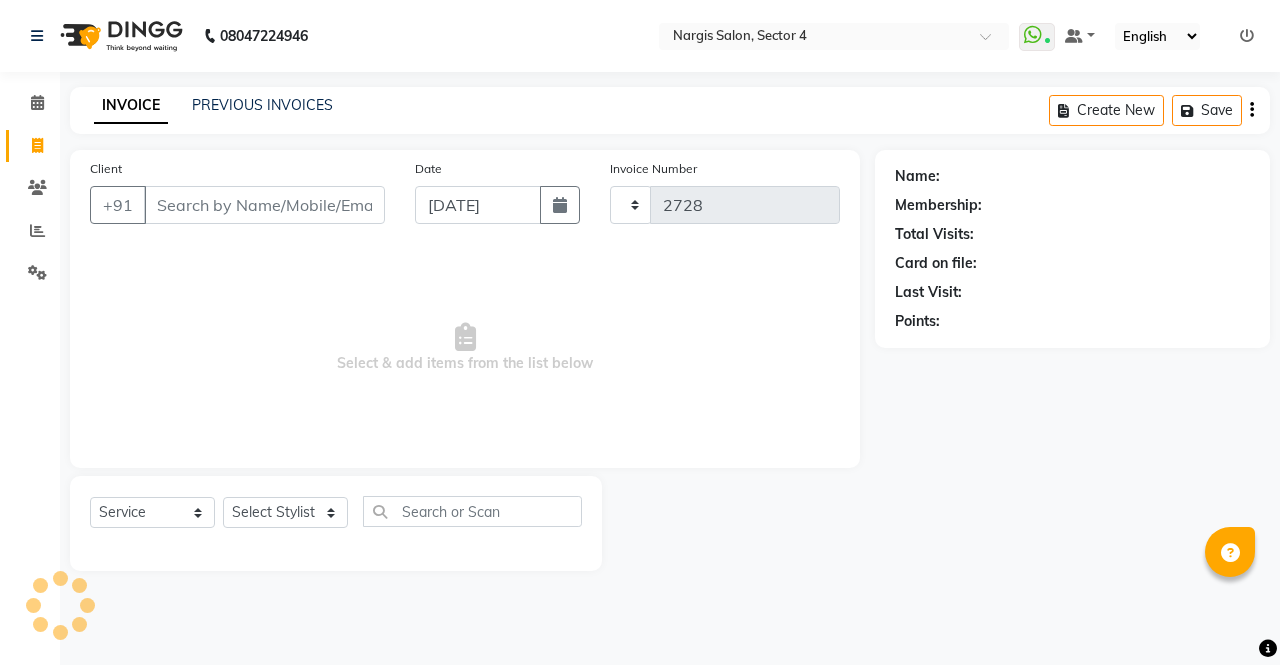 select on "4130" 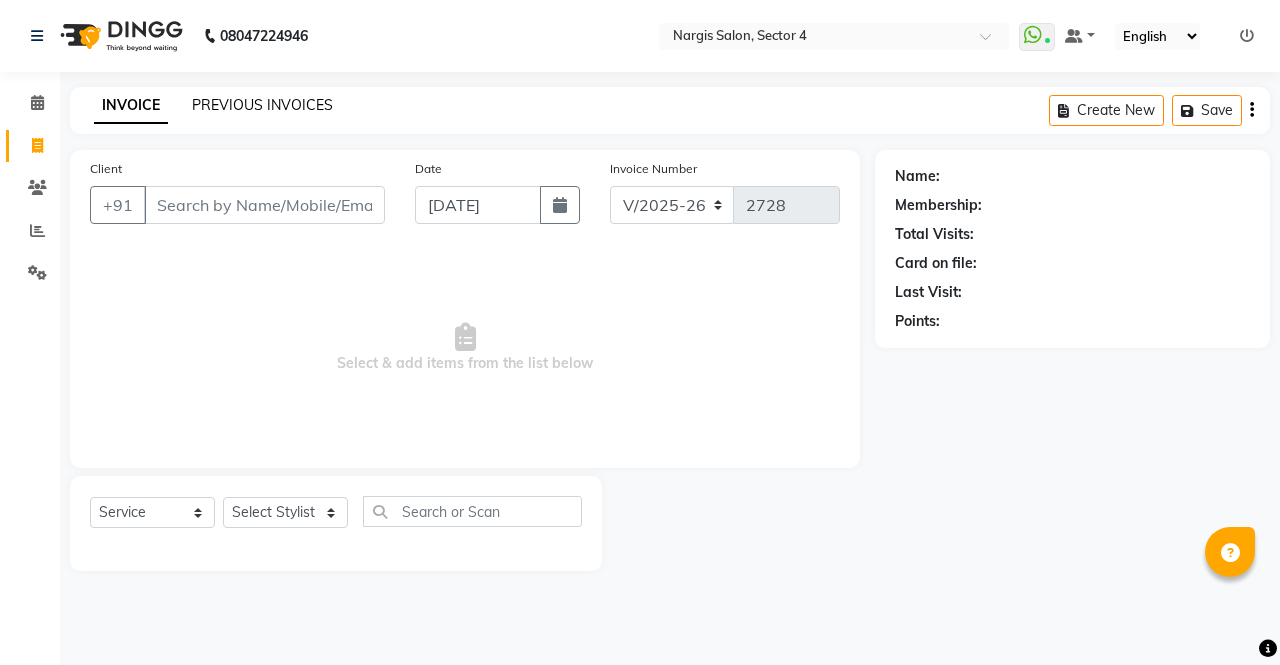 click on "PREVIOUS INVOICES" 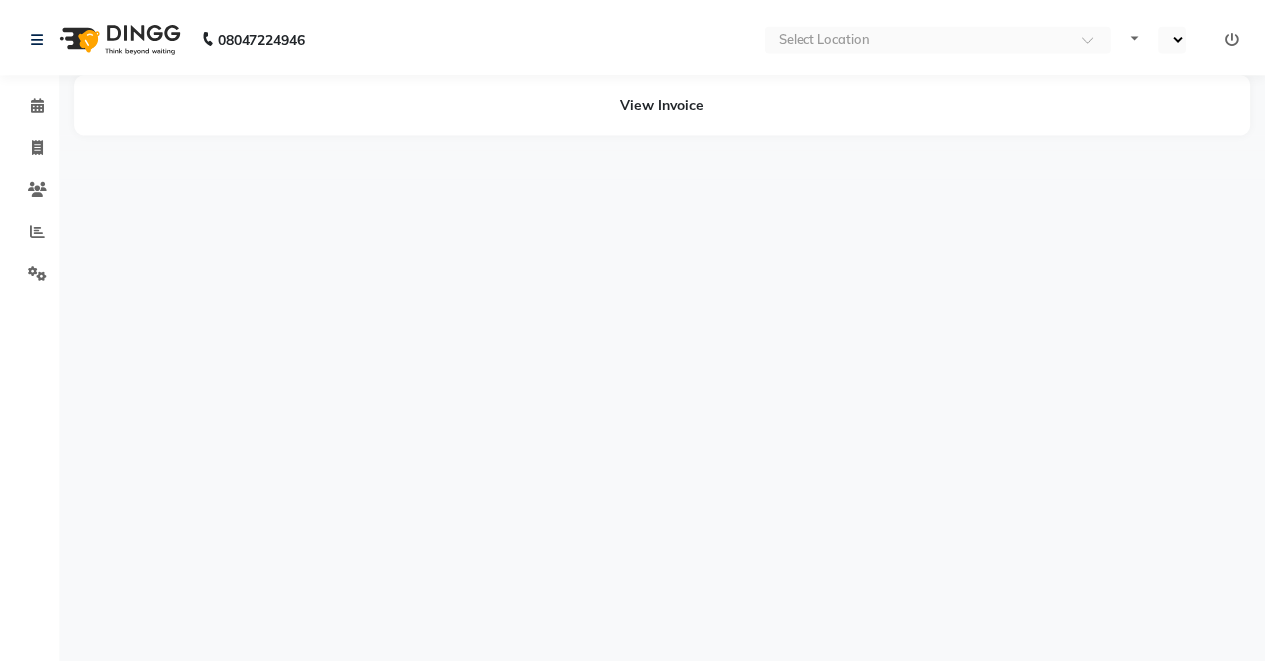 scroll, scrollTop: 0, scrollLeft: 0, axis: both 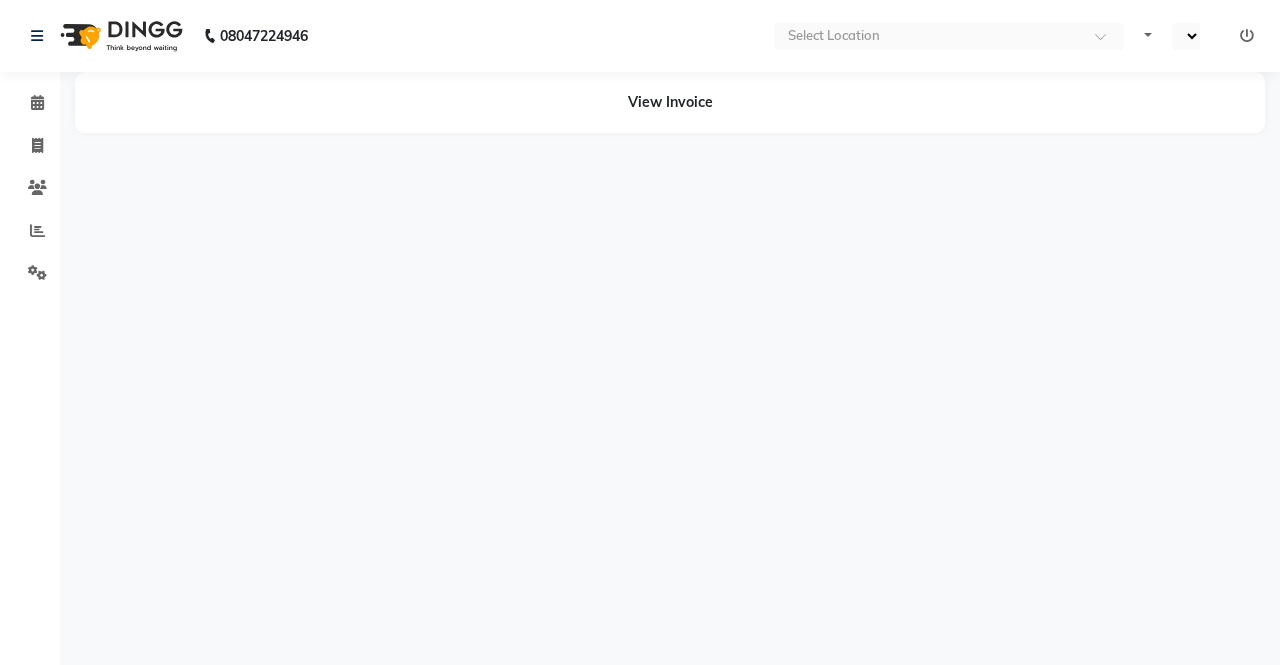 select on "en" 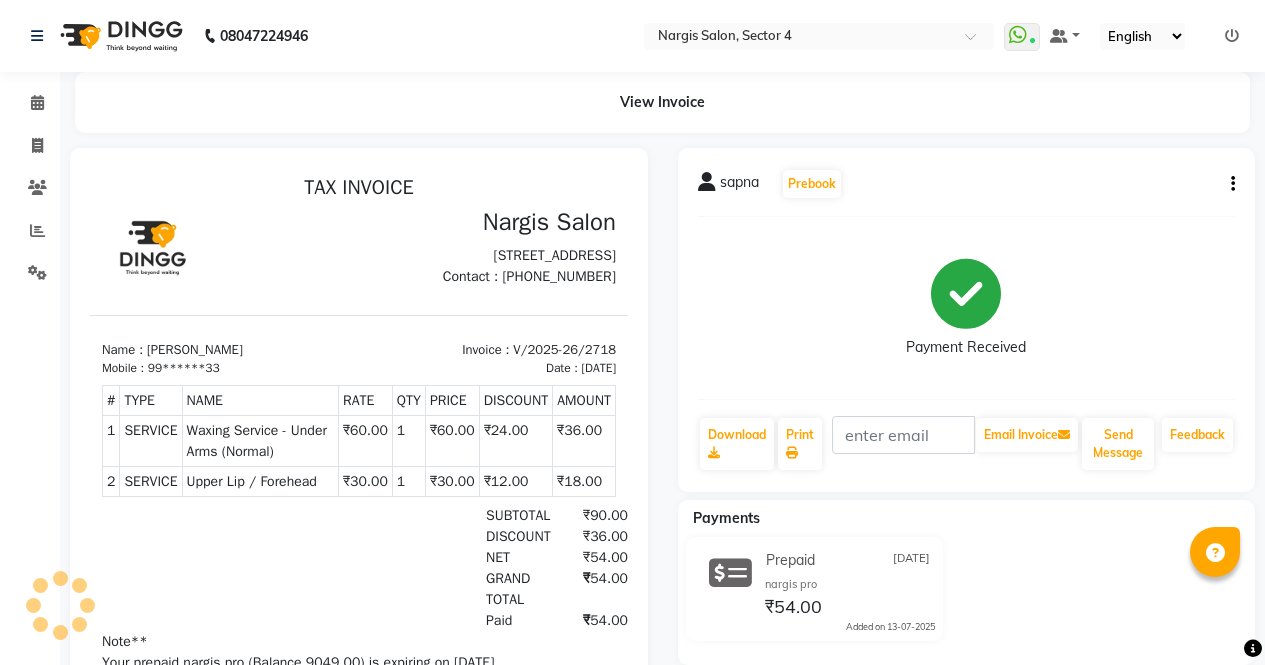 scroll, scrollTop: 0, scrollLeft: 0, axis: both 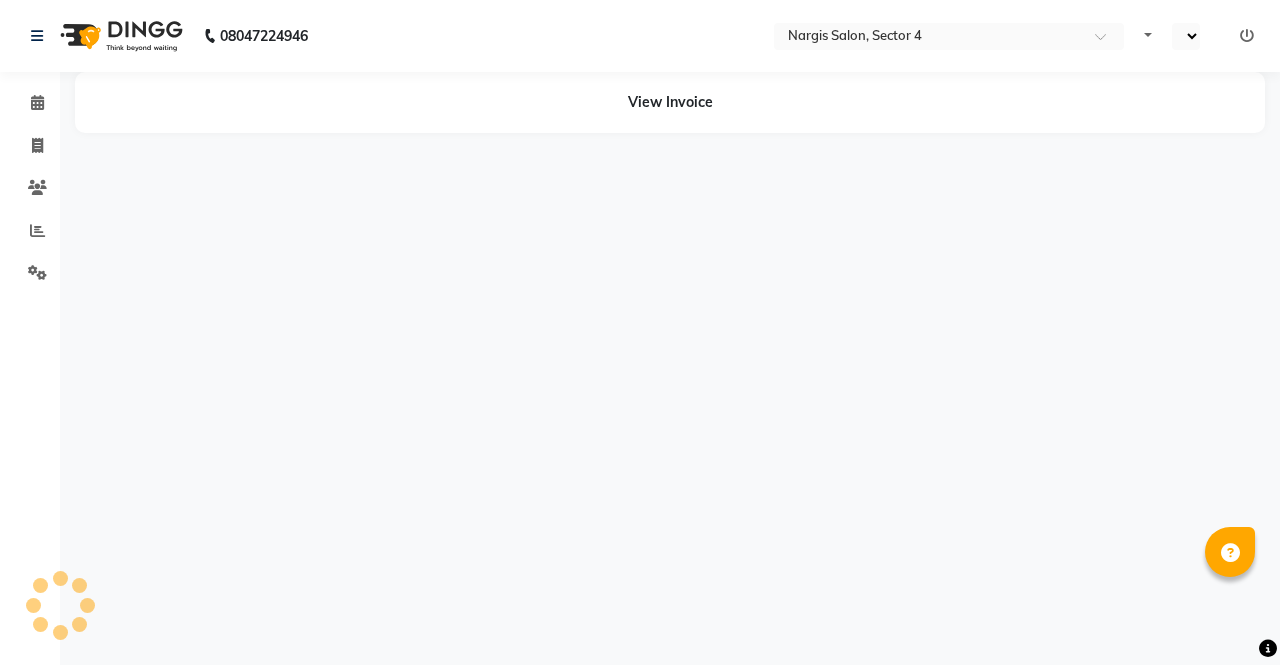 select on "en" 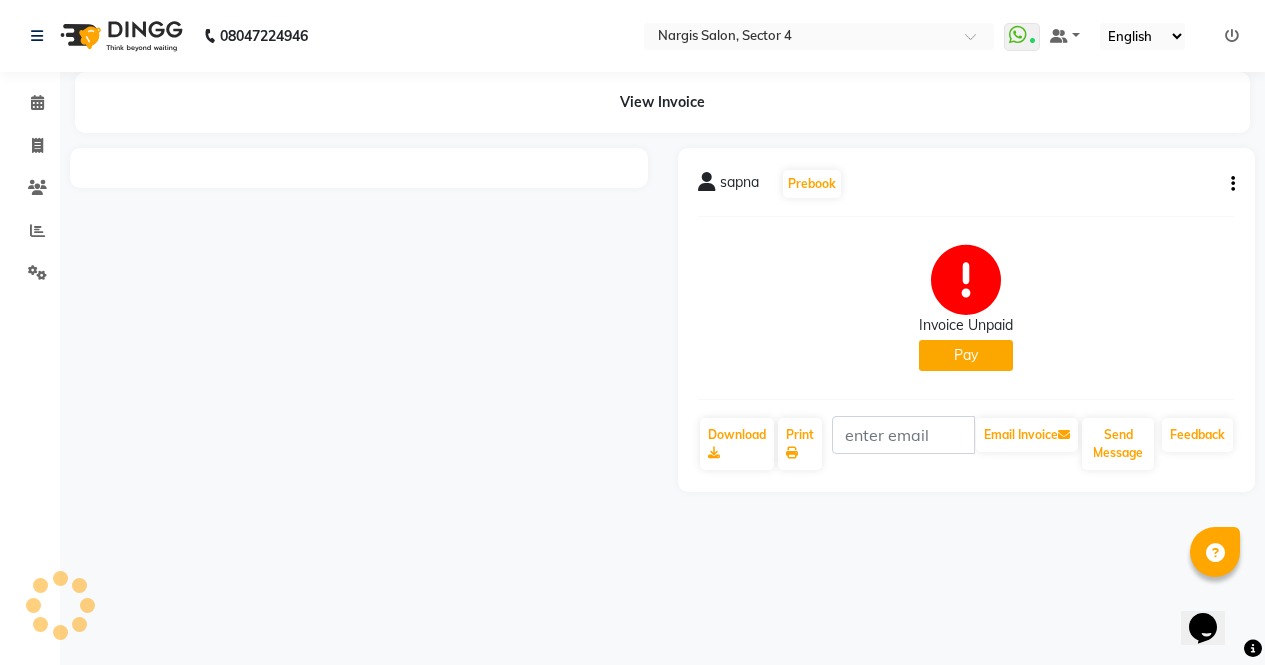 scroll, scrollTop: 0, scrollLeft: 0, axis: both 